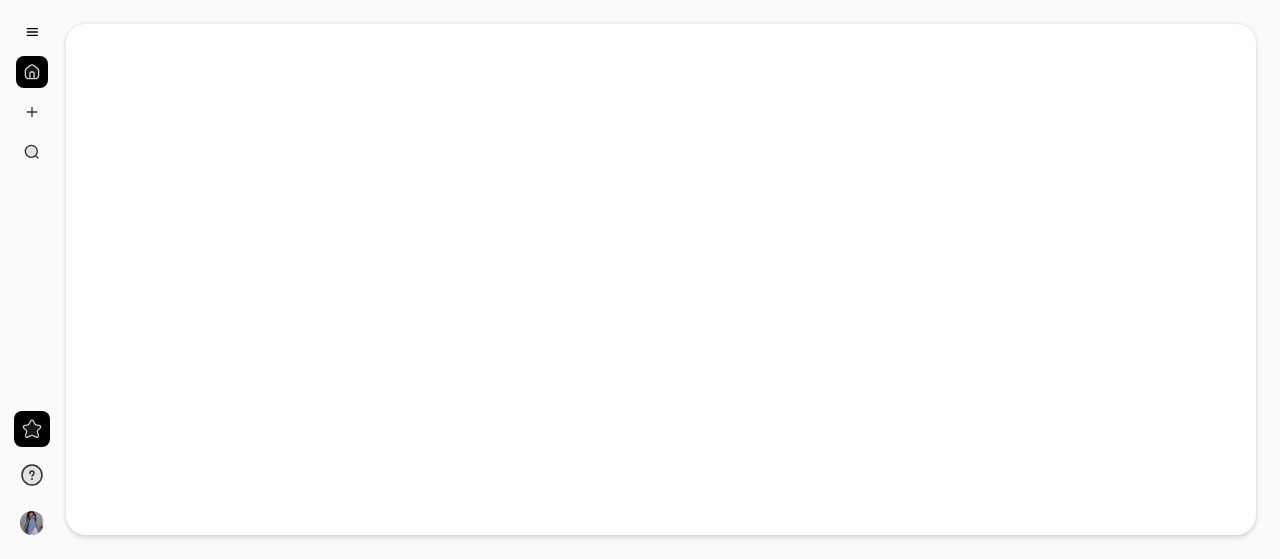 scroll, scrollTop: 0, scrollLeft: 0, axis: both 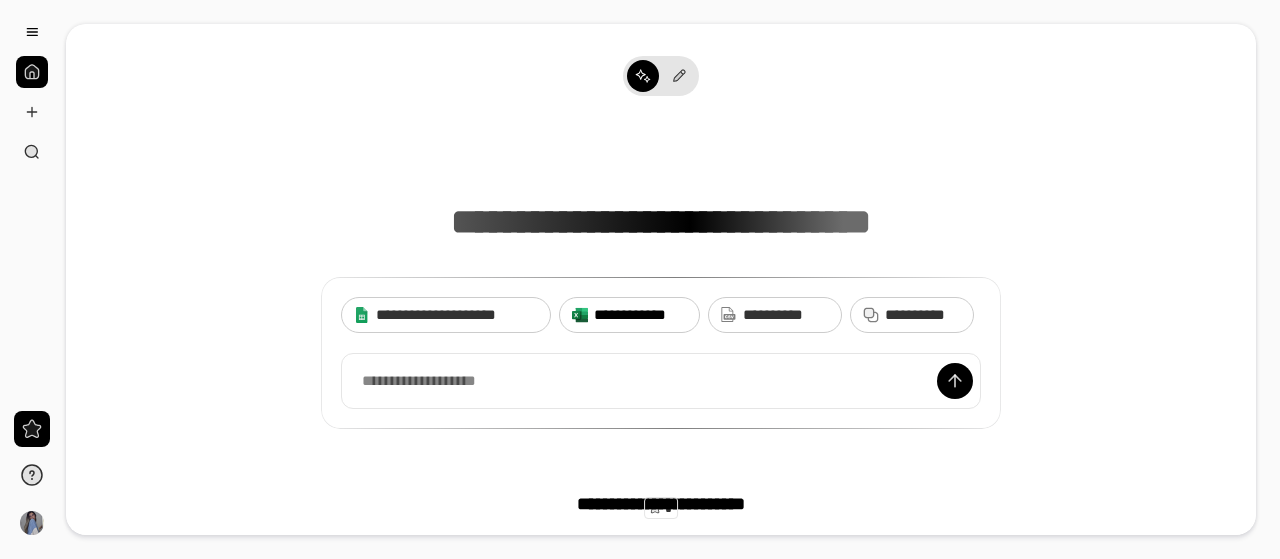 click on "**********" at bounding box center (640, 315) 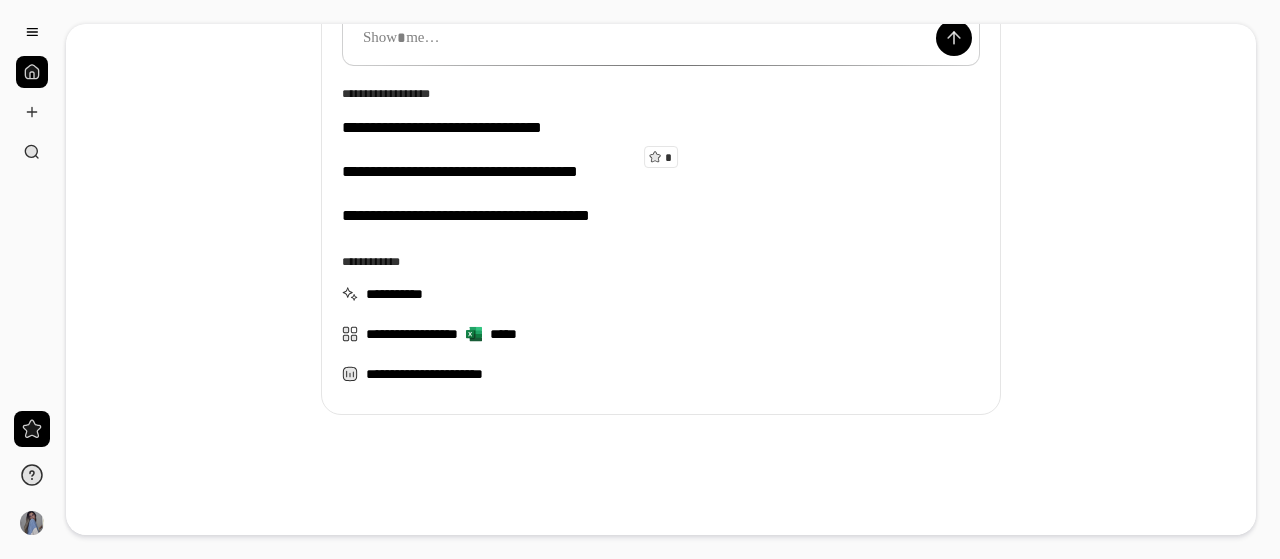 scroll, scrollTop: 349, scrollLeft: 0, axis: vertical 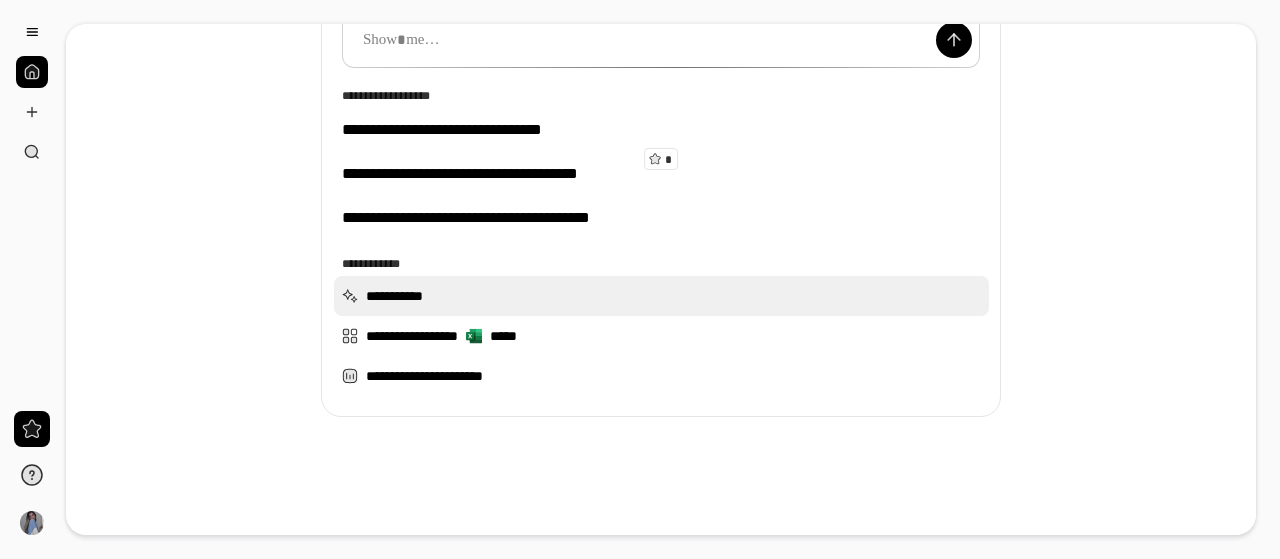 click on "**********" at bounding box center (661, 296) 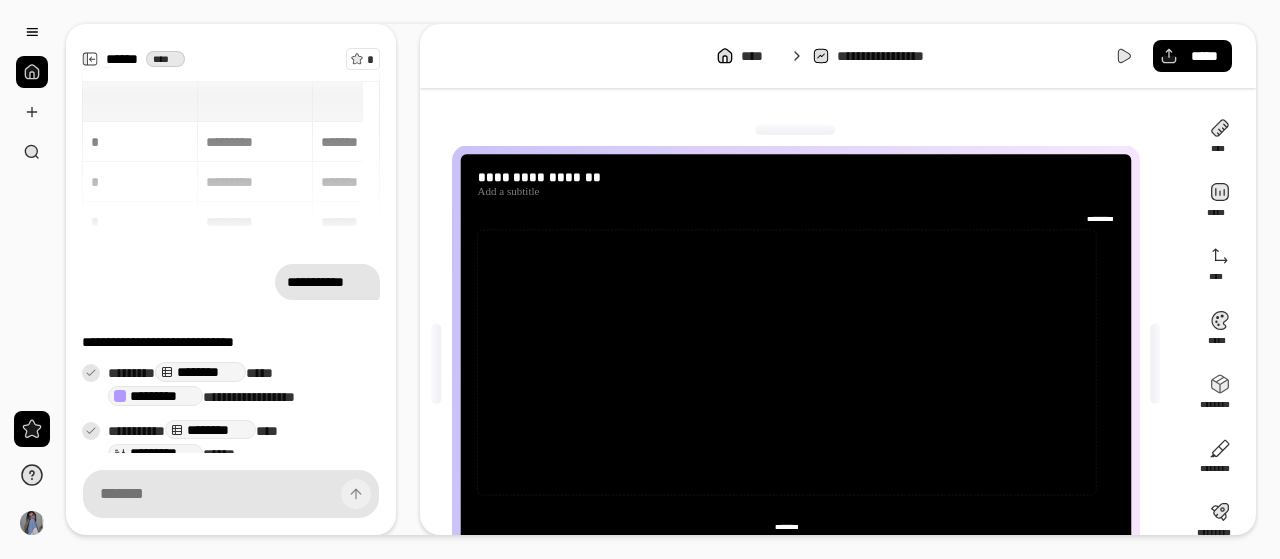 scroll, scrollTop: 149, scrollLeft: 0, axis: vertical 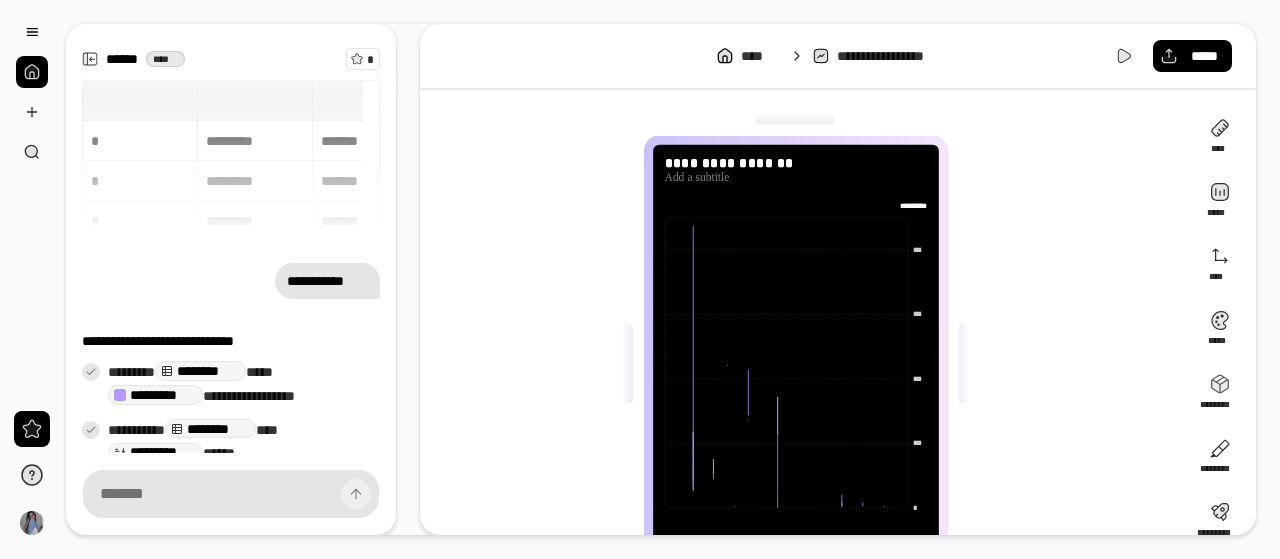 click on "* ********* ******* ***** * ********* ******* ***** * ********* ******* ***** * ********* ******* ****" at bounding box center [231, 156] 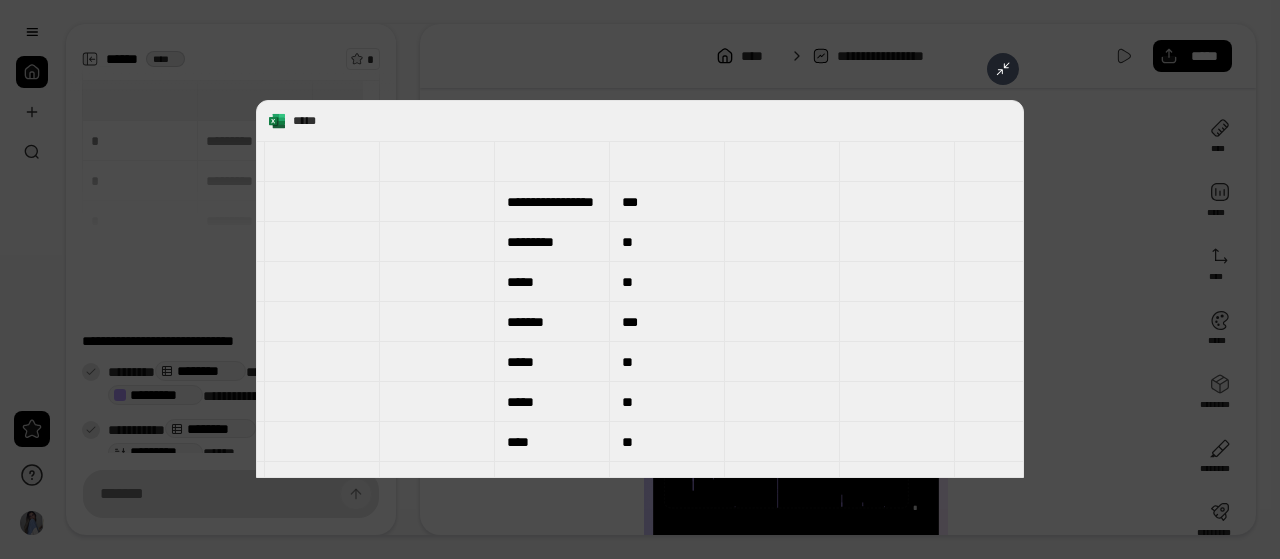 scroll, scrollTop: 0, scrollLeft: 822, axis: horizontal 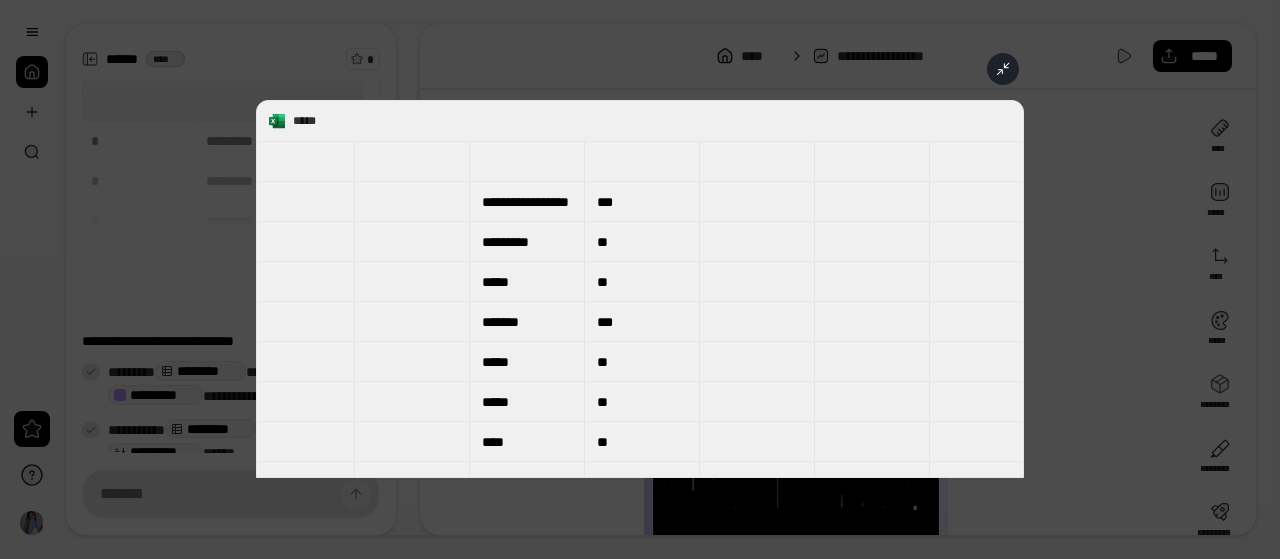 click on "**********" at bounding box center (640, 289) 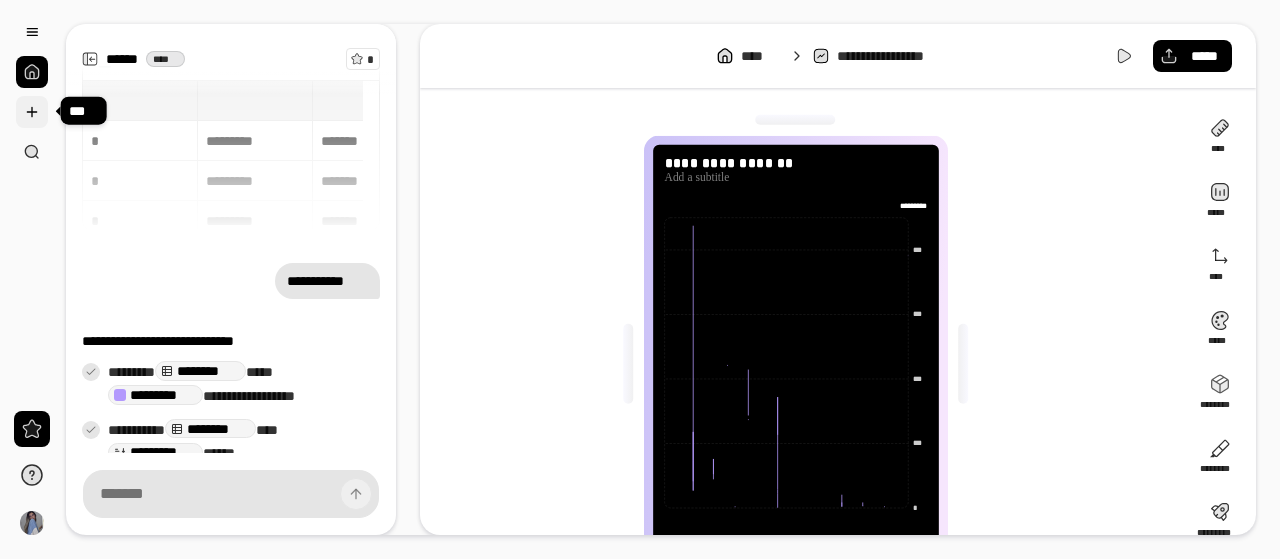 click at bounding box center [32, 112] 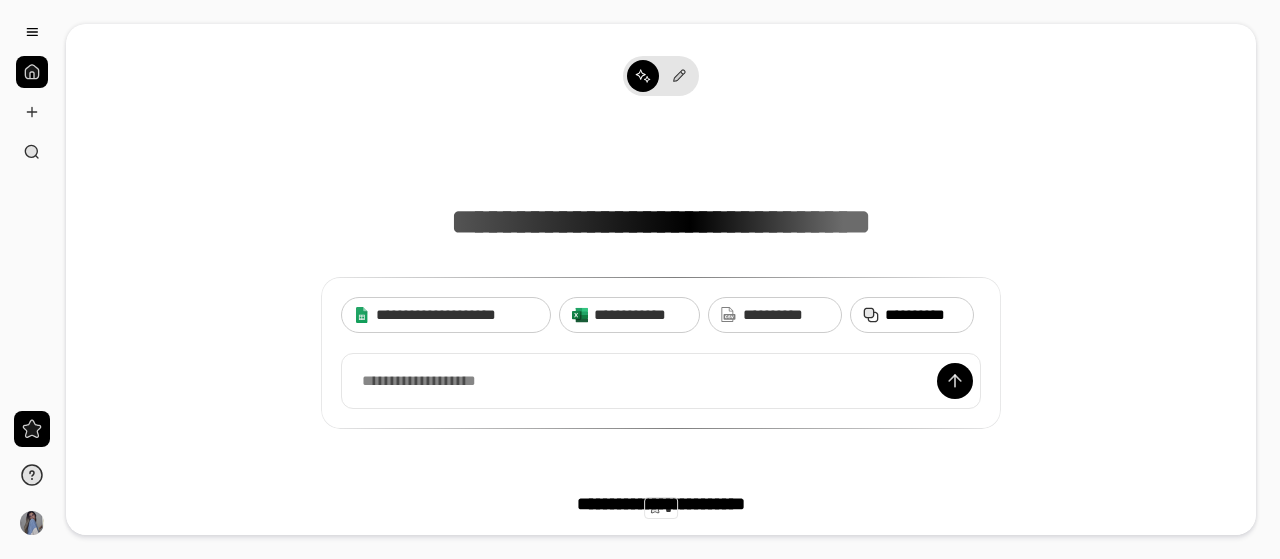 click on "**********" at bounding box center [923, 315] 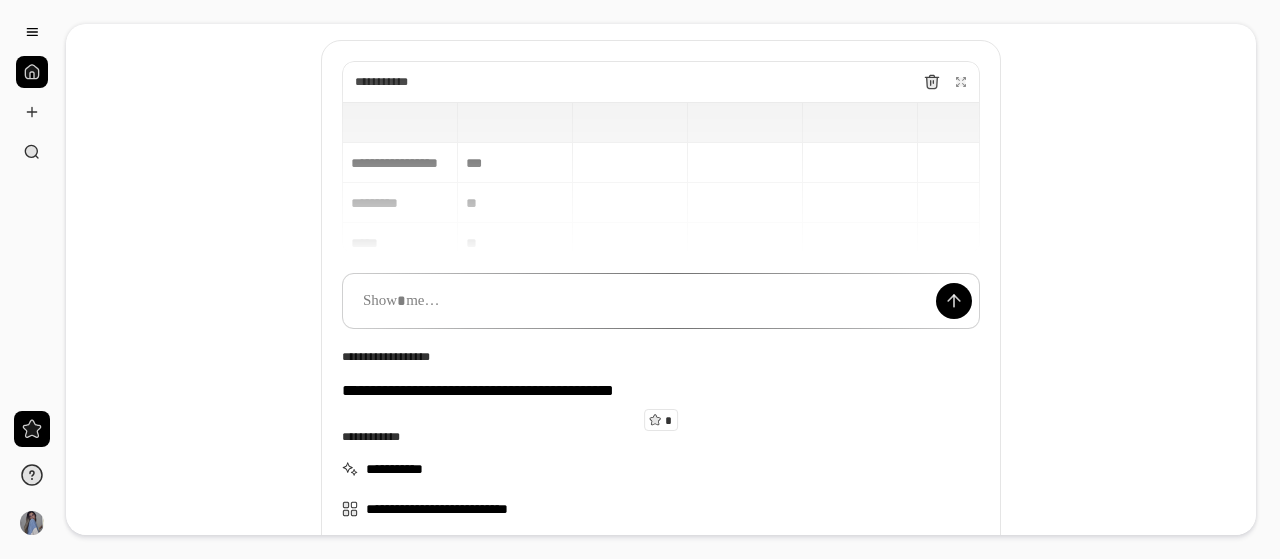 scroll, scrollTop: 85, scrollLeft: 0, axis: vertical 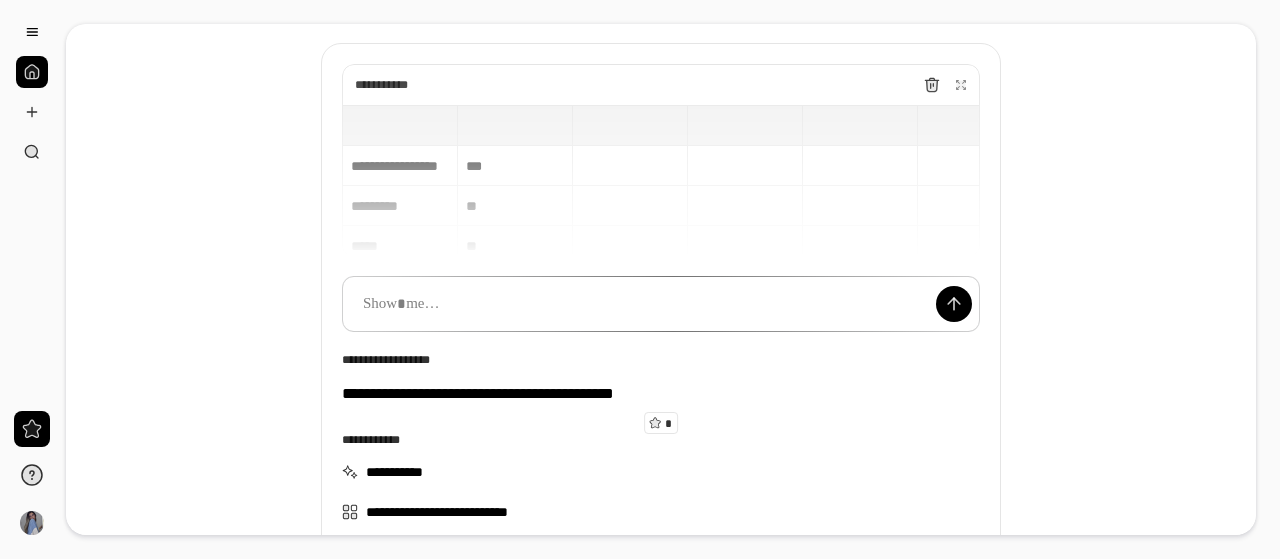 click on "**********" at bounding box center (661, 181) 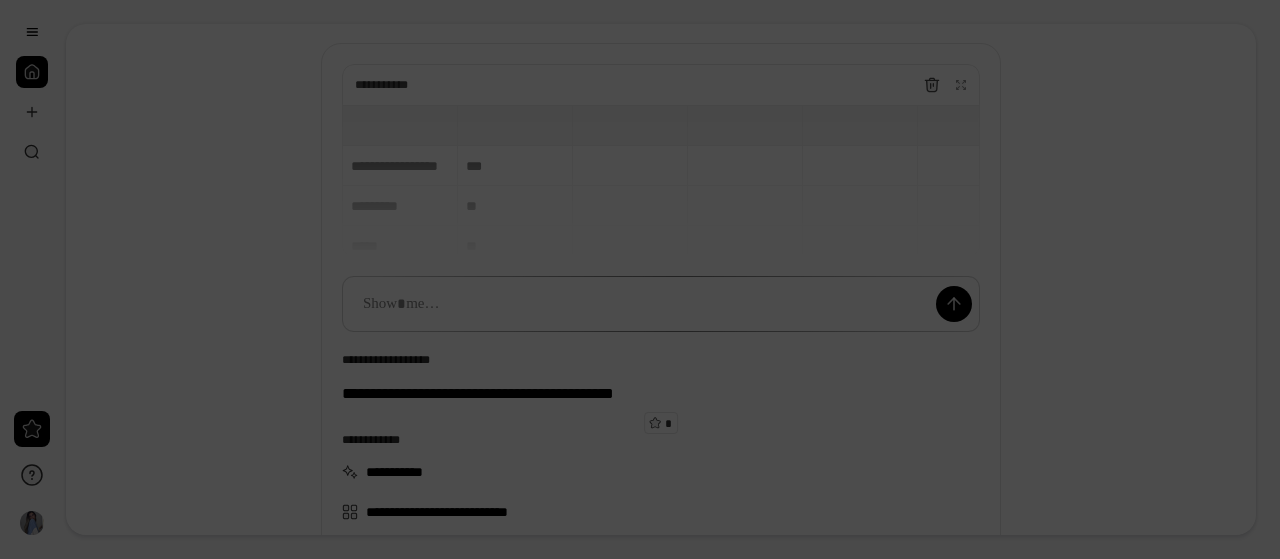 scroll, scrollTop: 0, scrollLeft: 0, axis: both 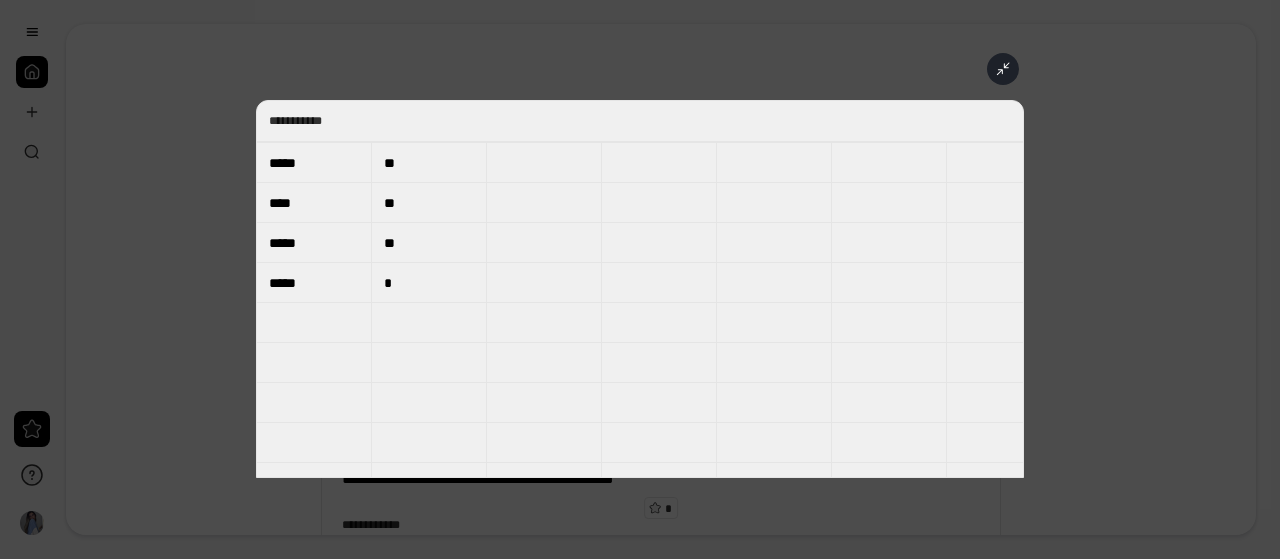 click 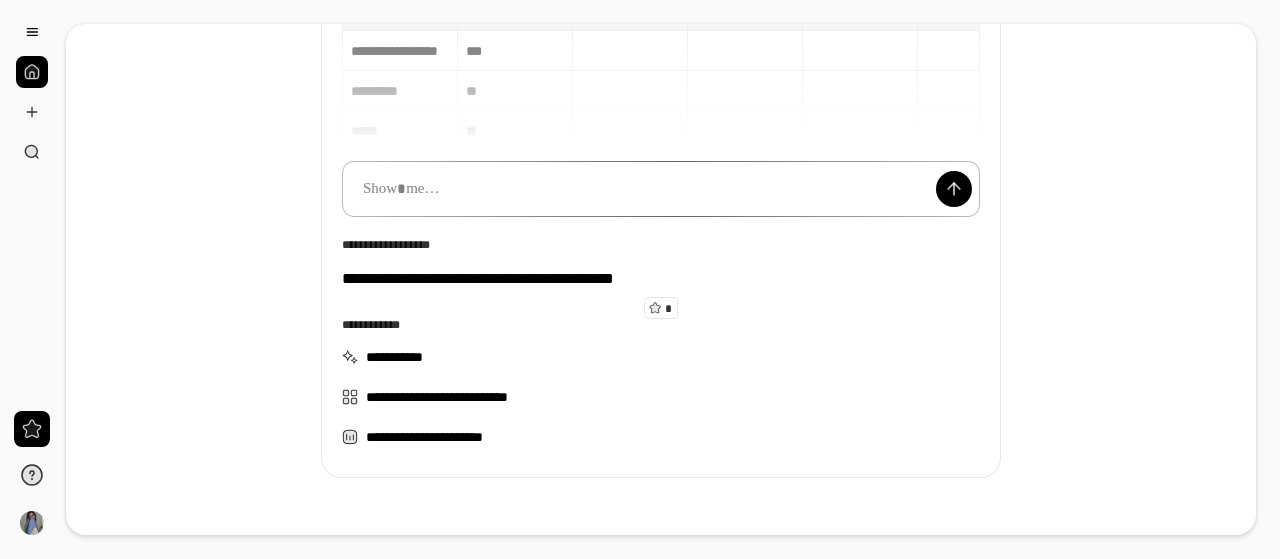 scroll, scrollTop: 206, scrollLeft: 0, axis: vertical 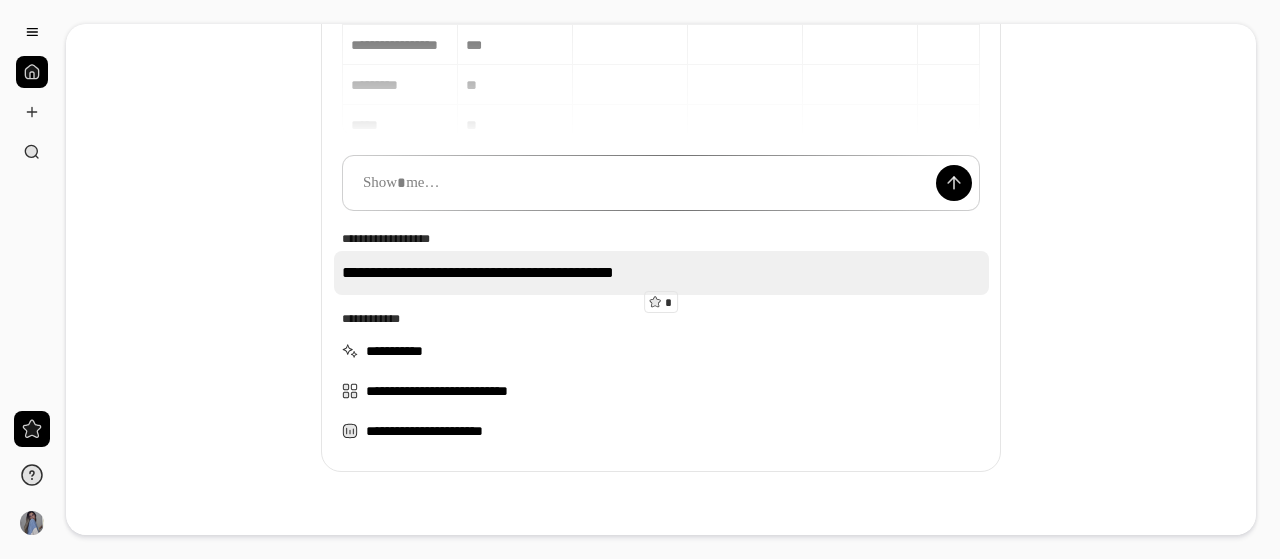 click on "**********" at bounding box center (661, 273) 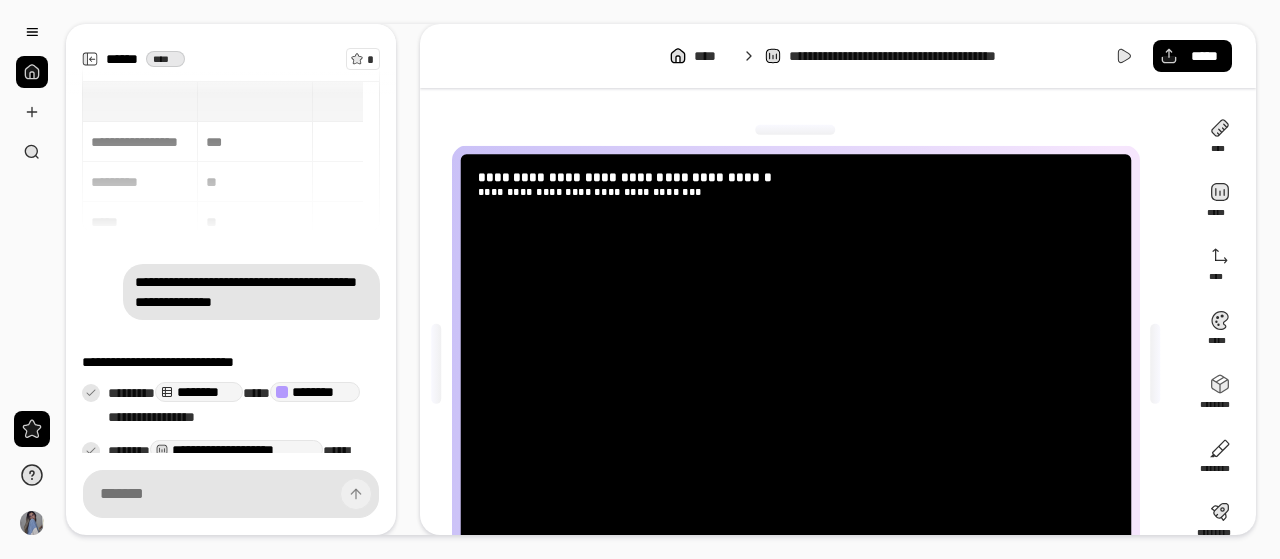 scroll, scrollTop: 112, scrollLeft: 0, axis: vertical 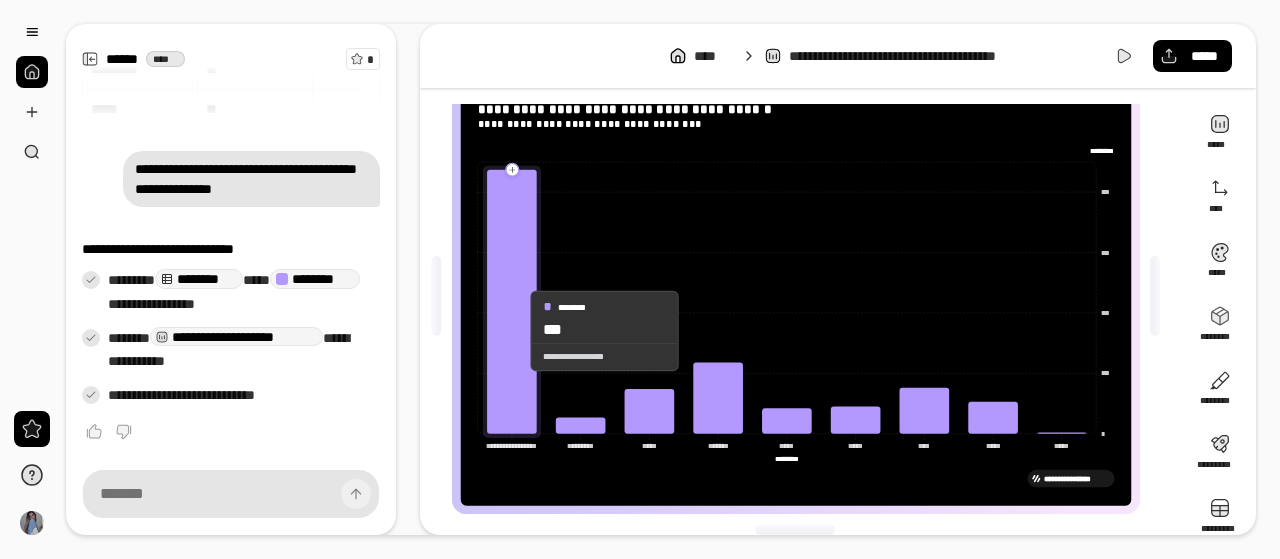click 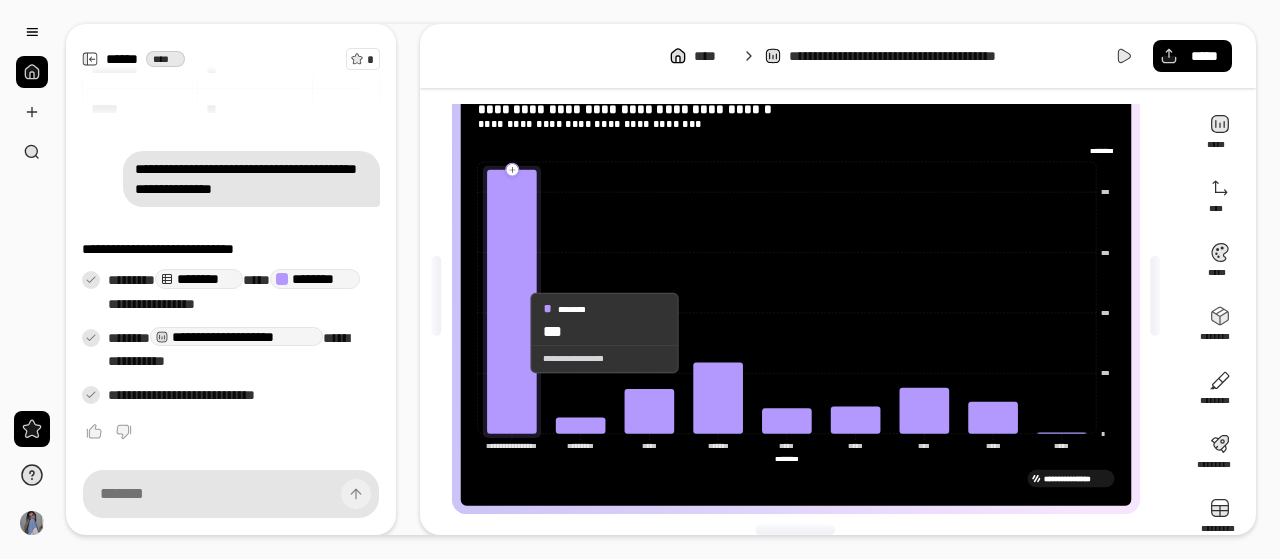 drag, startPoint x: 514, startPoint y: 333, endPoint x: 524, endPoint y: 407, distance: 74.672615 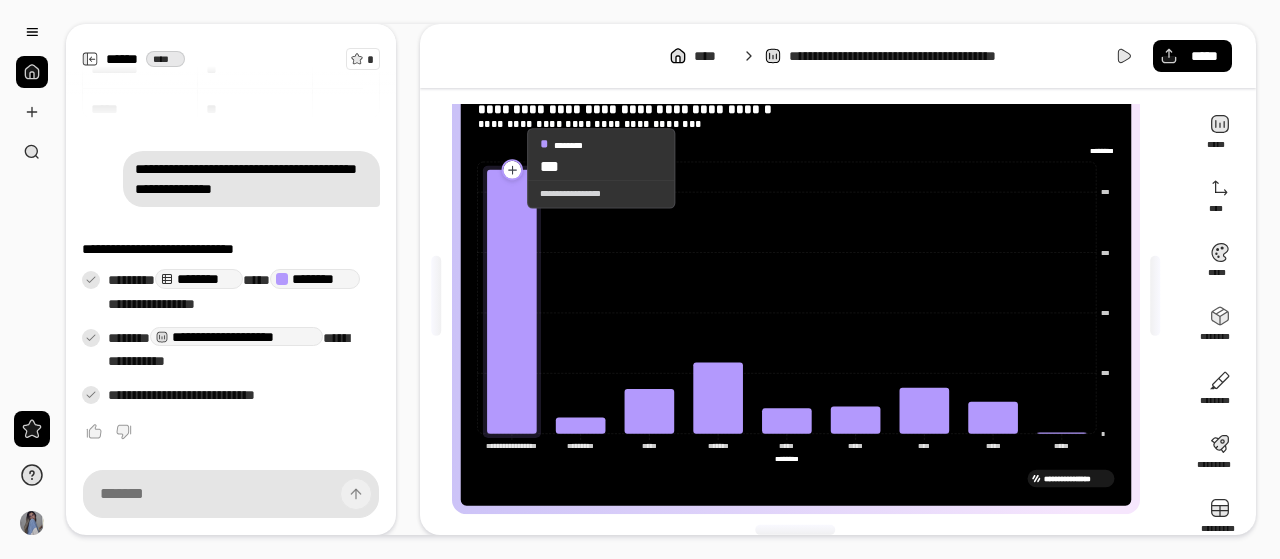click 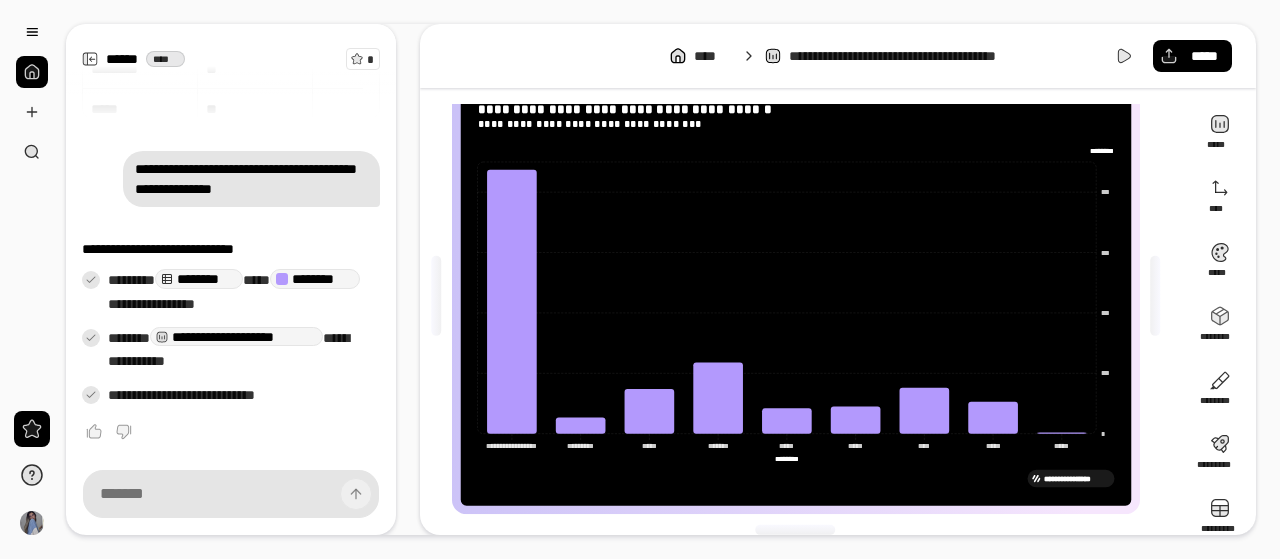 click on "********" at bounding box center (199, 278) 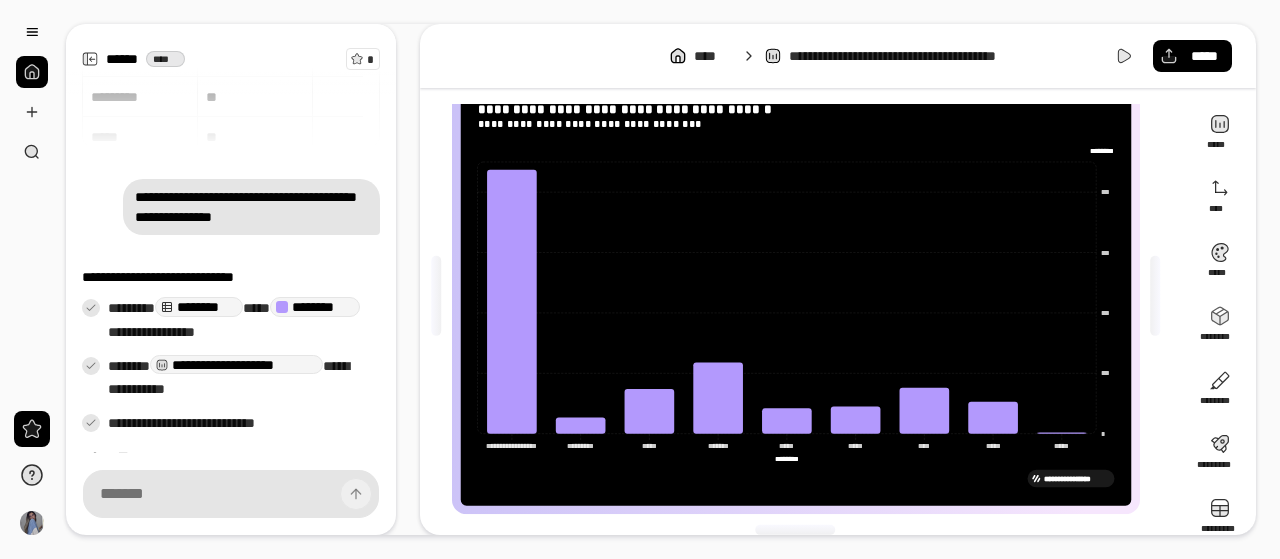 scroll, scrollTop: 0, scrollLeft: 0, axis: both 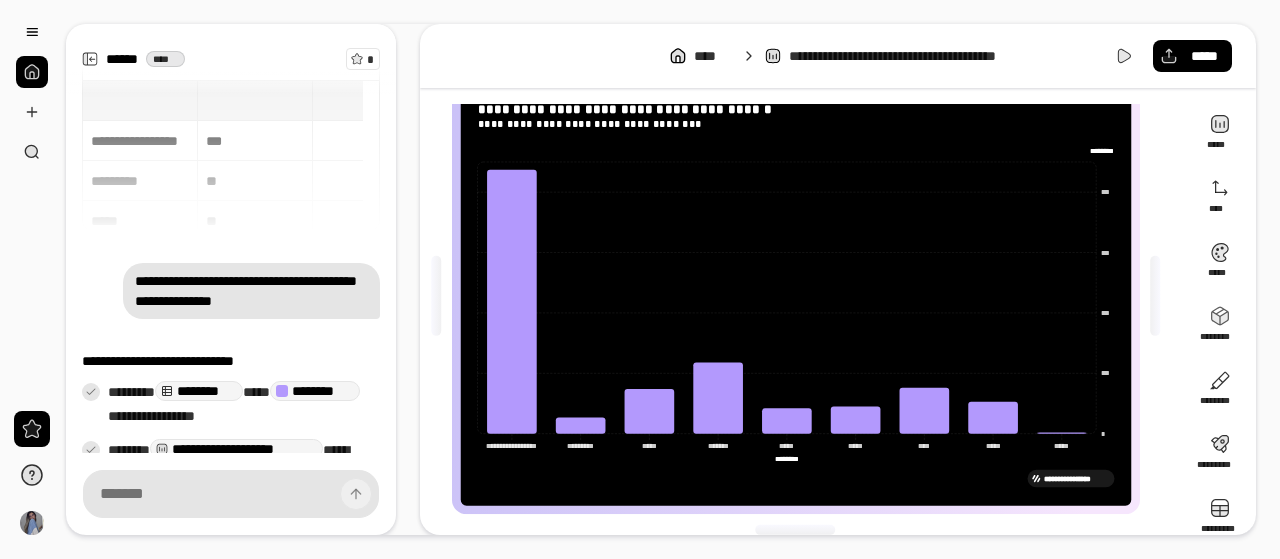 click on "**********" at bounding box center (231, 156) 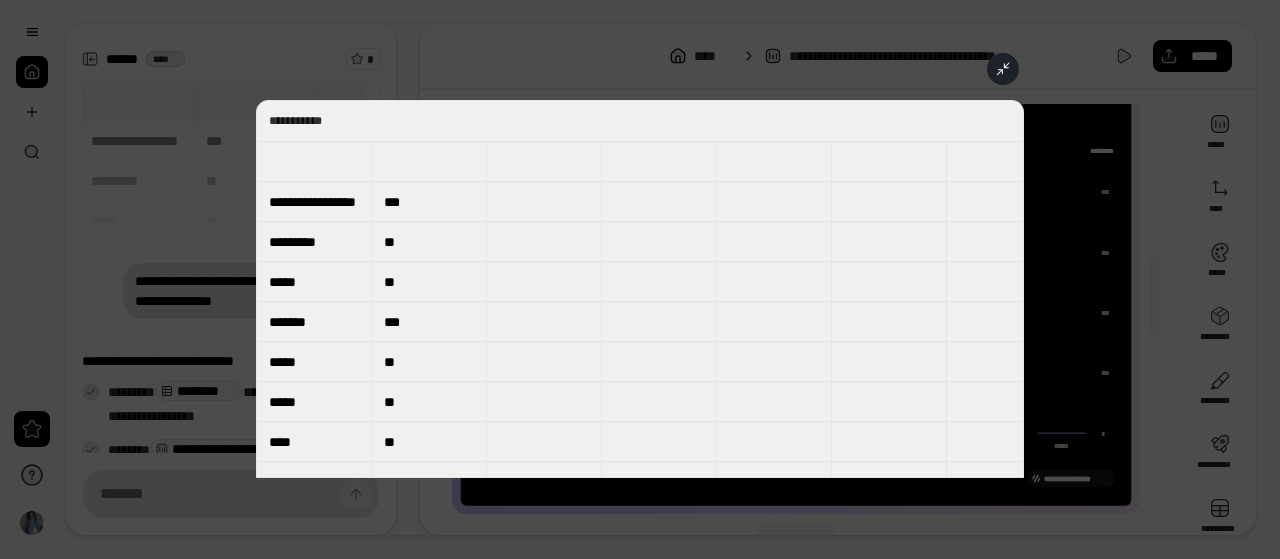 click on "***" at bounding box center (429, 202) 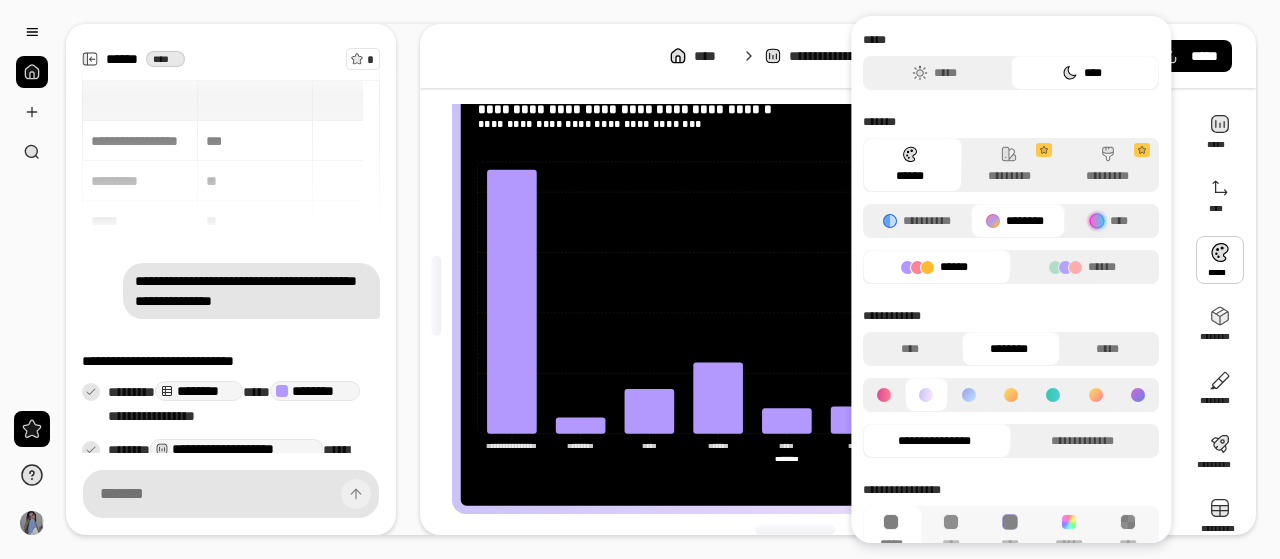 click at bounding box center (1220, 260) 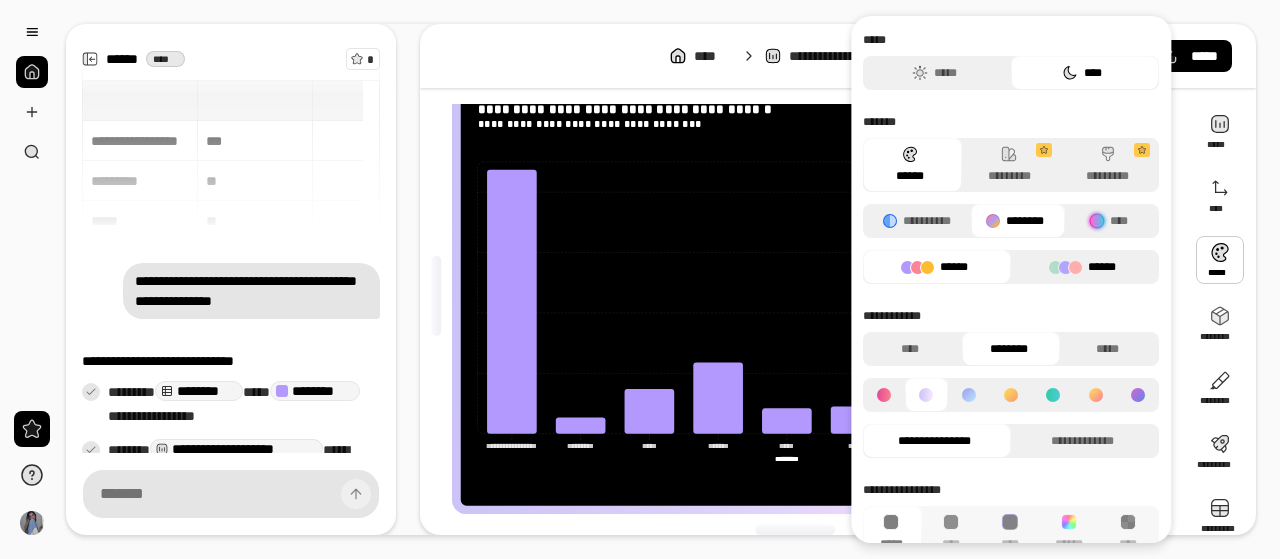 click on "******" at bounding box center (1082, 267) 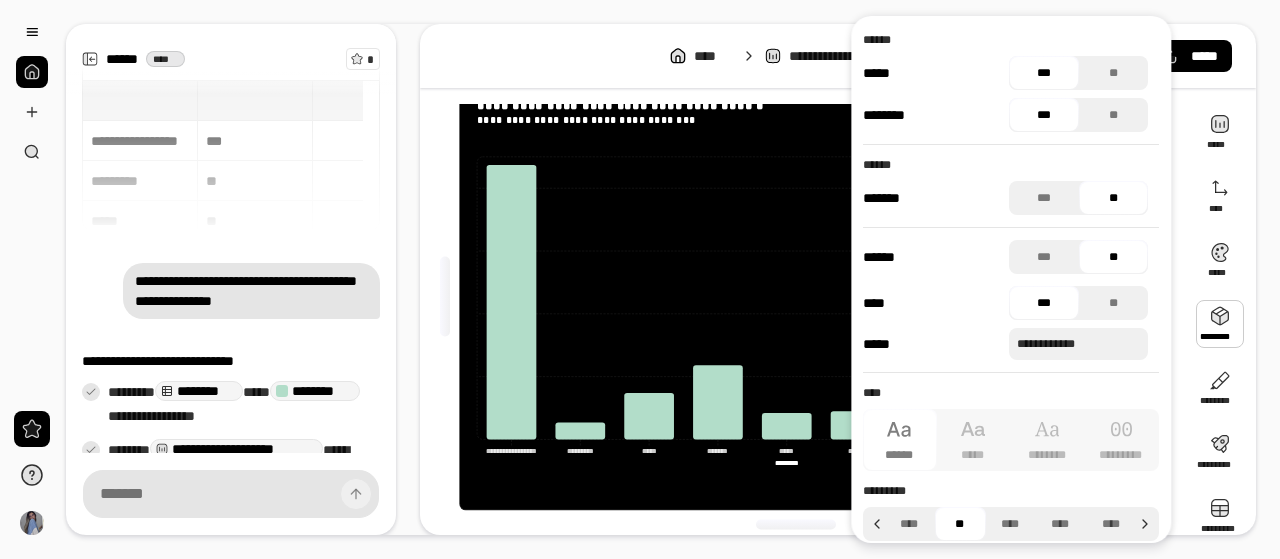 click at bounding box center [1220, 324] 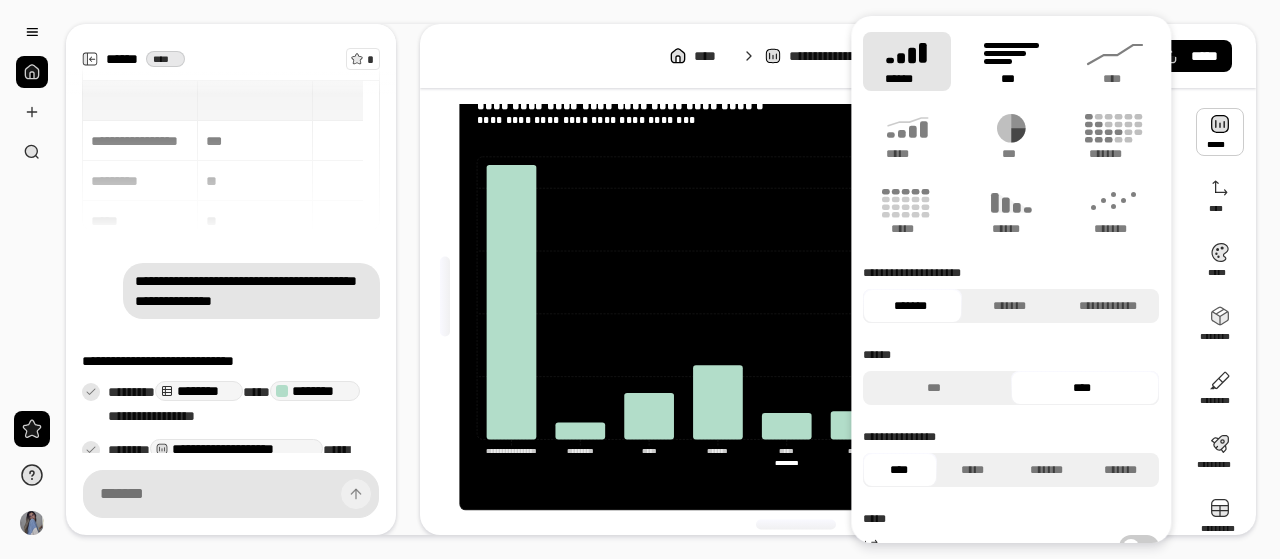 click on "***" at bounding box center [1011, 79] 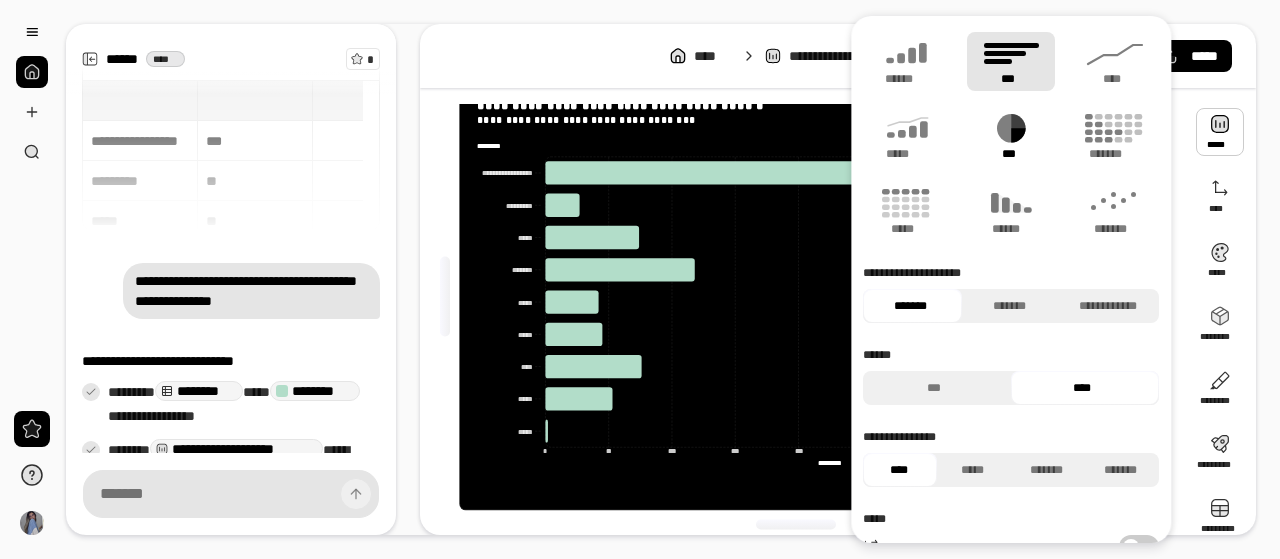 click 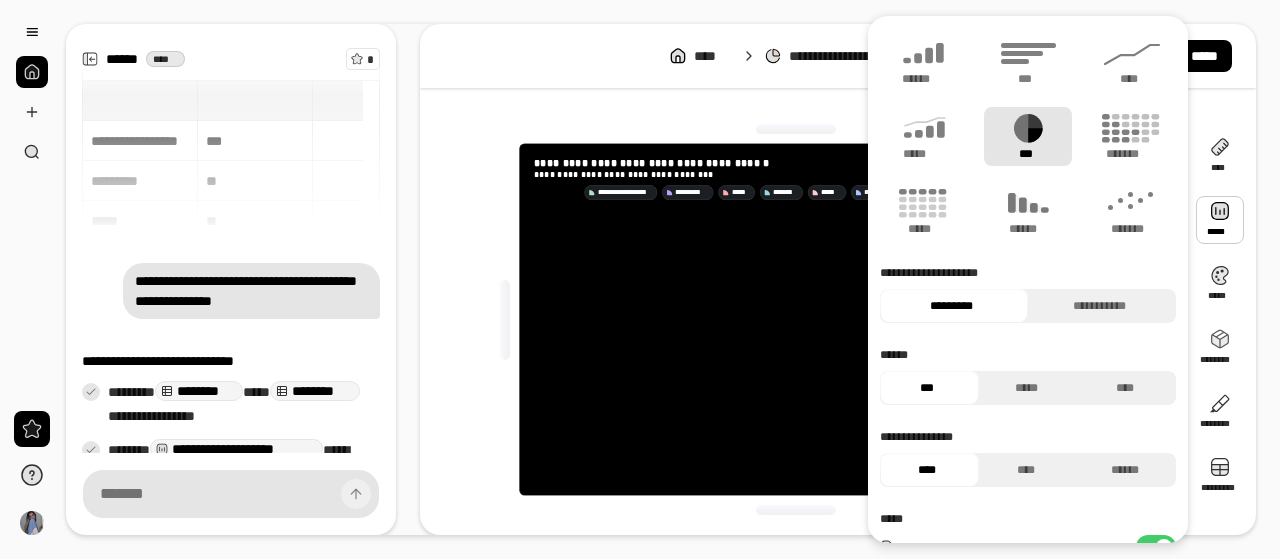 scroll, scrollTop: 0, scrollLeft: 0, axis: both 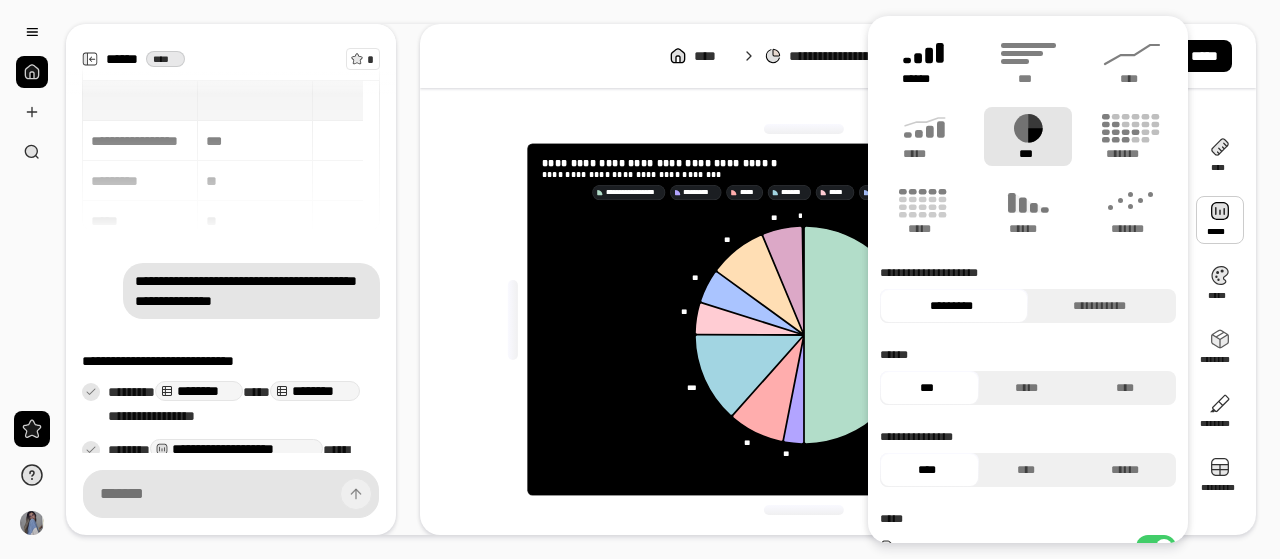 click 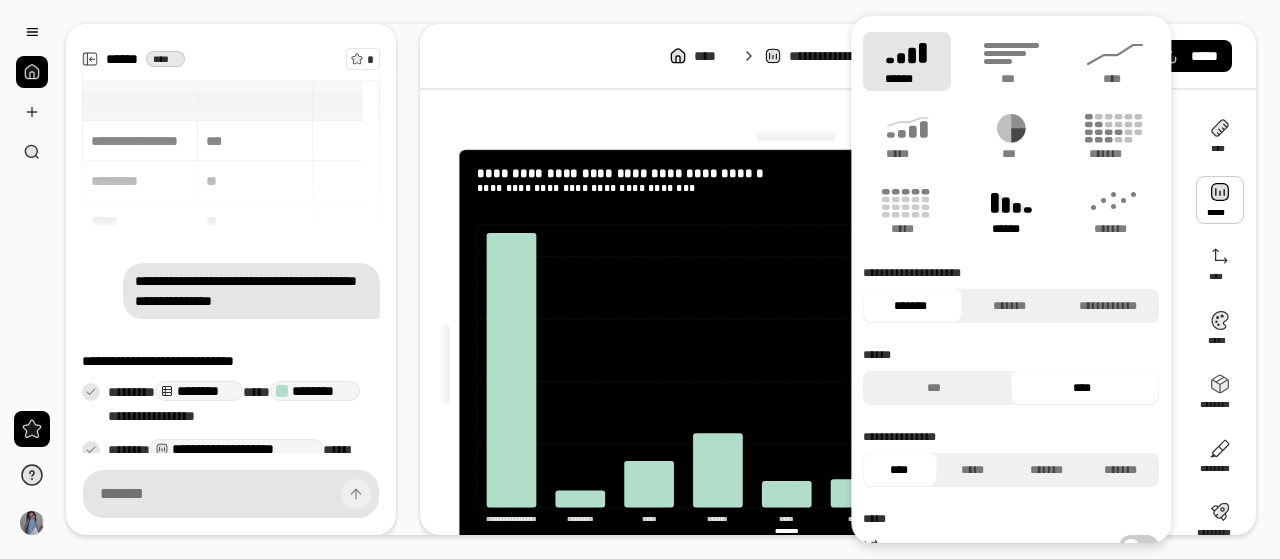 click 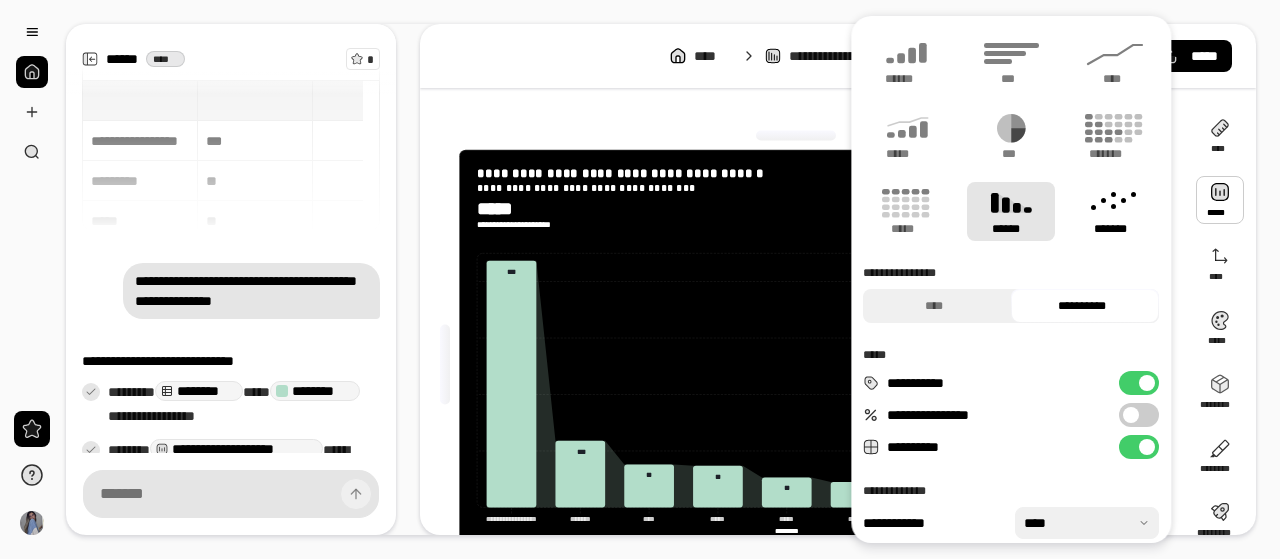 click 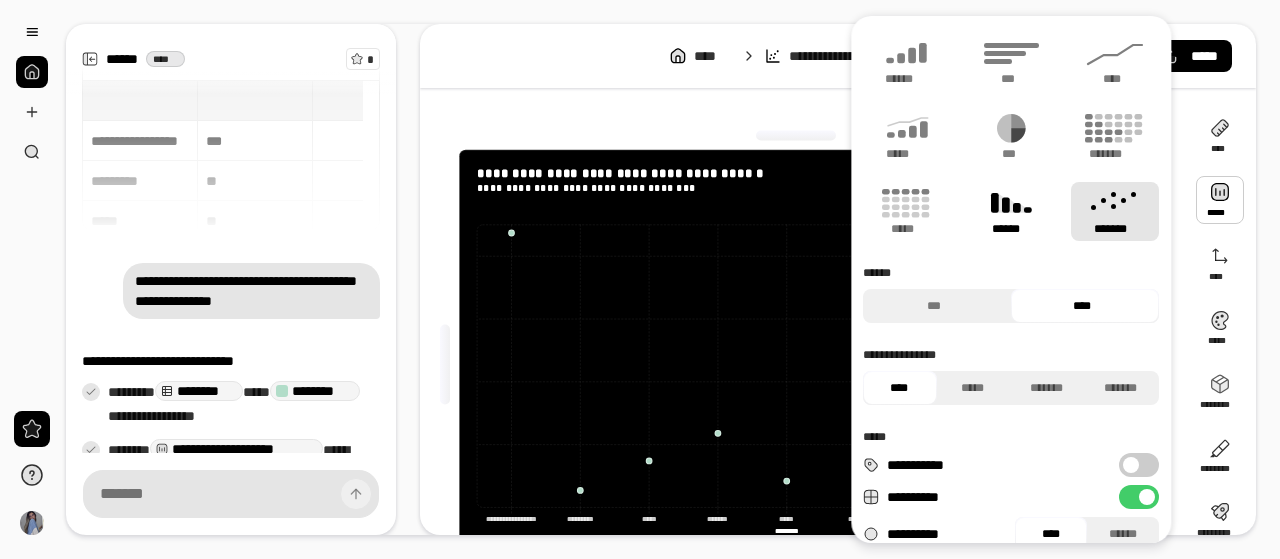 click 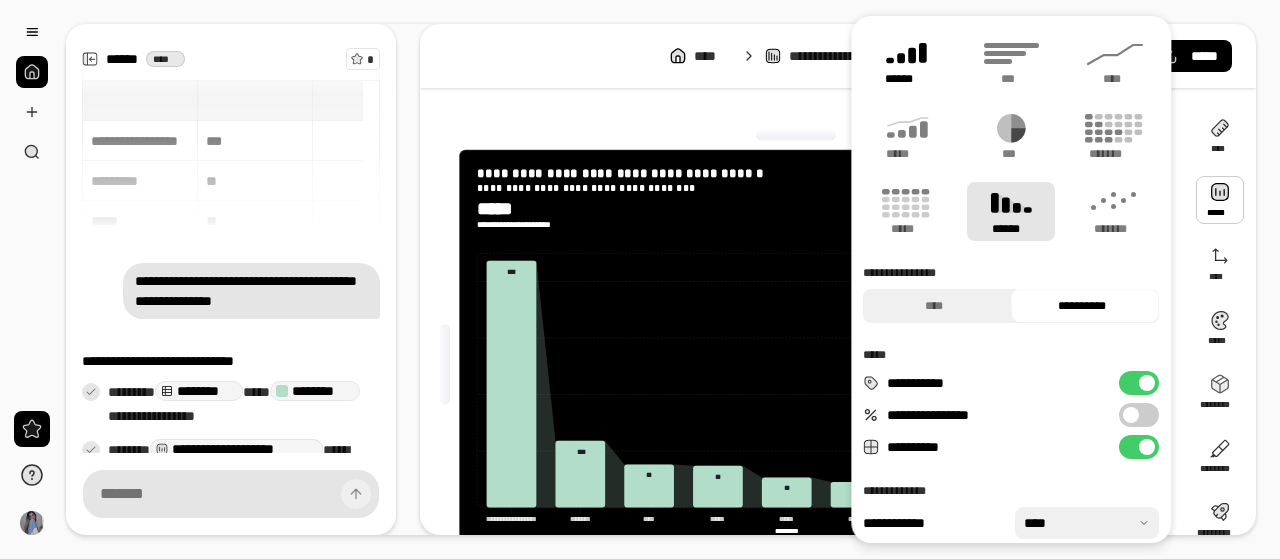 click on "******" at bounding box center (907, 79) 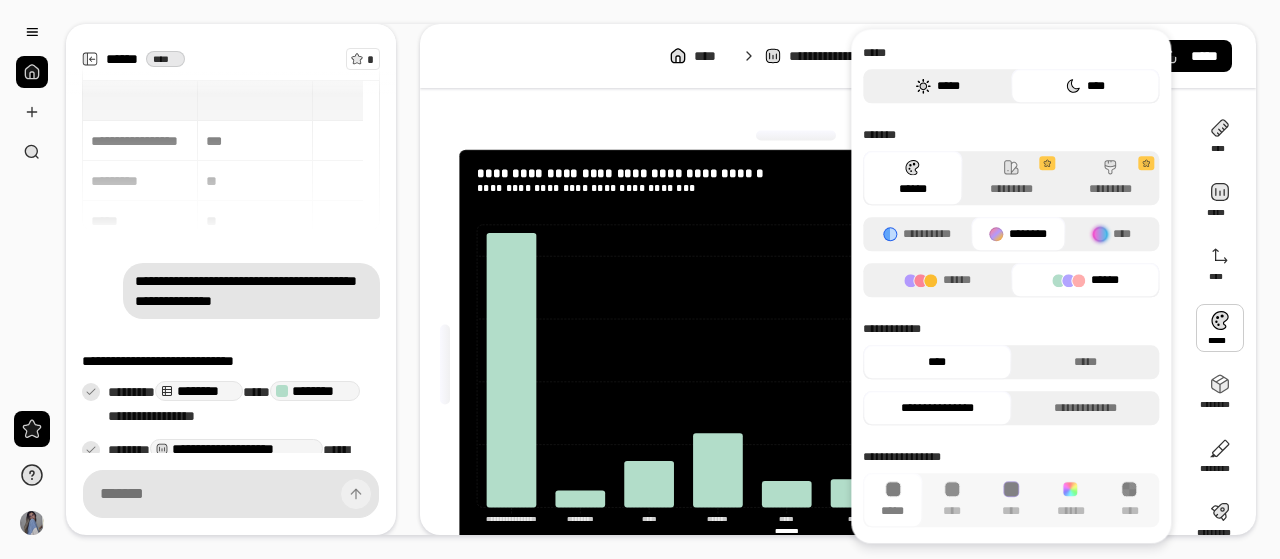 click on "*****" at bounding box center [937, 86] 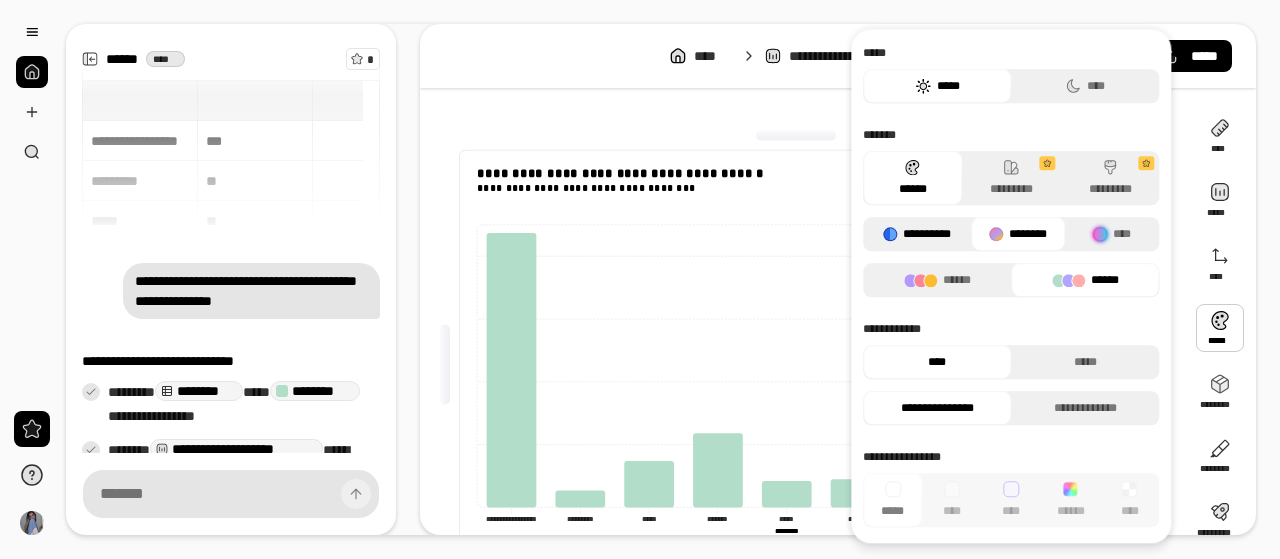 click on "**********" at bounding box center (917, 234) 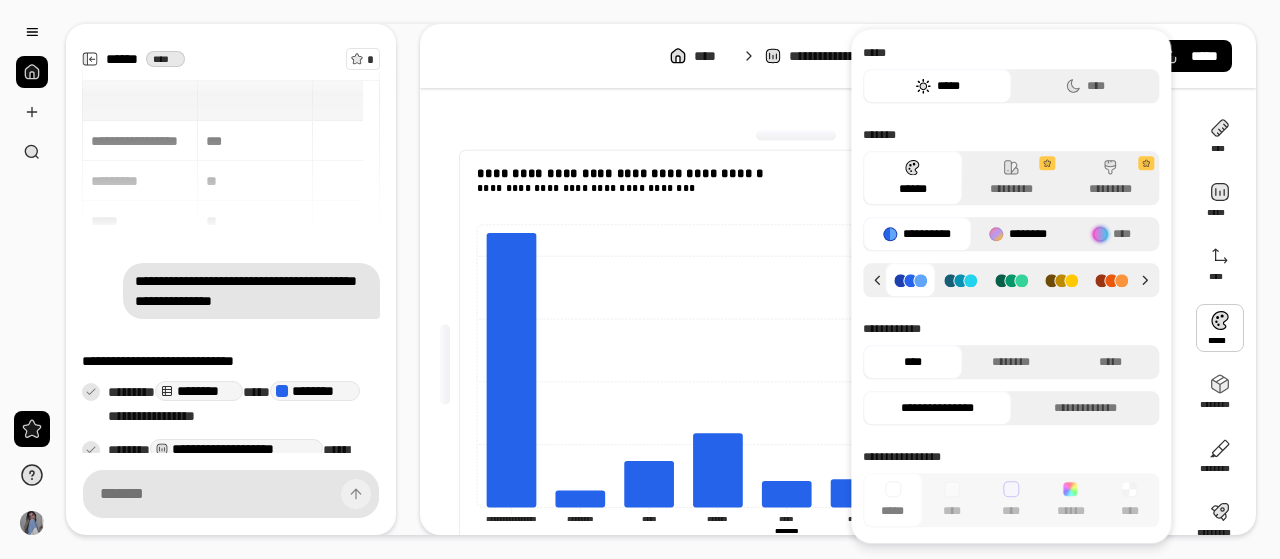 click at bounding box center (996, 234) 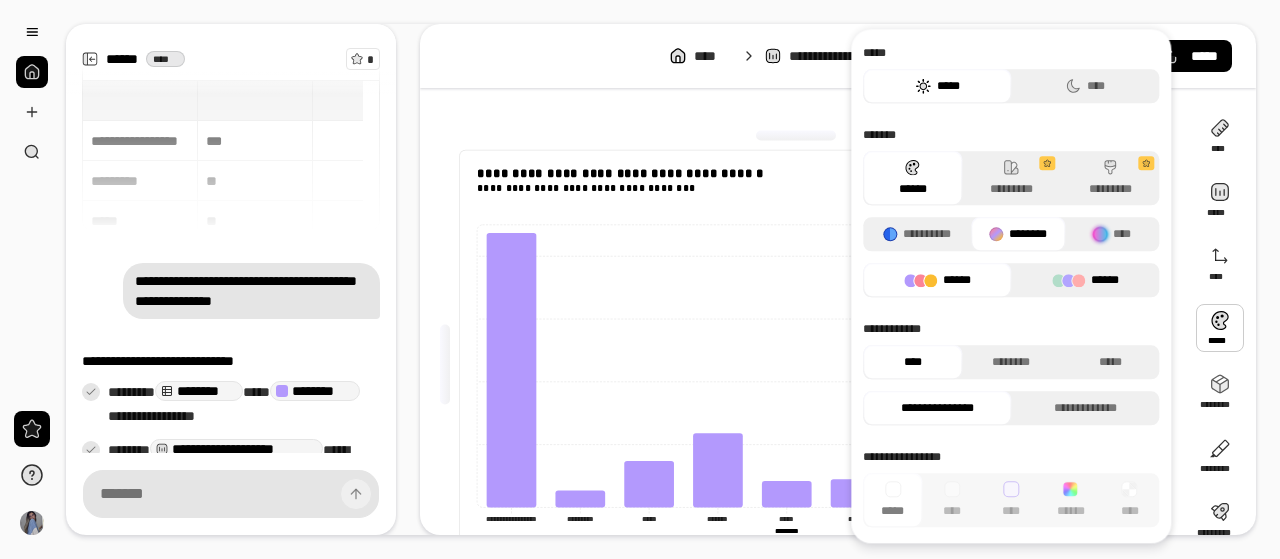 click 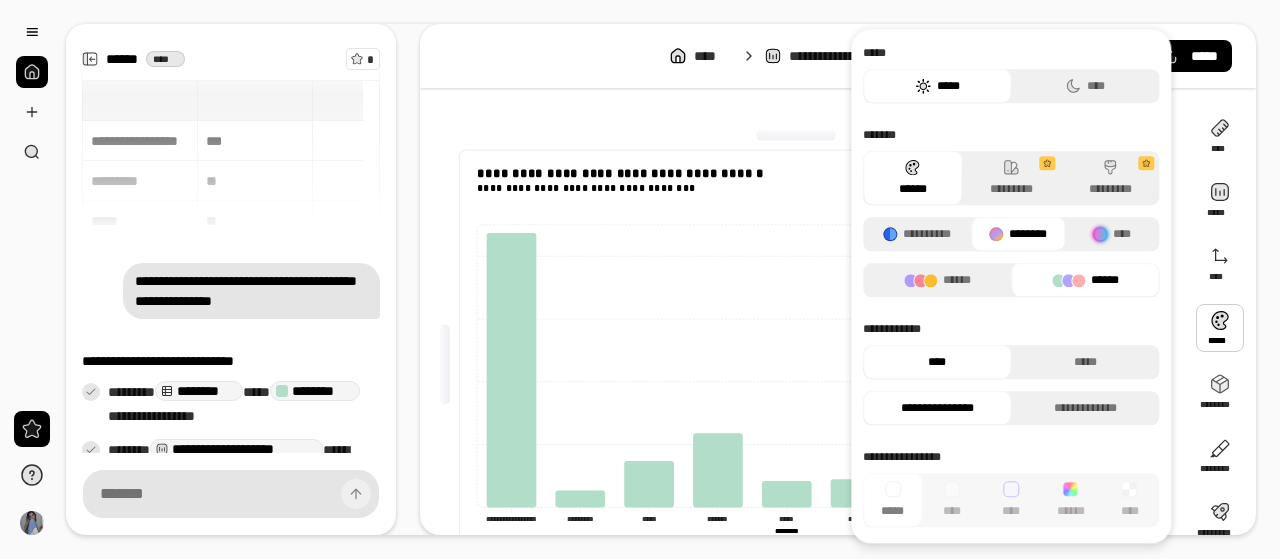 click 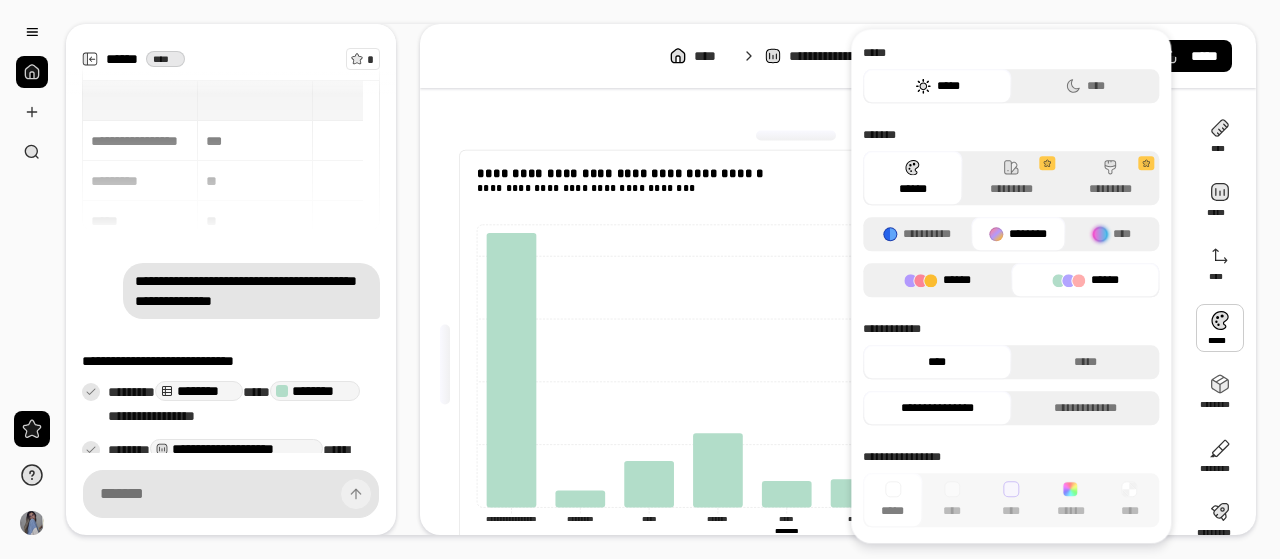 click on "******" at bounding box center [937, 280] 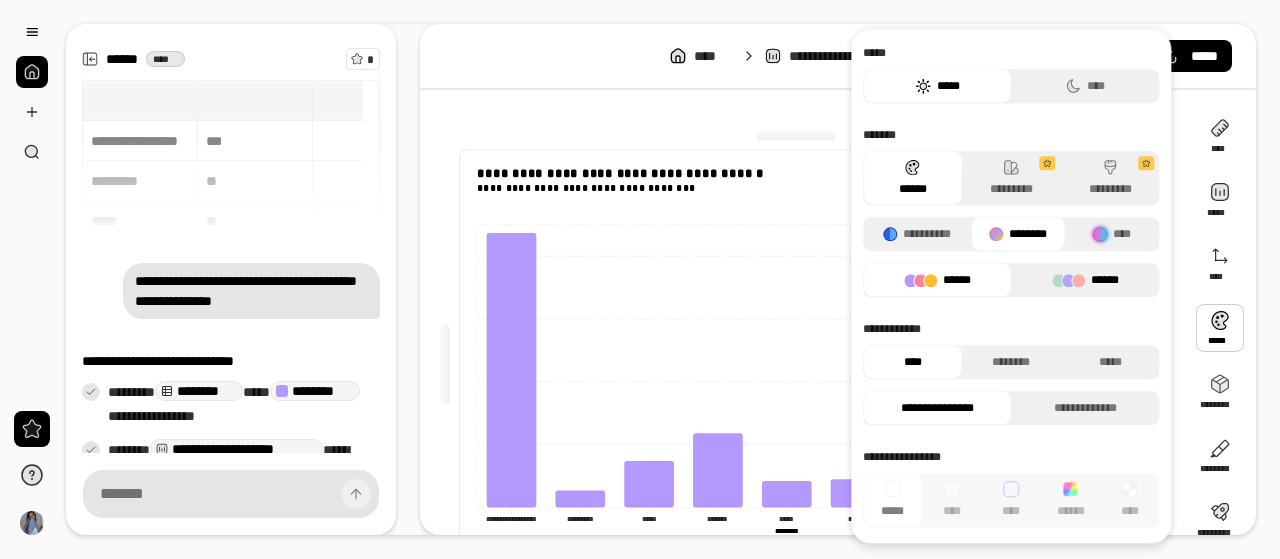 click on "******" at bounding box center (1085, 280) 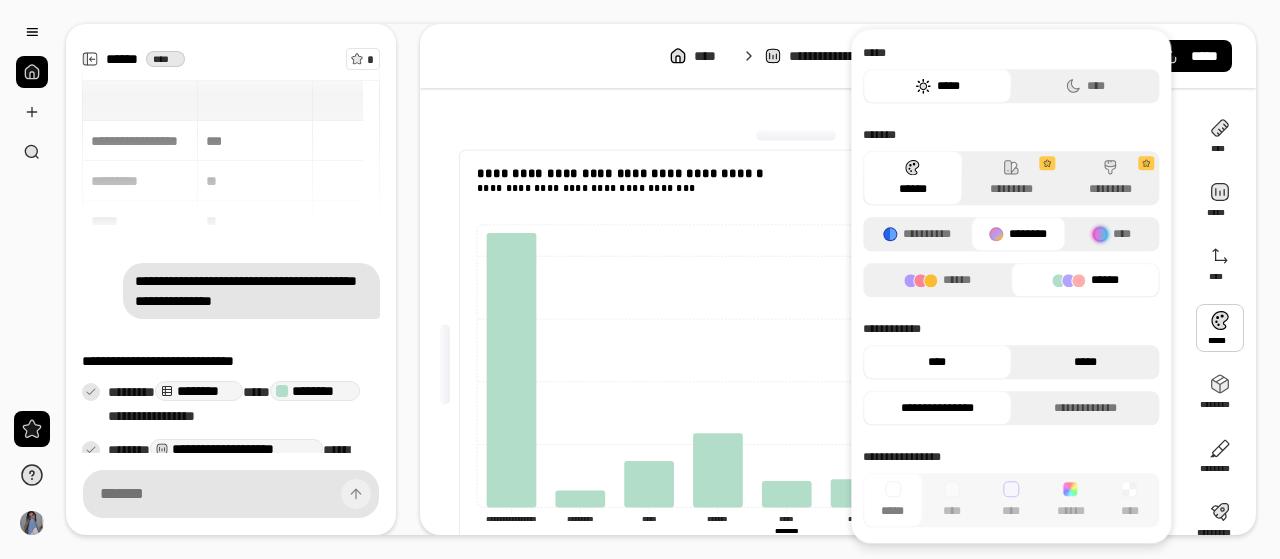 click on "*****" at bounding box center (1085, 362) 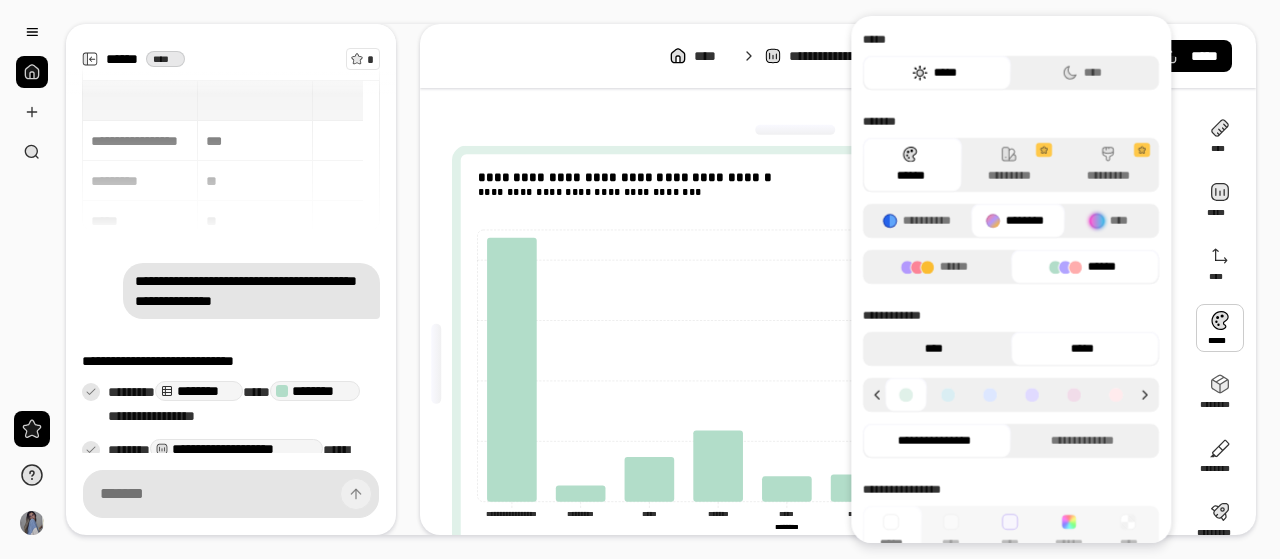 click on "****" at bounding box center [934, 349] 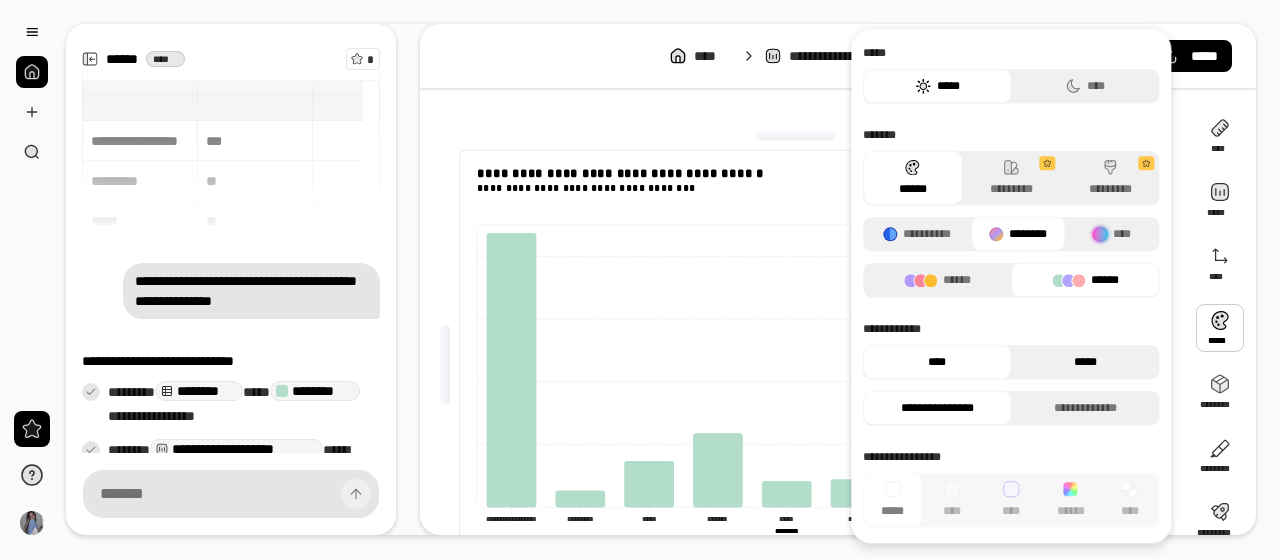 click on "*****" at bounding box center (1085, 362) 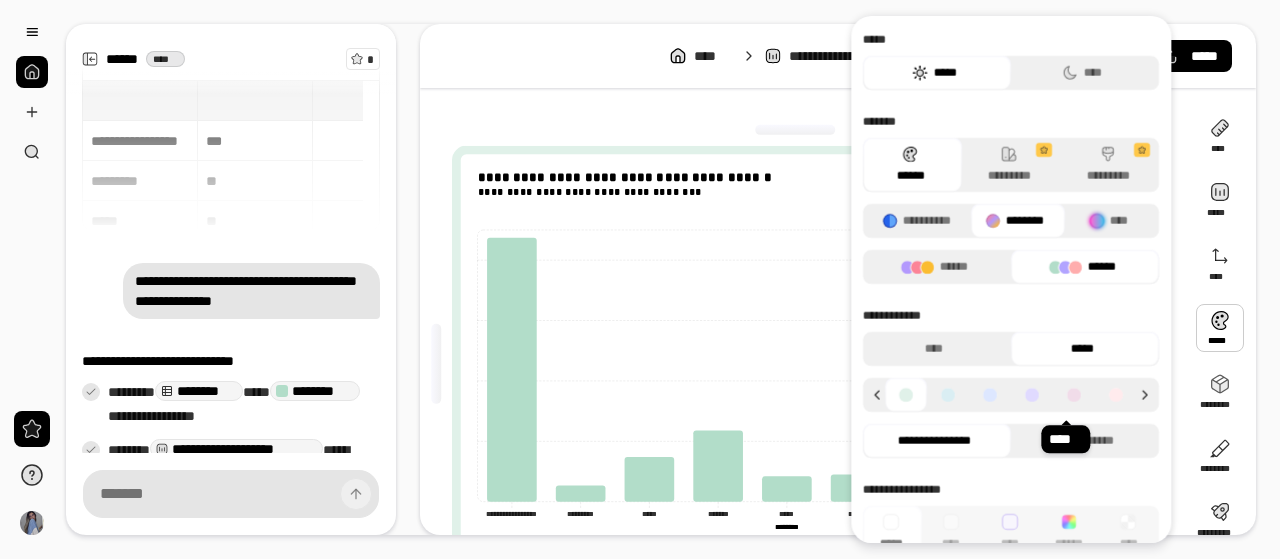 click at bounding box center [1074, 395] 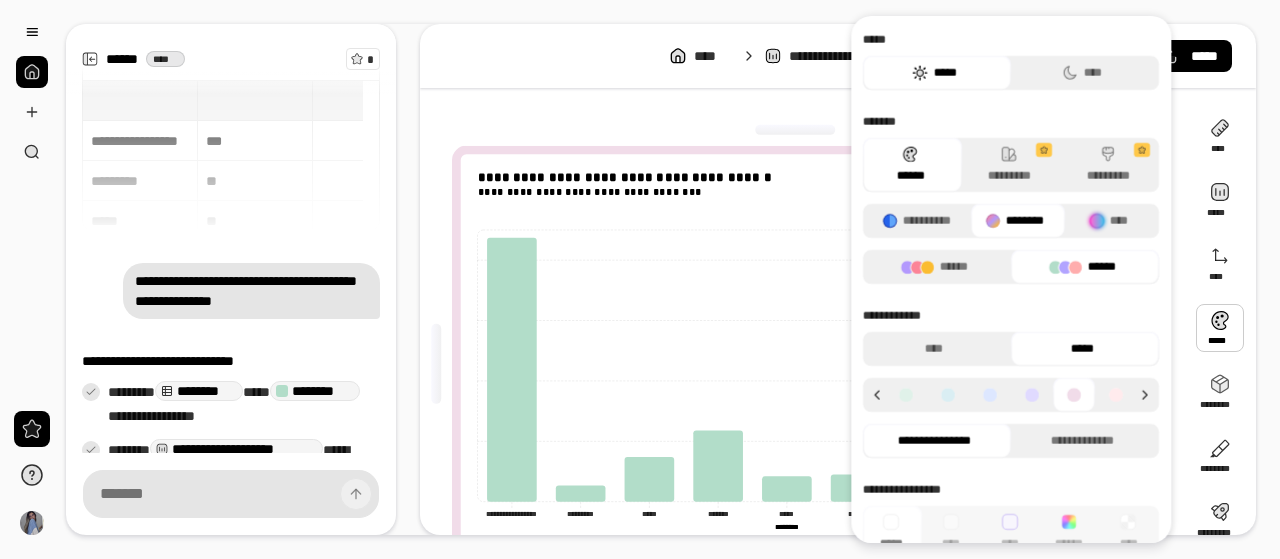 click at bounding box center [906, 395] 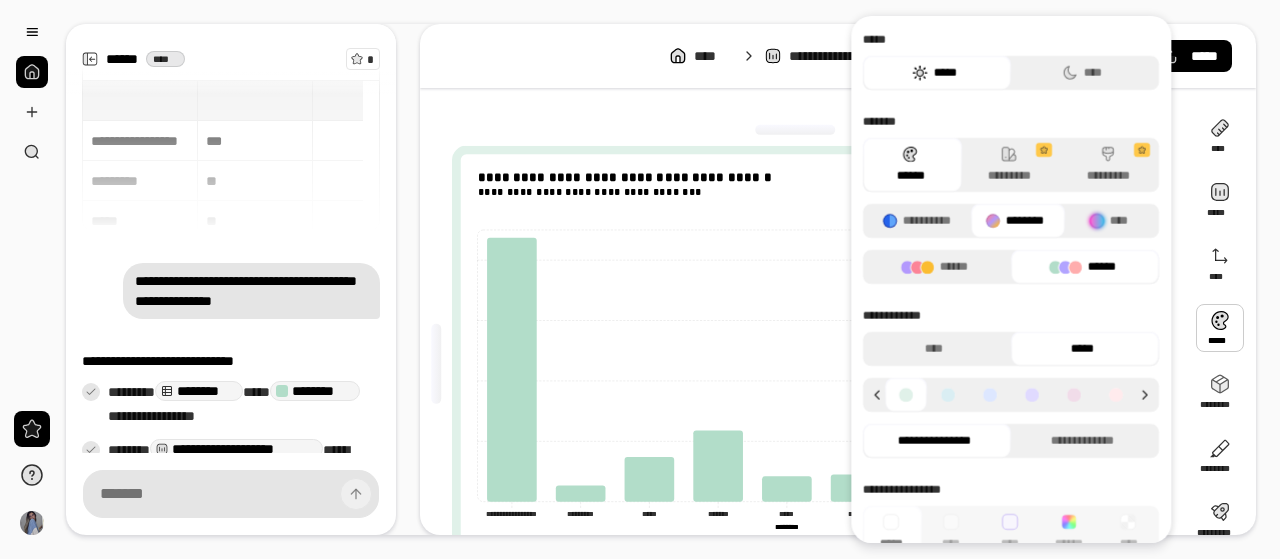 click on "**********" at bounding box center (934, 441) 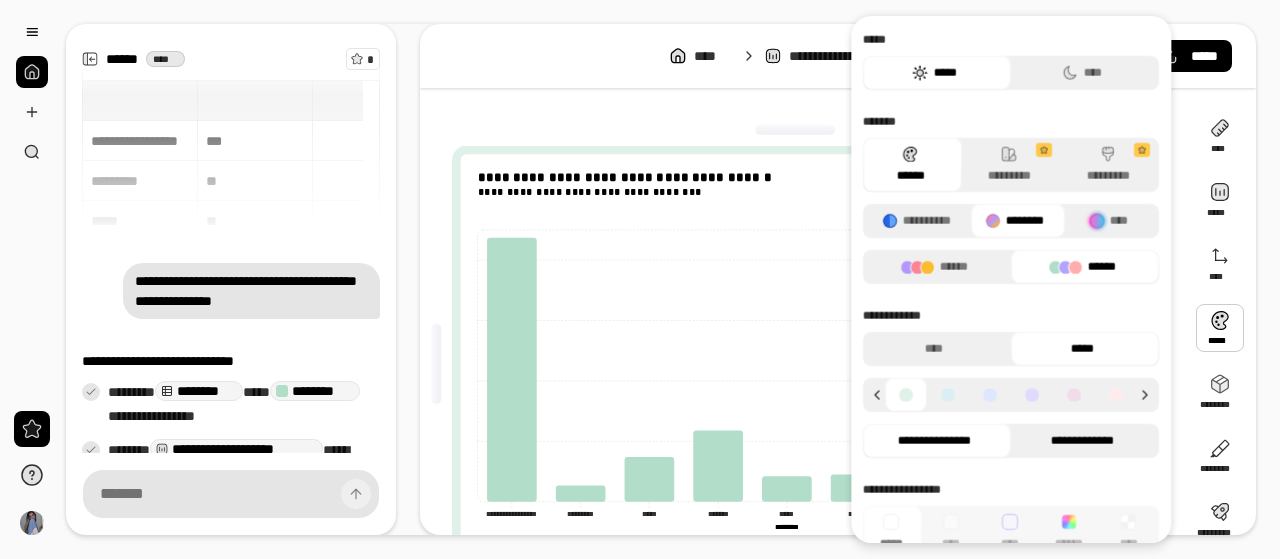 click on "**********" at bounding box center [1082, 441] 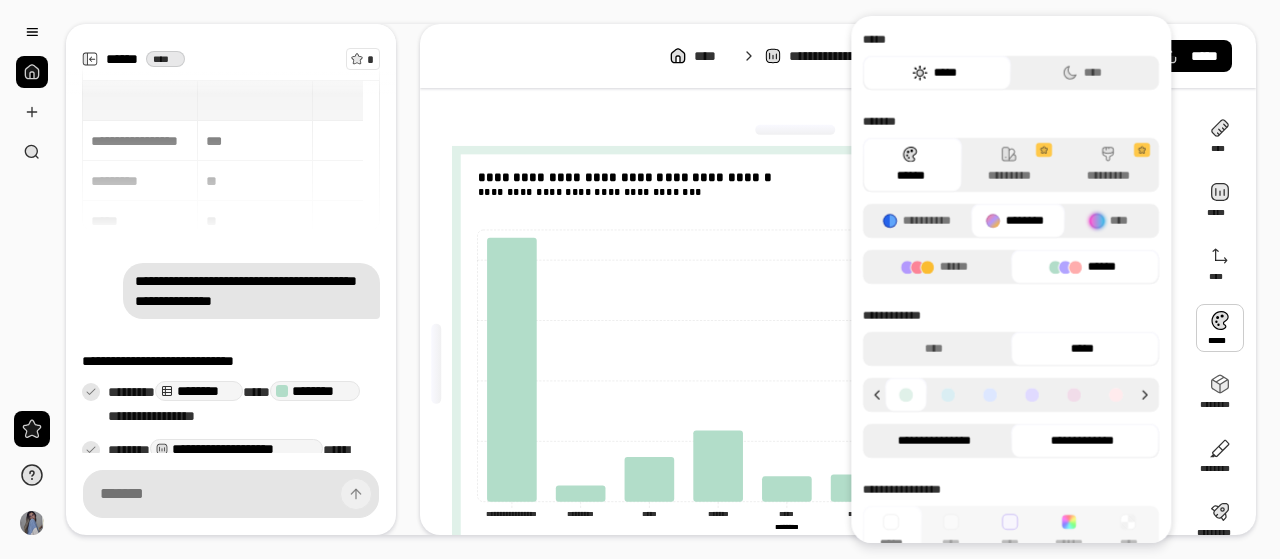 click on "**********" at bounding box center [934, 441] 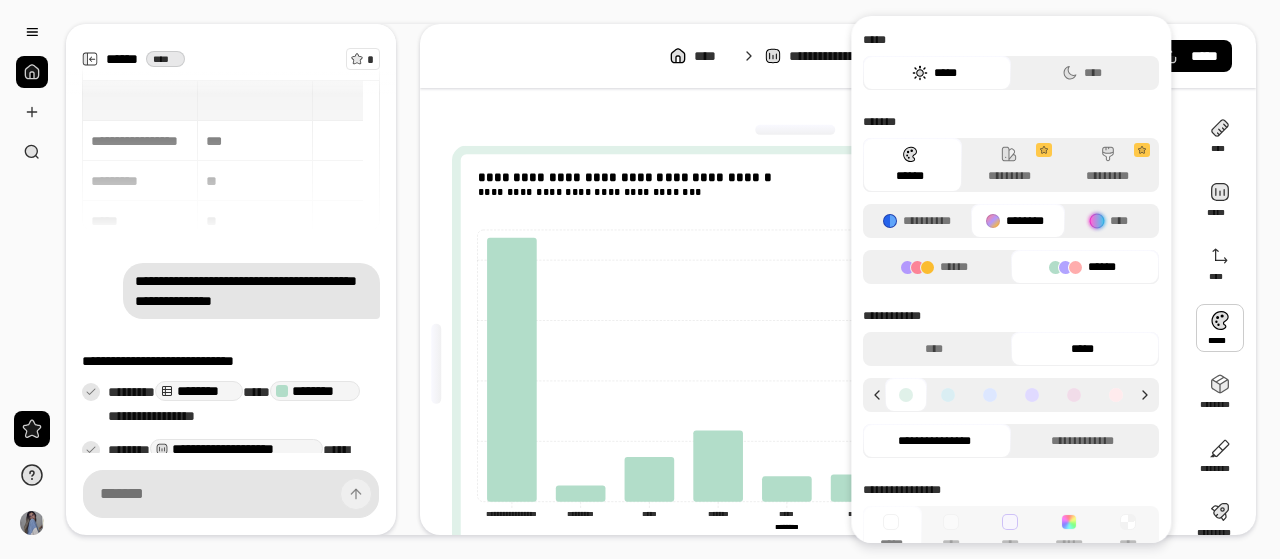scroll, scrollTop: 32, scrollLeft: 0, axis: vertical 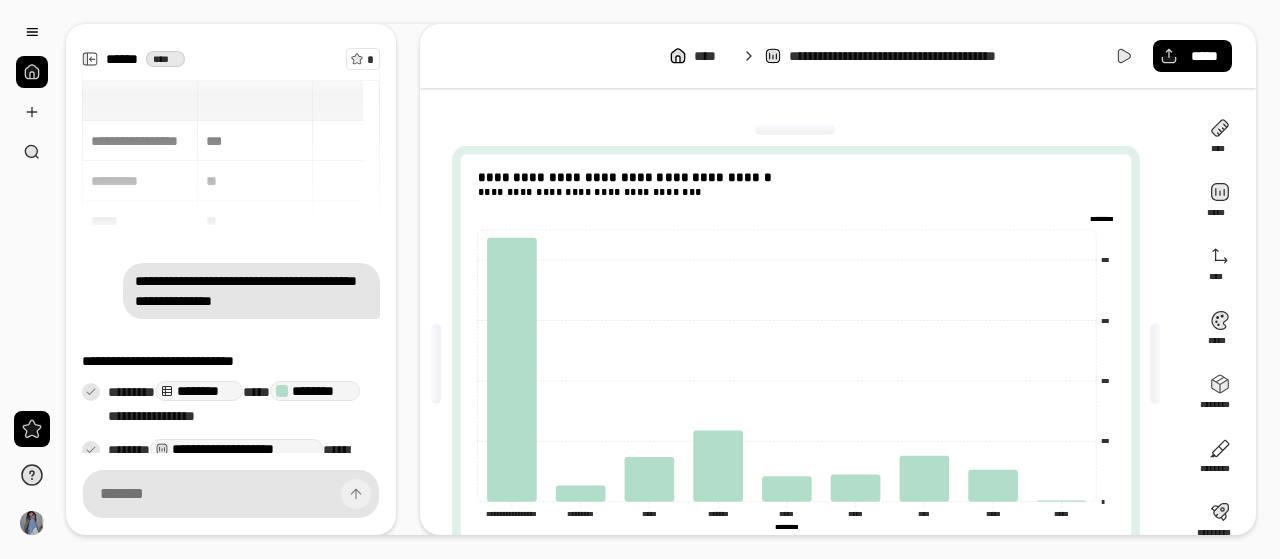 click on "**********" at bounding box center (231, 156) 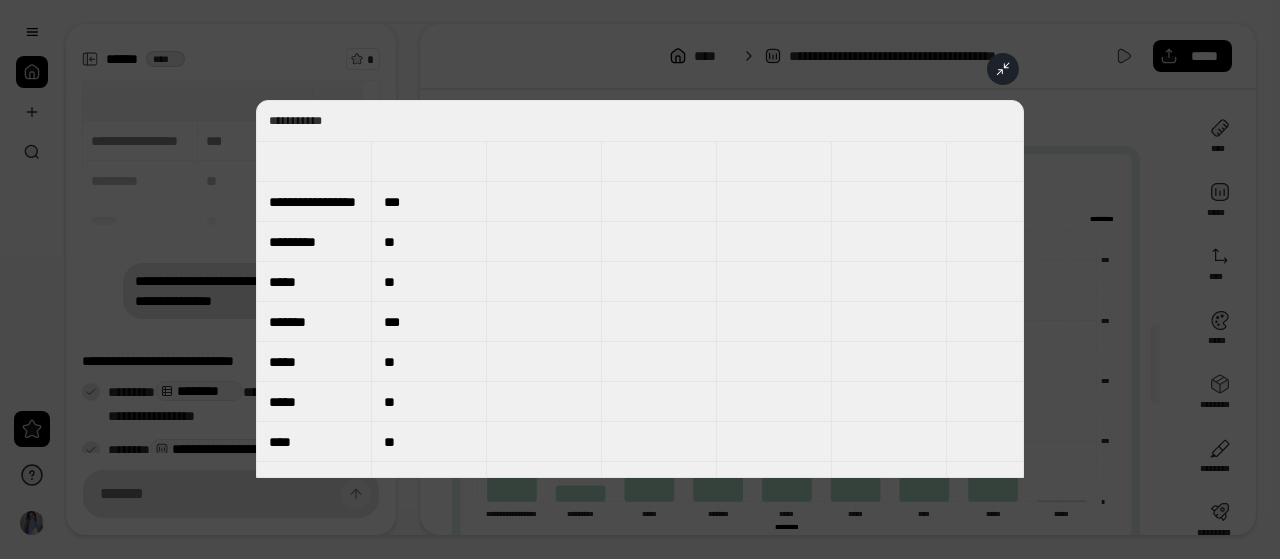 click on "***" at bounding box center (429, 202) 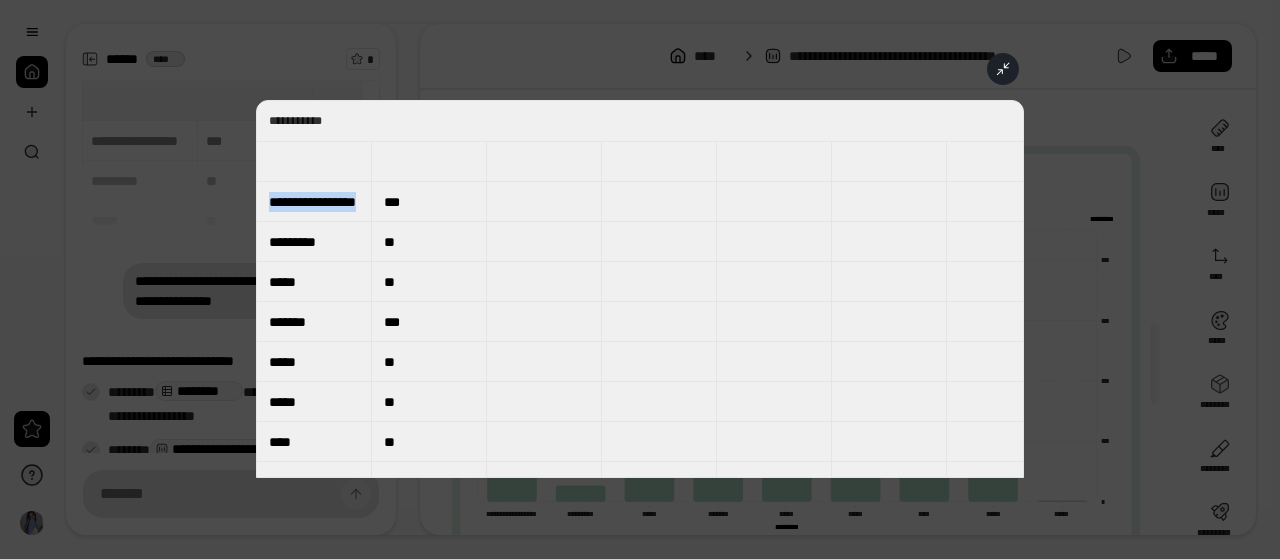 drag, startPoint x: 409, startPoint y: 193, endPoint x: 307, endPoint y: 164, distance: 106.04244 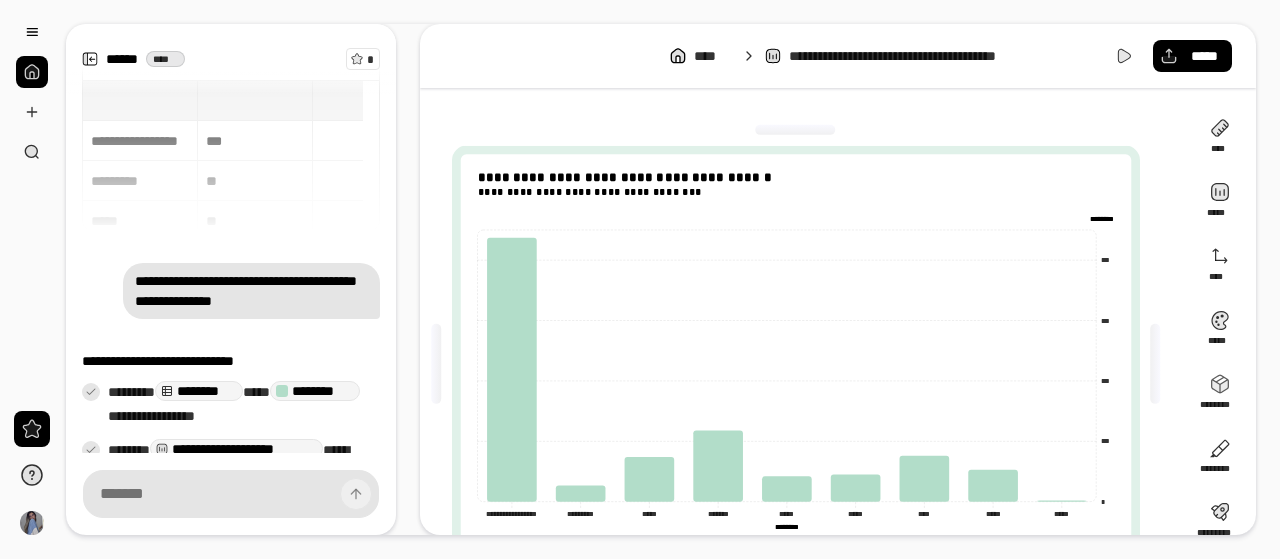click 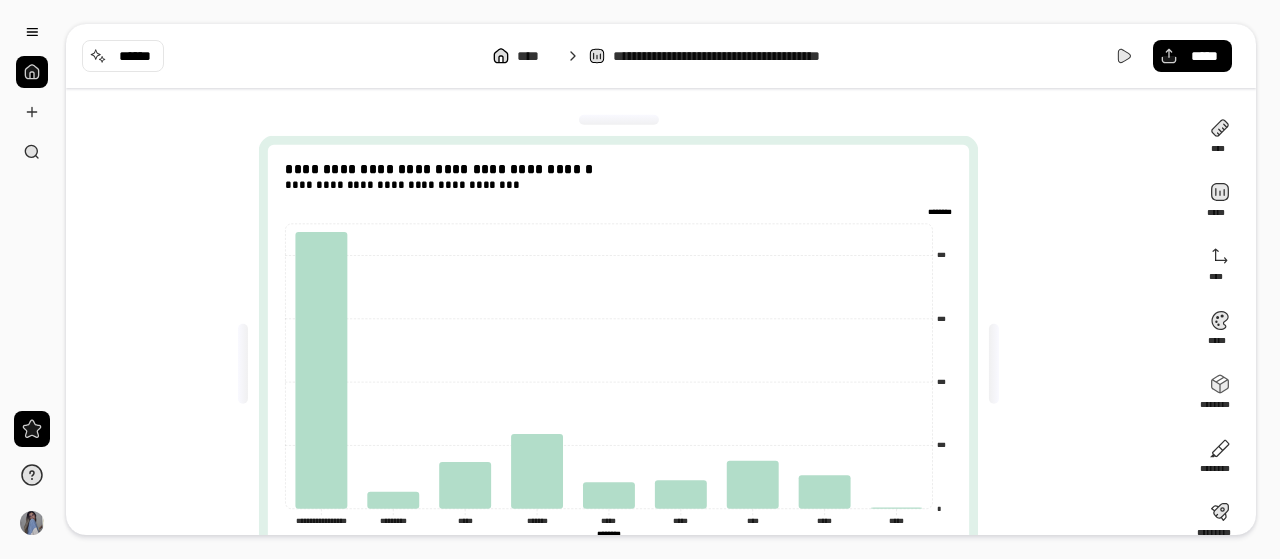 scroll, scrollTop: 92, scrollLeft: 0, axis: vertical 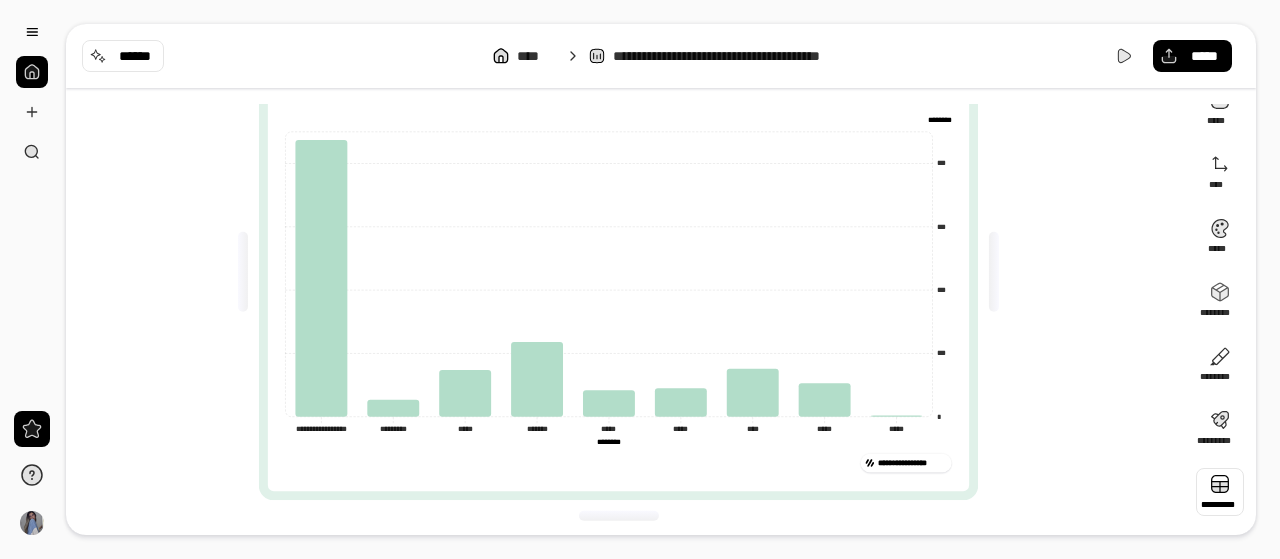 click at bounding box center [1220, 492] 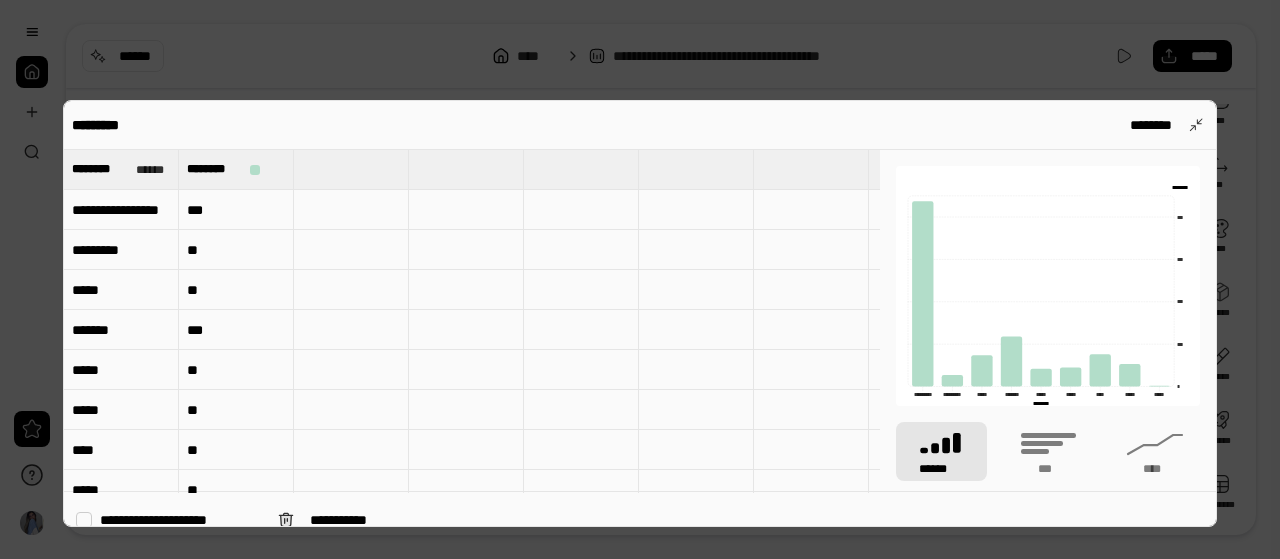 click on "***" at bounding box center [236, 210] 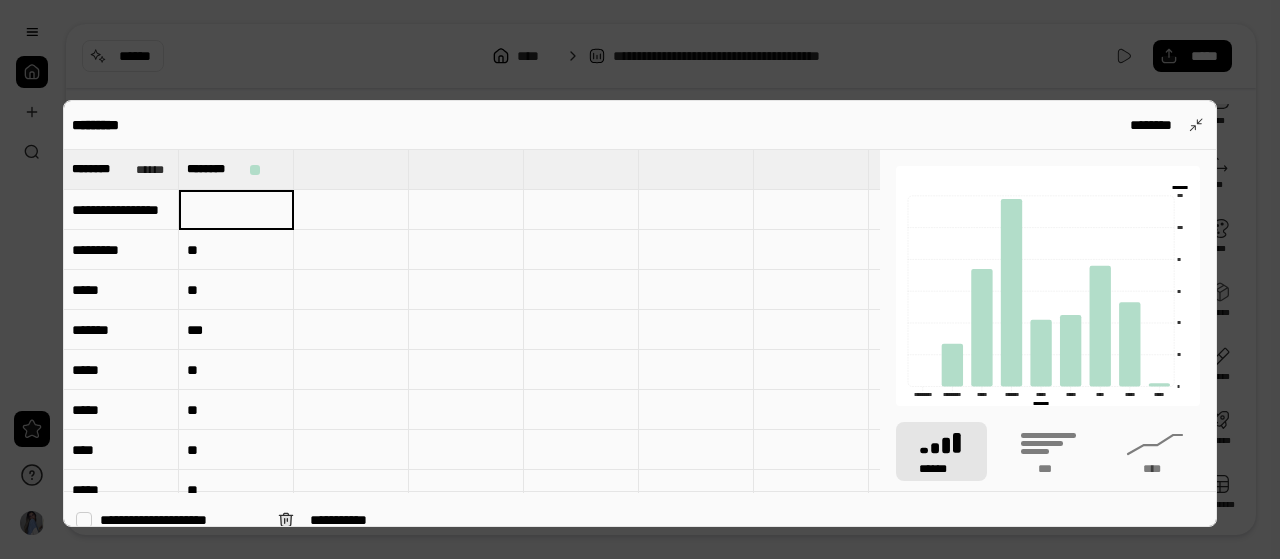 type 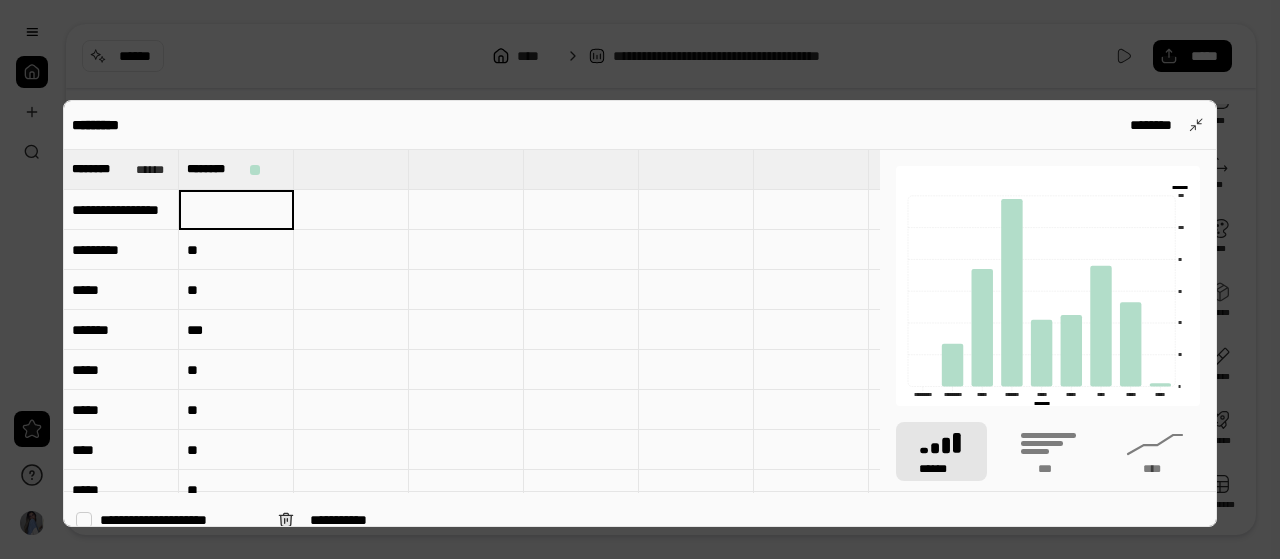 click on "**********" at bounding box center [121, 210] 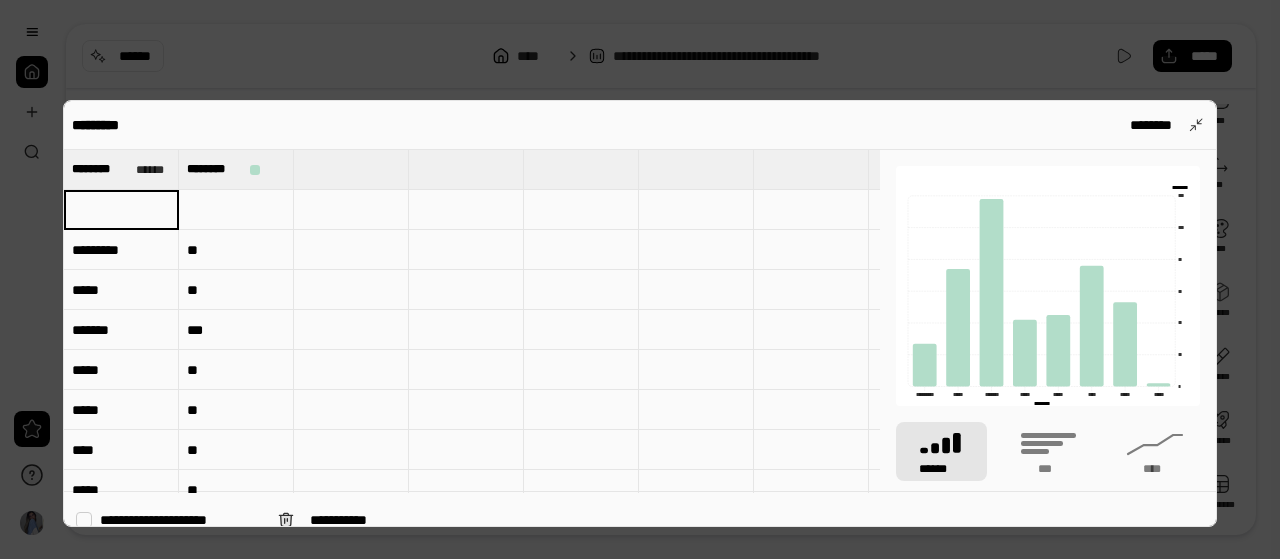 type 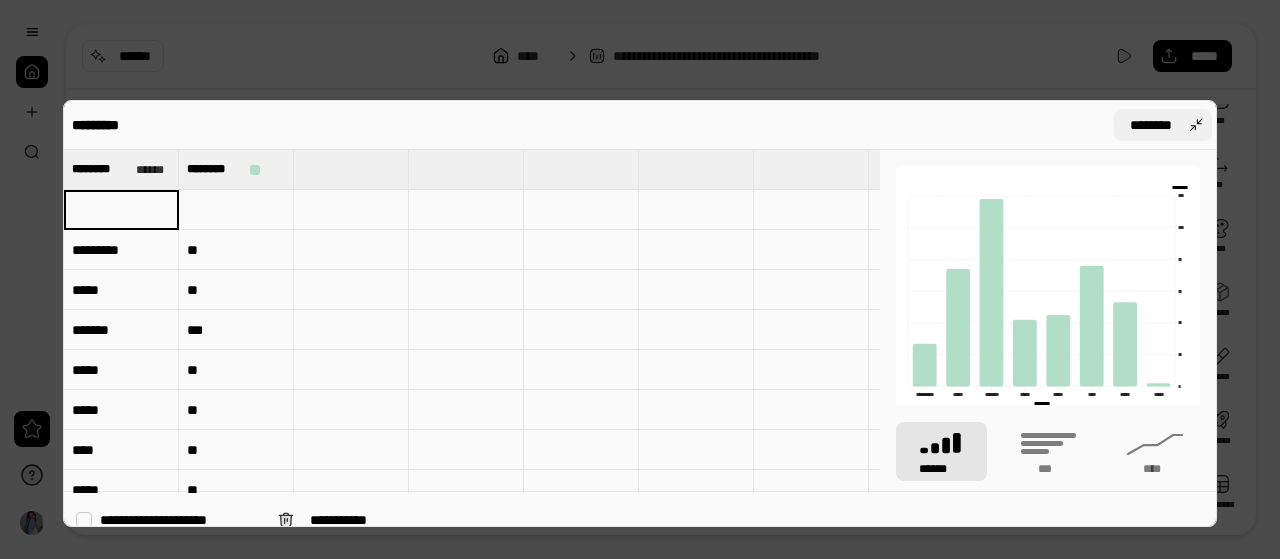 click on "********" at bounding box center [1151, 125] 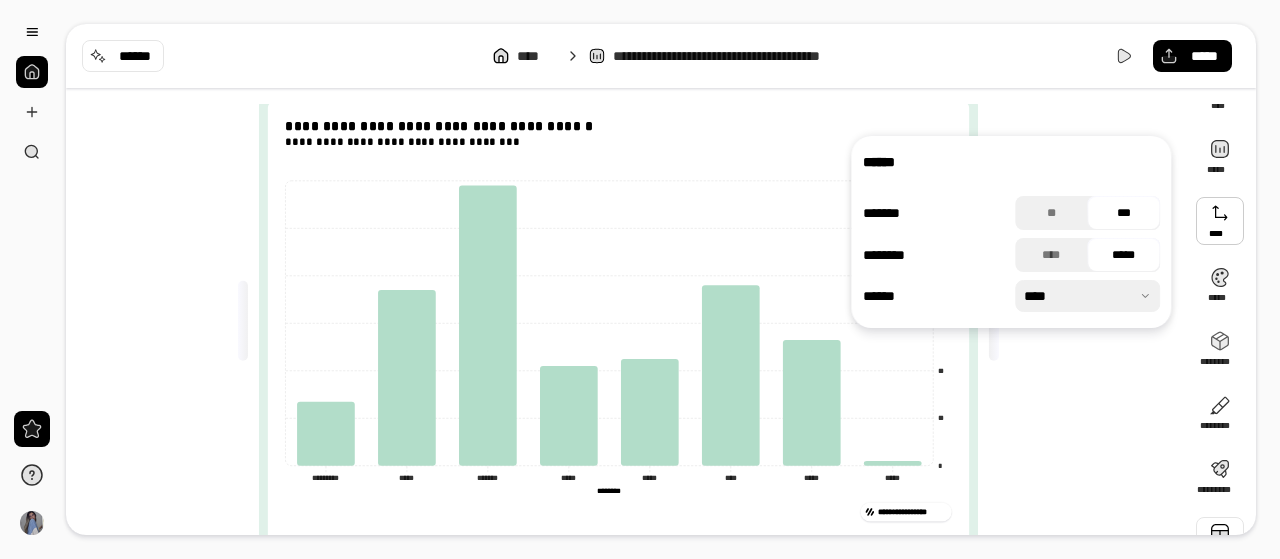 scroll, scrollTop: 28, scrollLeft: 0, axis: vertical 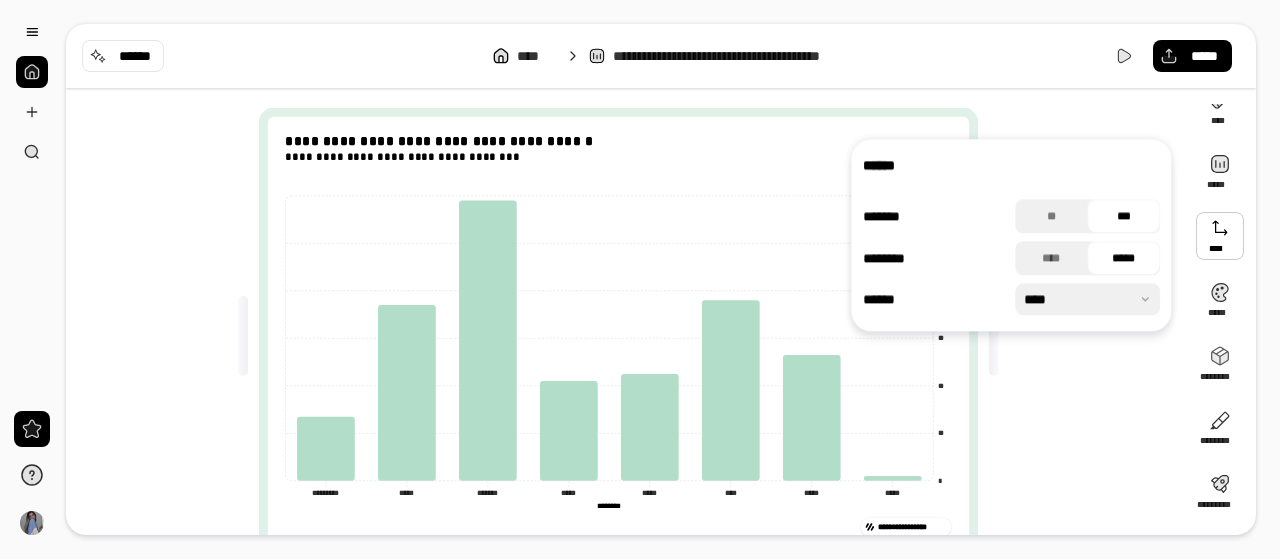 click on "**********" at bounding box center [627, 336] 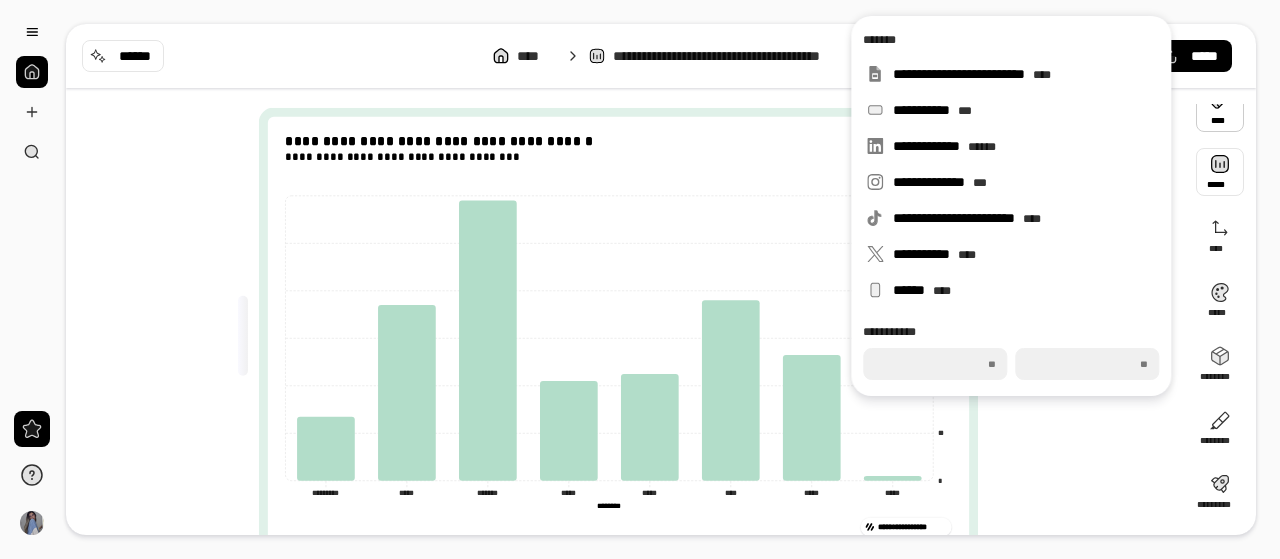 scroll, scrollTop: 8, scrollLeft: 0, axis: vertical 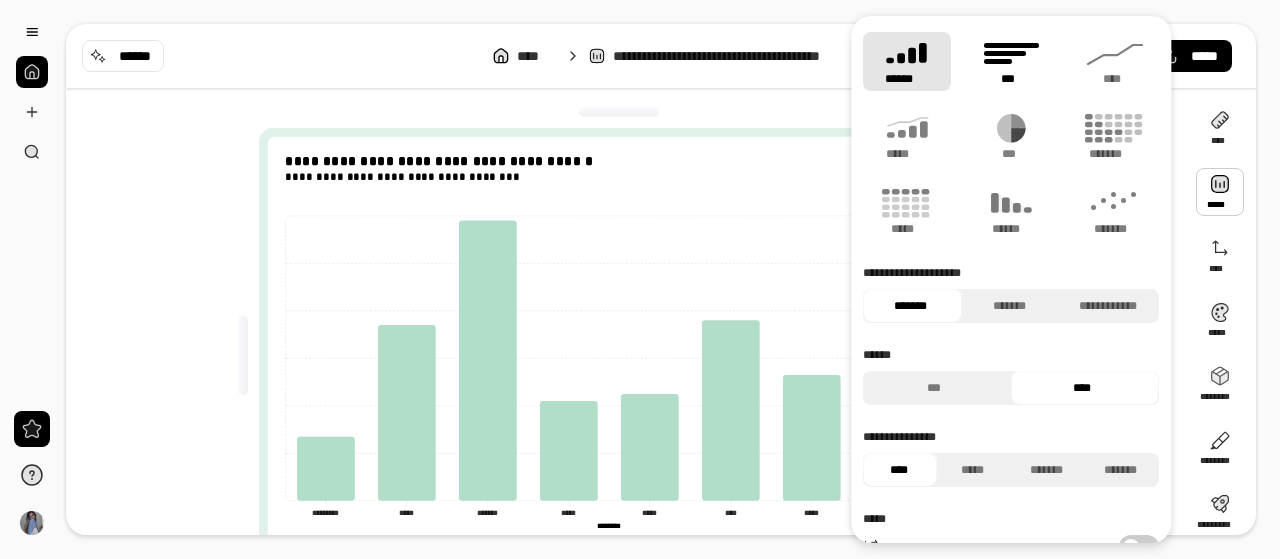 click on "***" at bounding box center [1011, 61] 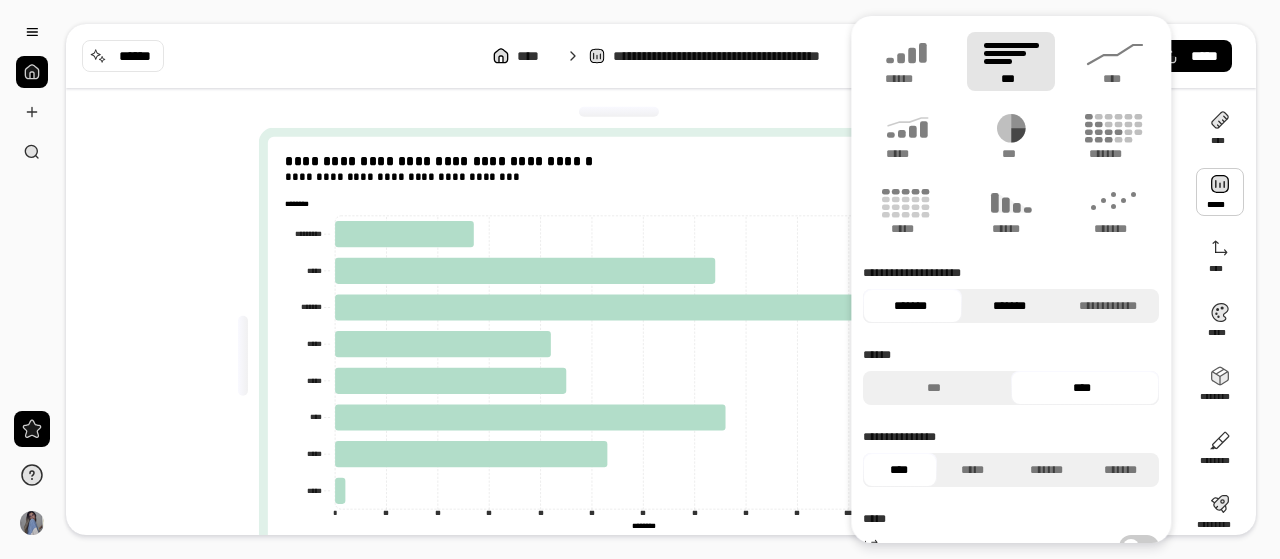 click on "*******" at bounding box center (1009, 306) 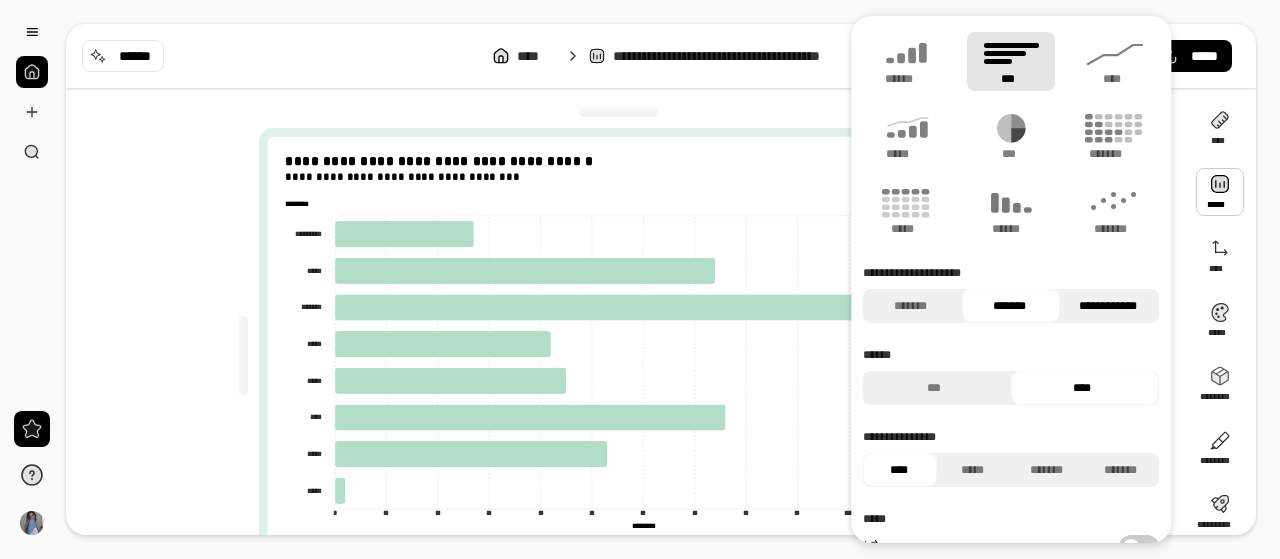 click on "**********" at bounding box center [1108, 306] 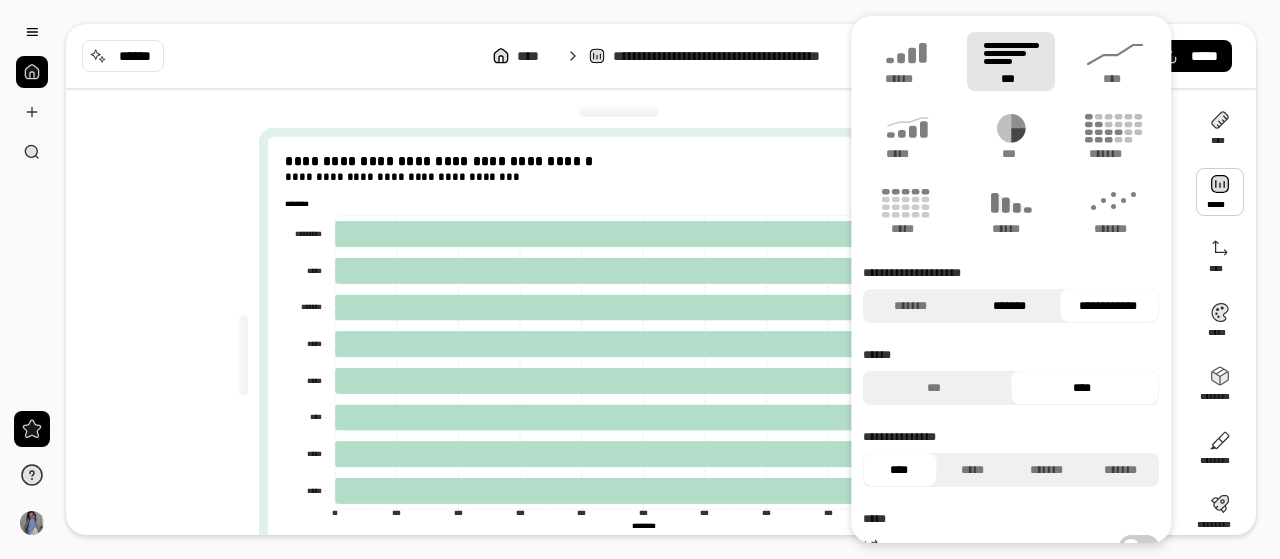 click on "*******" at bounding box center (1009, 306) 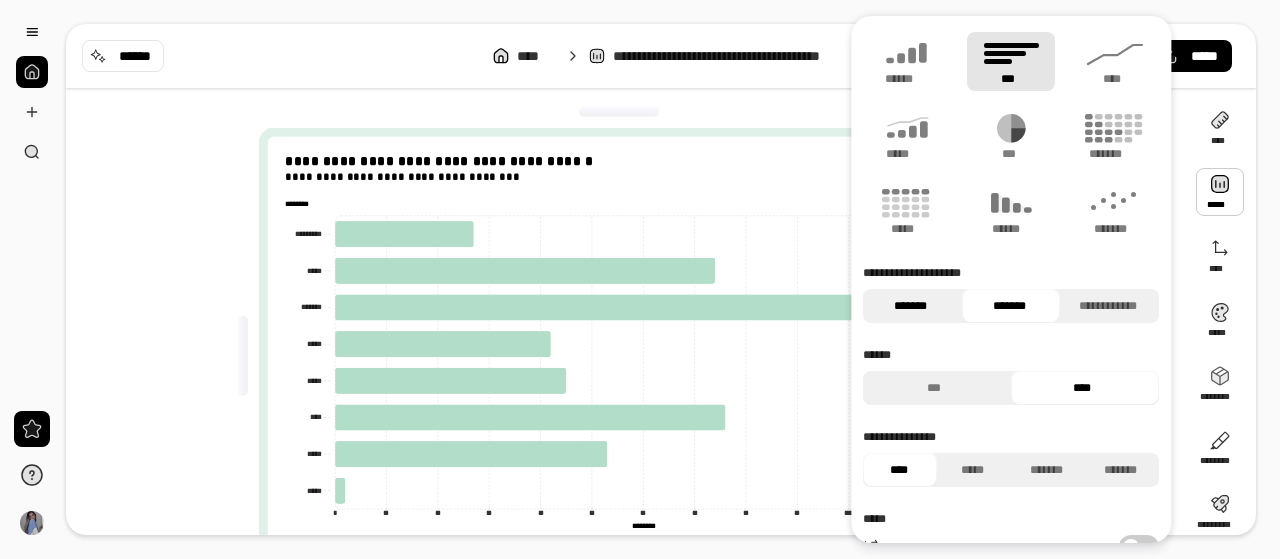 click on "*******" at bounding box center (910, 306) 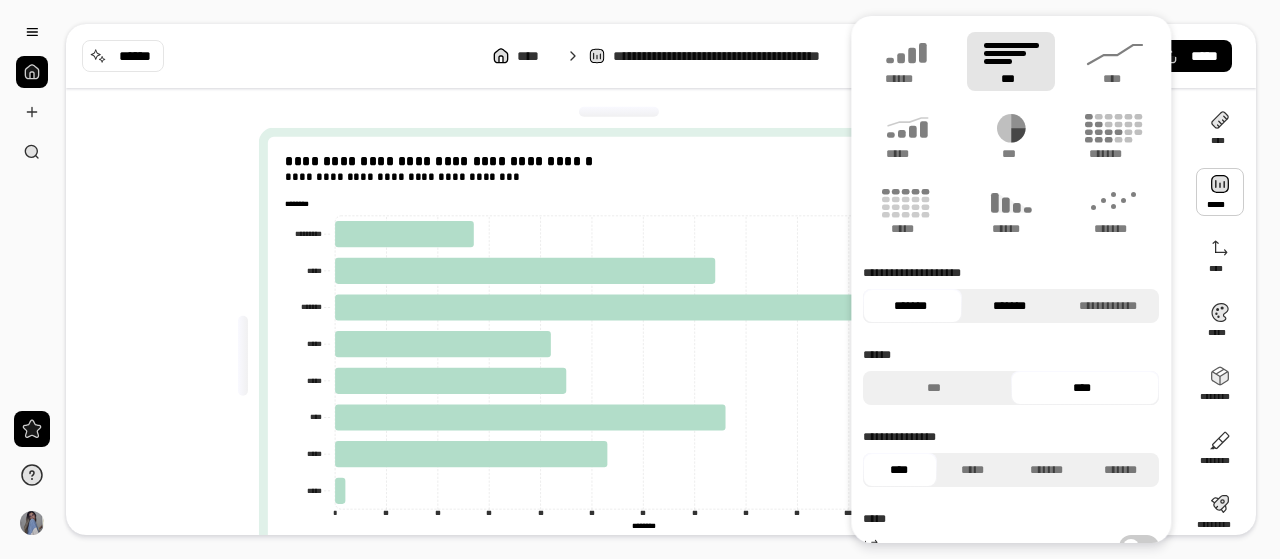 click on "*******" at bounding box center (1009, 306) 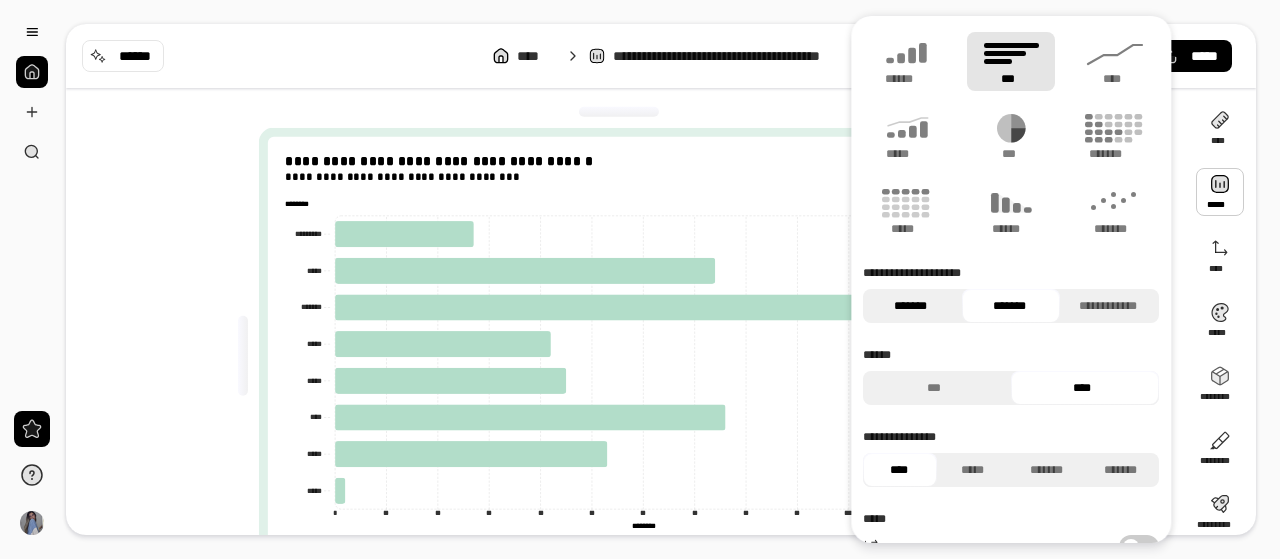 click on "*******" at bounding box center [910, 306] 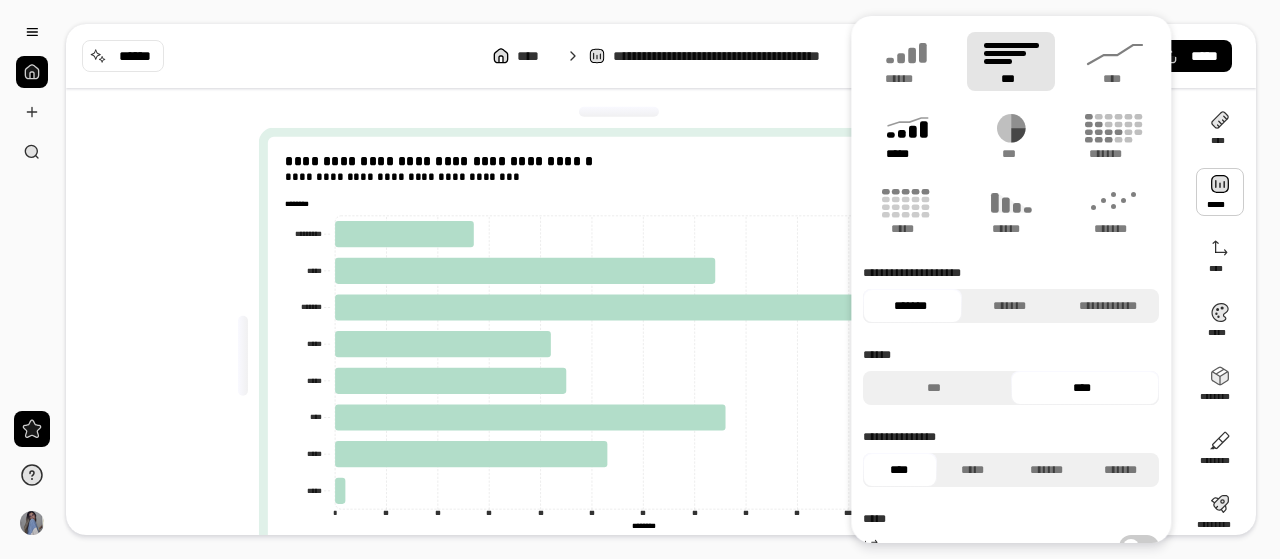 click on "*****" at bounding box center [907, 154] 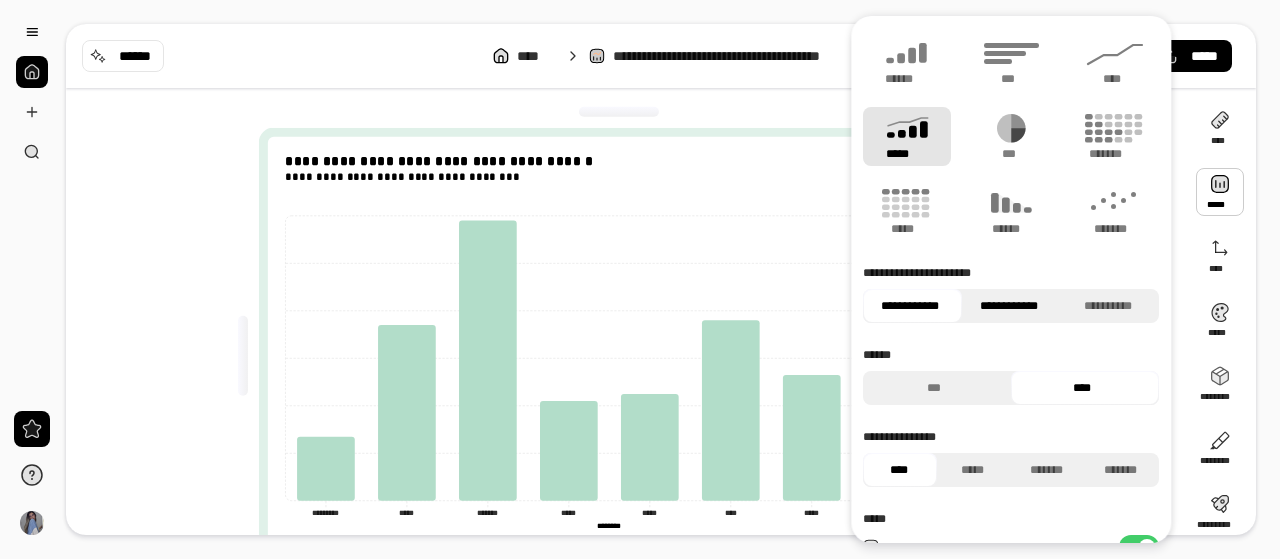 click on "**********" at bounding box center (1009, 306) 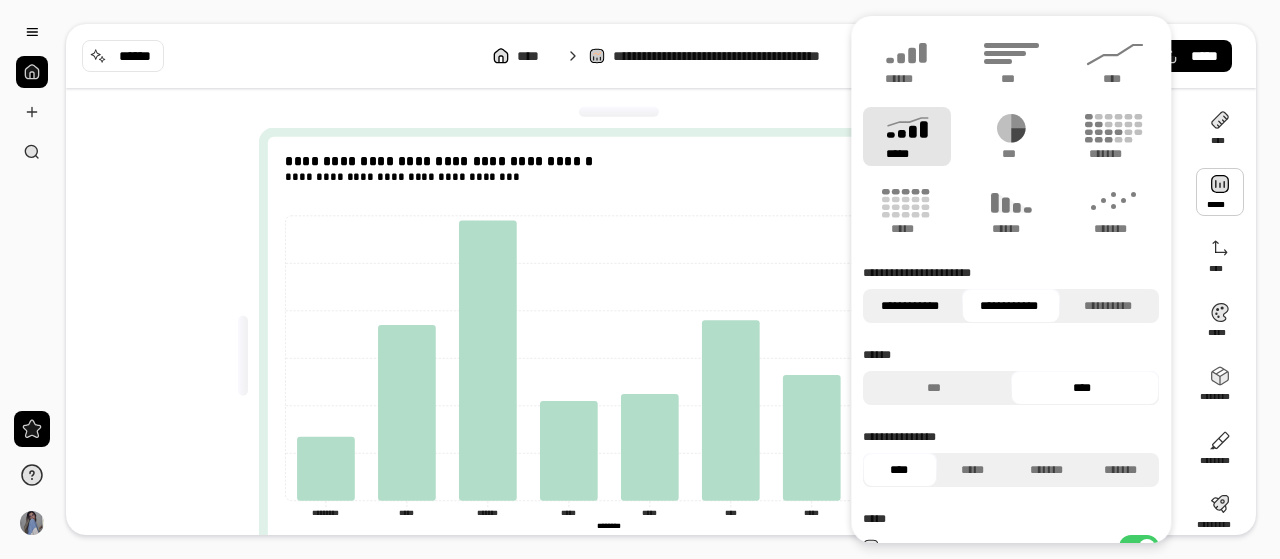 click on "**********" at bounding box center [910, 306] 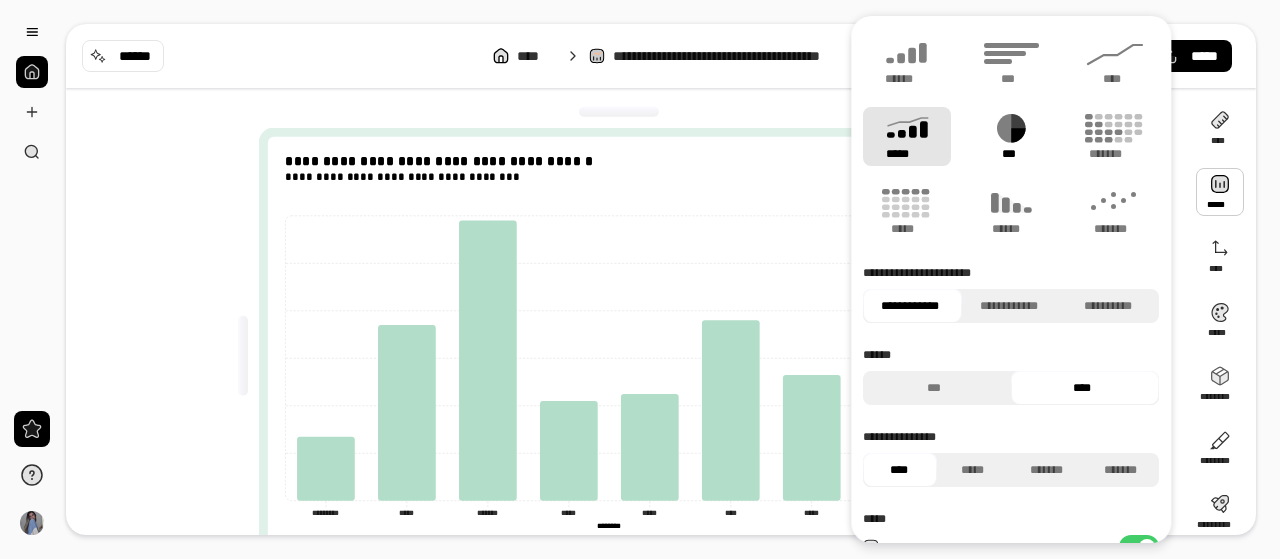 click 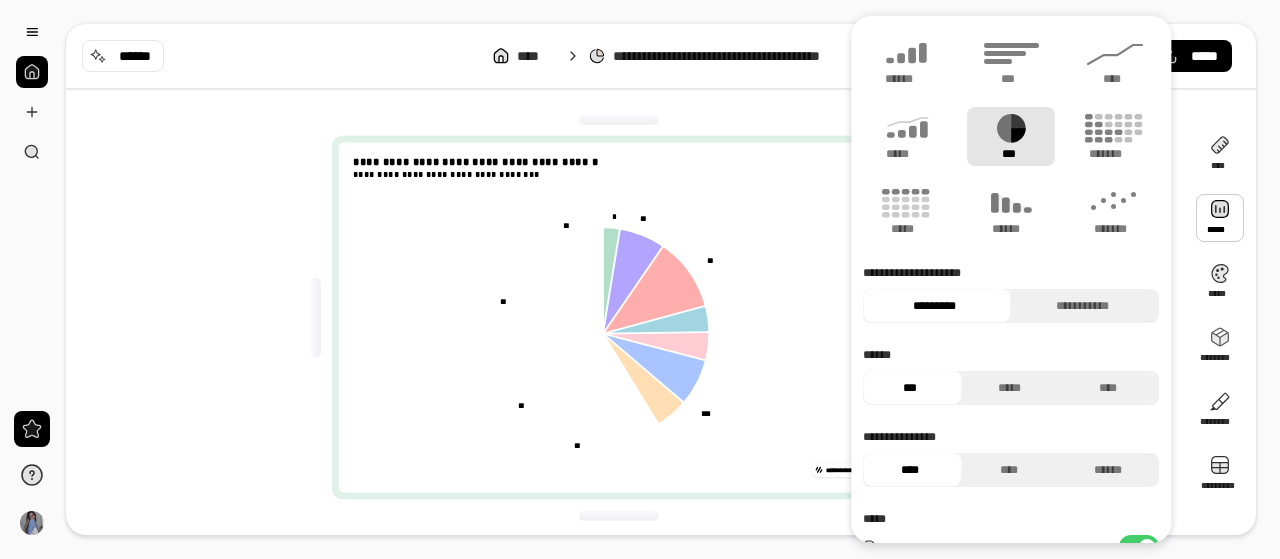 scroll, scrollTop: 2, scrollLeft: 0, axis: vertical 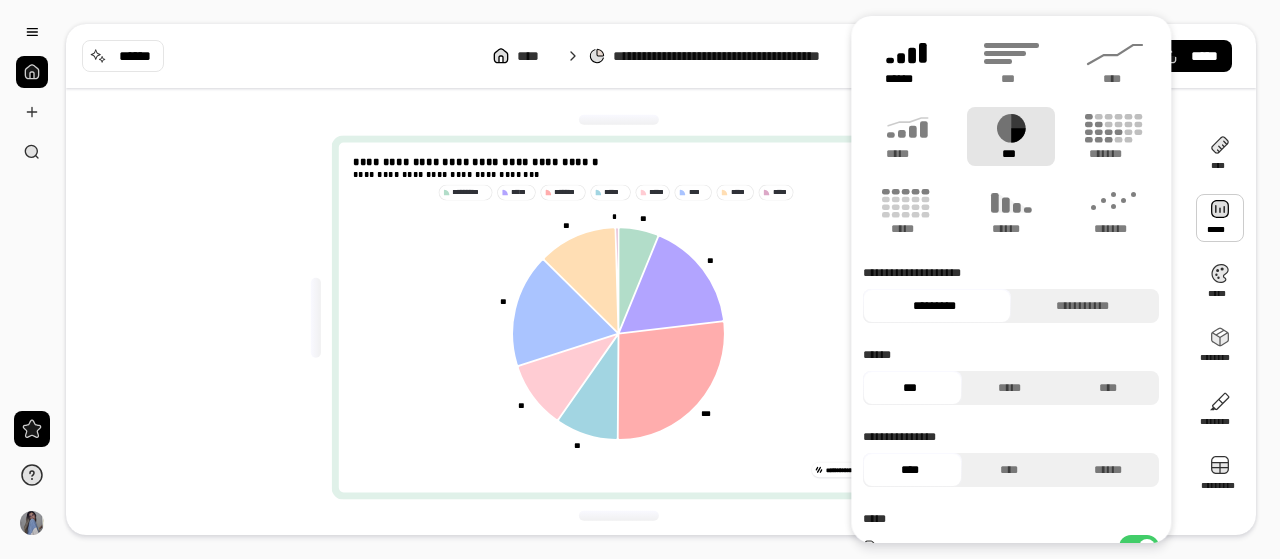 click on "******" at bounding box center [907, 79] 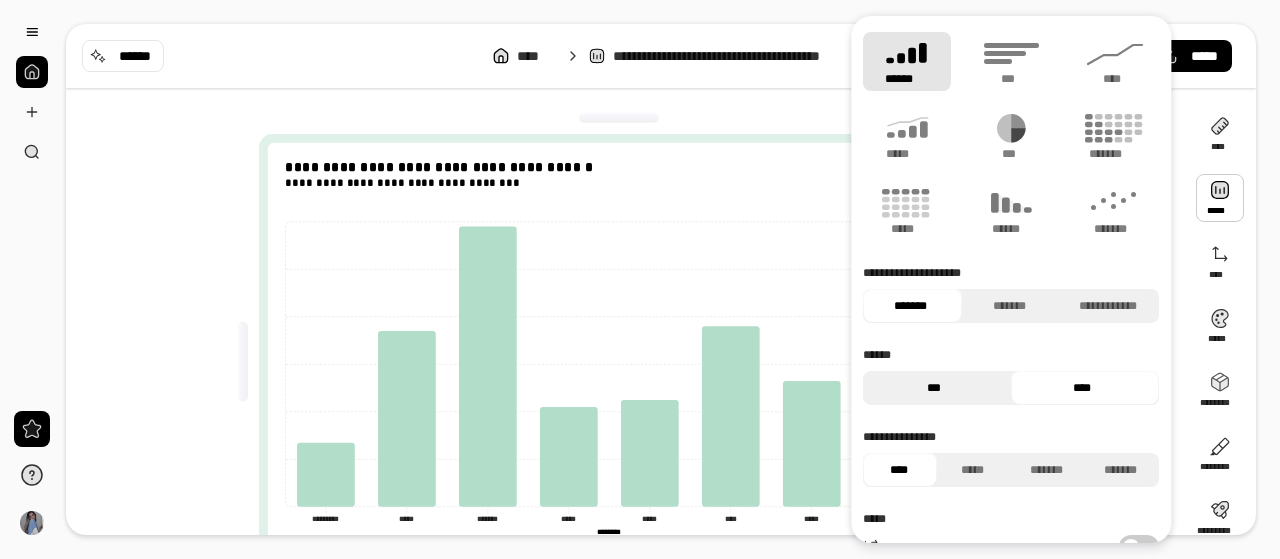 click on "***" at bounding box center [934, 388] 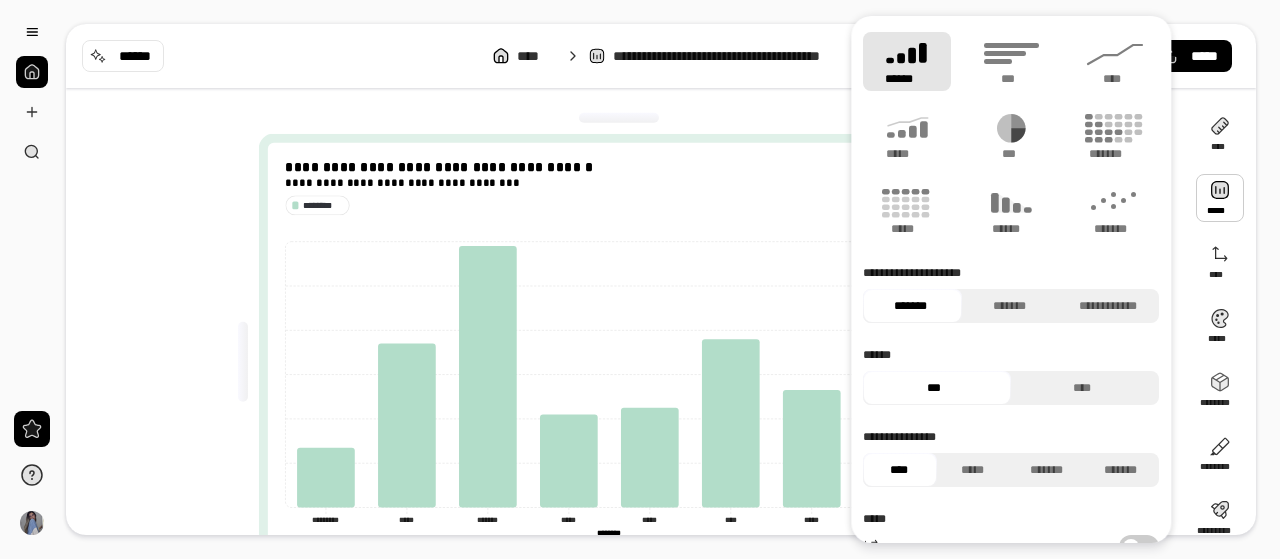 click on "***" at bounding box center [934, 388] 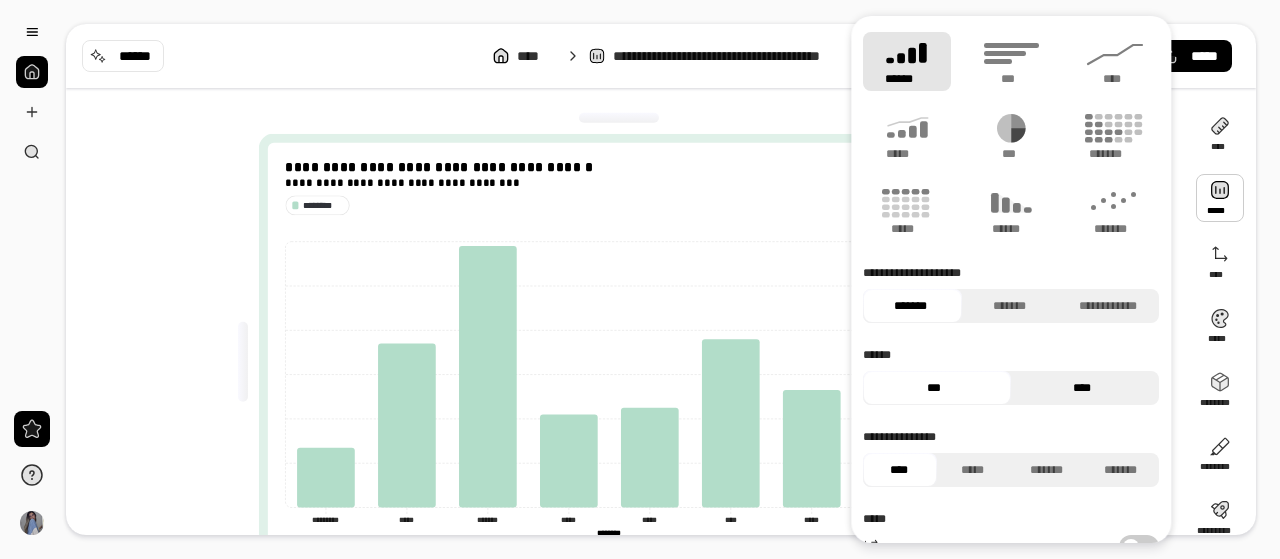 click on "****" at bounding box center (1082, 388) 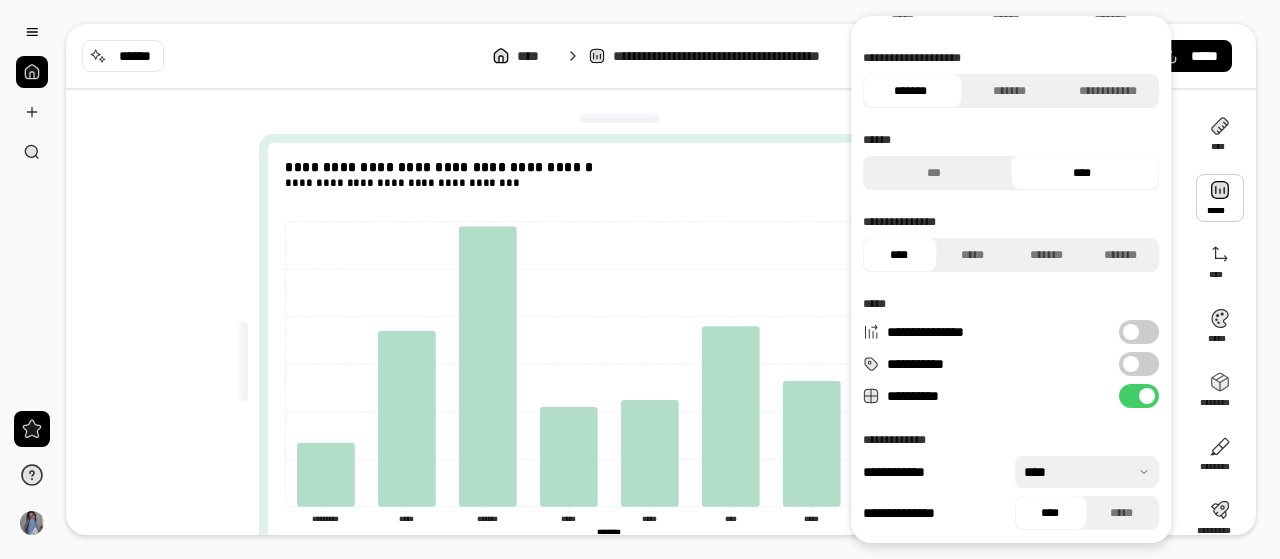 scroll, scrollTop: 218, scrollLeft: 0, axis: vertical 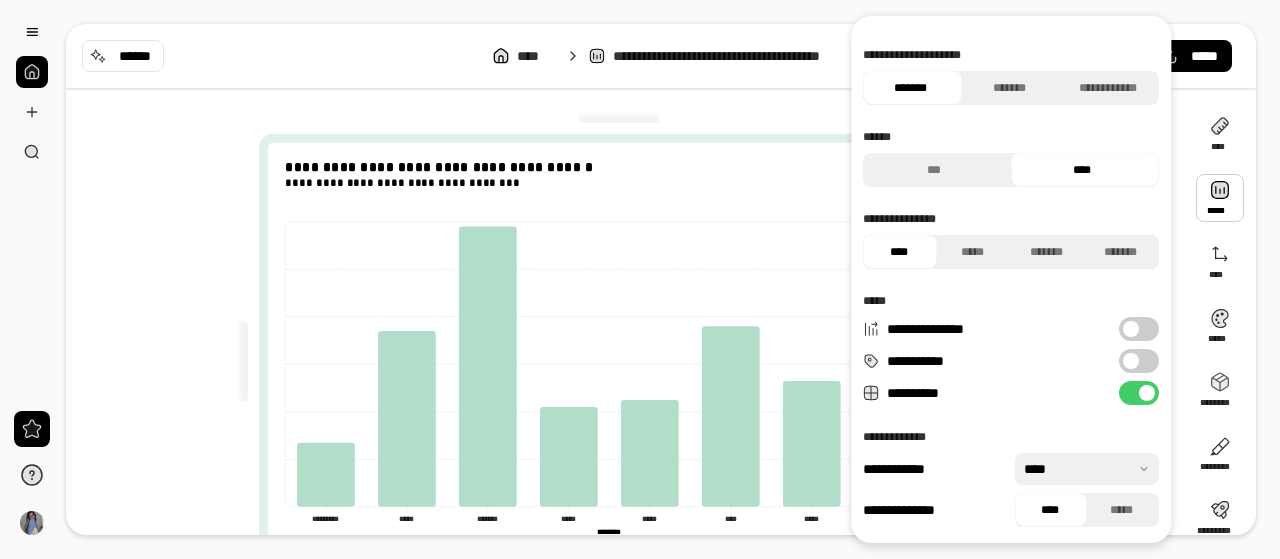 click at bounding box center (1131, 361) 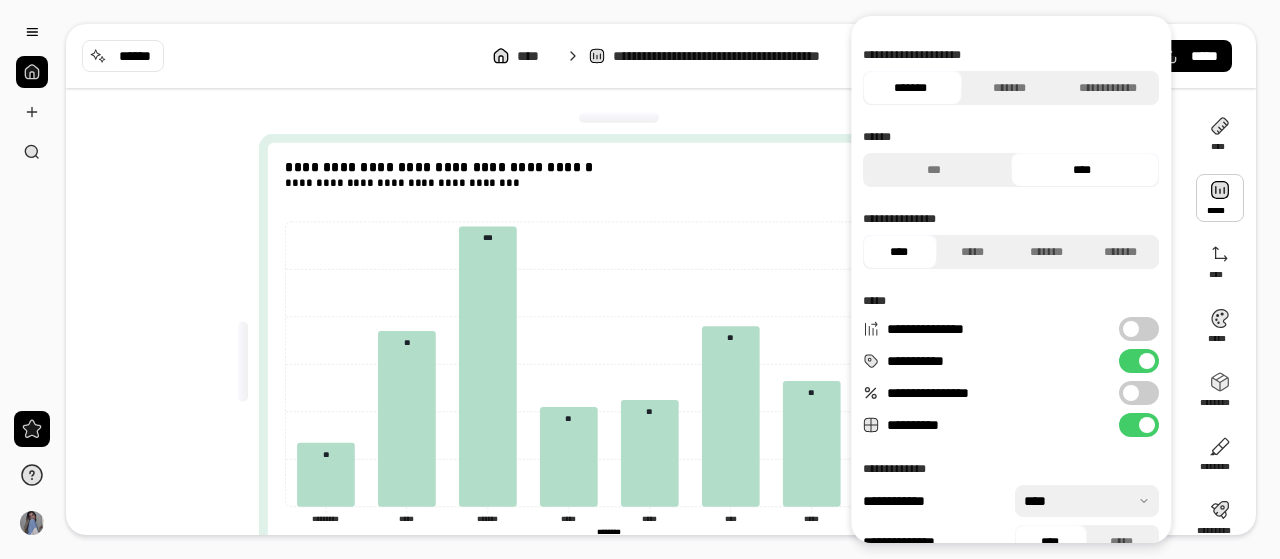 scroll, scrollTop: 250, scrollLeft: 0, axis: vertical 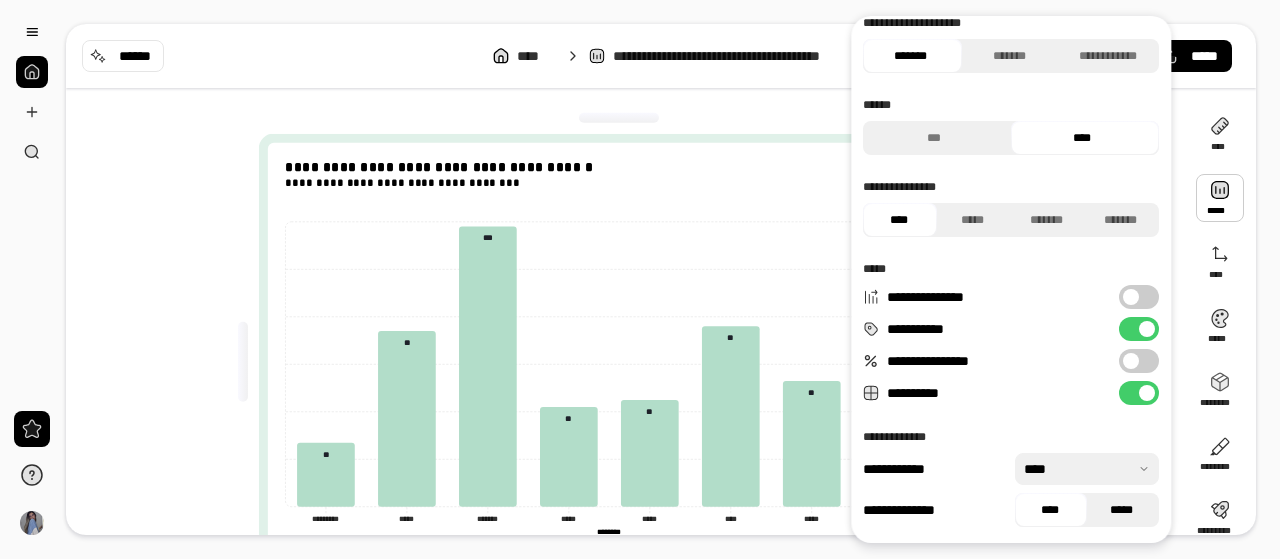 click on "*****" at bounding box center [1121, 510] 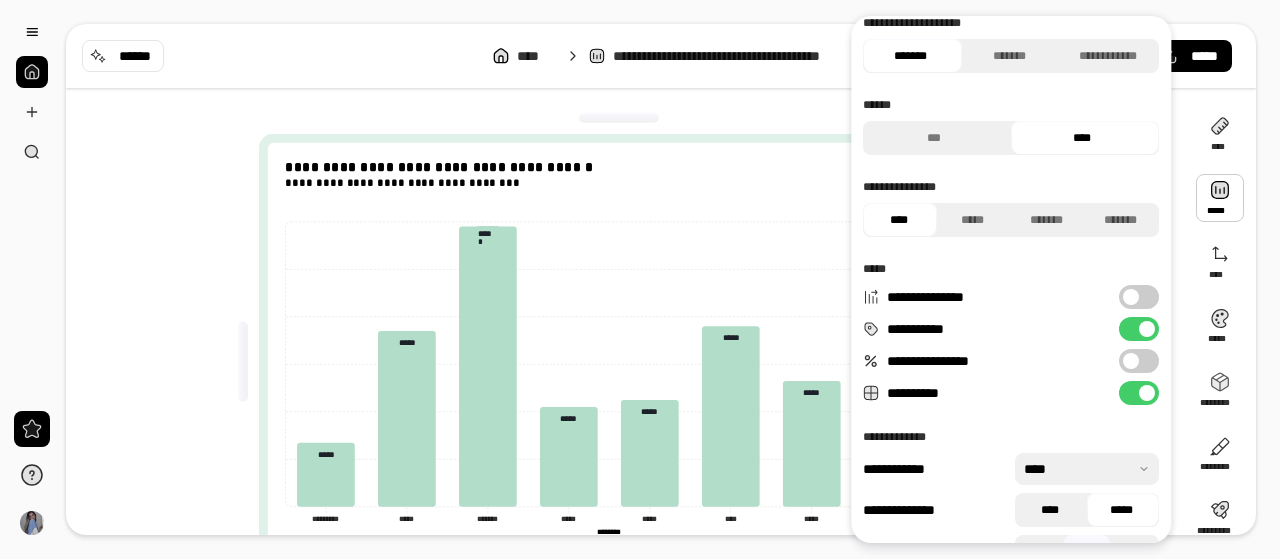 click on "****" at bounding box center (1049, 510) 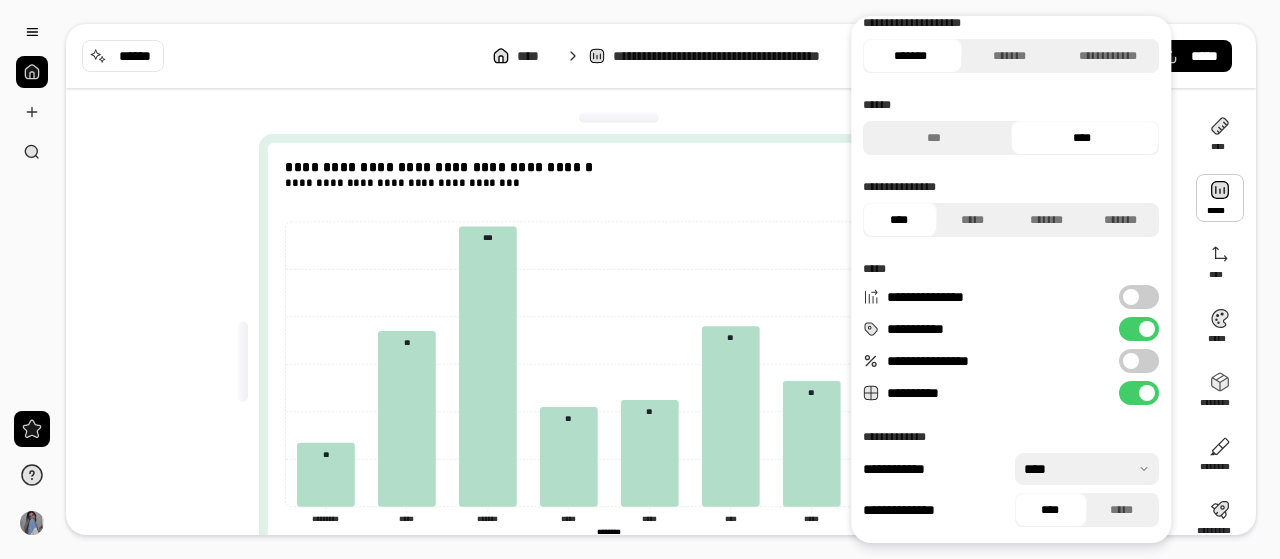 click at bounding box center [1087, 469] 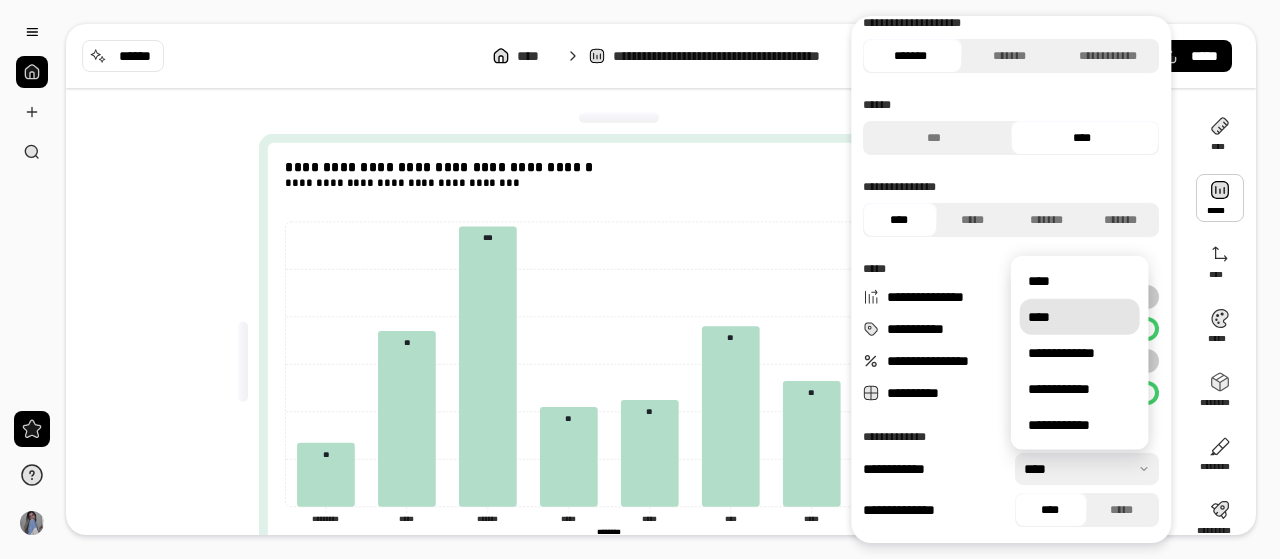 click on "****" at bounding box center [1080, 317] 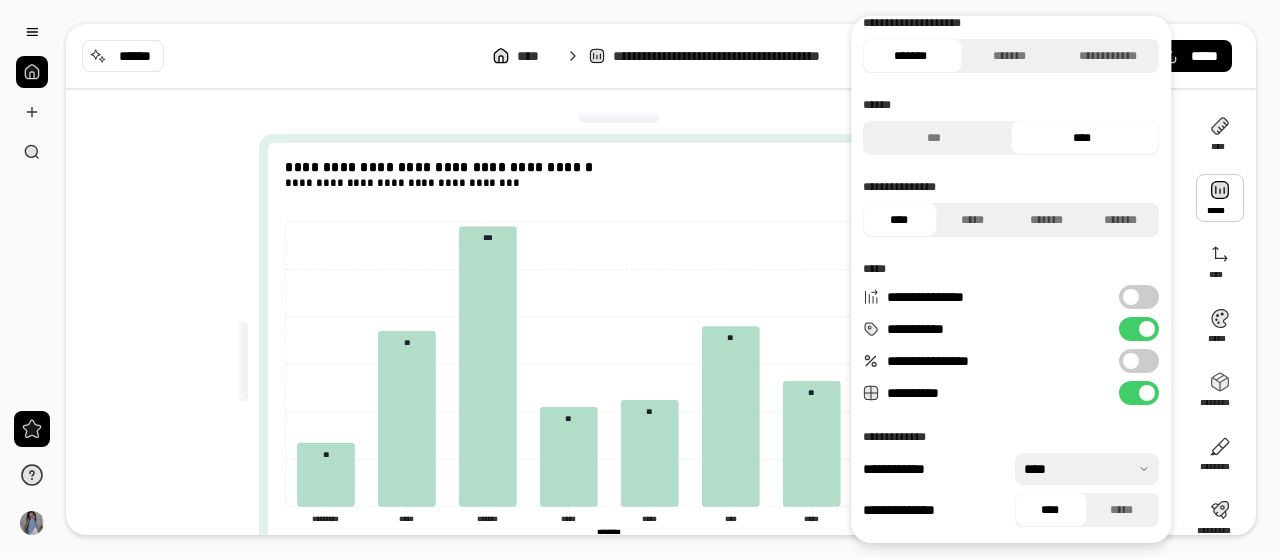 click at bounding box center (1131, 361) 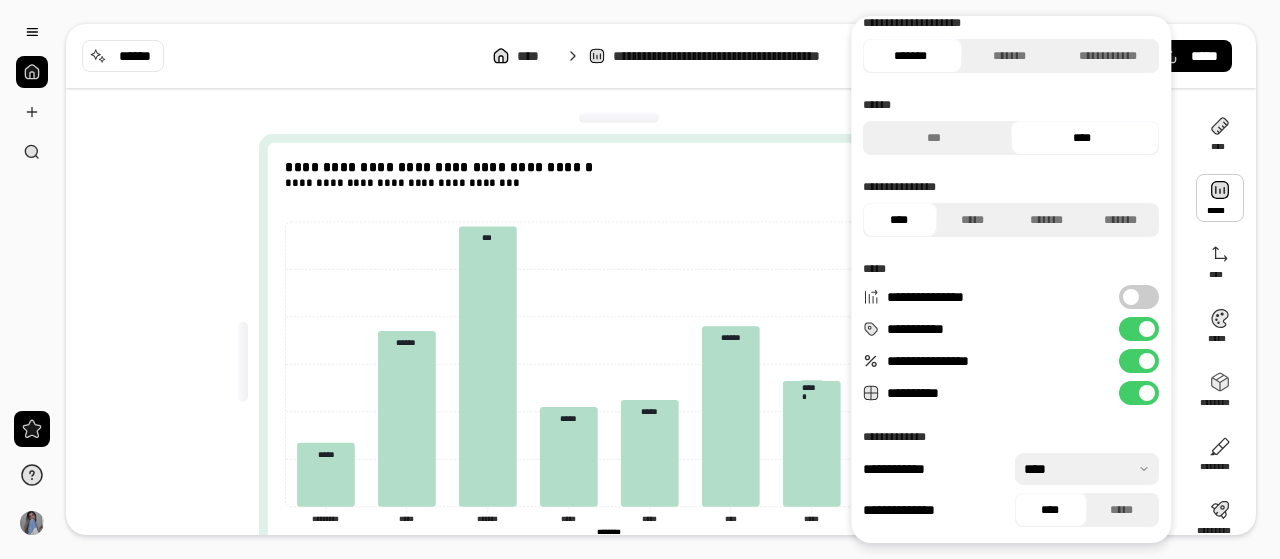 click on "**********" at bounding box center (1139, 361) 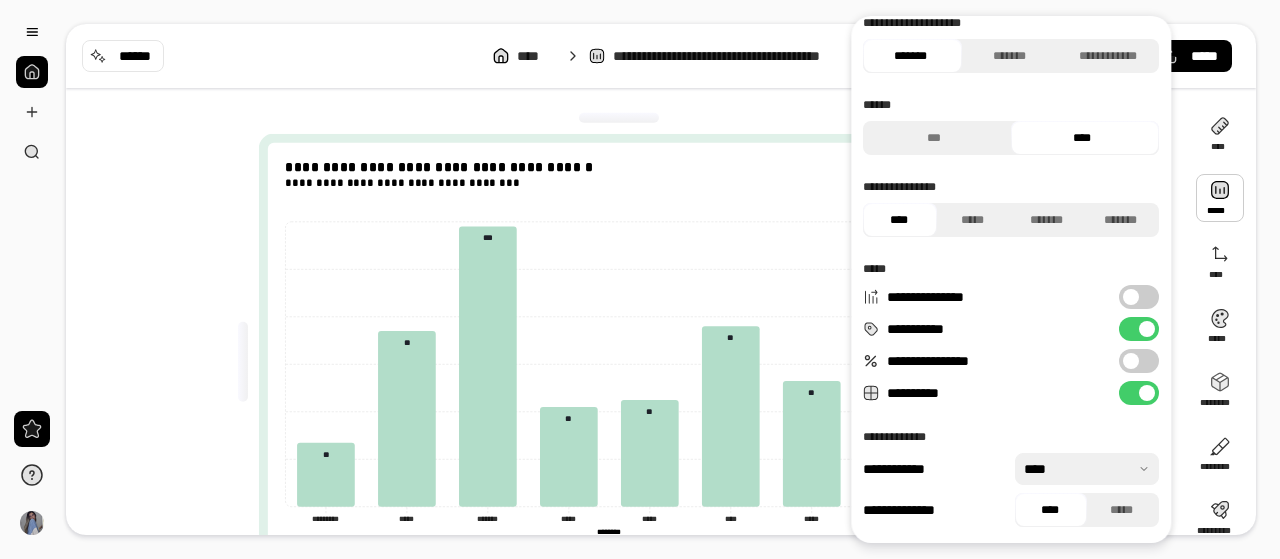 click on "**********" at bounding box center (1139, 393) 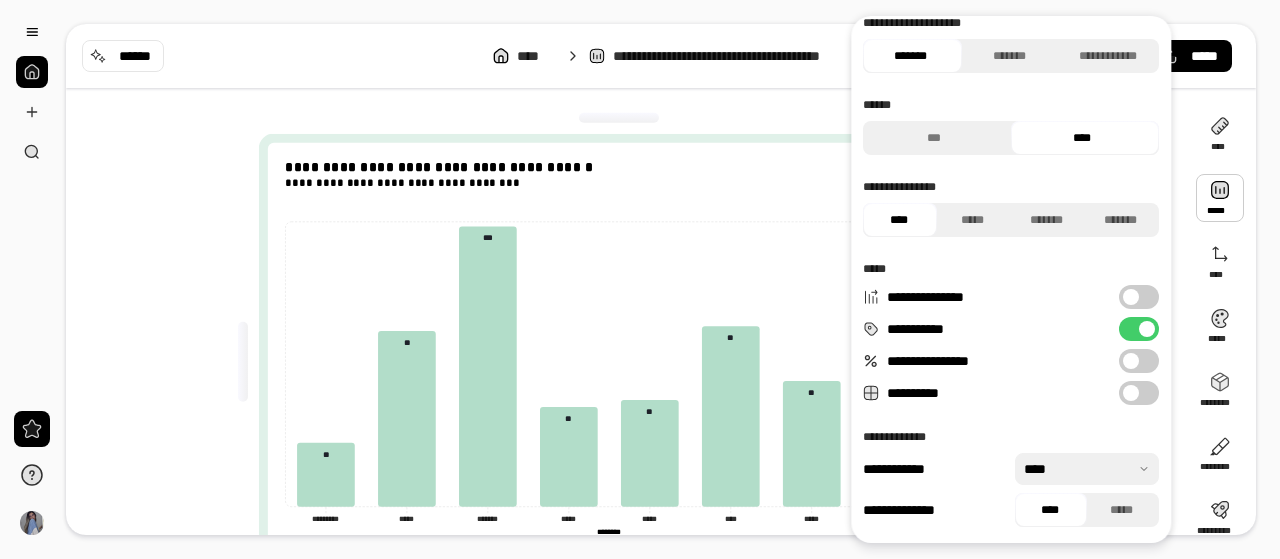 click on "**********" at bounding box center [1139, 393] 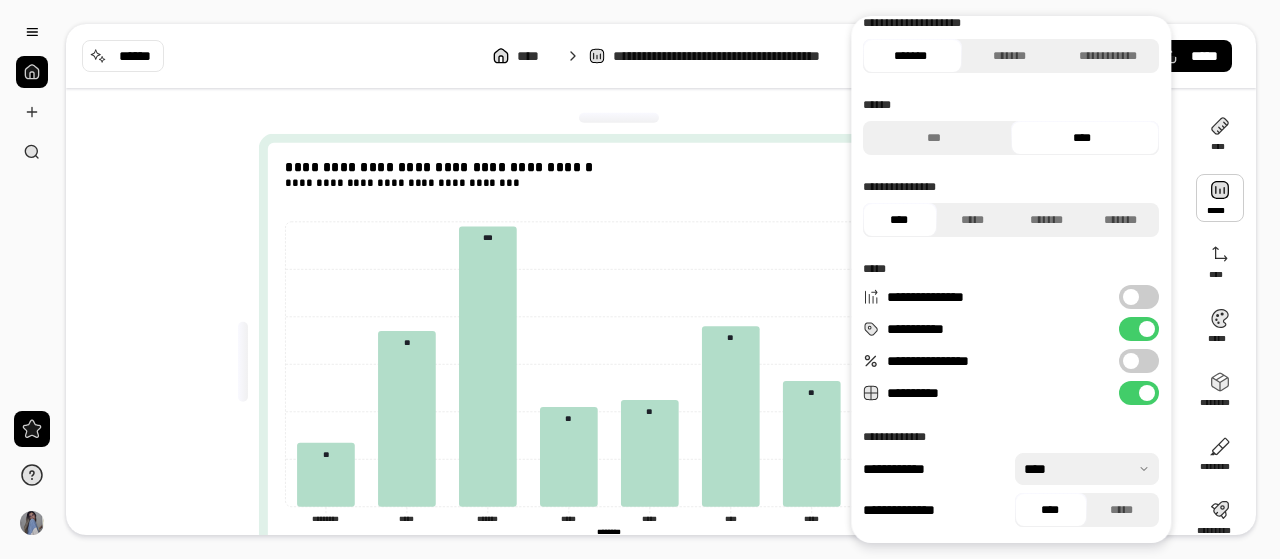 click on "**********" at bounding box center [1139, 297] 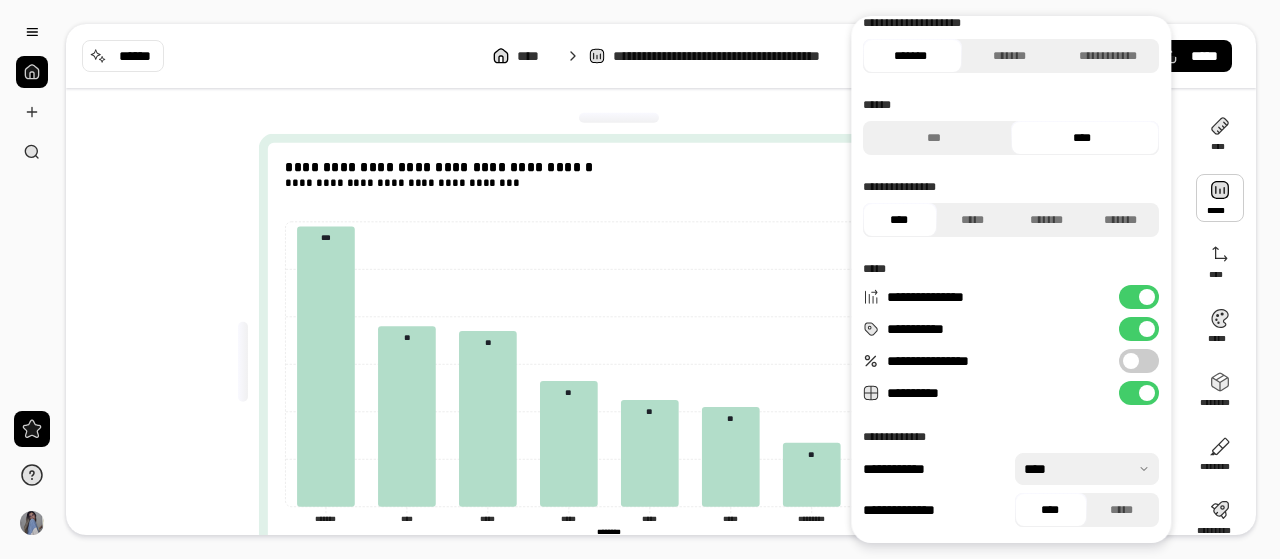 click on "**********" at bounding box center [1139, 297] 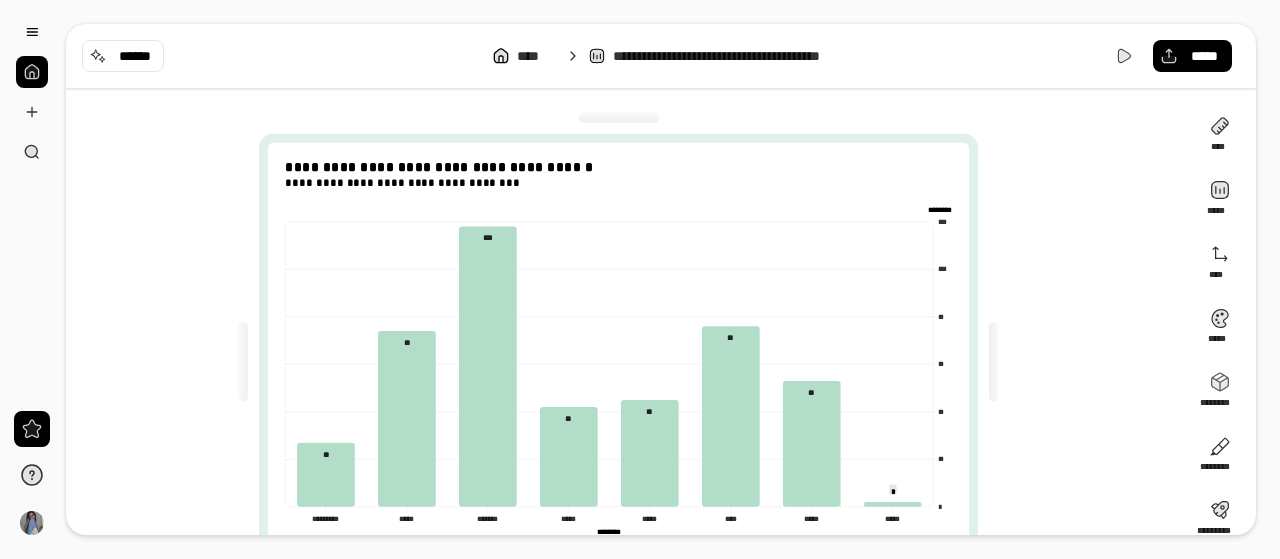 click on "**********" at bounding box center [618, 361] 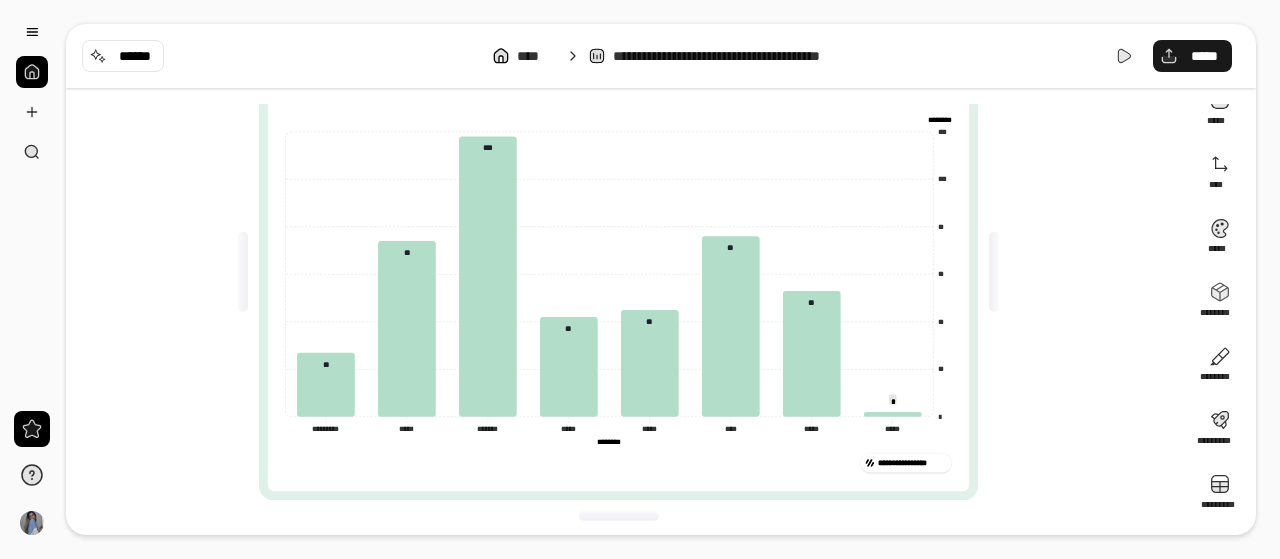 click on "*****" at bounding box center [1204, 56] 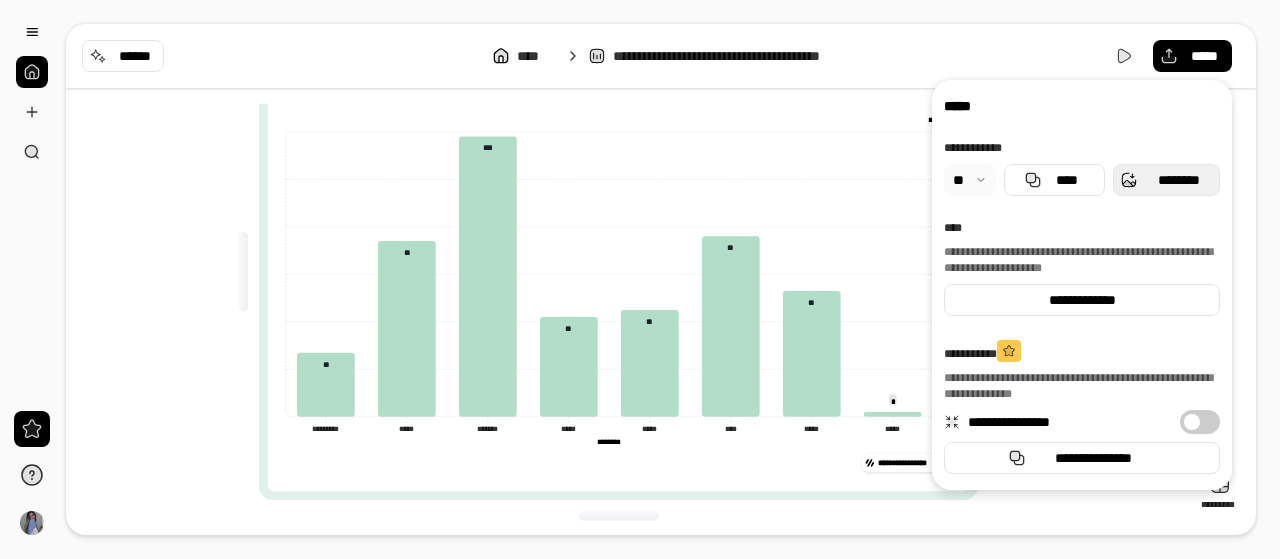 click on "********" at bounding box center (1178, 180) 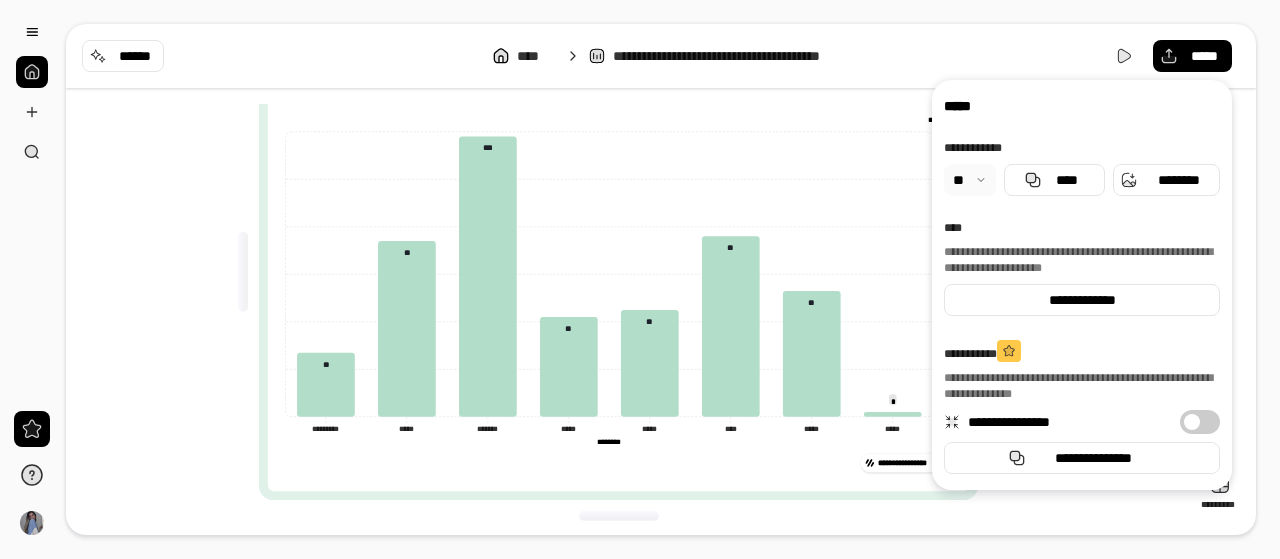 click on "**********" at bounding box center (661, 56) 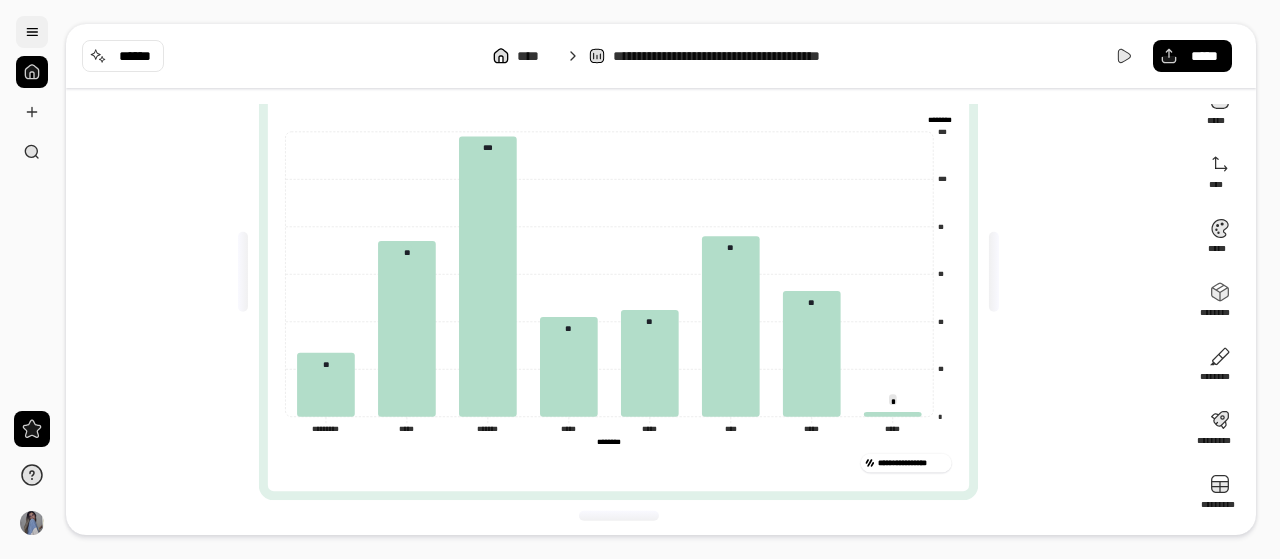click at bounding box center [32, 32] 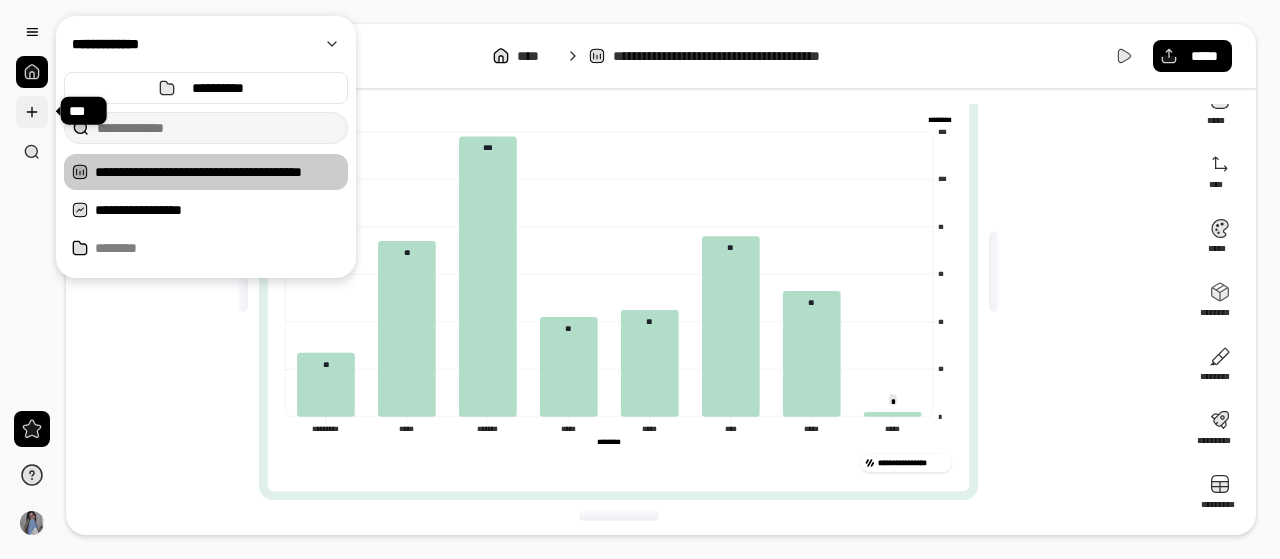 click at bounding box center (32, 112) 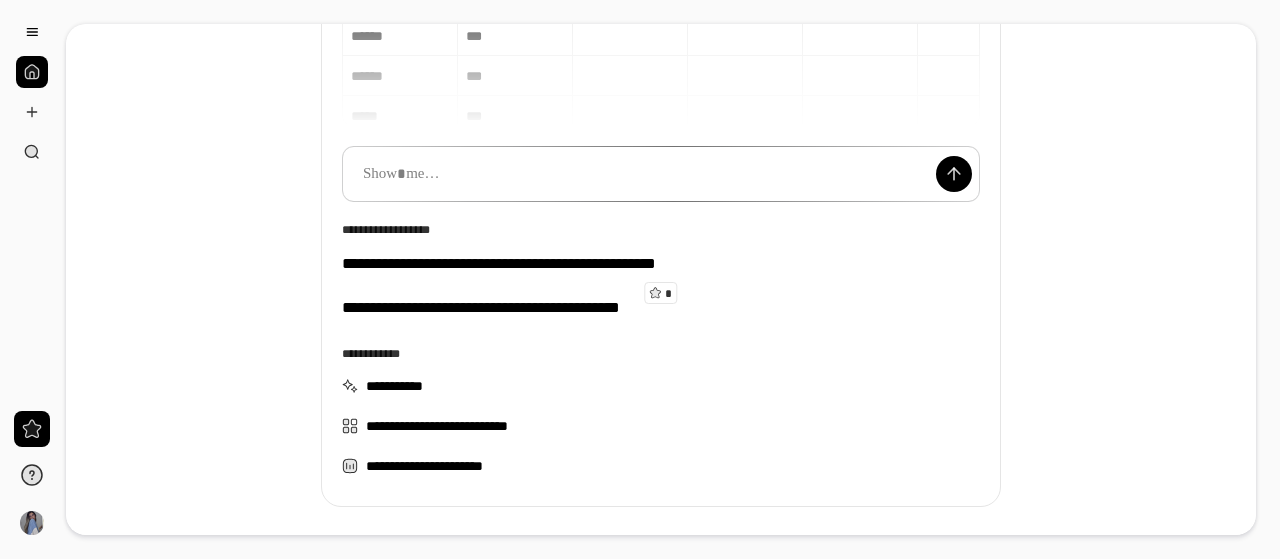 scroll, scrollTop: 228, scrollLeft: 0, axis: vertical 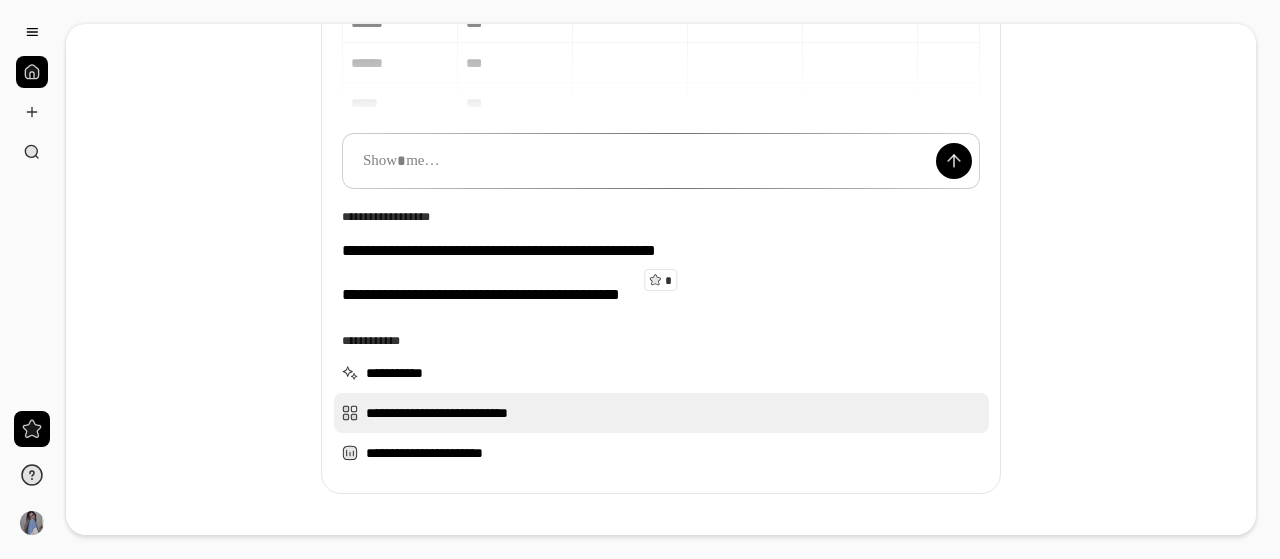 click on "**********" at bounding box center (661, 413) 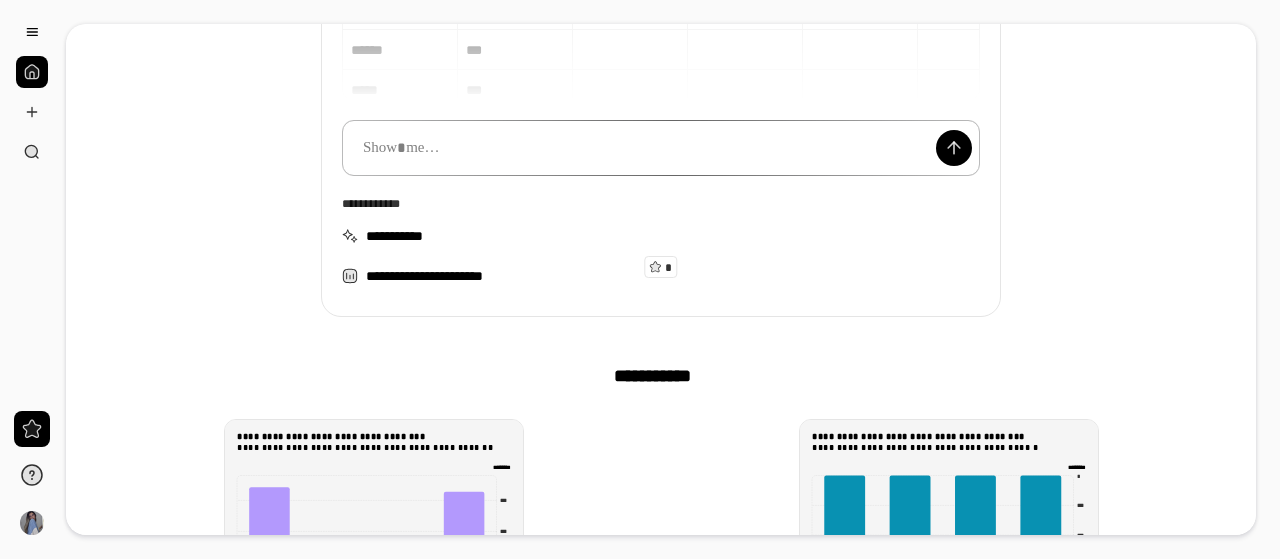 scroll, scrollTop: 260, scrollLeft: 0, axis: vertical 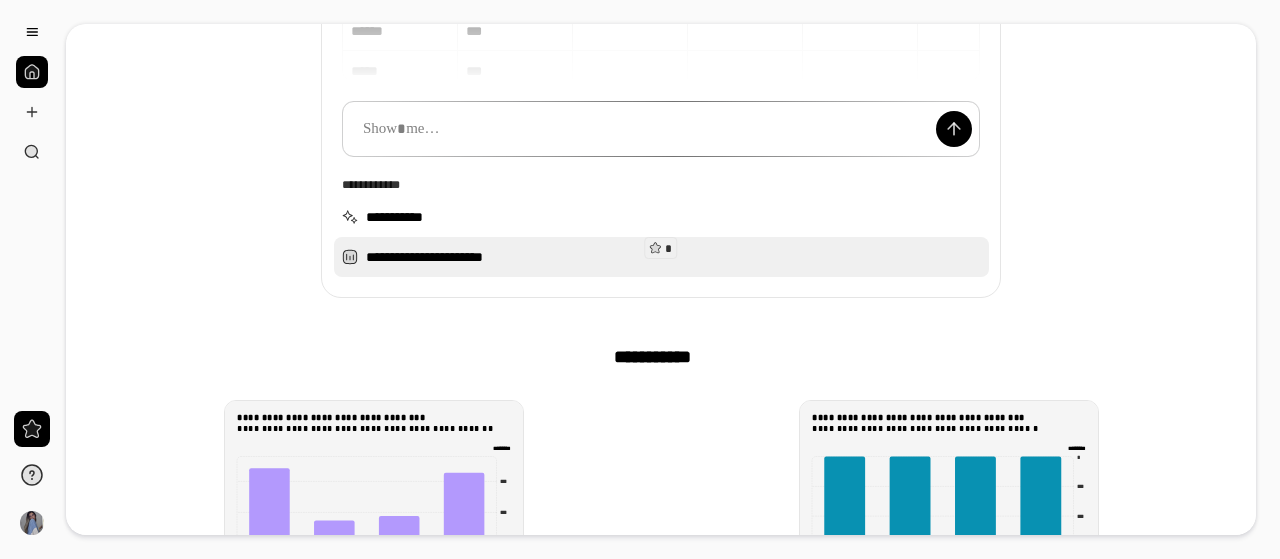 click on "**********" at bounding box center (661, 257) 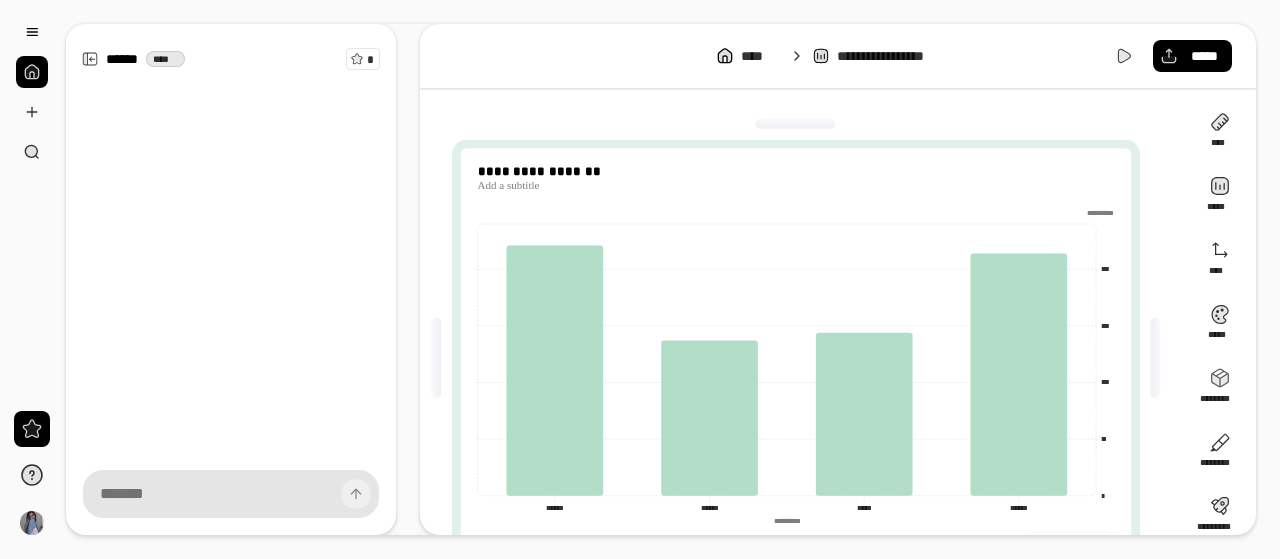 scroll, scrollTop: 0, scrollLeft: 0, axis: both 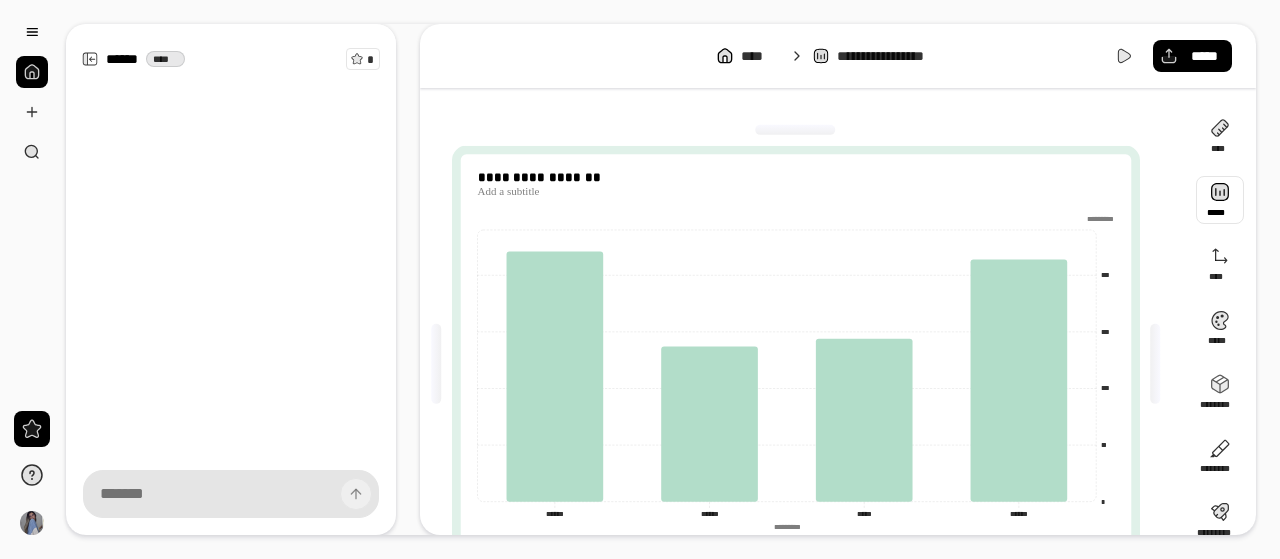 click at bounding box center (1220, 200) 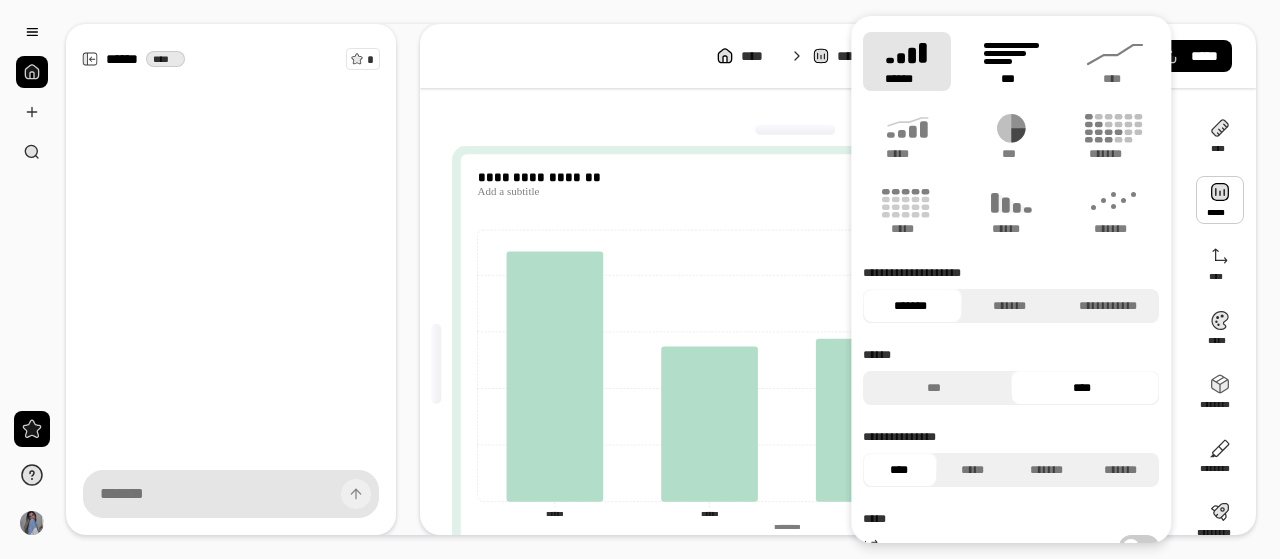 click 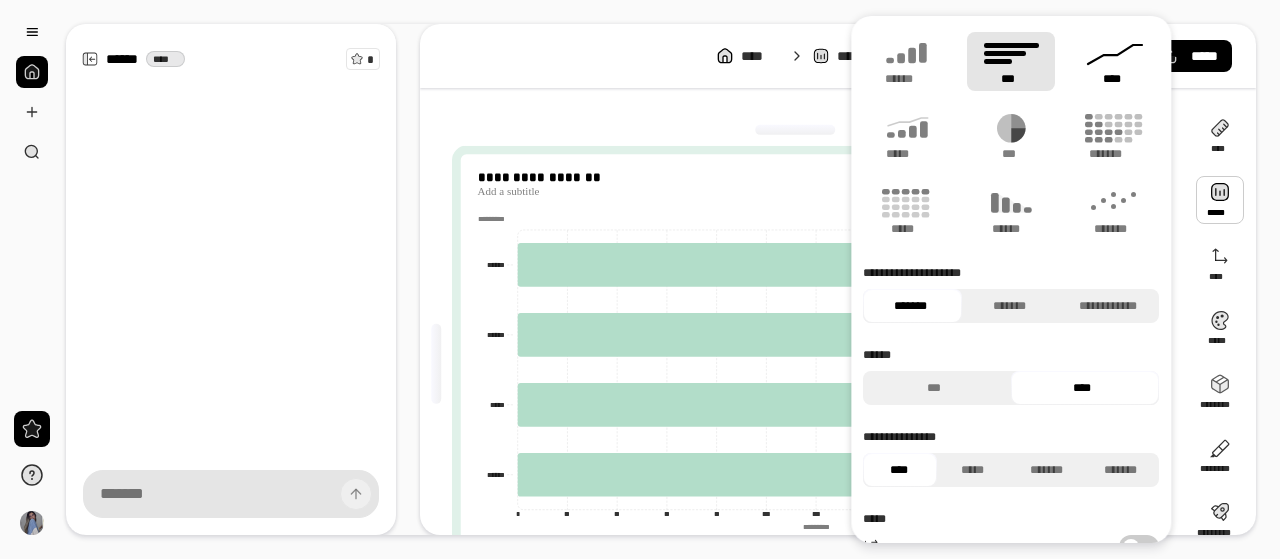 click 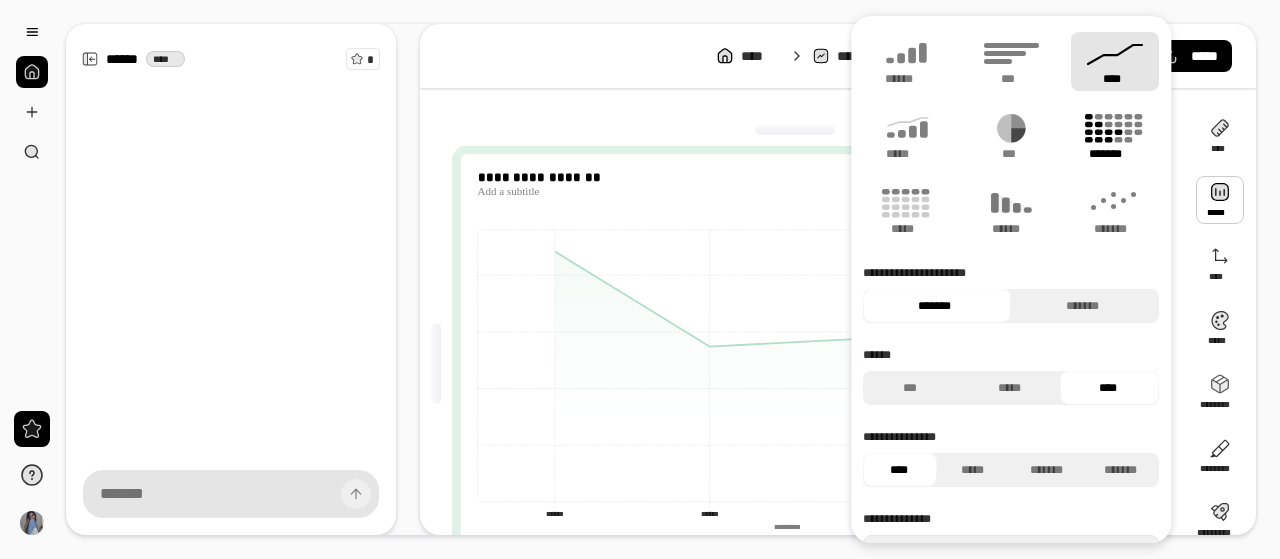 click 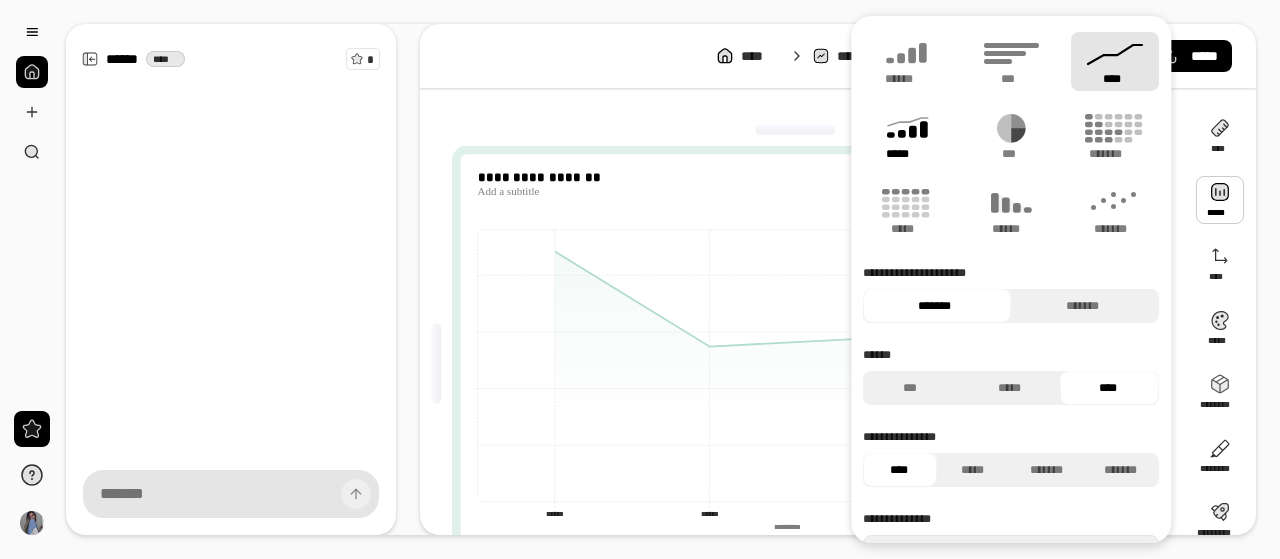 click 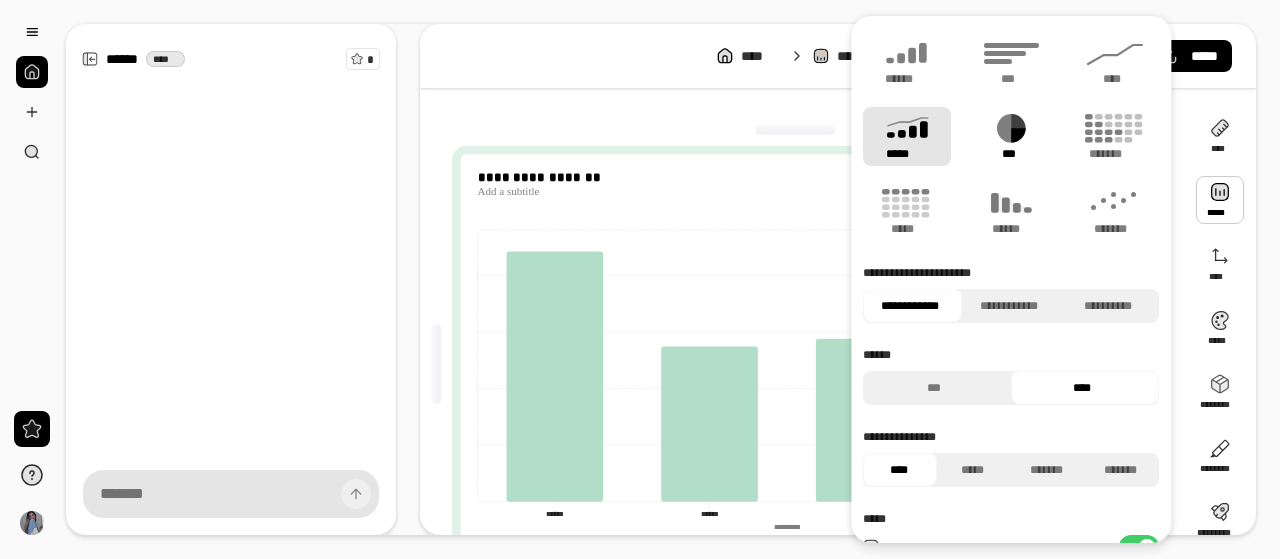 click on "***" at bounding box center [1011, 136] 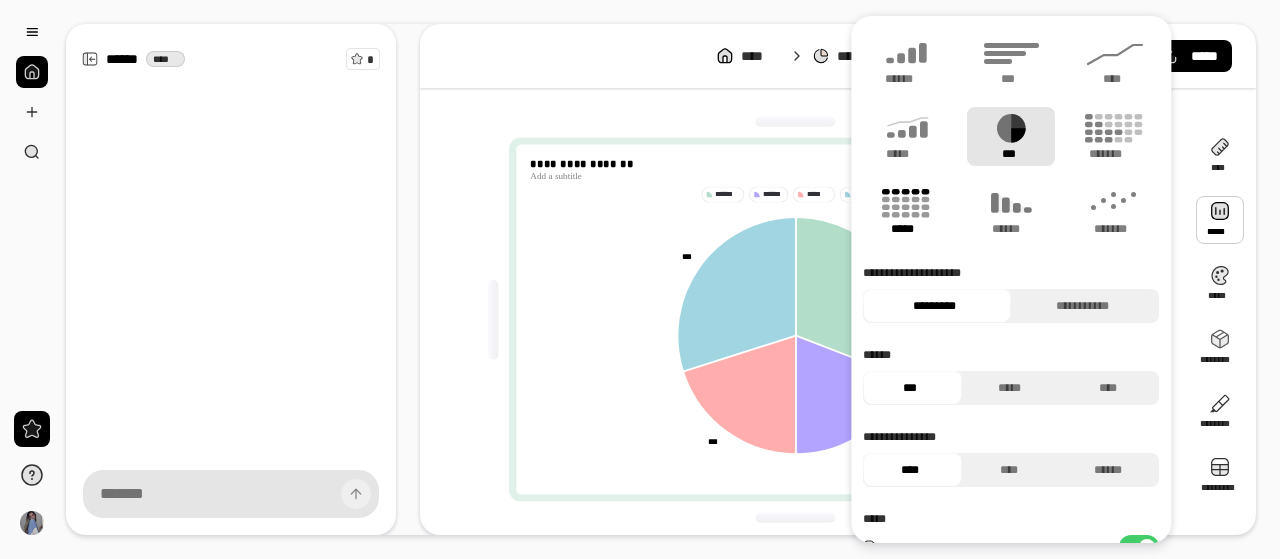 click 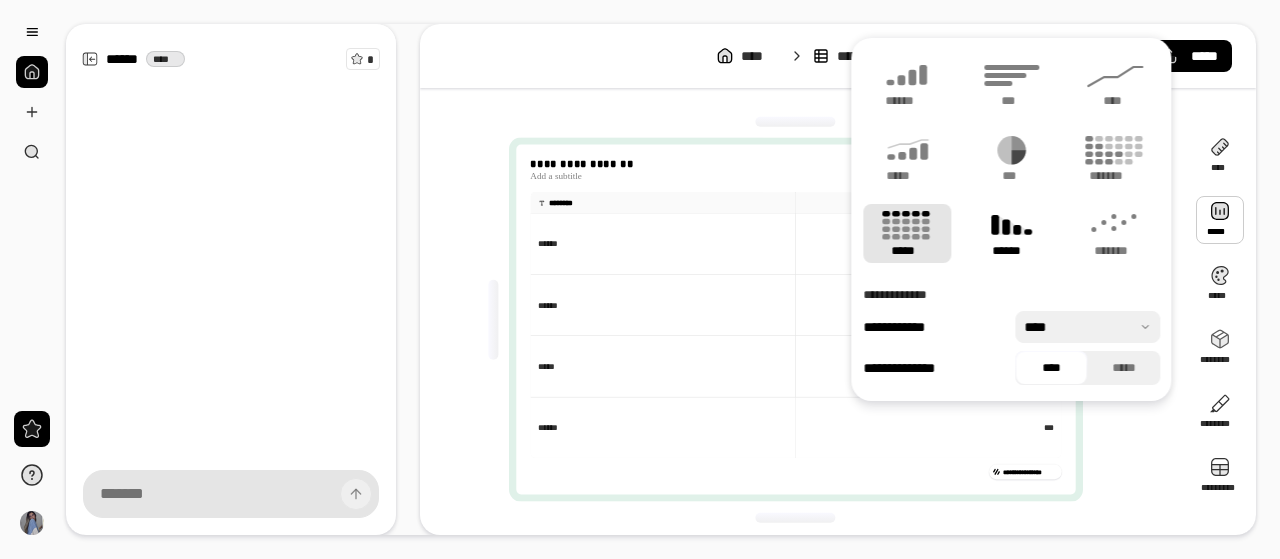 click 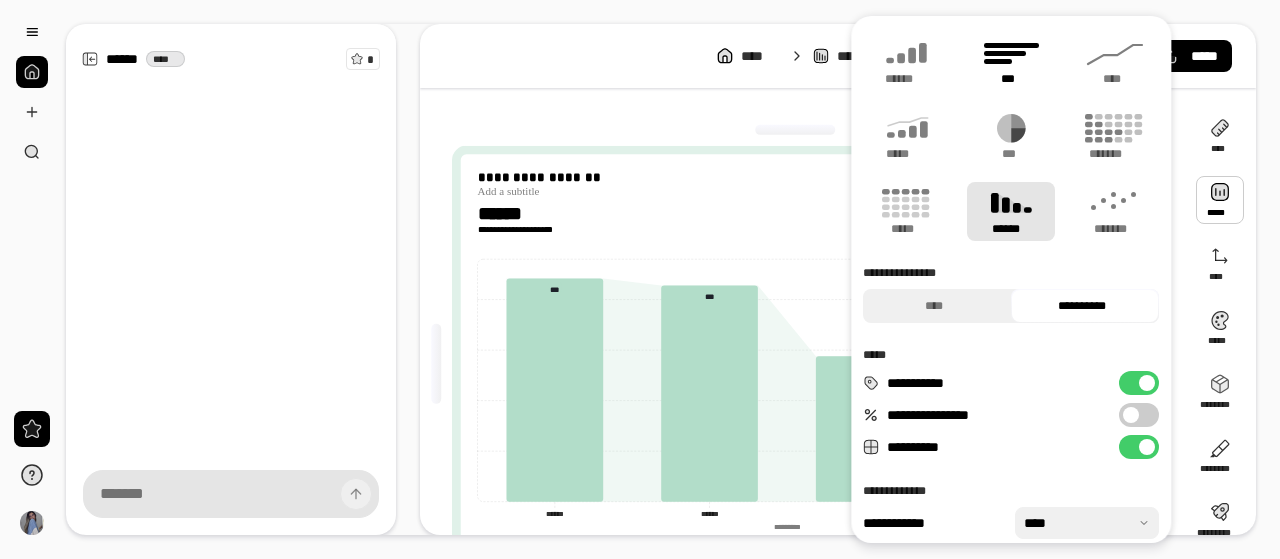 click on "***" at bounding box center [1011, 61] 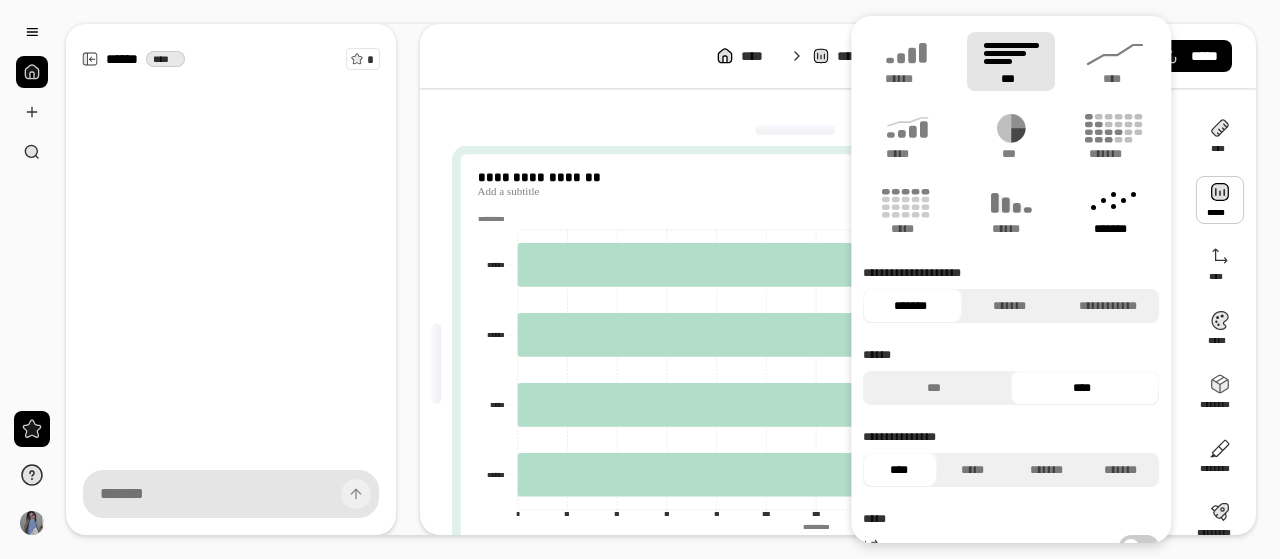 click on "*******" at bounding box center [1115, 229] 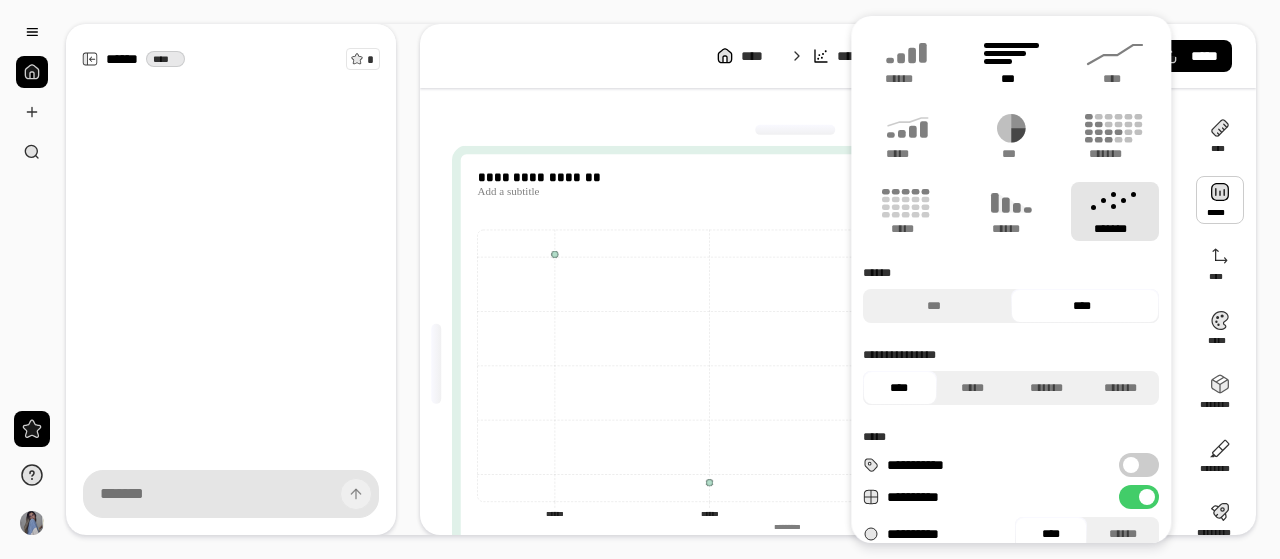 click on "***" at bounding box center (1011, 79) 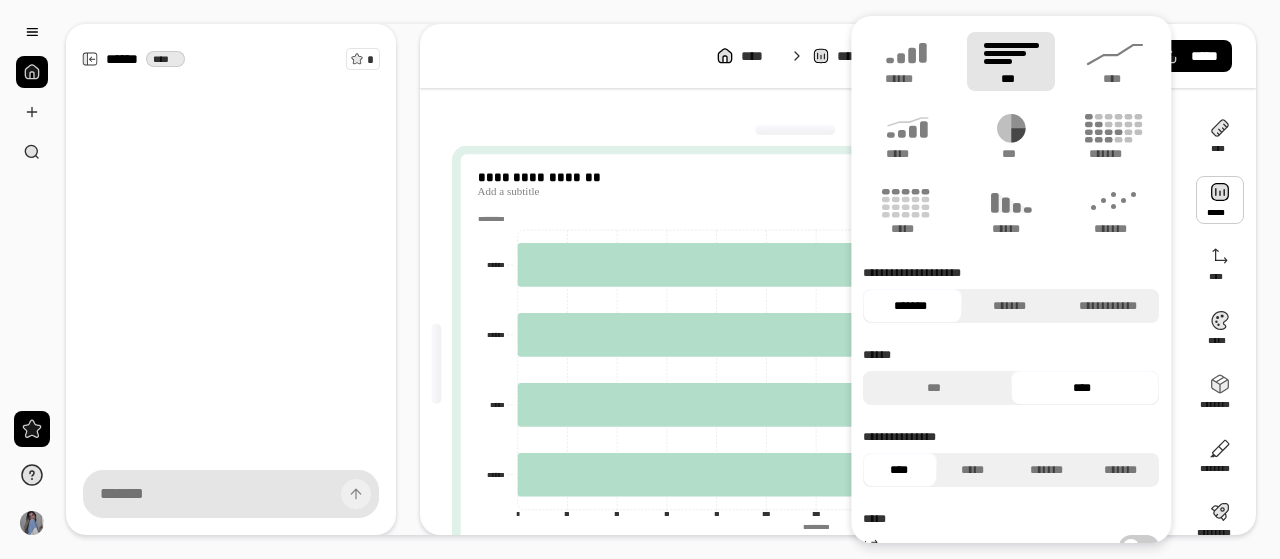 click at bounding box center [796, 130] 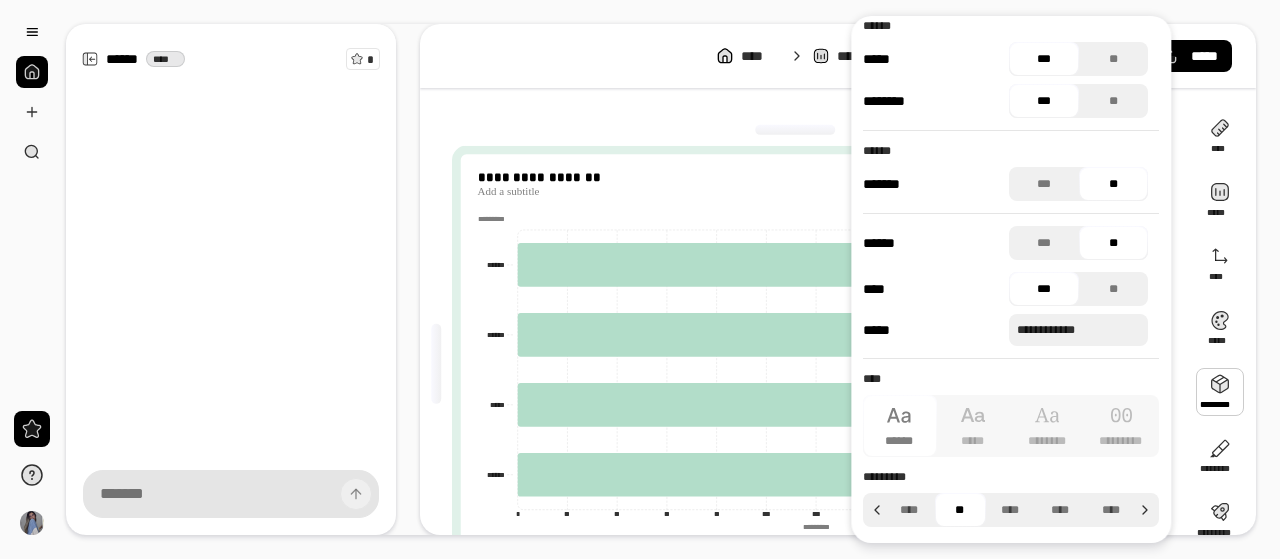 scroll, scrollTop: 0, scrollLeft: 0, axis: both 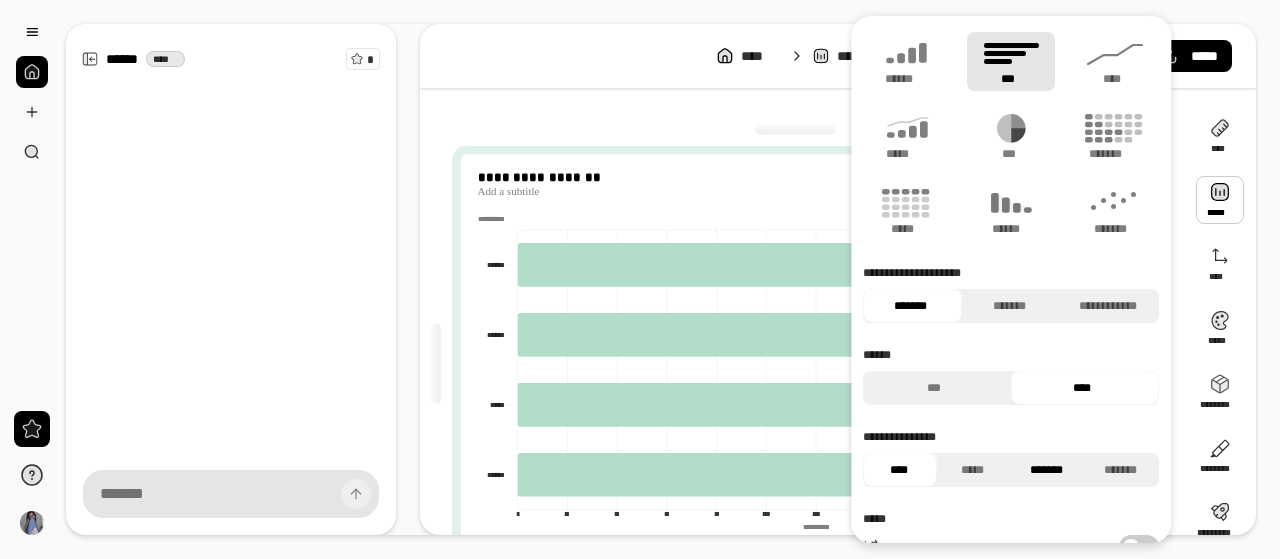 click on "*******" at bounding box center (1046, 470) 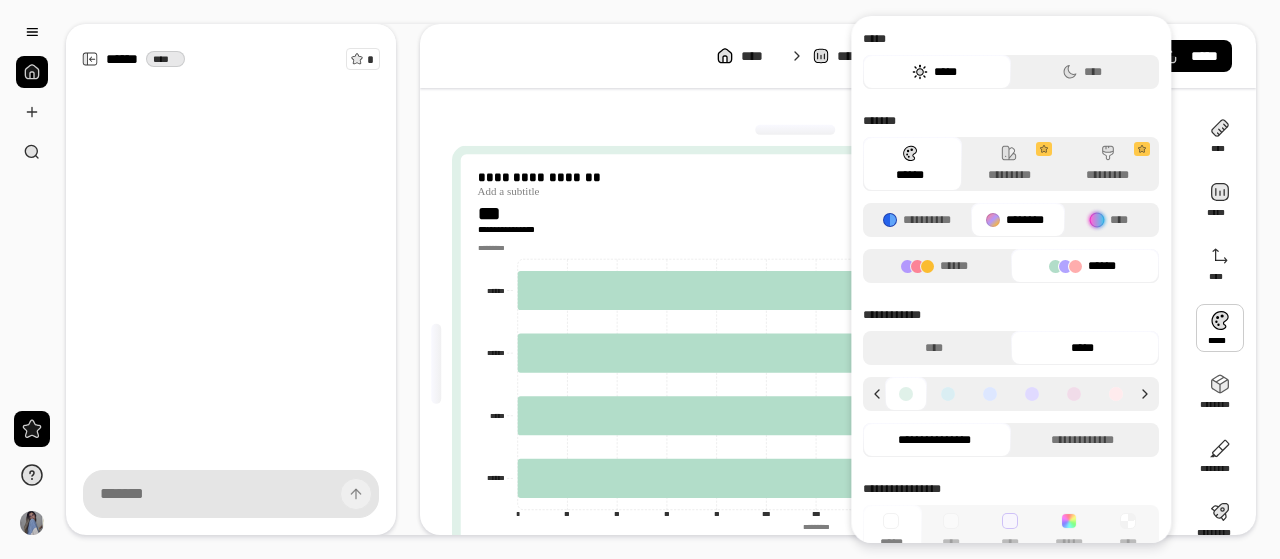 scroll, scrollTop: 32, scrollLeft: 0, axis: vertical 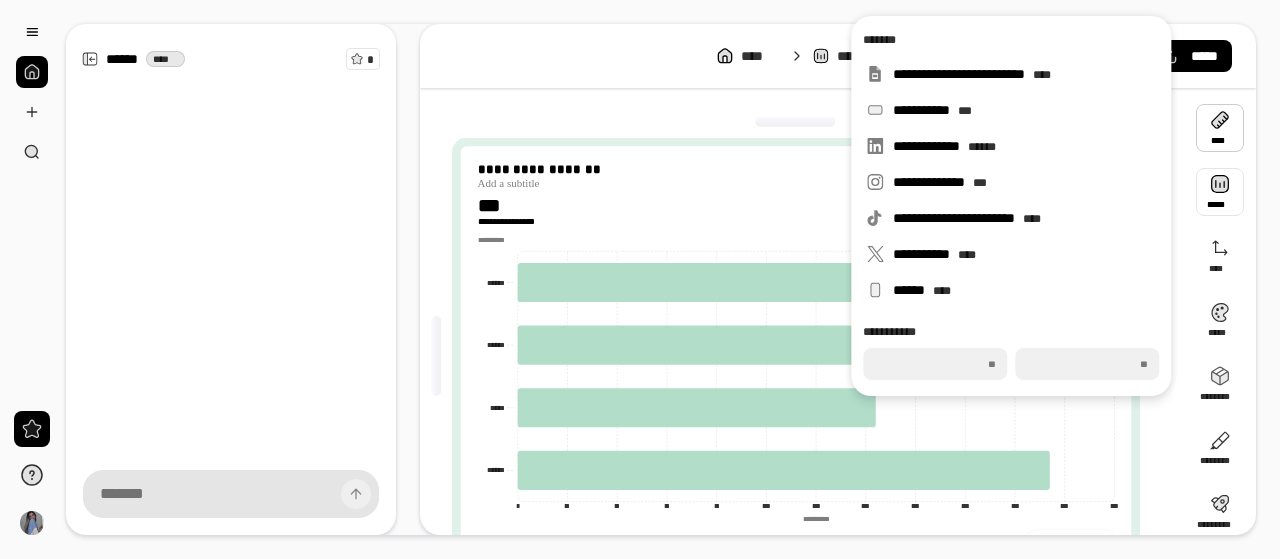 drag, startPoint x: 1194, startPoint y: 131, endPoint x: 1202, endPoint y: 187, distance: 56.568542 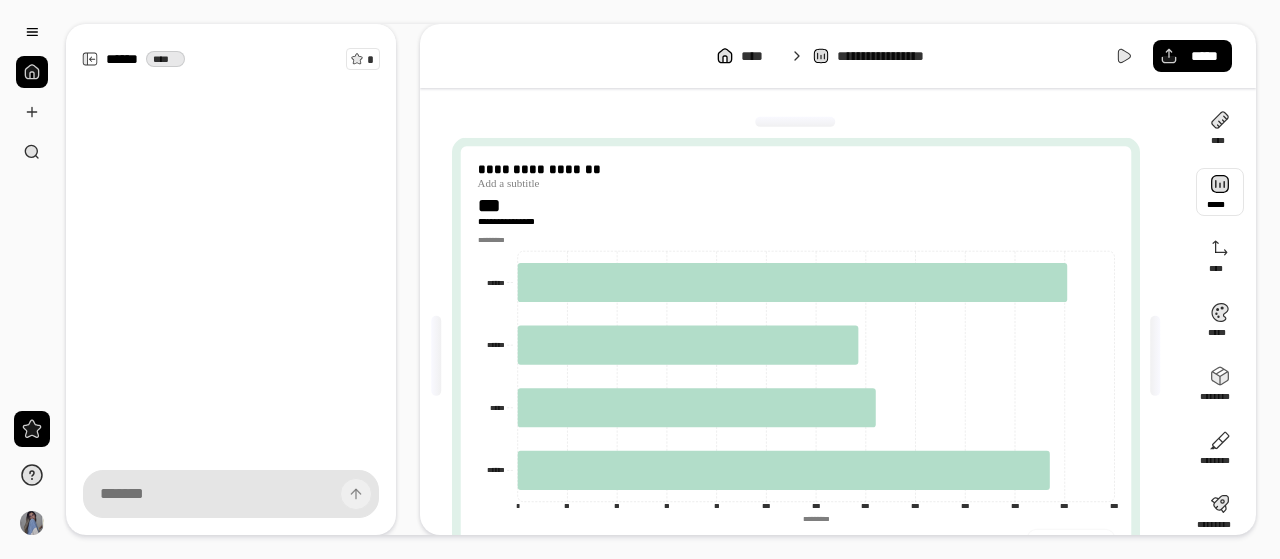 click at bounding box center [1220, 192] 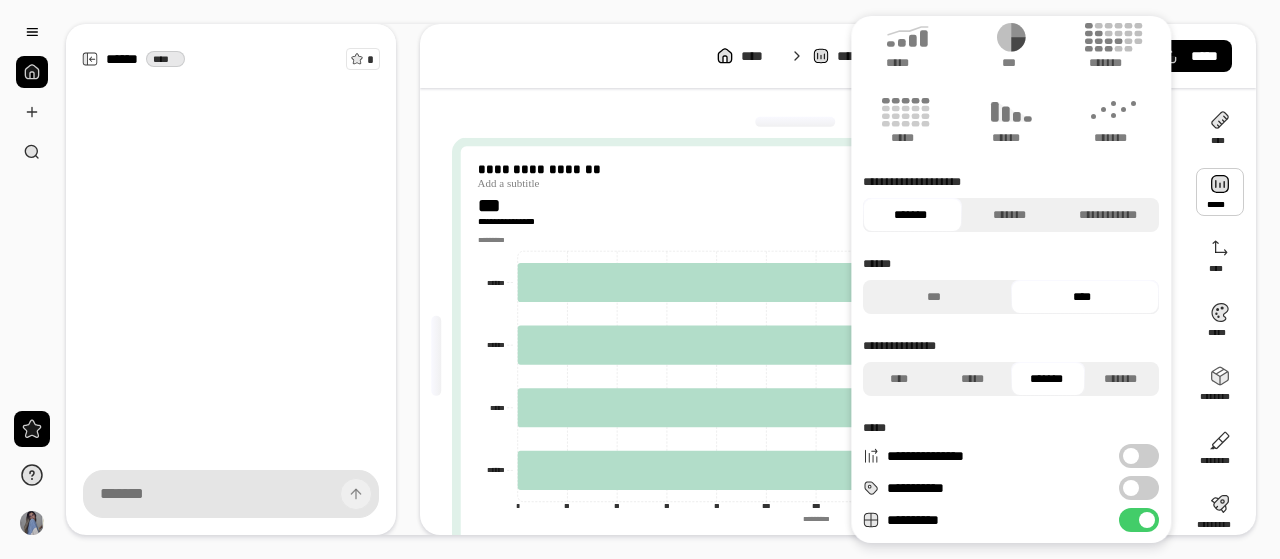 scroll, scrollTop: 93, scrollLeft: 0, axis: vertical 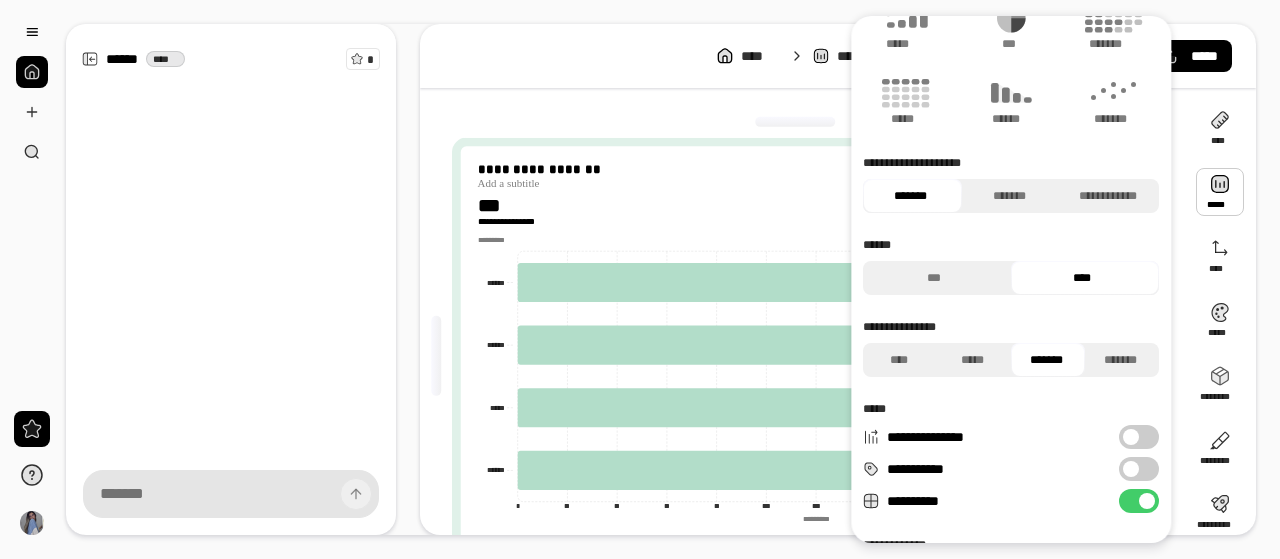 click on "**********" at bounding box center (1139, 469) 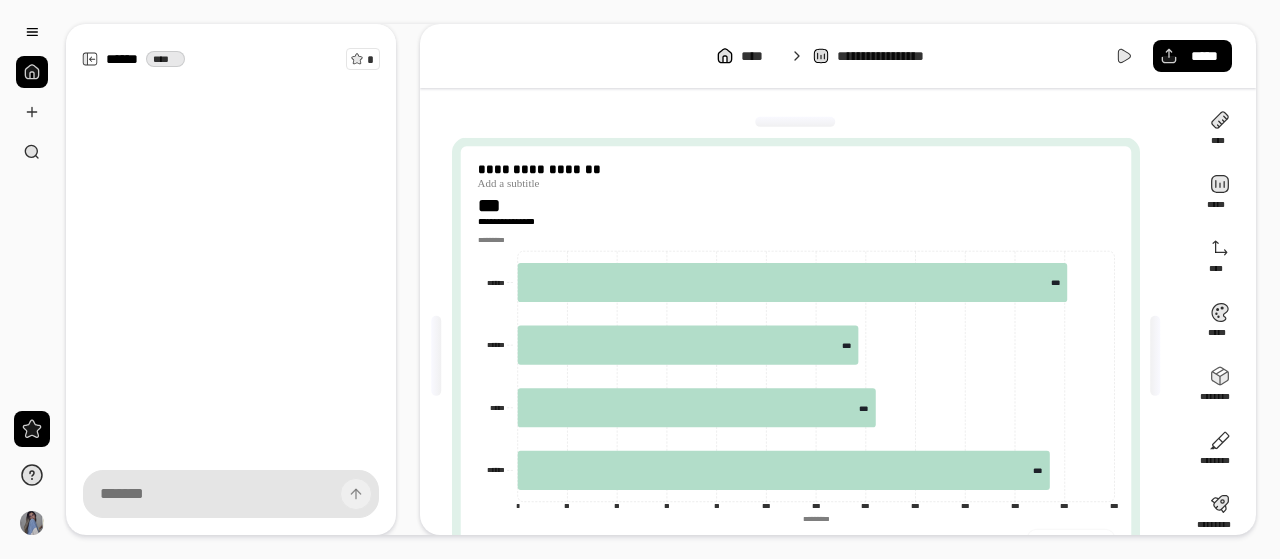 click on "* ** ** ** ** *** *** *** *** *** *** *** *** ********* ****** ****** ****** ****** ***** ***** ****** ****** *********" 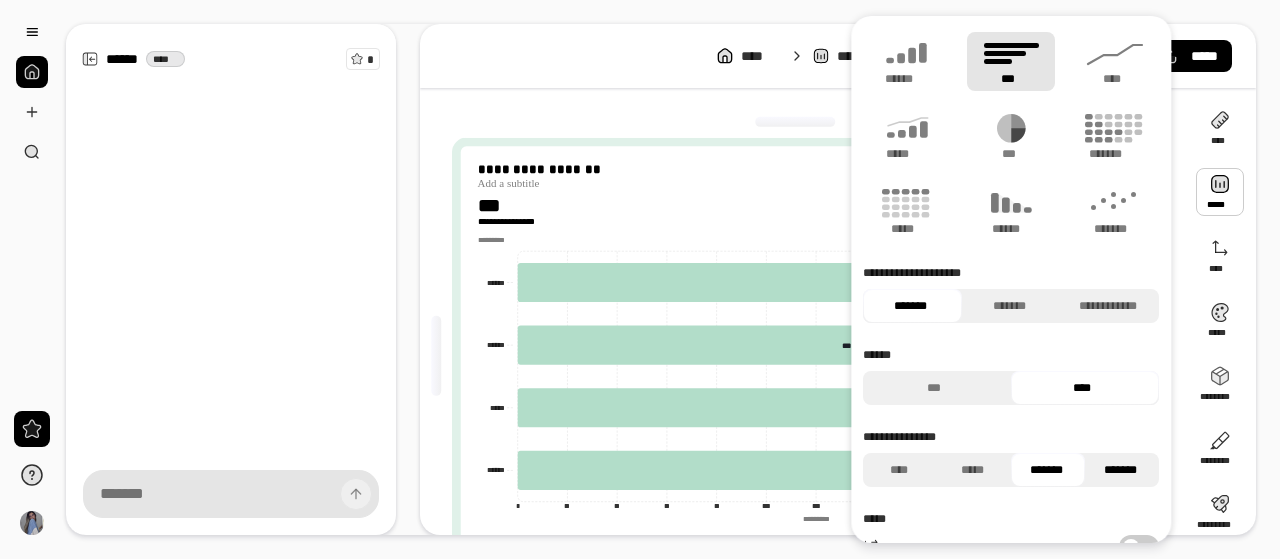 click on "*******" at bounding box center (1120, 470) 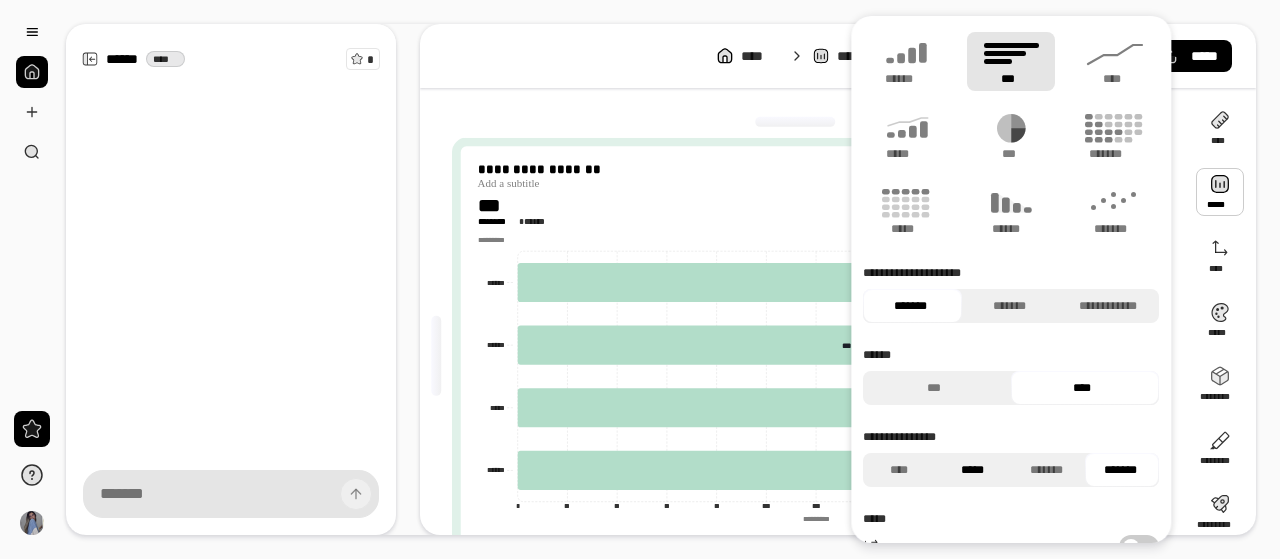 click on "*****" at bounding box center [972, 470] 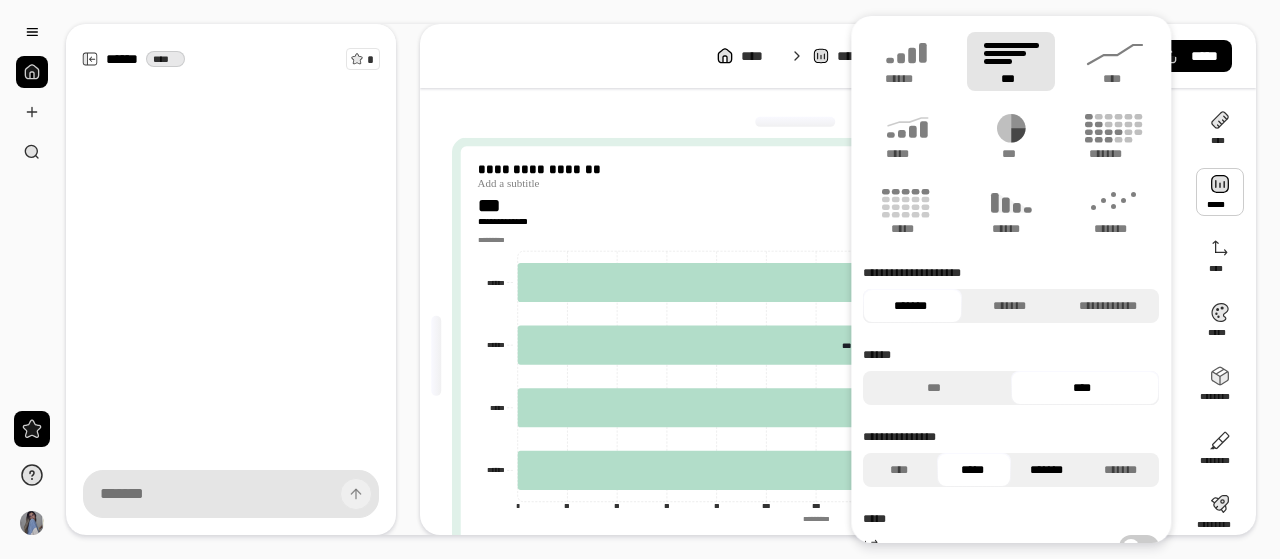 click on "*******" at bounding box center [1046, 470] 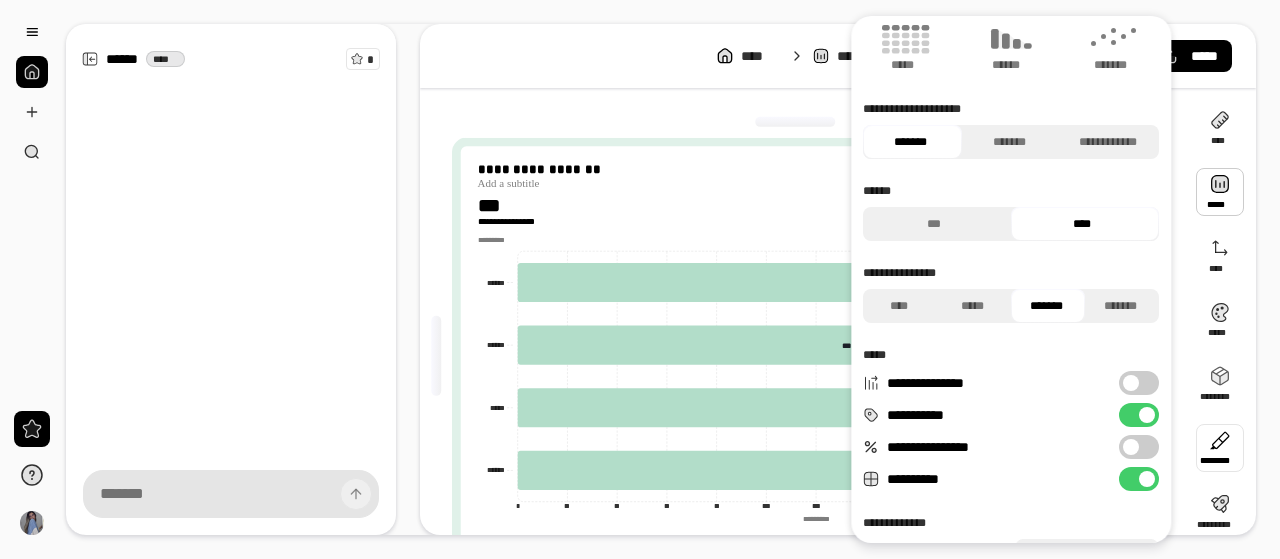 scroll, scrollTop: 168, scrollLeft: 0, axis: vertical 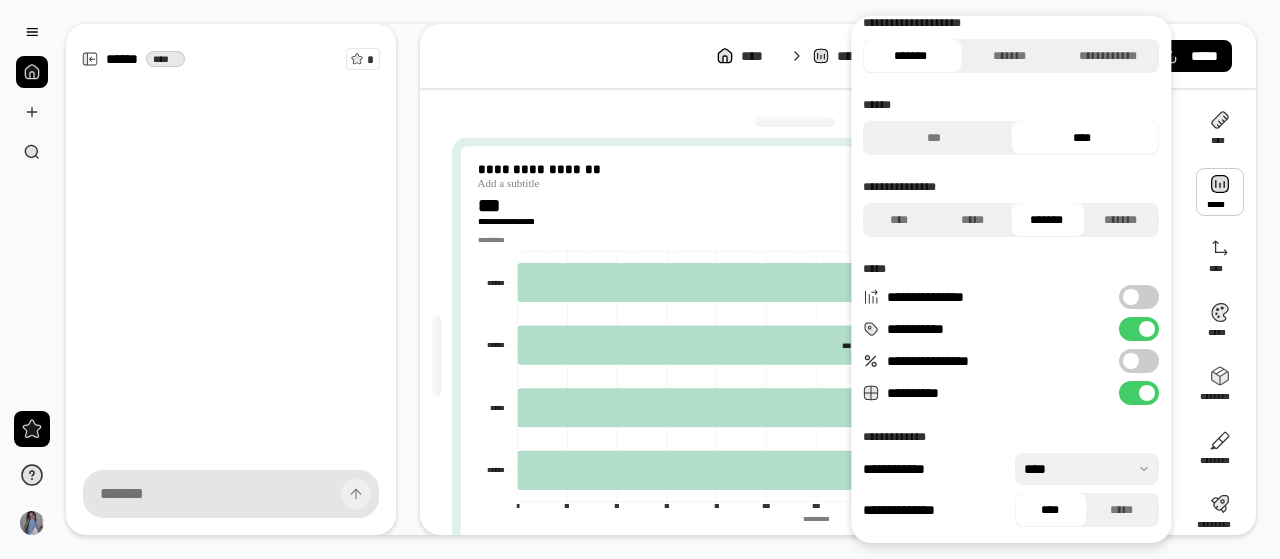 click on "**********" at bounding box center (1139, 361) 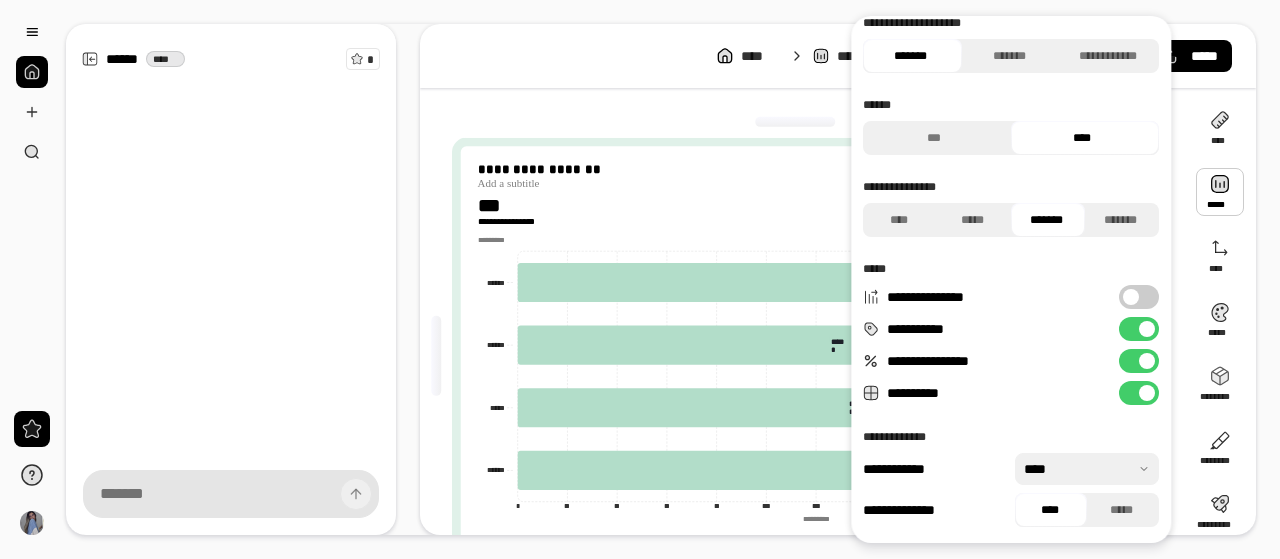 click on "**********" at bounding box center (796, 356) 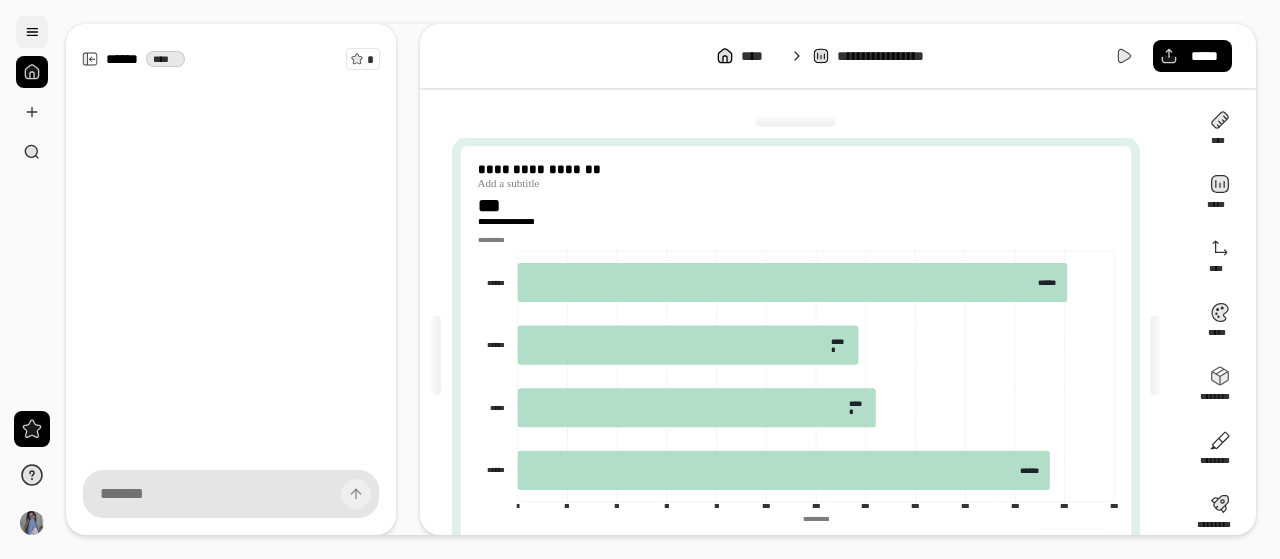 click at bounding box center [32, 32] 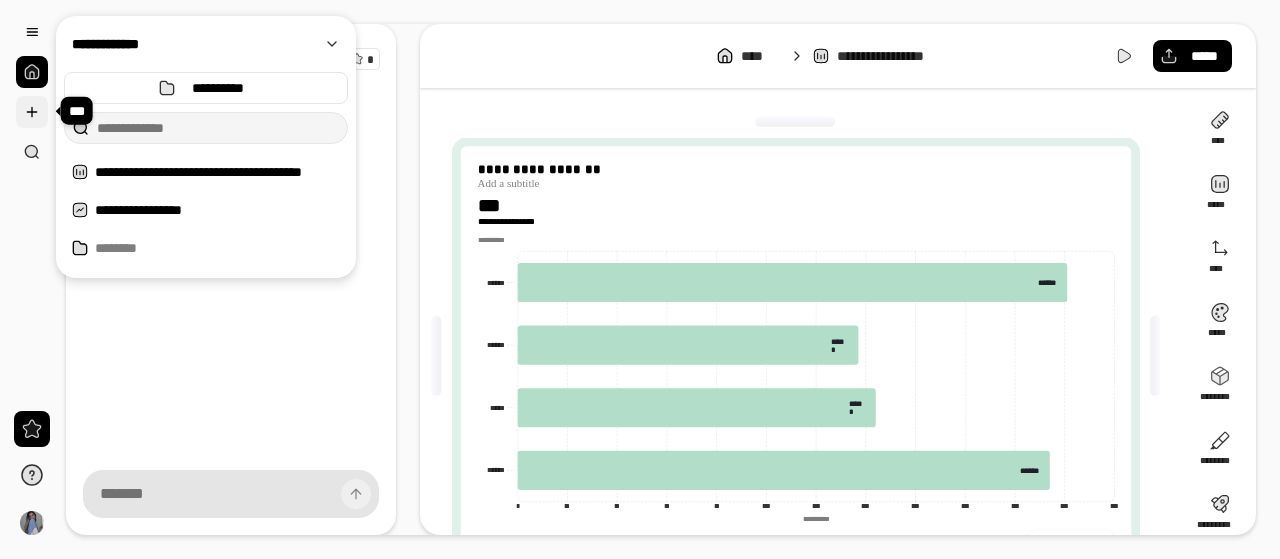 click at bounding box center [32, 112] 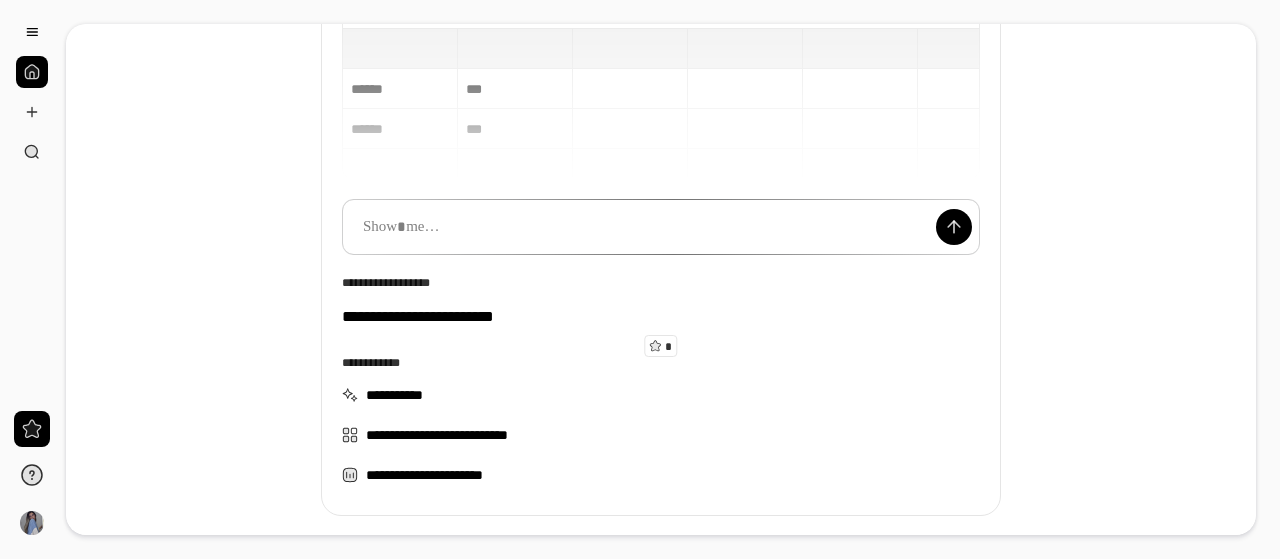 scroll, scrollTop: 164, scrollLeft: 0, axis: vertical 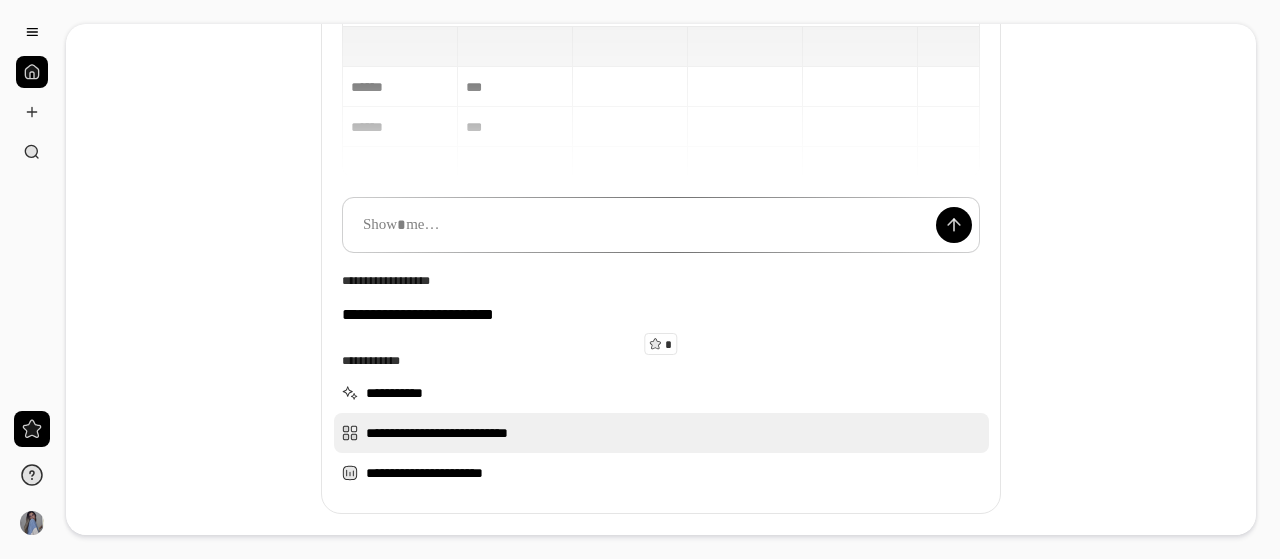 click on "**********" at bounding box center (661, 433) 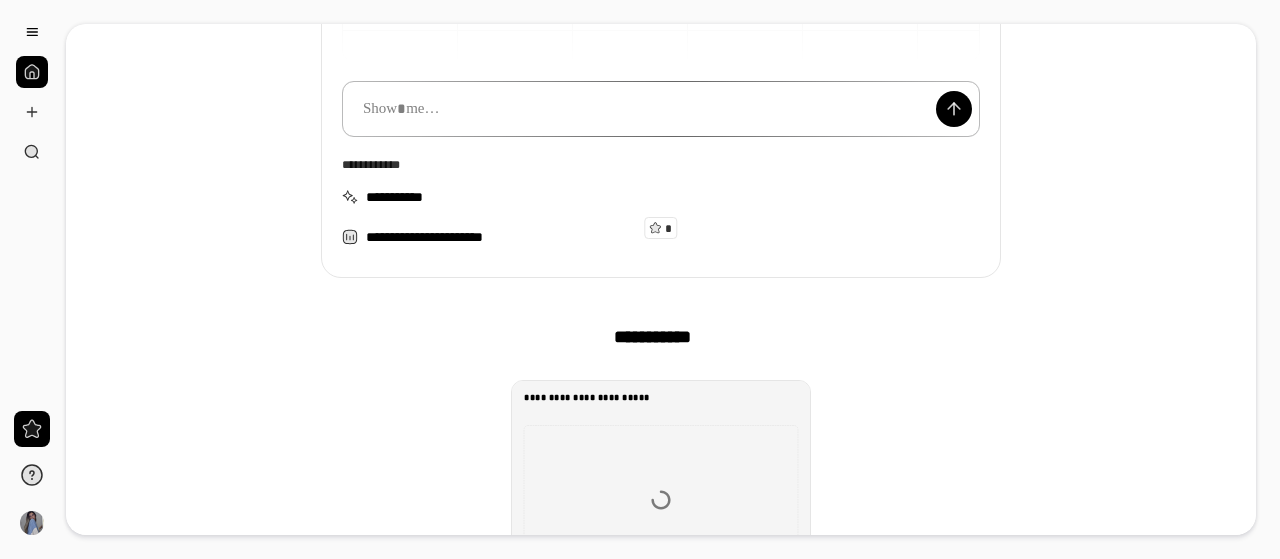 scroll, scrollTop: 387, scrollLeft: 0, axis: vertical 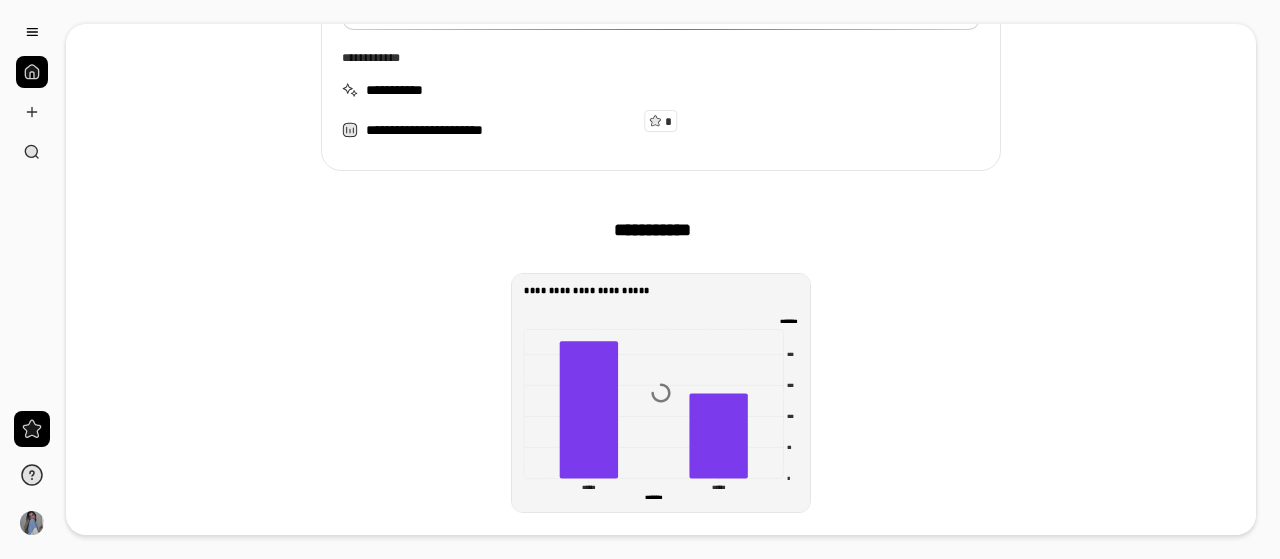 click on "**********" at bounding box center (661, 393) 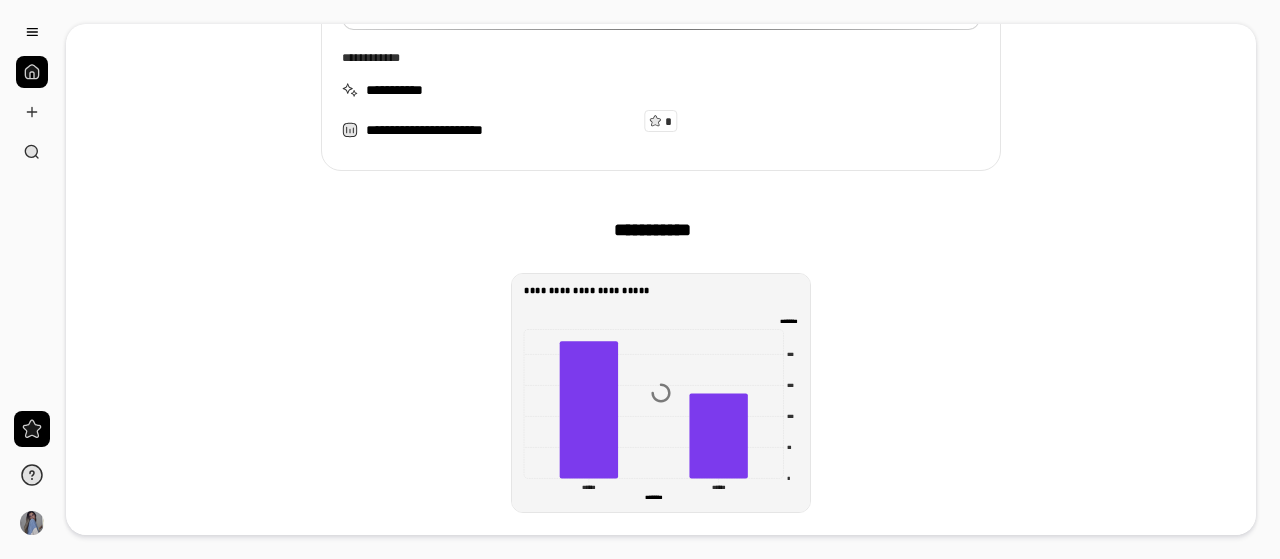 click on "**********" at bounding box center (661, 393) 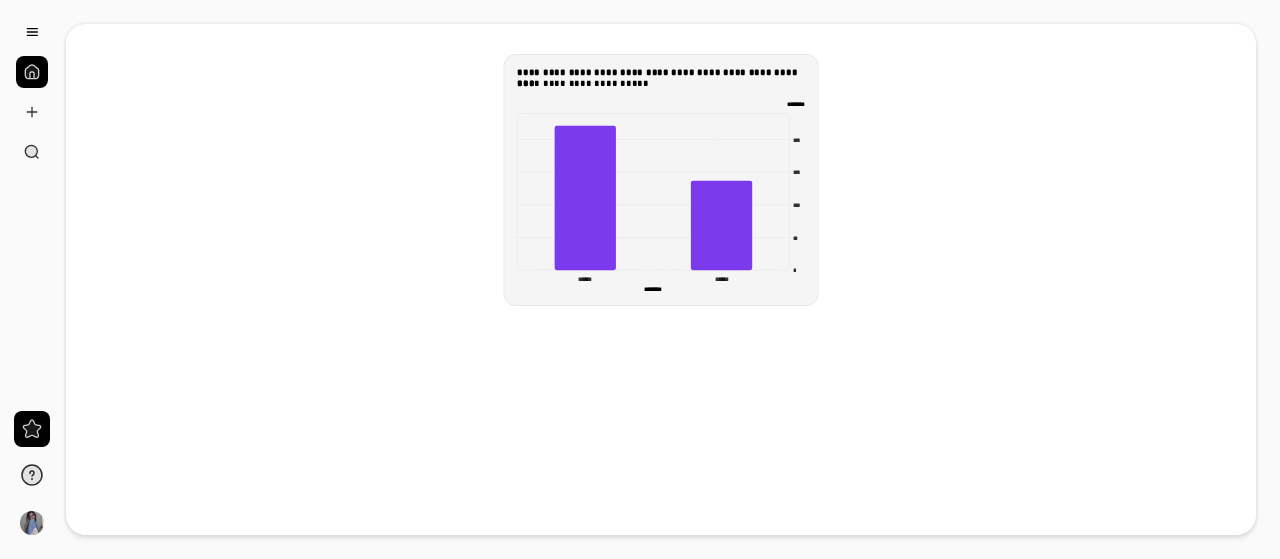 scroll, scrollTop: 601, scrollLeft: 0, axis: vertical 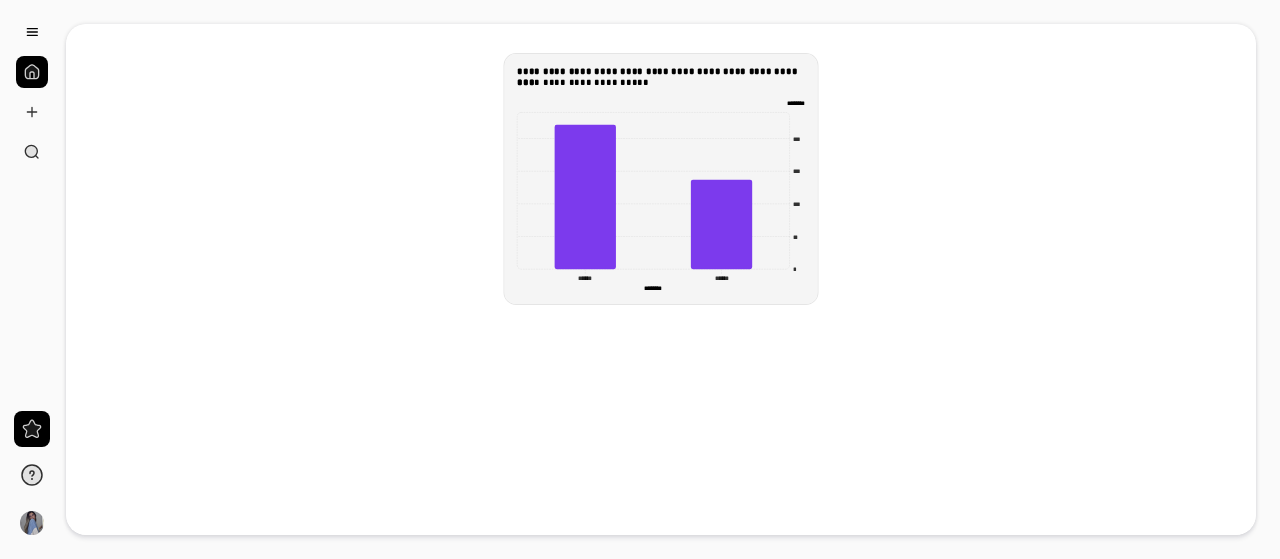 click 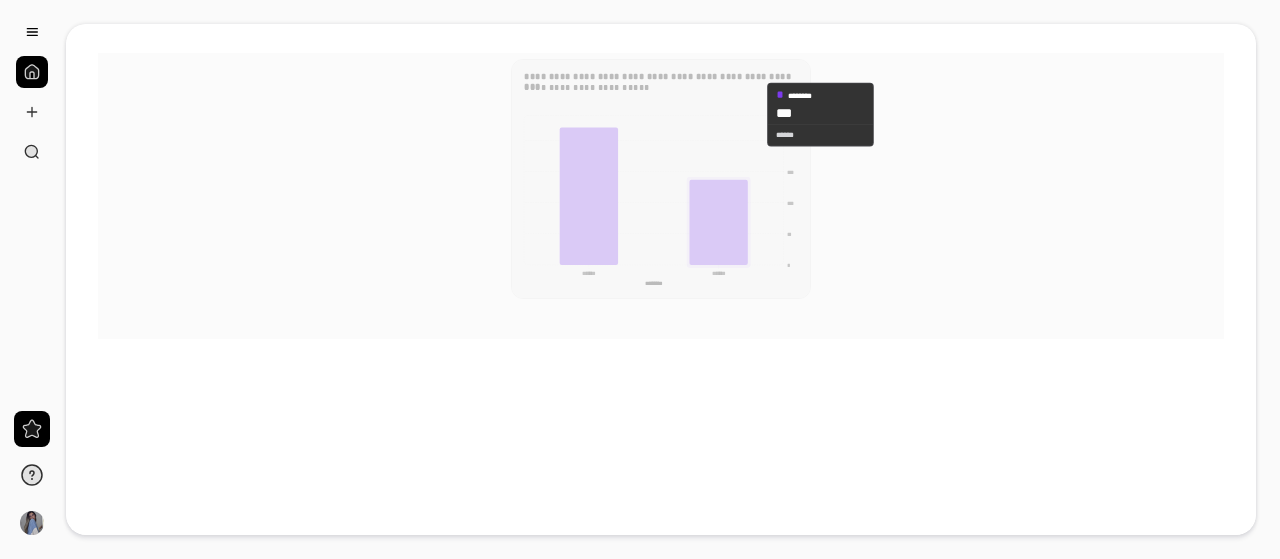 click on "**********" at bounding box center [661, 180] 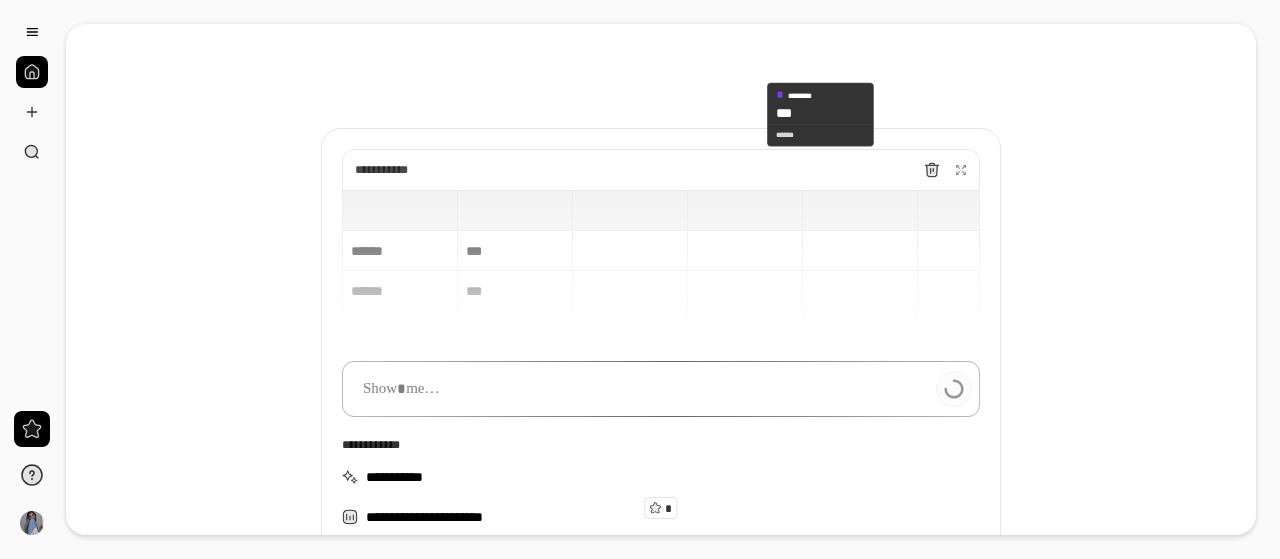 scroll, scrollTop: 14, scrollLeft: 0, axis: vertical 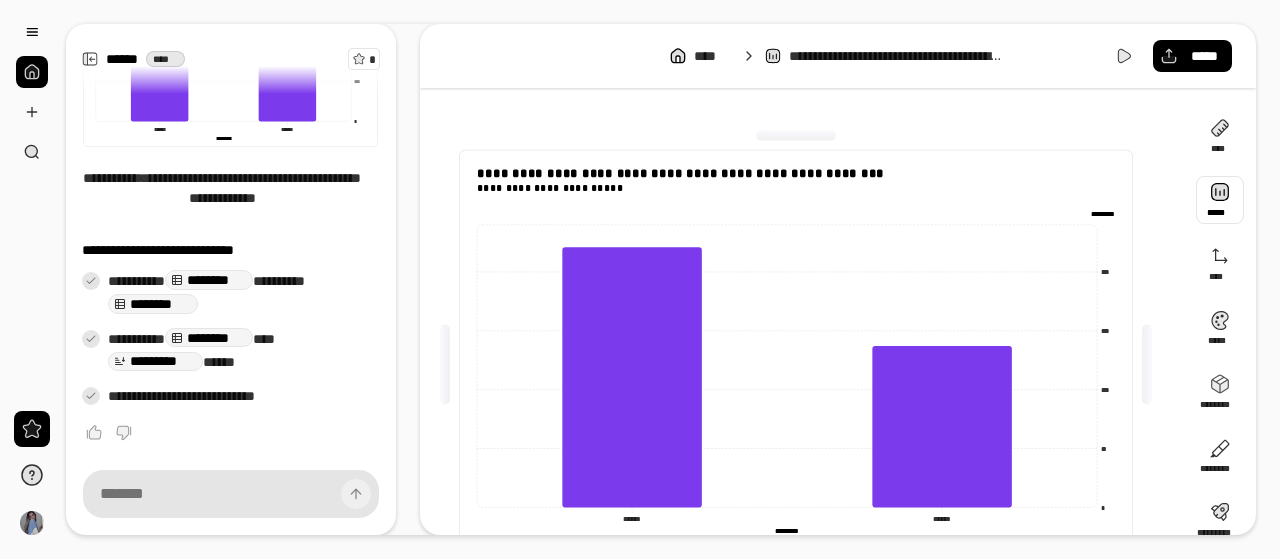 click at bounding box center (1220, 200) 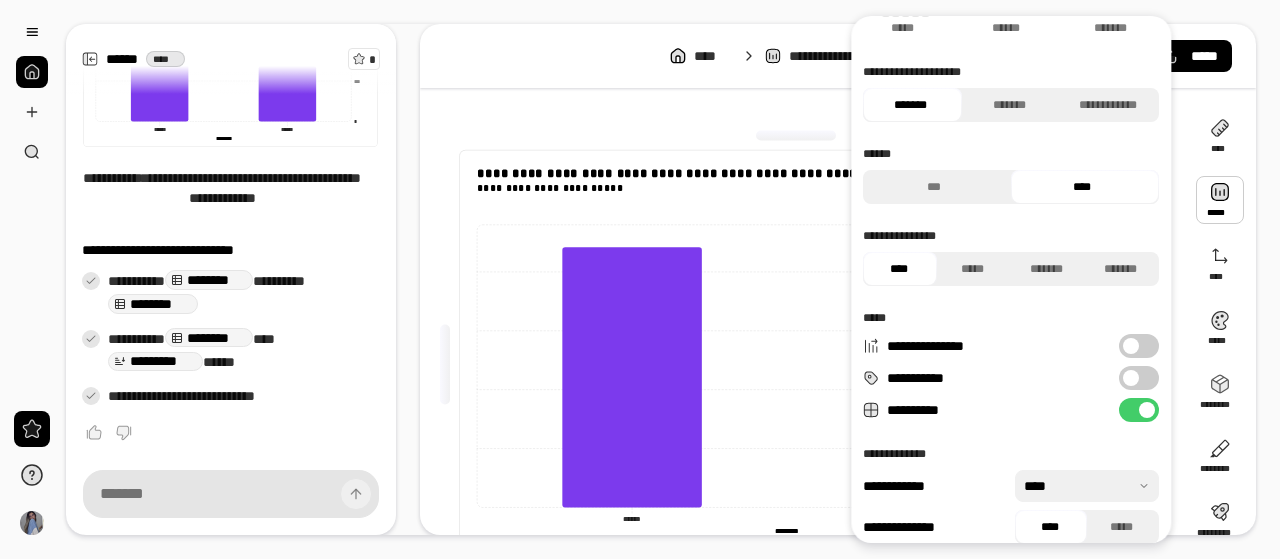 scroll, scrollTop: 218, scrollLeft: 0, axis: vertical 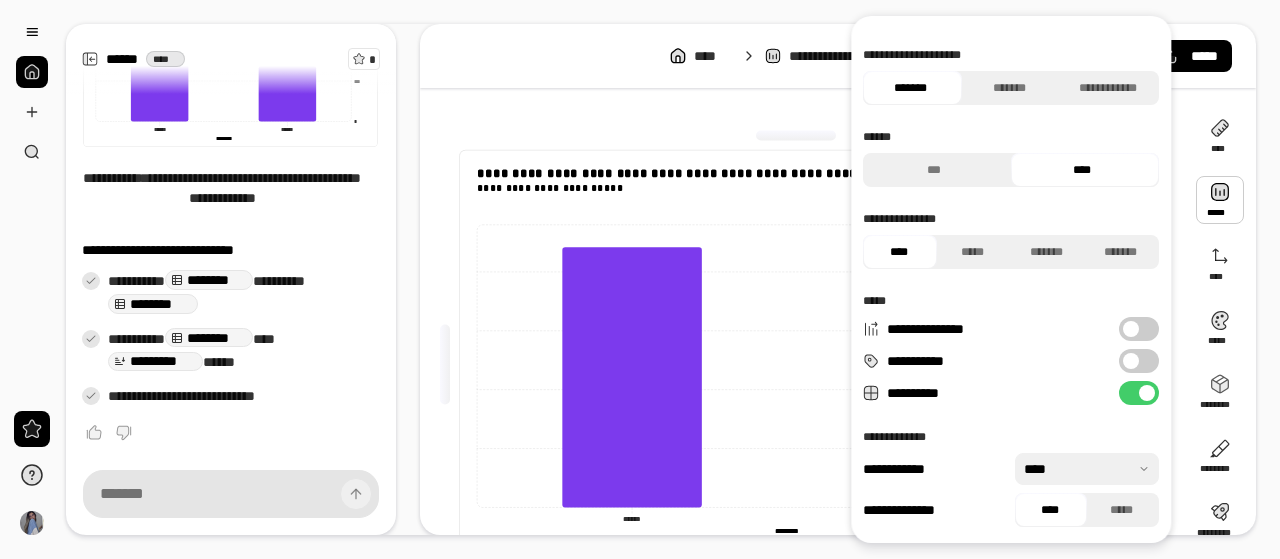 click on "**********" at bounding box center (1139, 361) 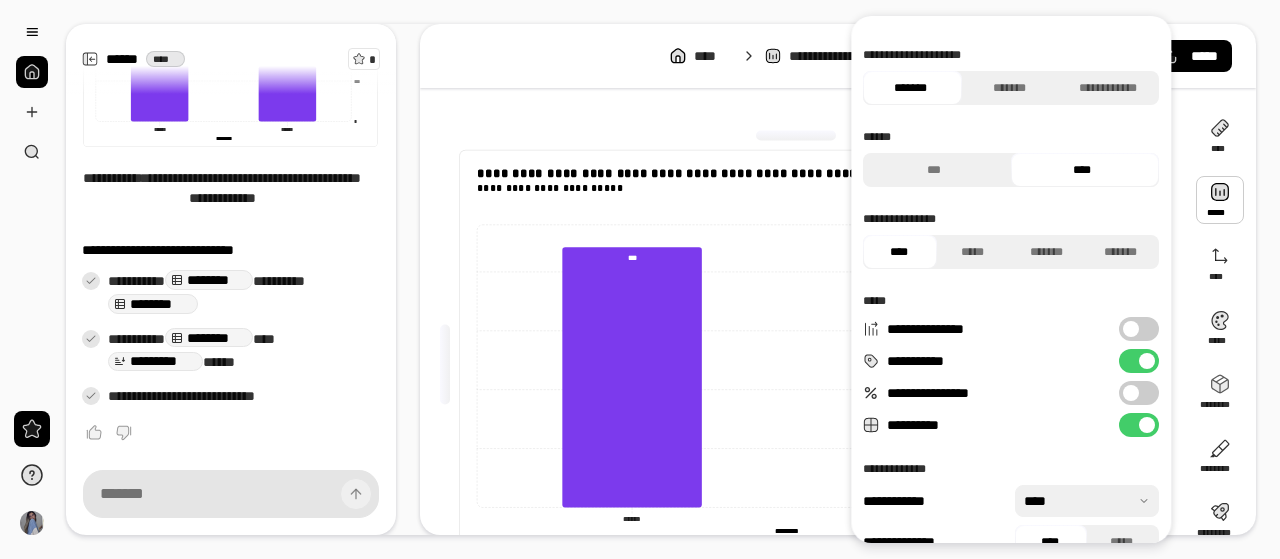 click at bounding box center [1147, 361] 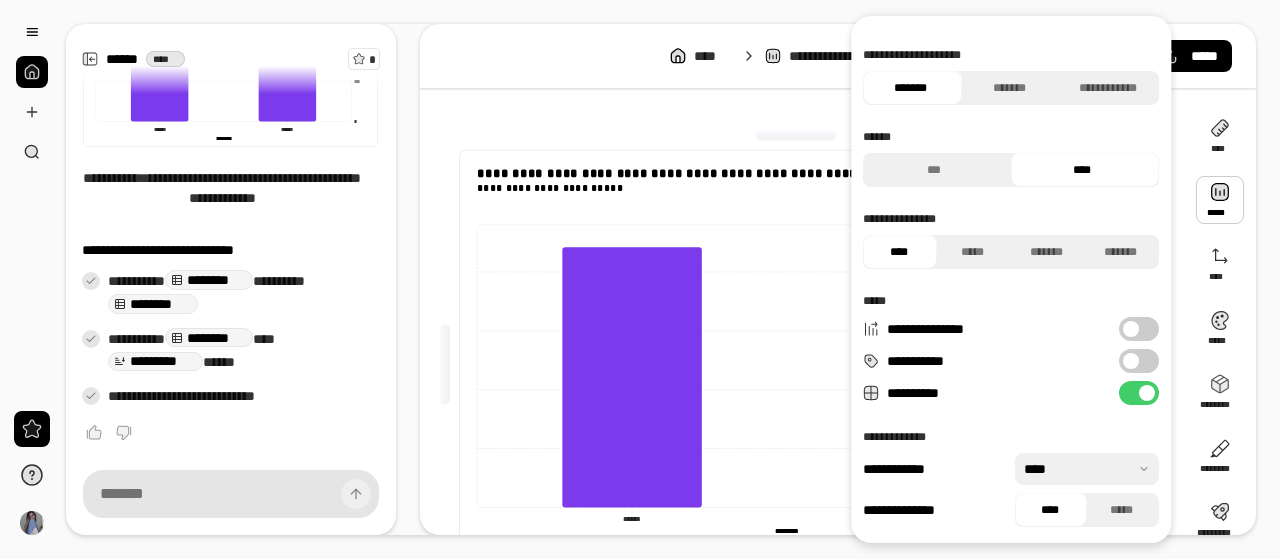 click at bounding box center [1131, 329] 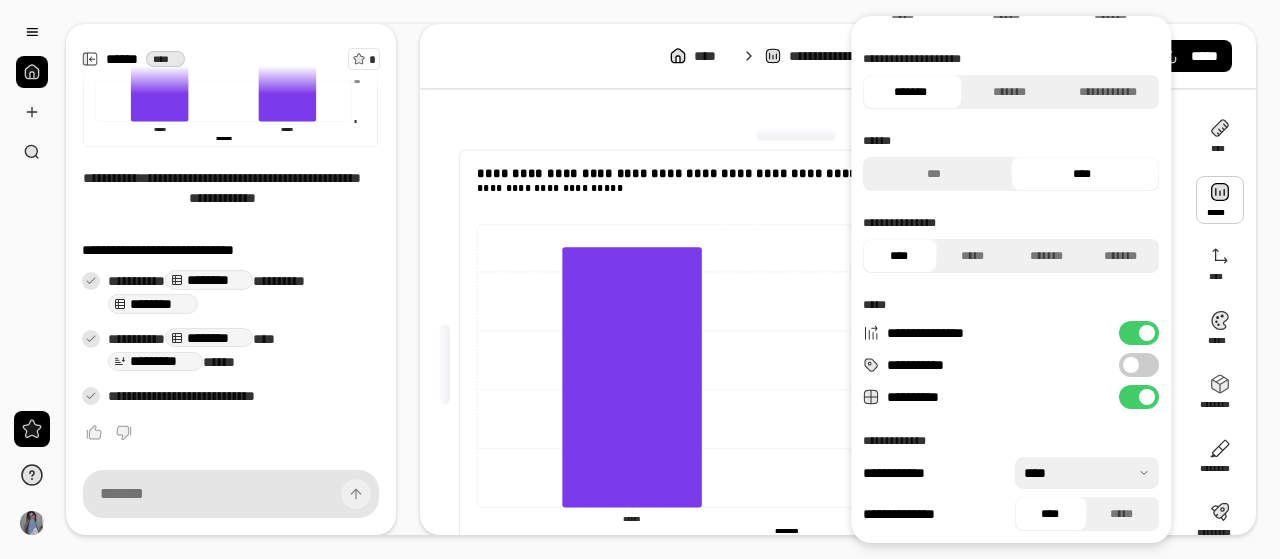 scroll, scrollTop: 218, scrollLeft: 0, axis: vertical 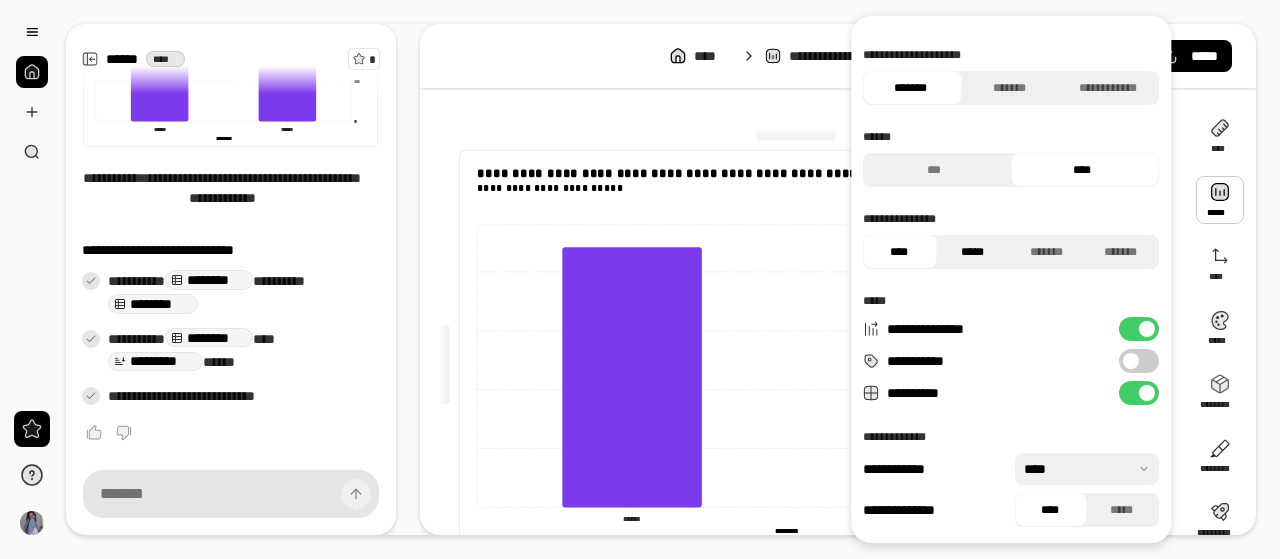 click on "*****" at bounding box center (972, 252) 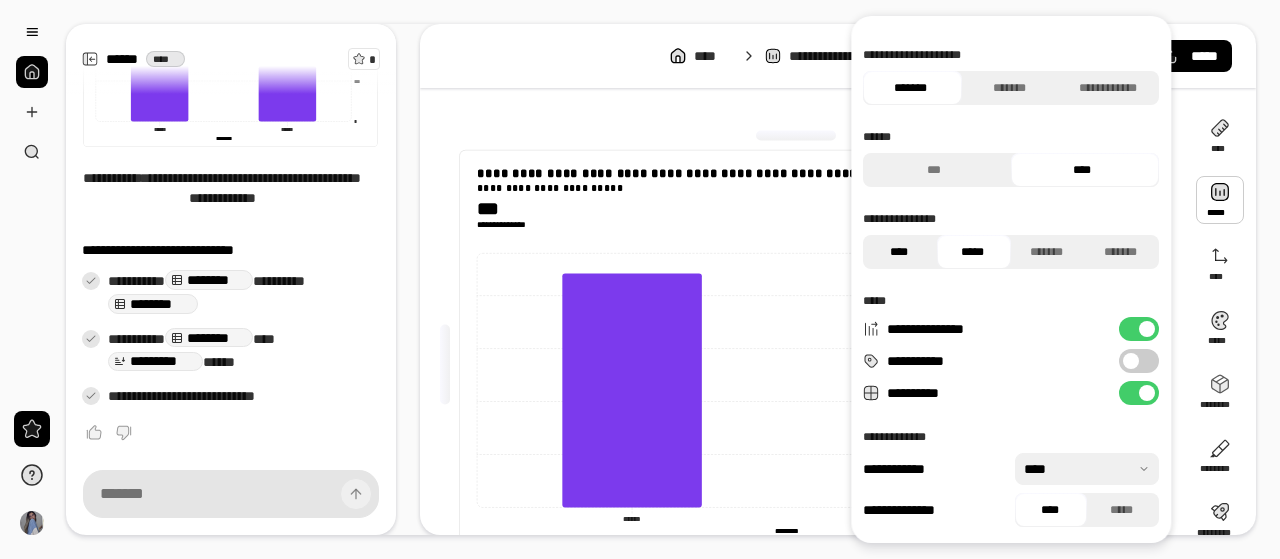click on "****" at bounding box center [898, 252] 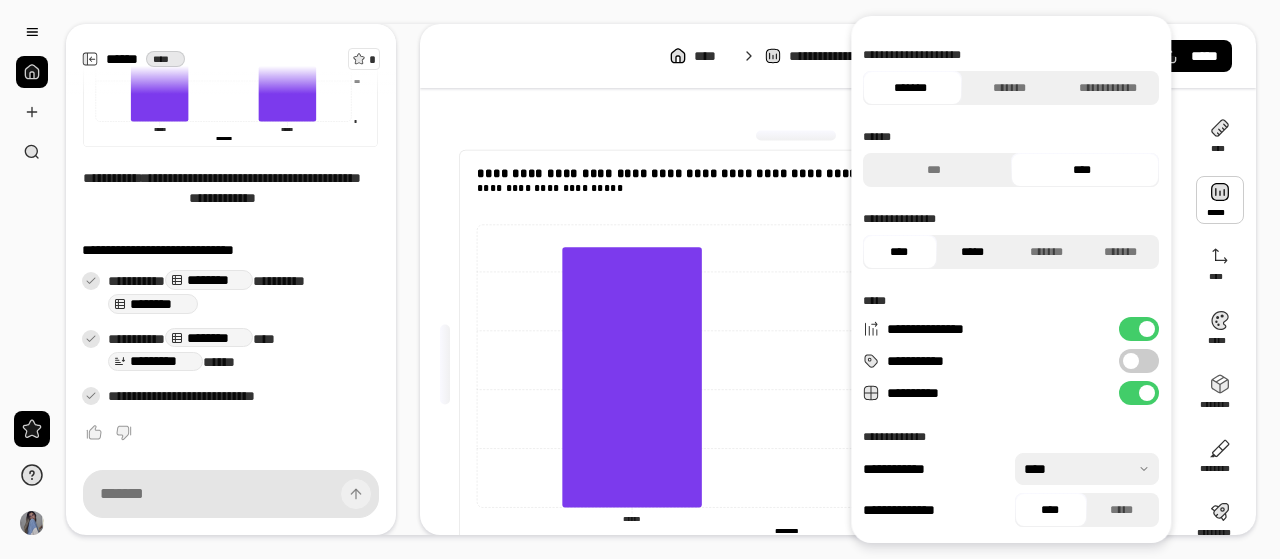 click on "*****" at bounding box center (972, 252) 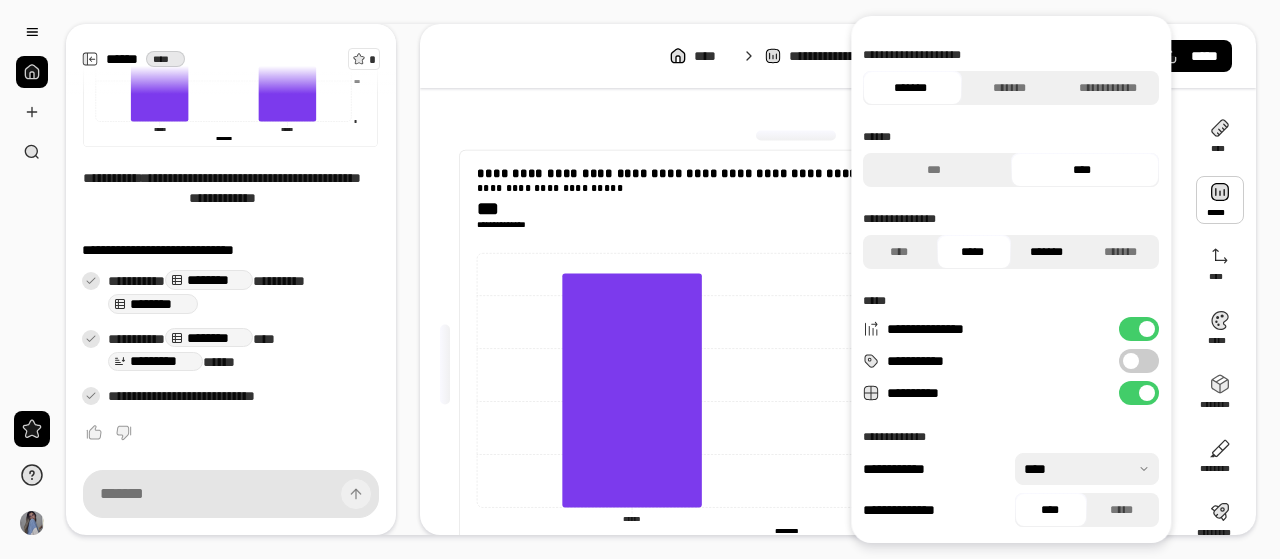 click on "*******" at bounding box center [1046, 252] 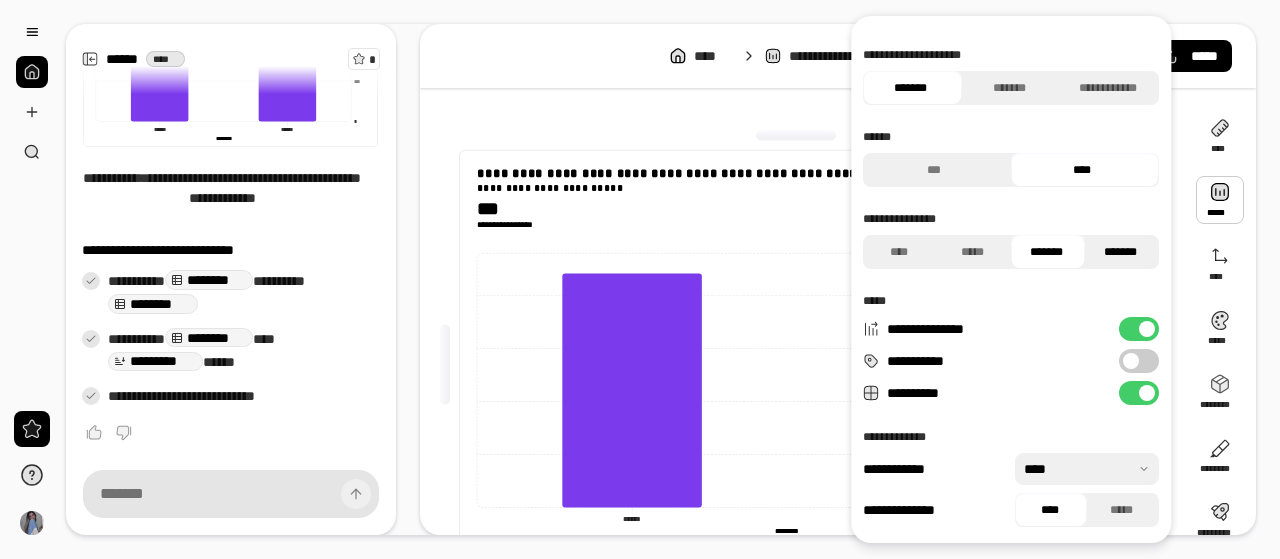 click on "*******" at bounding box center (1120, 252) 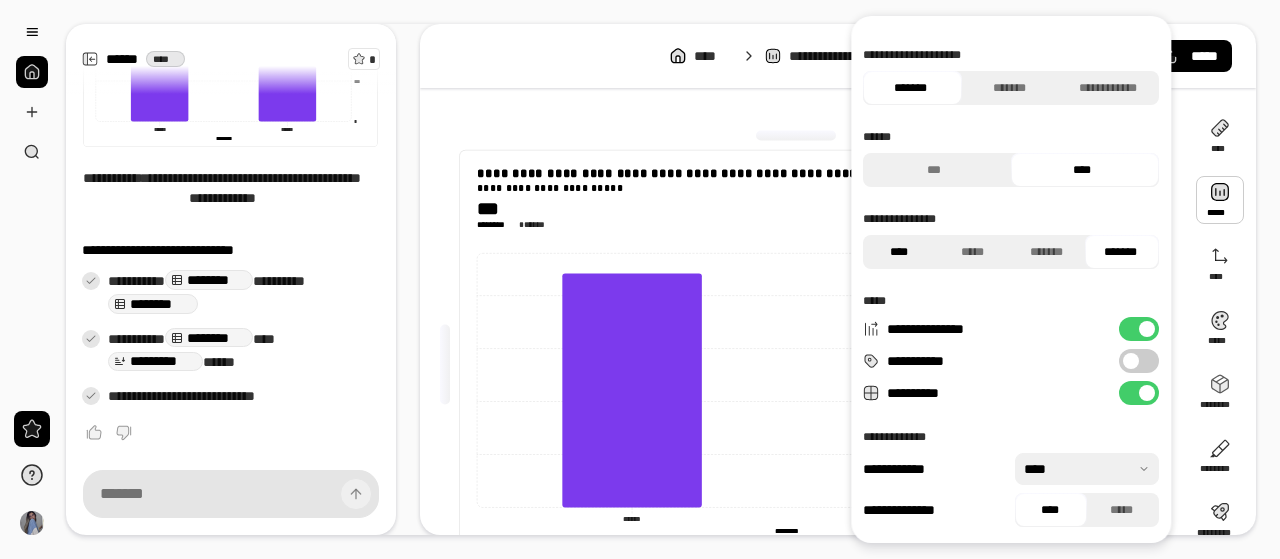 click on "****" at bounding box center (898, 252) 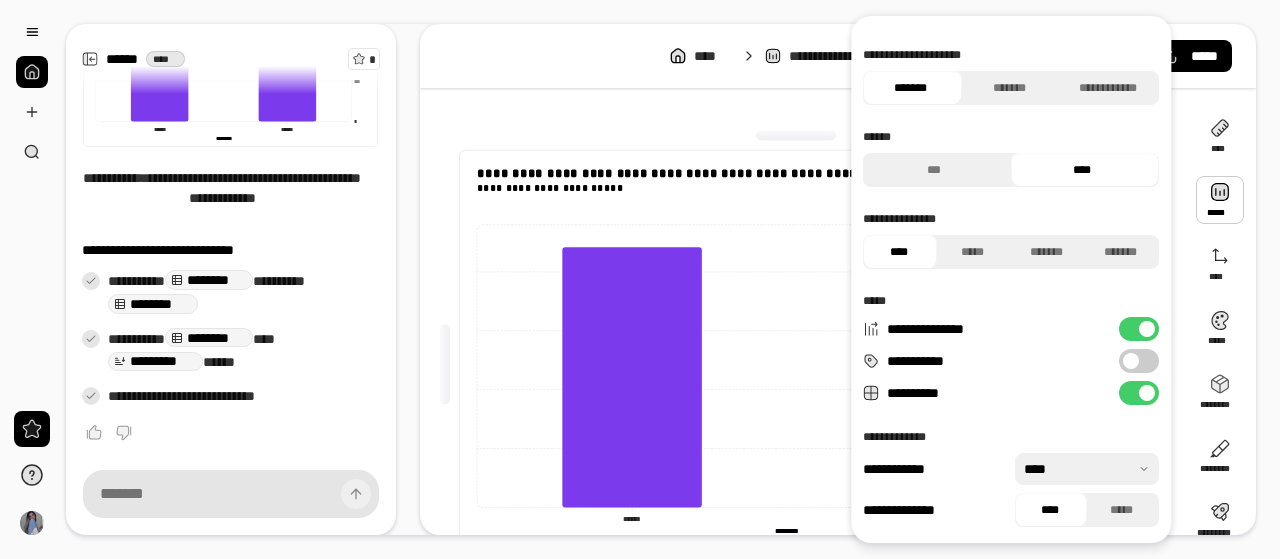 click on "**********" at bounding box center [1139, 361] 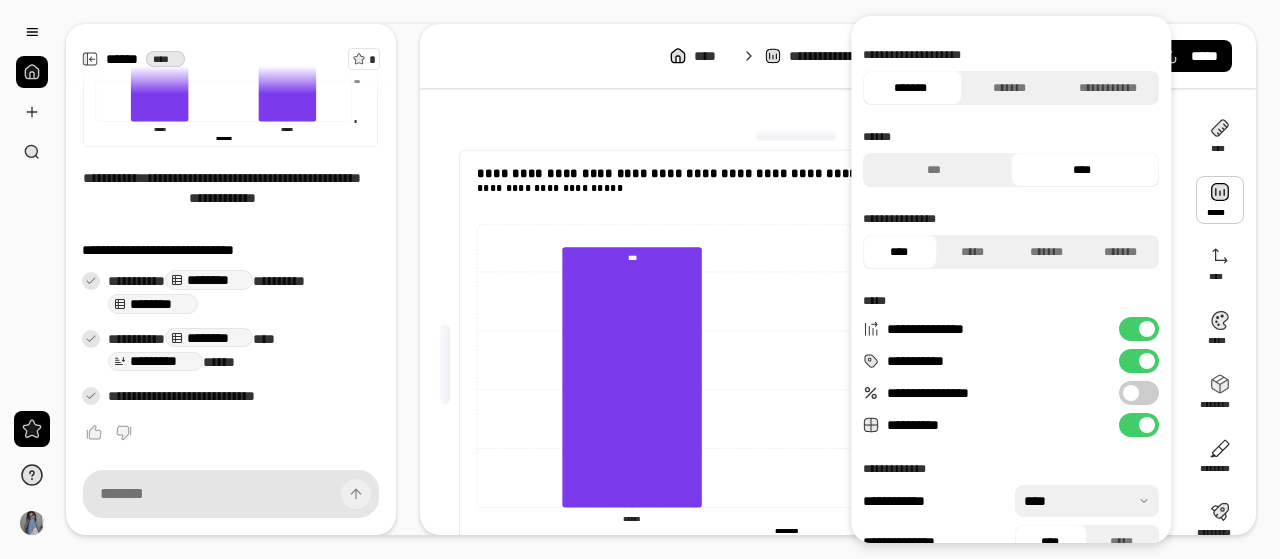 click on "**********" at bounding box center [1139, 393] 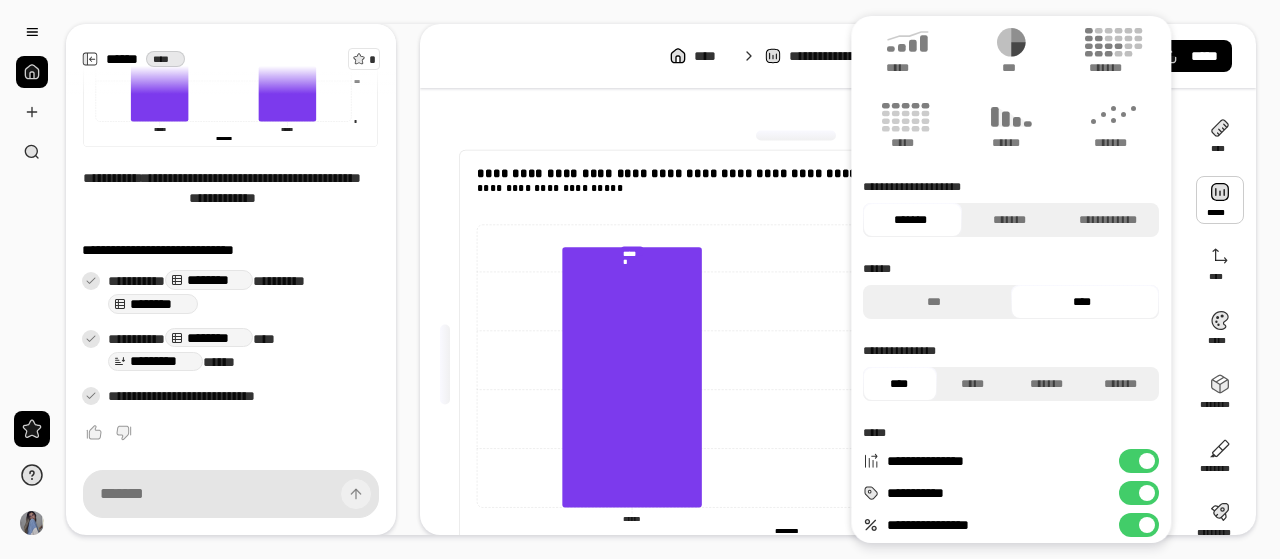scroll, scrollTop: 0, scrollLeft: 0, axis: both 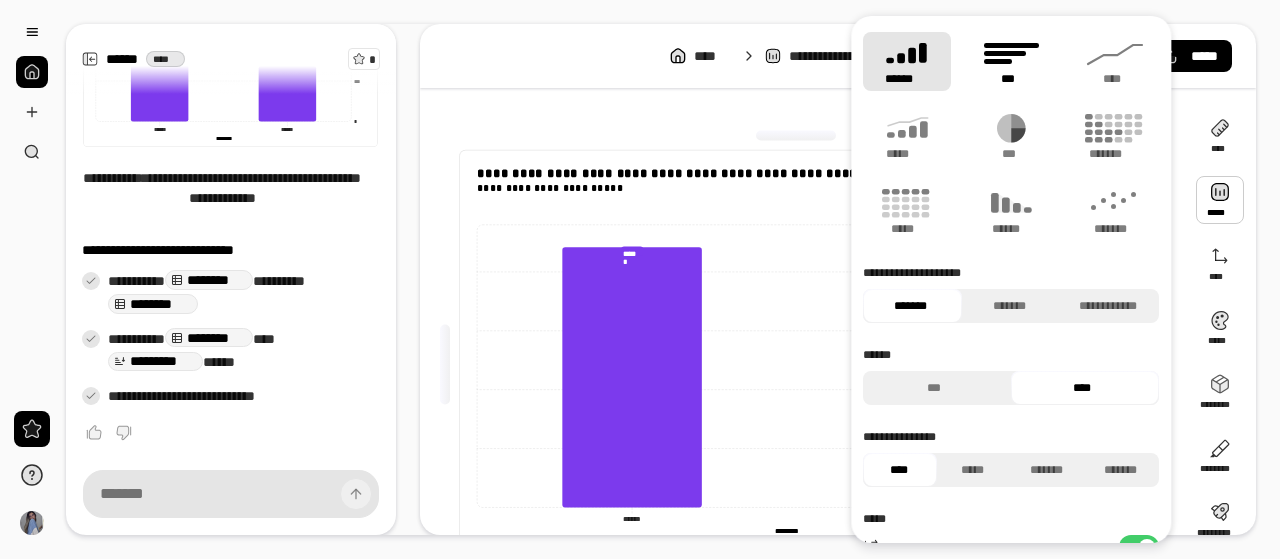 click 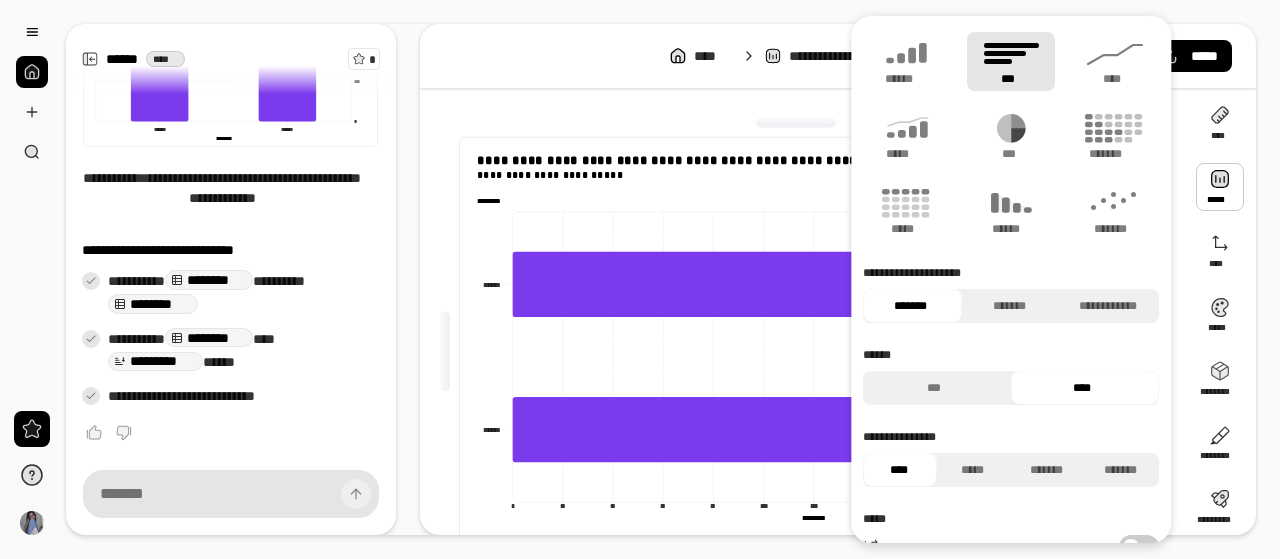 scroll, scrollTop: 0, scrollLeft: 0, axis: both 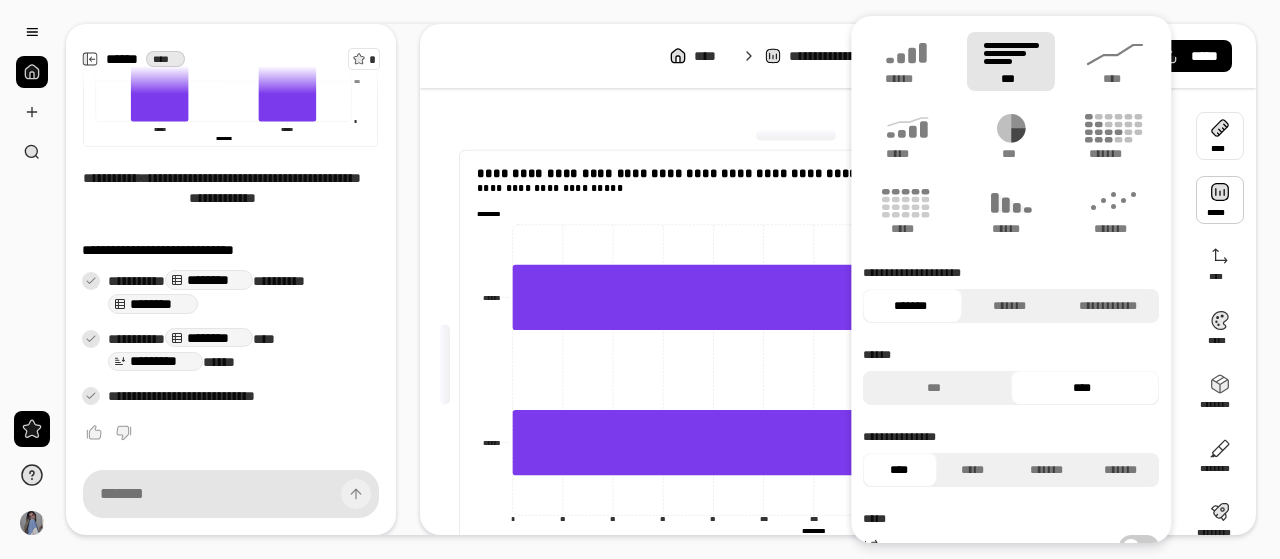 click at bounding box center [1220, 136] 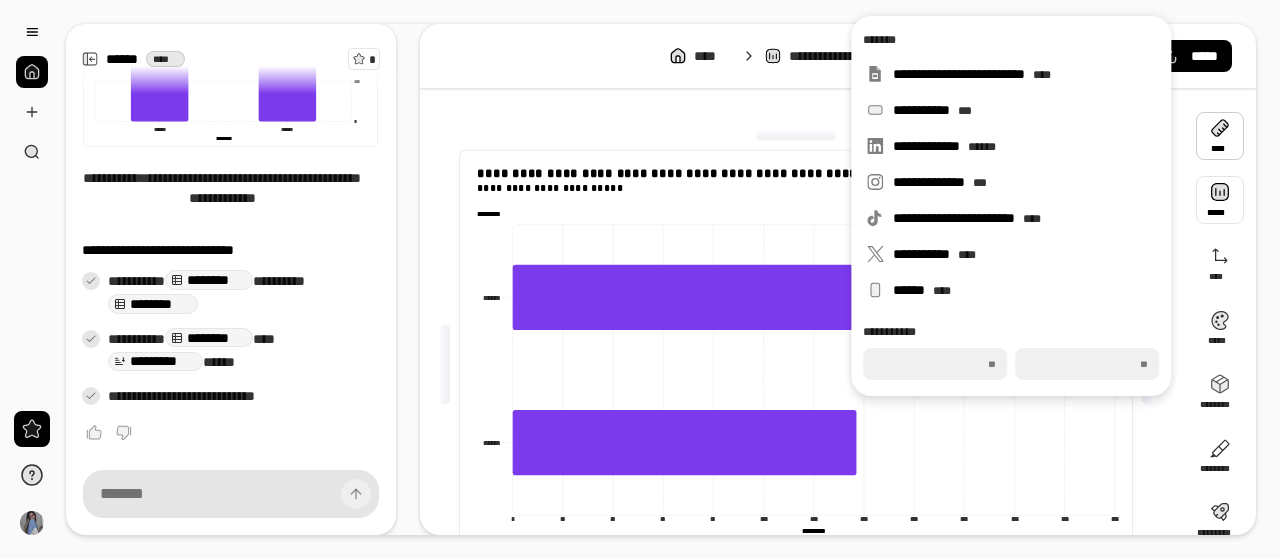 click at bounding box center (1220, 200) 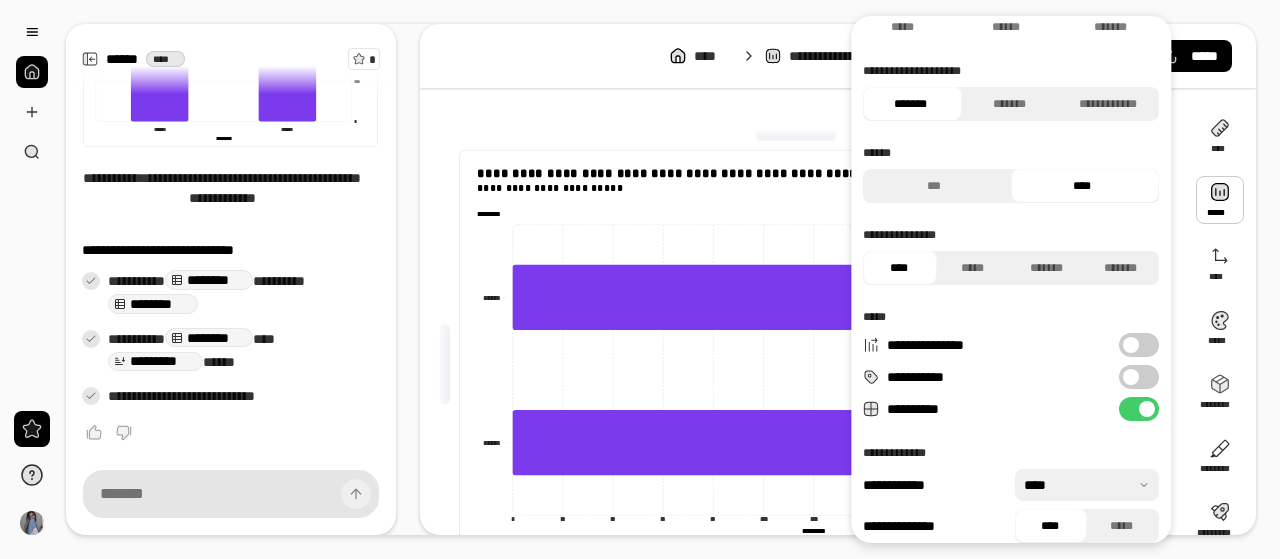 scroll, scrollTop: 218, scrollLeft: 0, axis: vertical 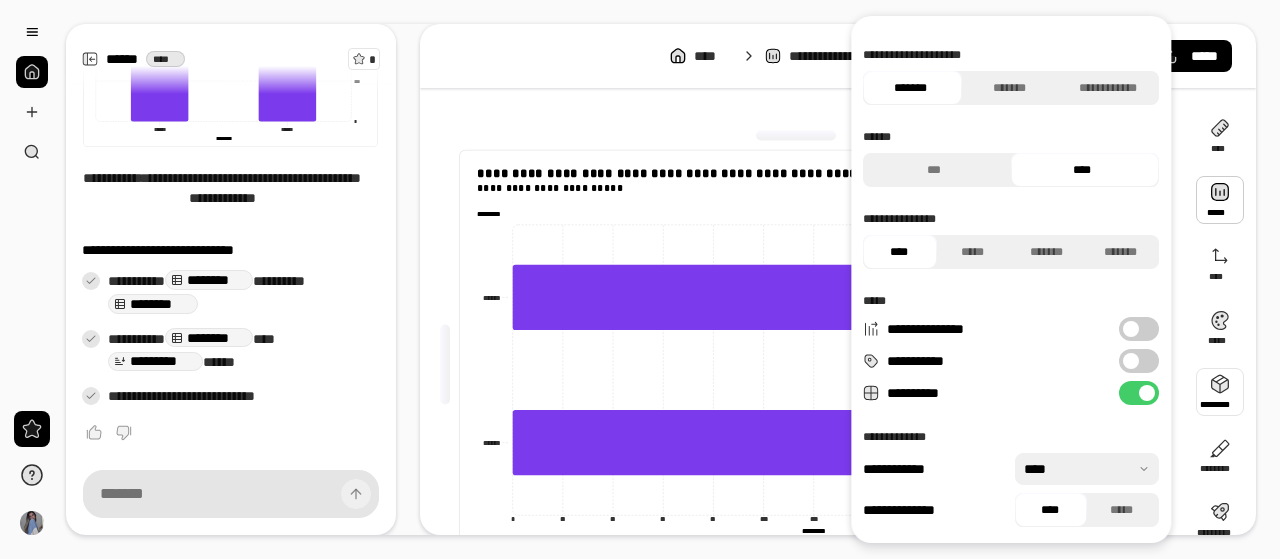 click at bounding box center [1220, 392] 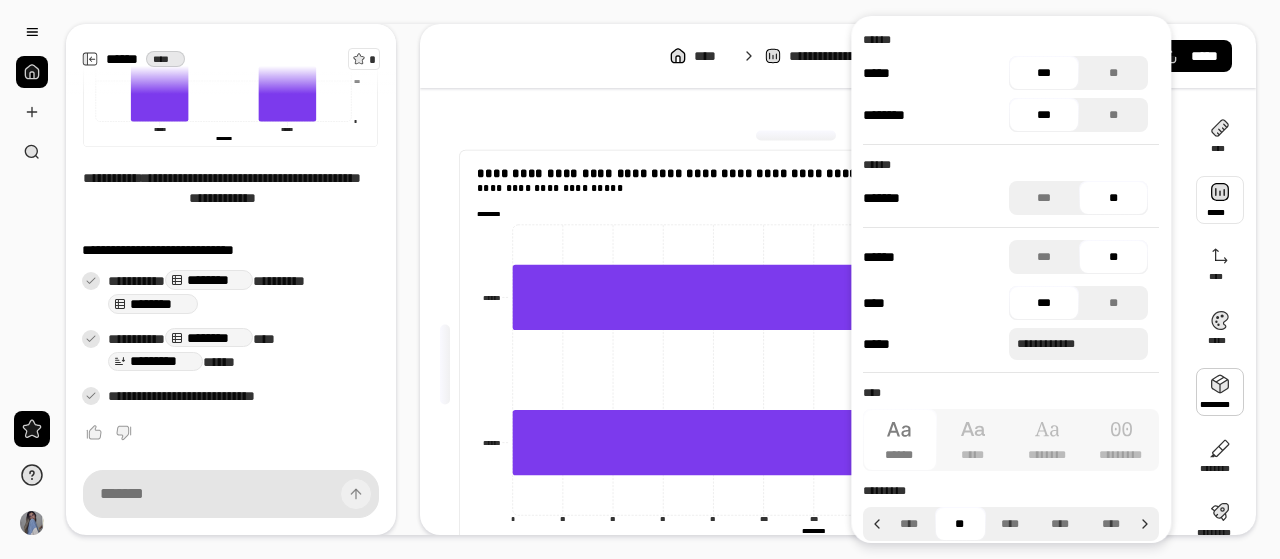 click at bounding box center [1220, 200] 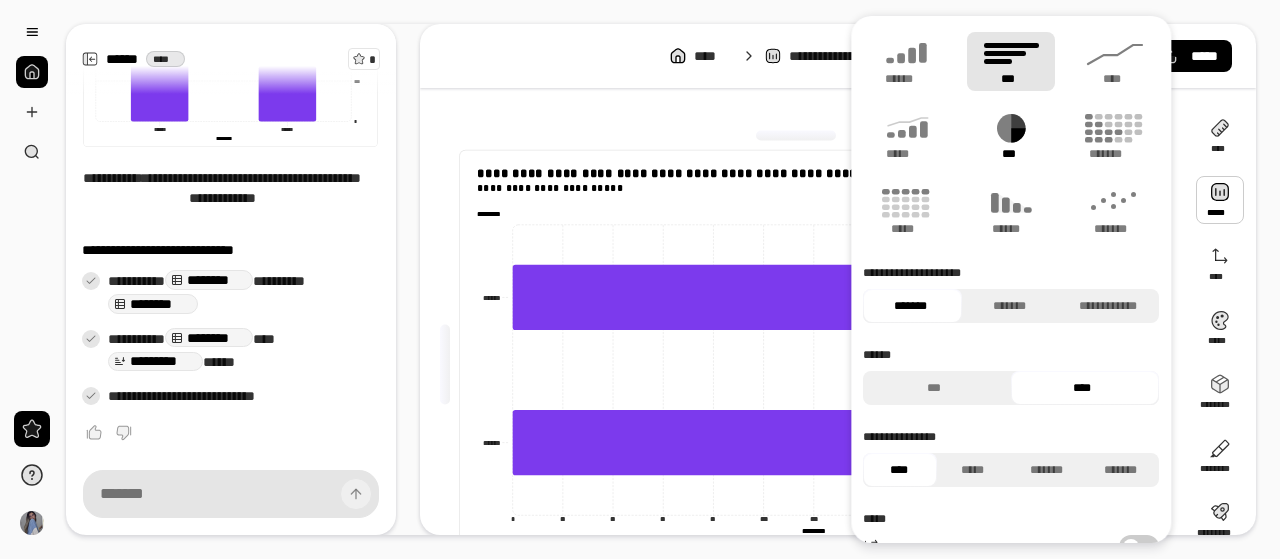 click 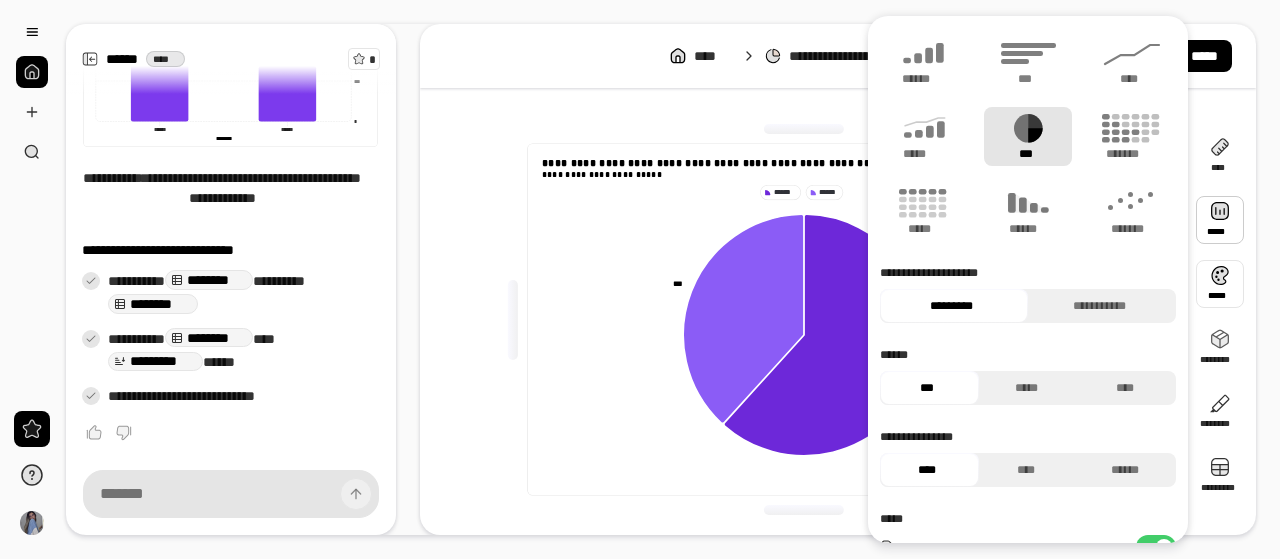 click at bounding box center [1220, 284] 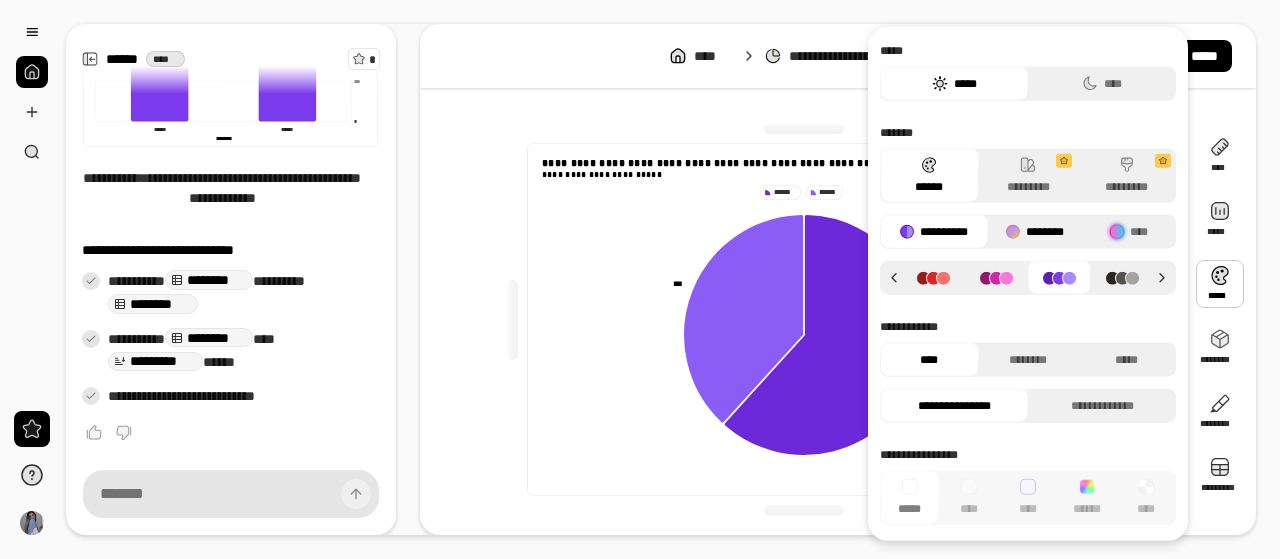click on "********" at bounding box center (1035, 232) 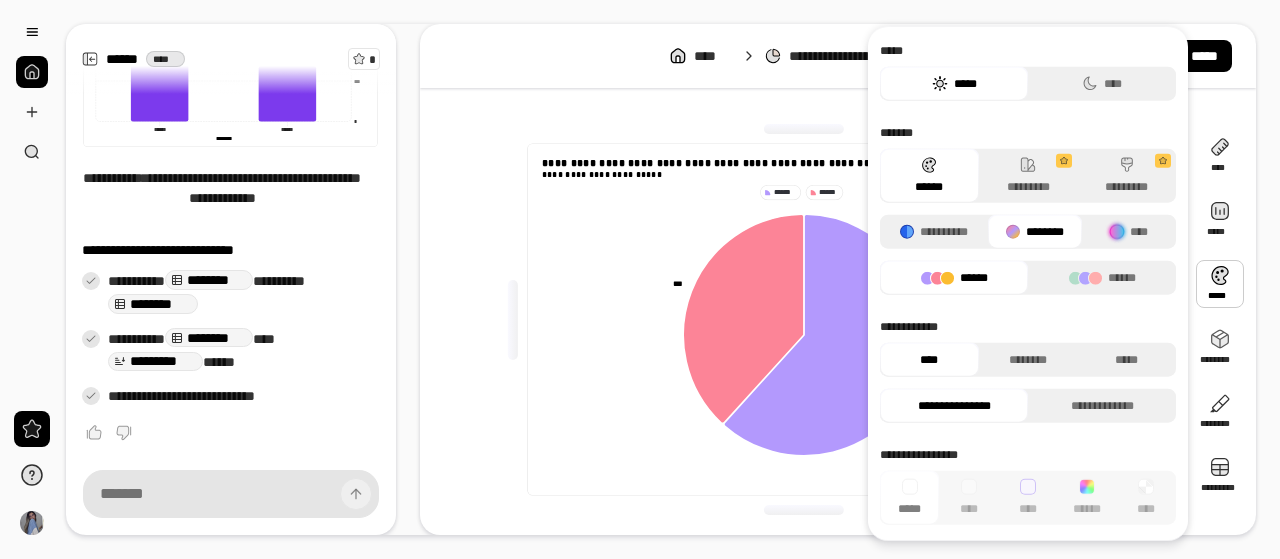 click 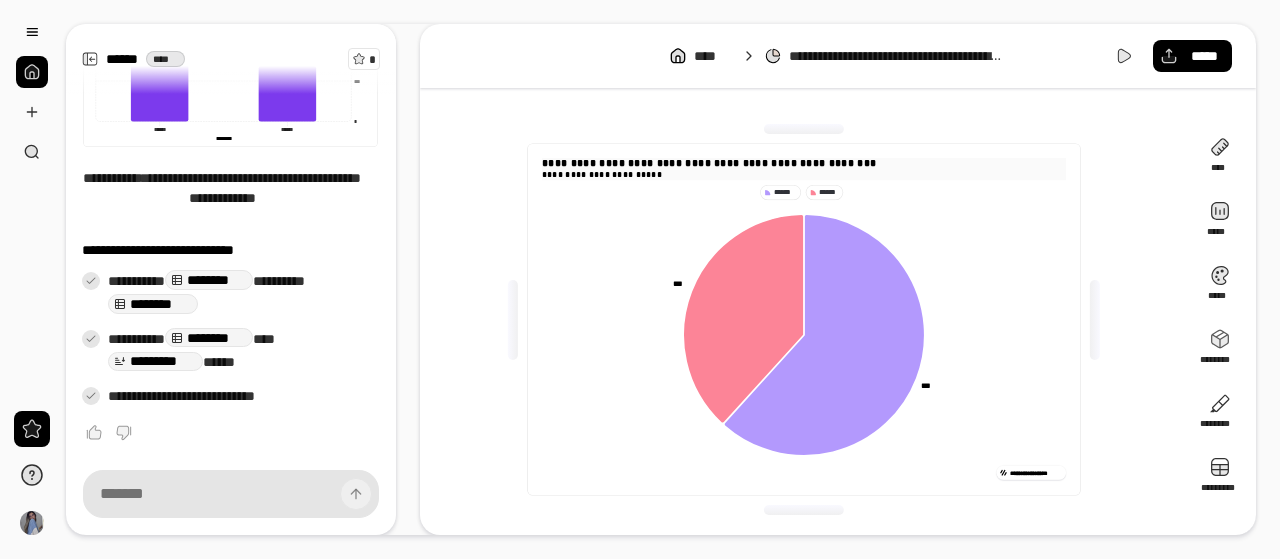 click on "**********" at bounding box center [803, 164] 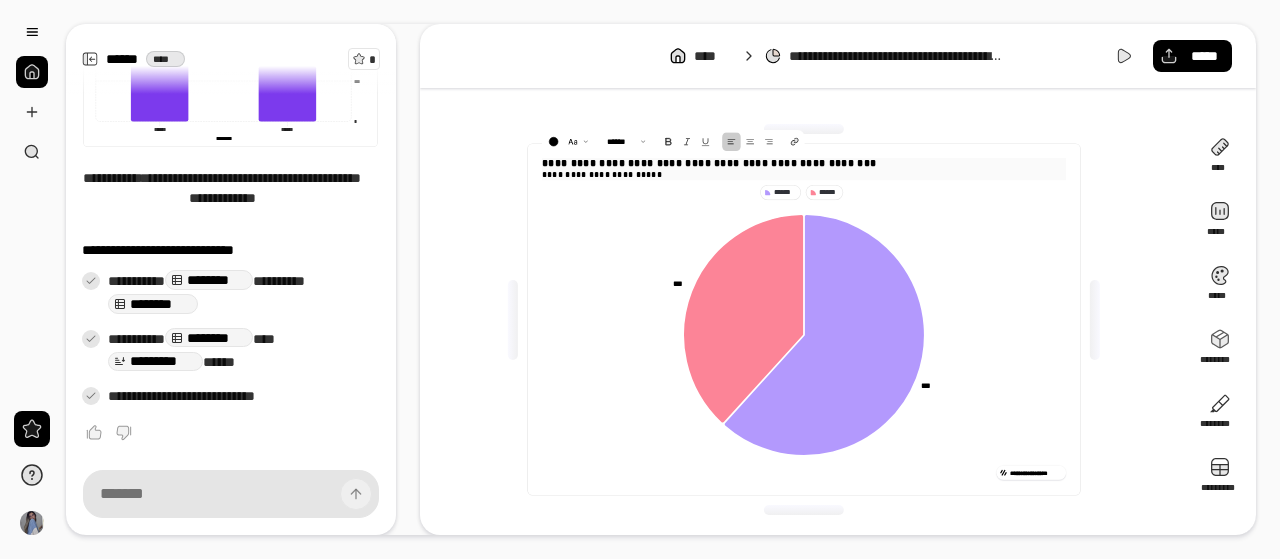 drag, startPoint x: 661, startPoint y: 173, endPoint x: 542, endPoint y: 165, distance: 119.26861 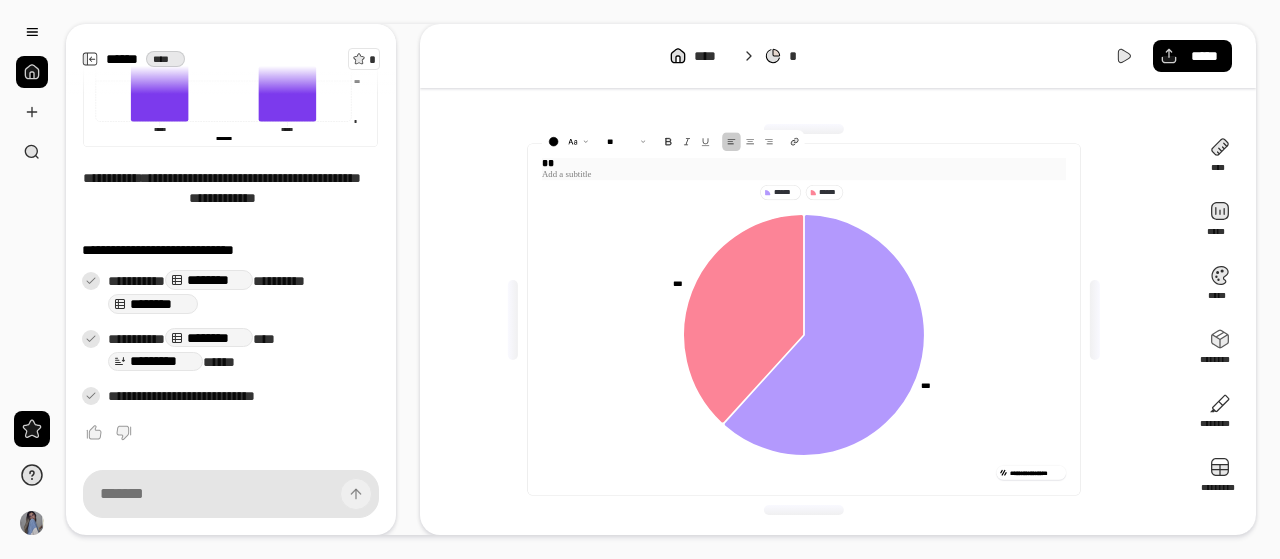 type 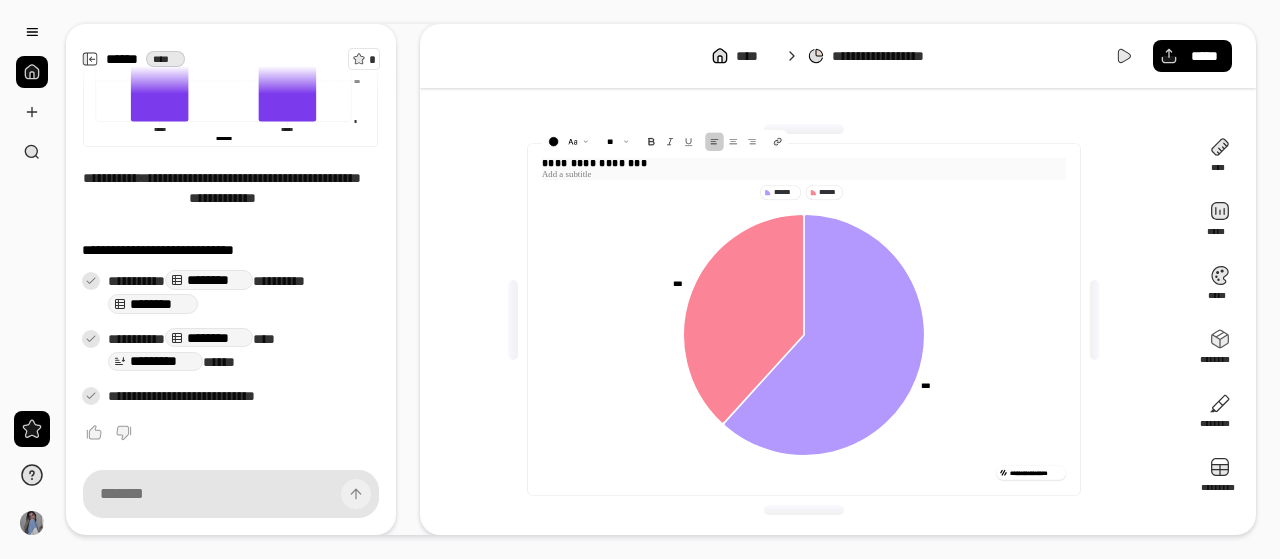 click at bounding box center (803, 175) 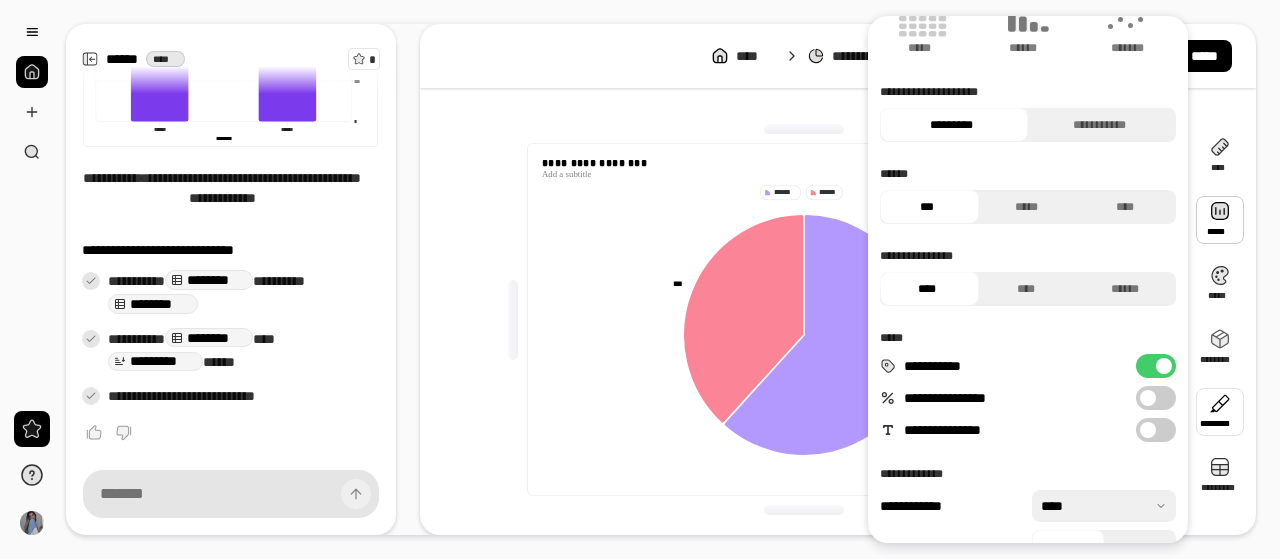 scroll, scrollTop: 182, scrollLeft: 0, axis: vertical 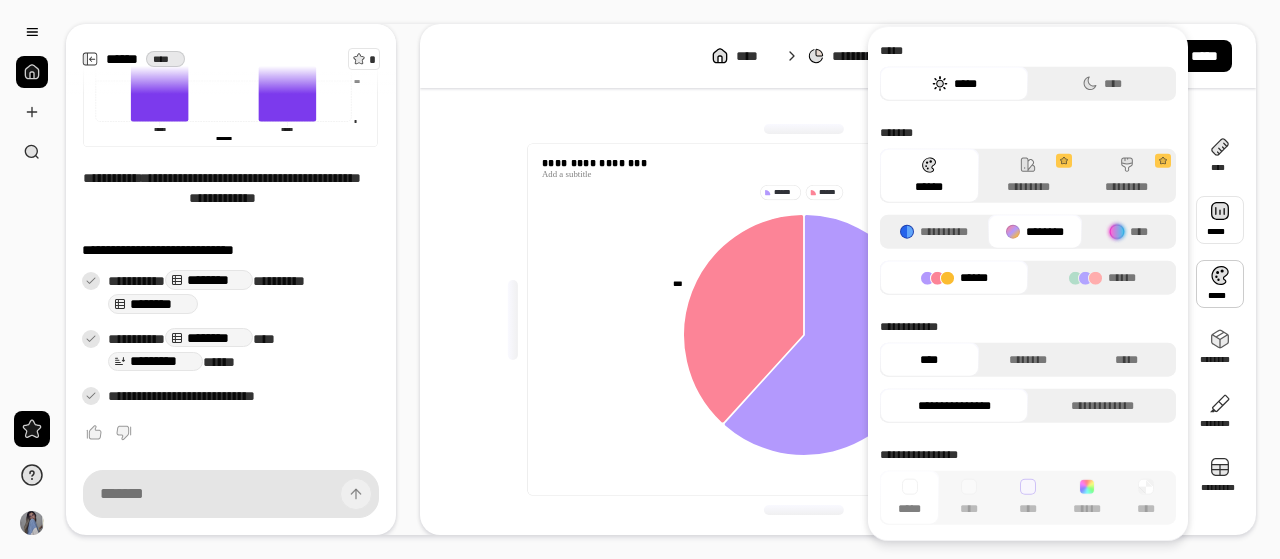 drag, startPoint x: 1192, startPoint y: 273, endPoint x: 1223, endPoint y: 229, distance: 53.823788 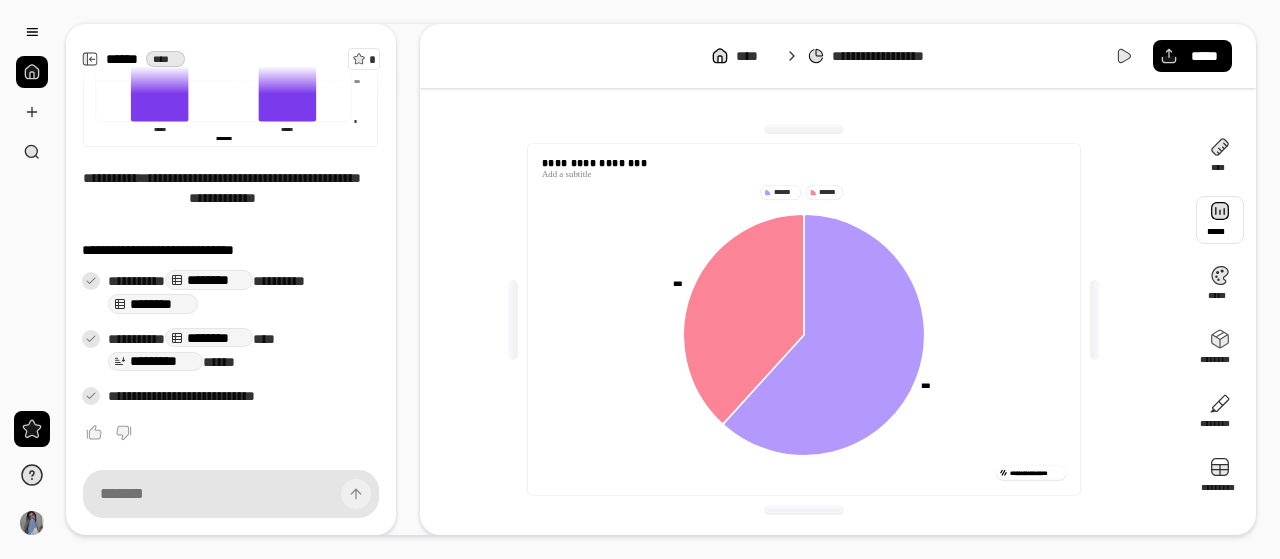 click at bounding box center [1220, 220] 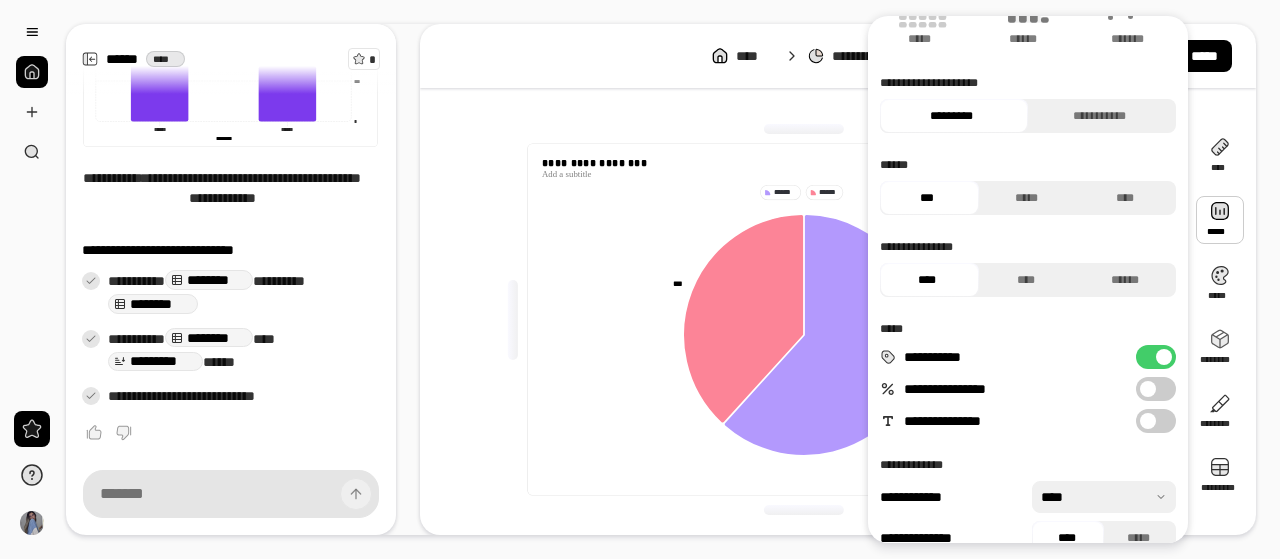 scroll, scrollTop: 192, scrollLeft: 0, axis: vertical 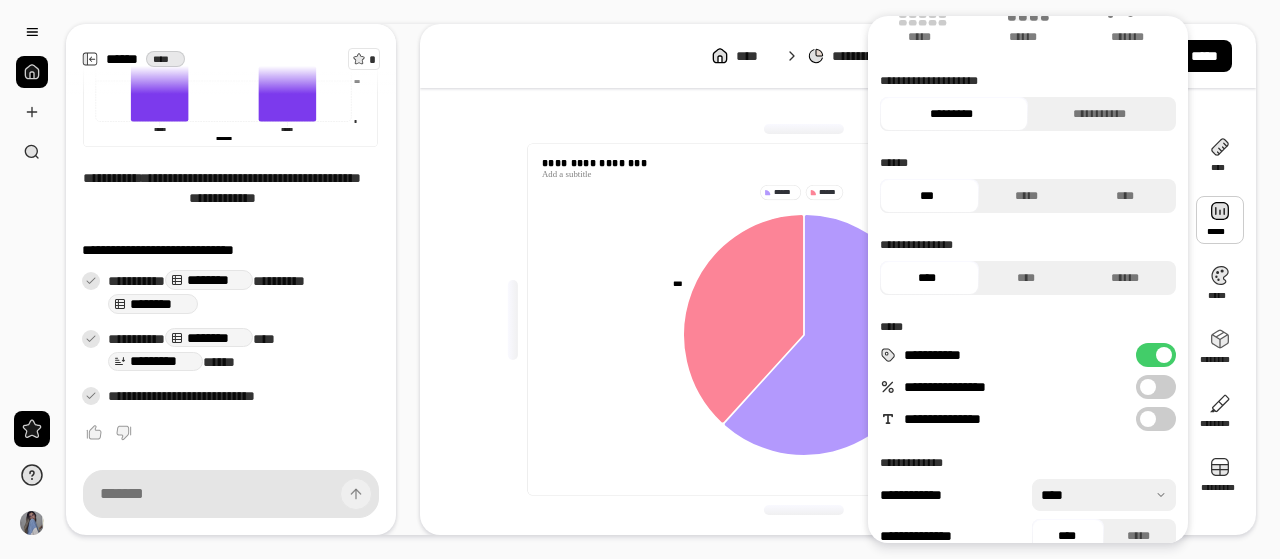 click on "**********" at bounding box center (1156, 387) 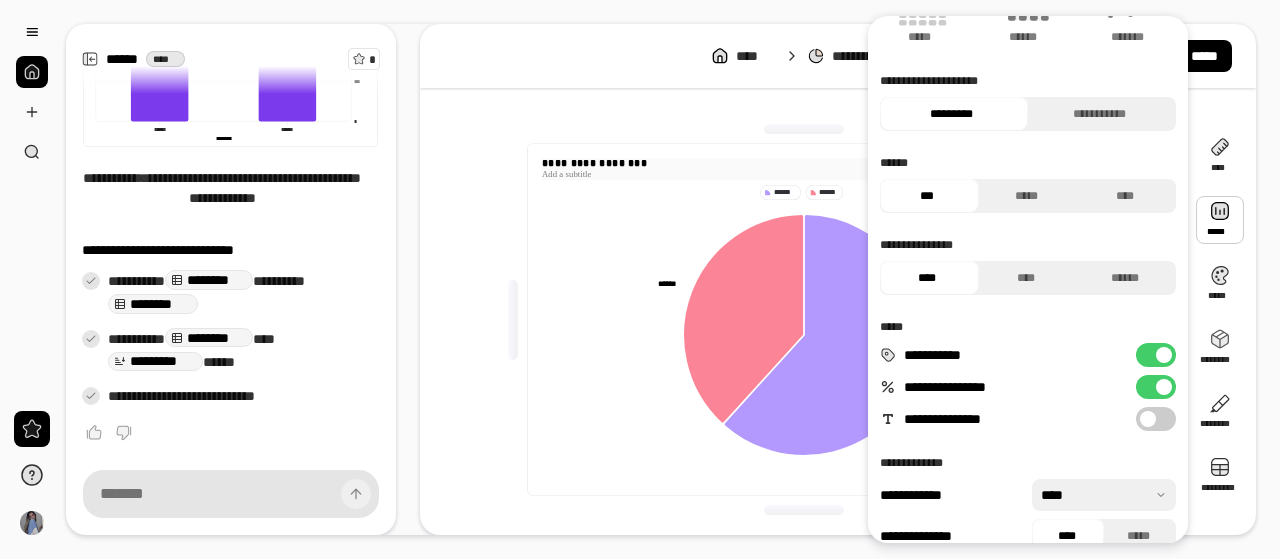 click at bounding box center [803, 175] 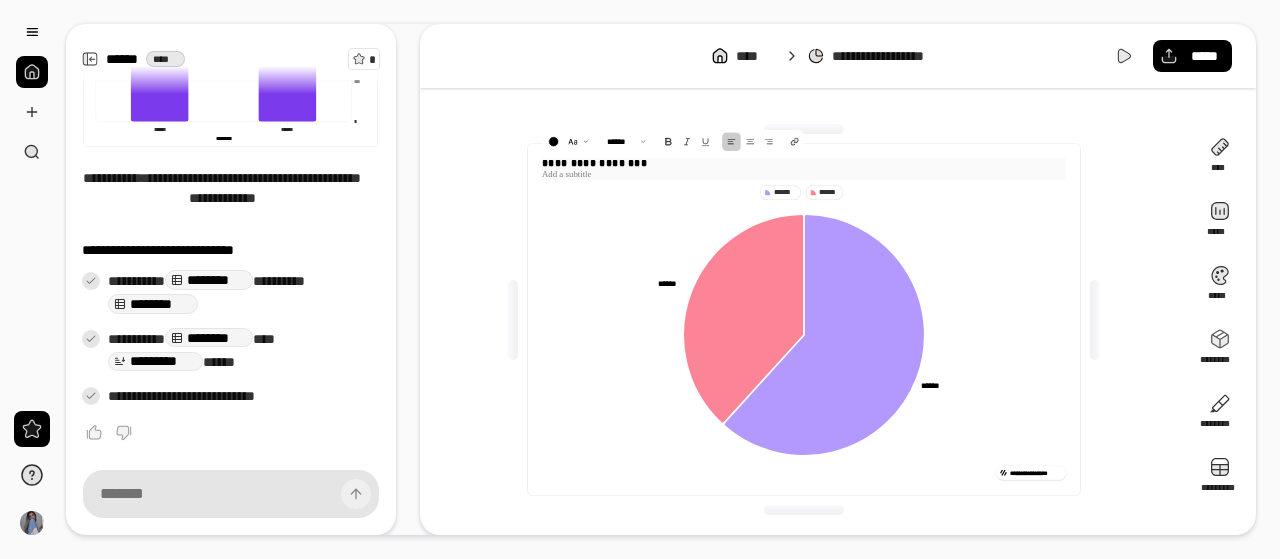 click at bounding box center (803, 175) 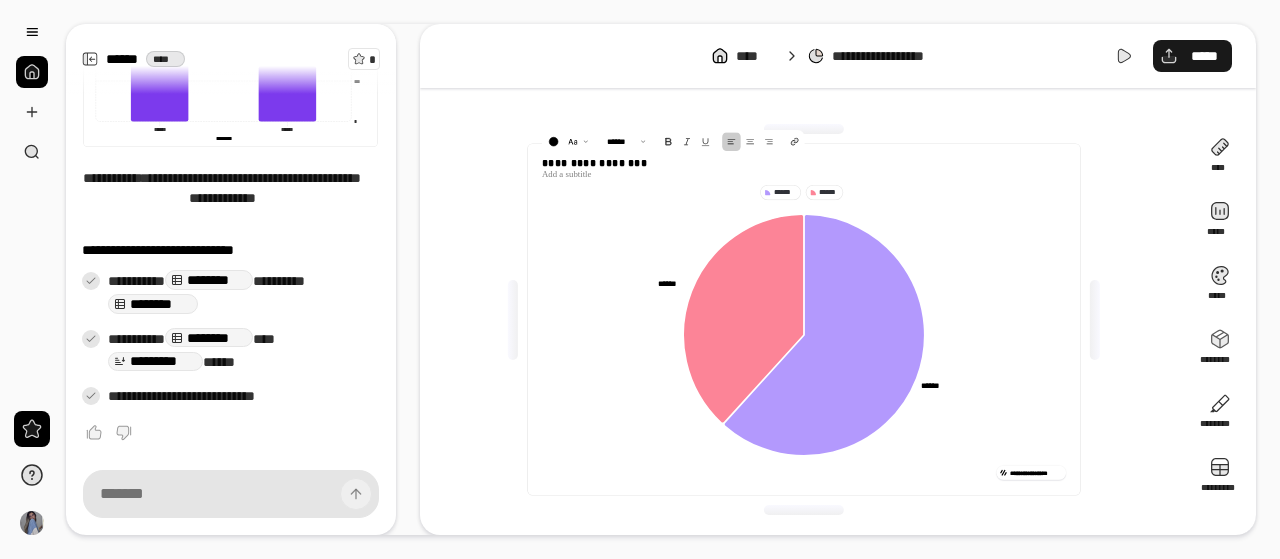 click on "*****" at bounding box center [1192, 56] 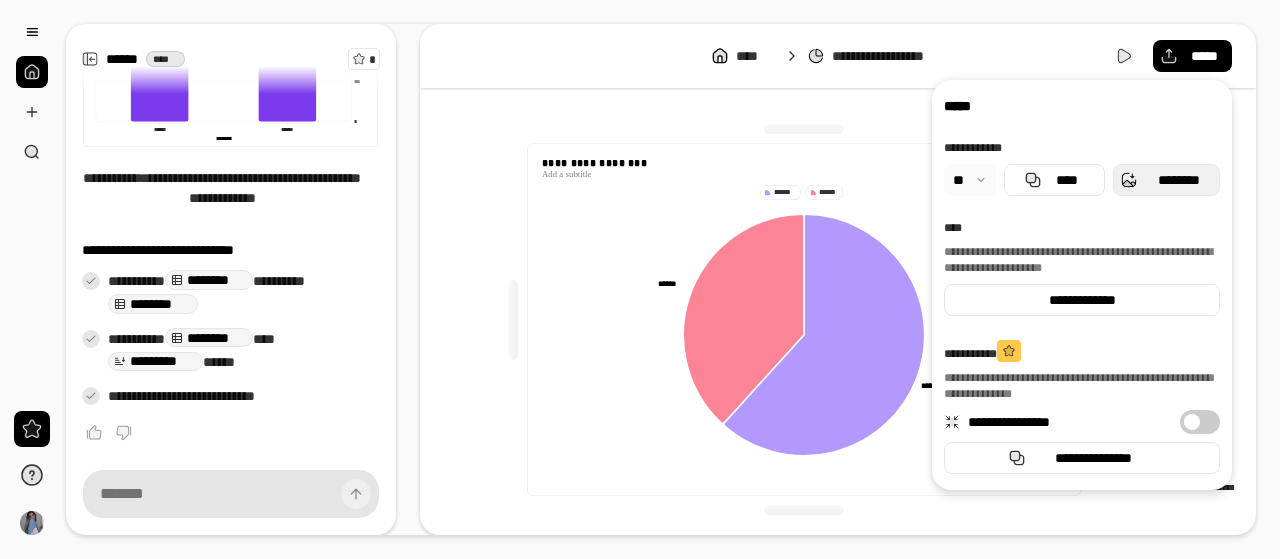 click on "********" at bounding box center [1178, 180] 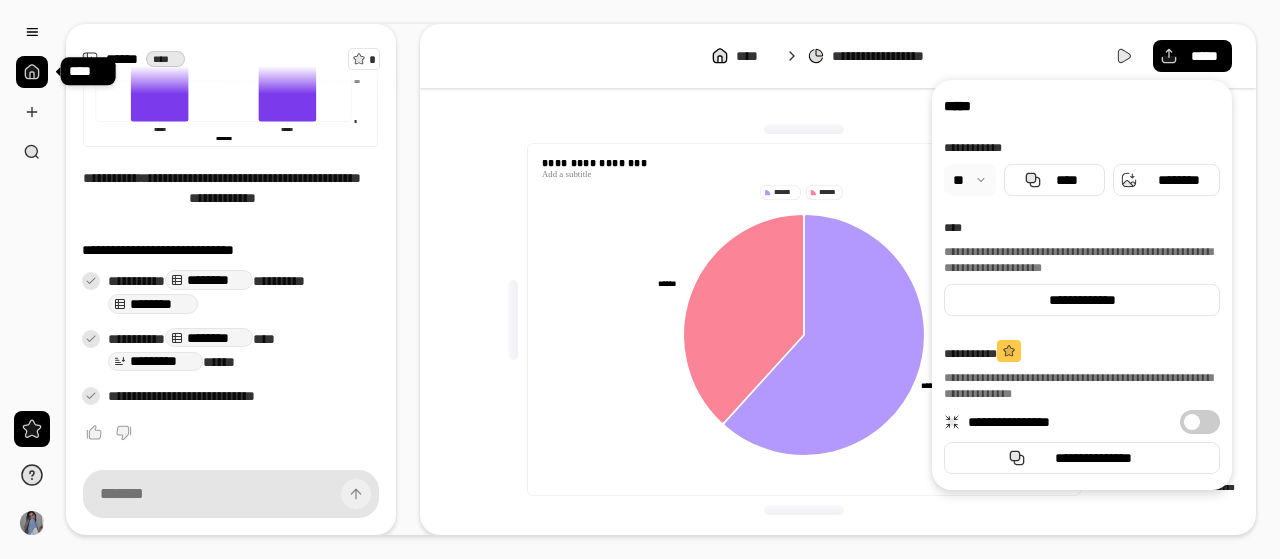 click at bounding box center (32, 72) 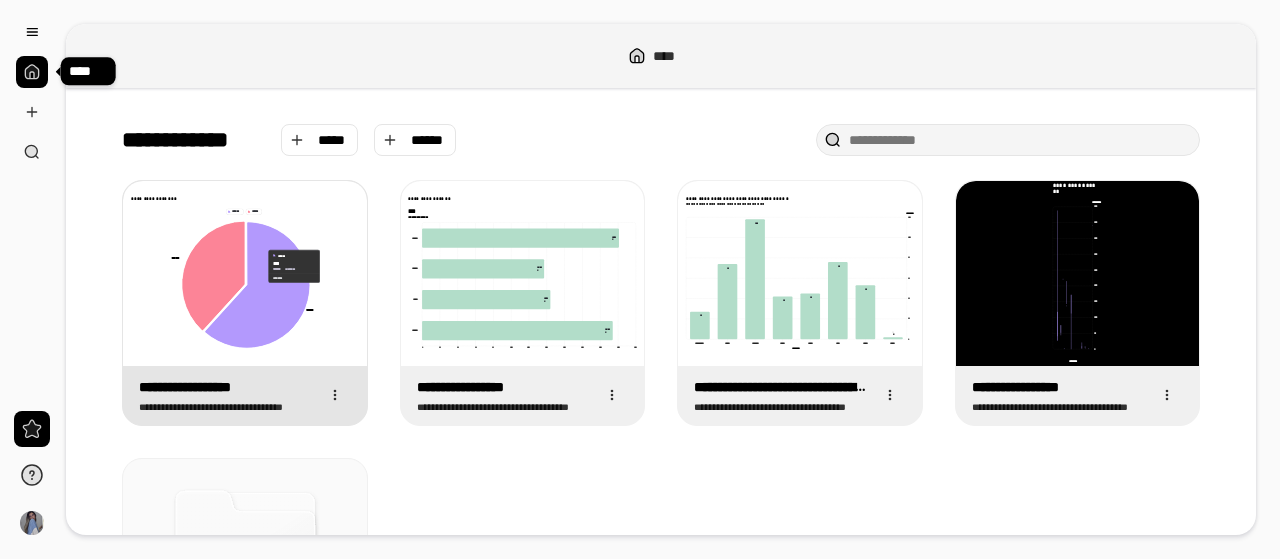 click 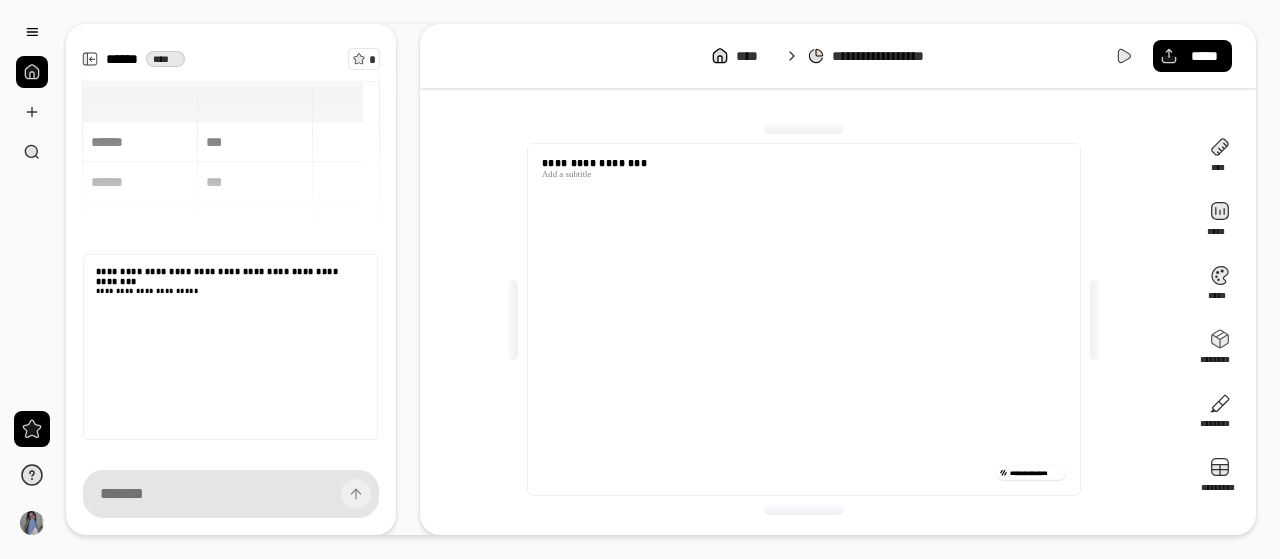scroll, scrollTop: 292, scrollLeft: 0, axis: vertical 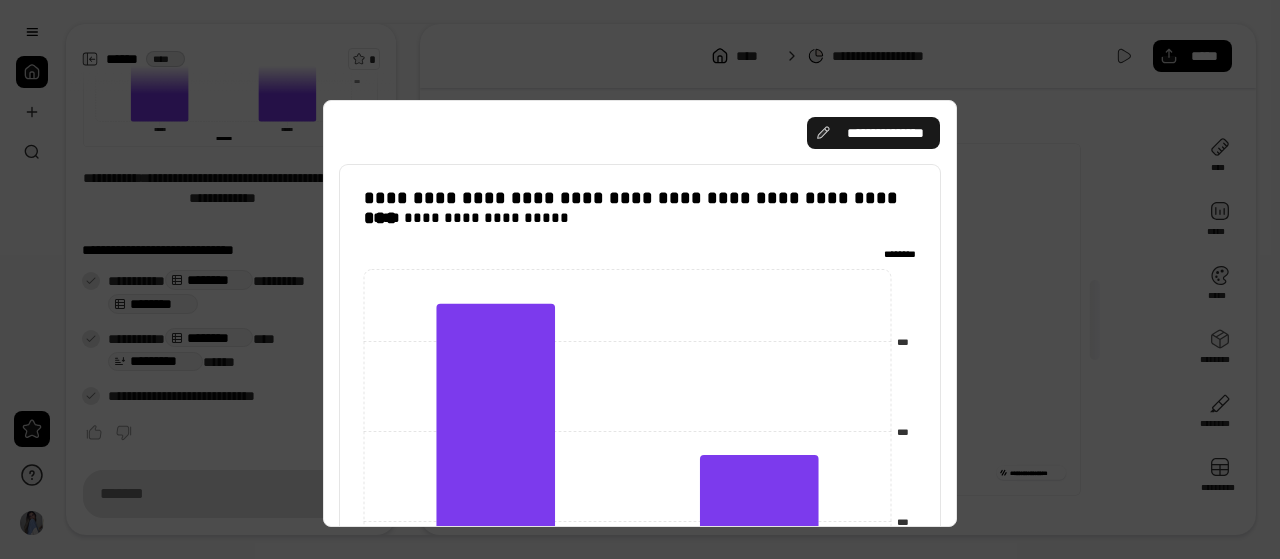 click on "**********" at bounding box center (885, 133) 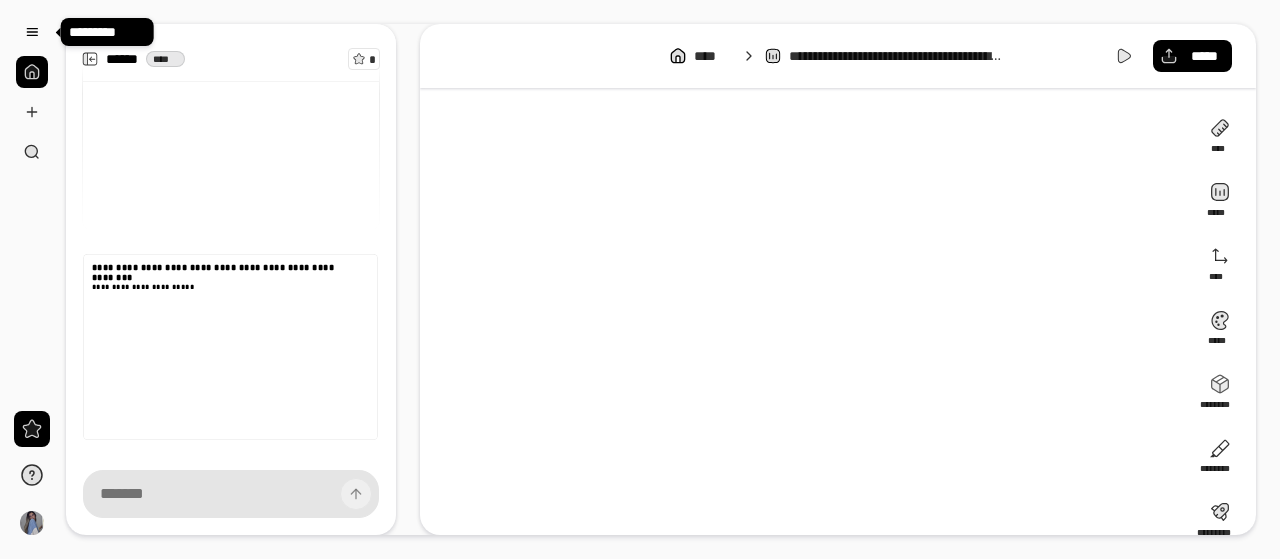 scroll, scrollTop: 292, scrollLeft: 0, axis: vertical 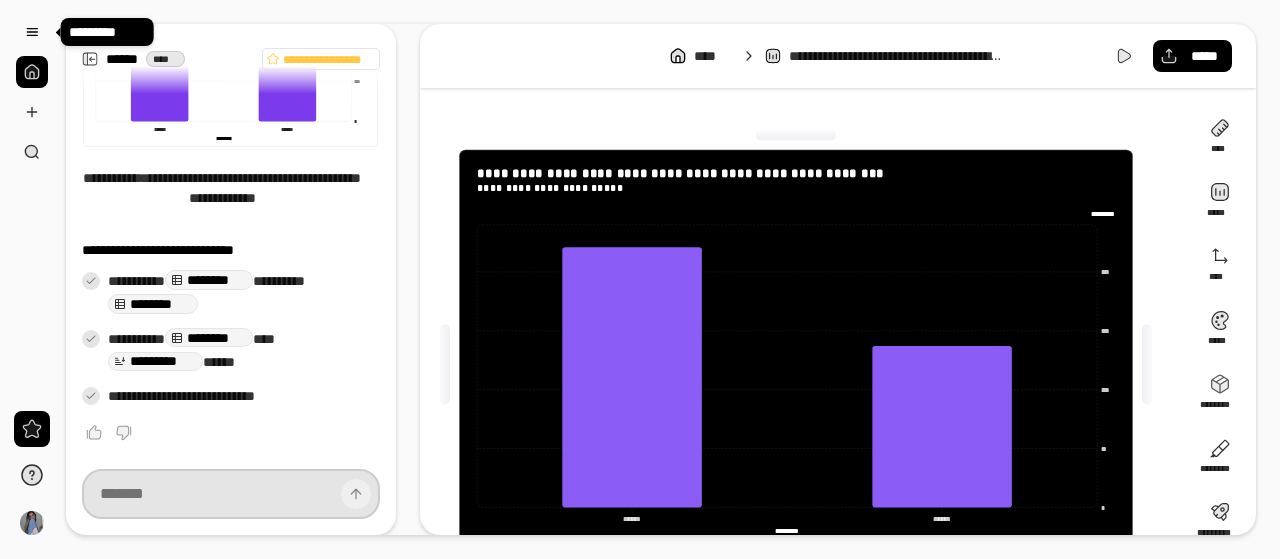 click at bounding box center [231, 494] 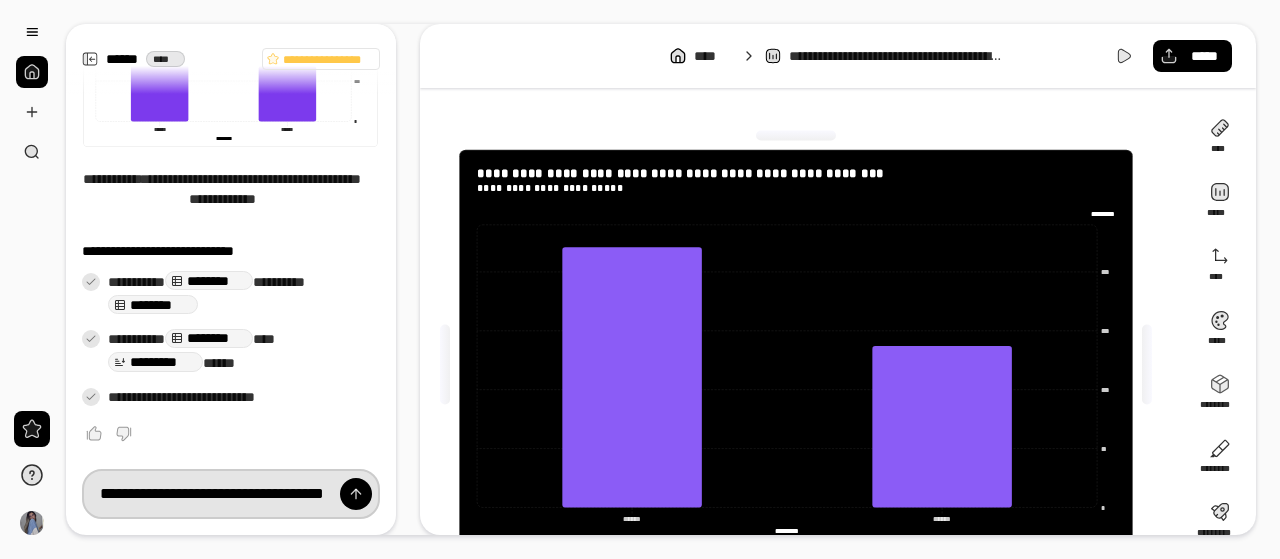 scroll, scrollTop: 0, scrollLeft: 44, axis: horizontal 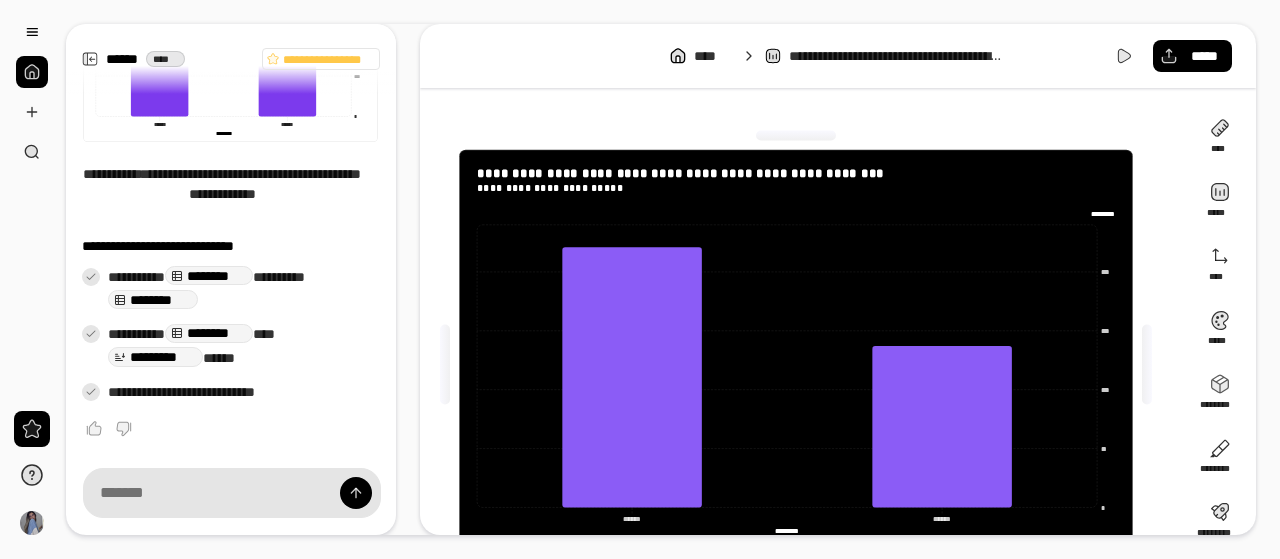type on "**********" 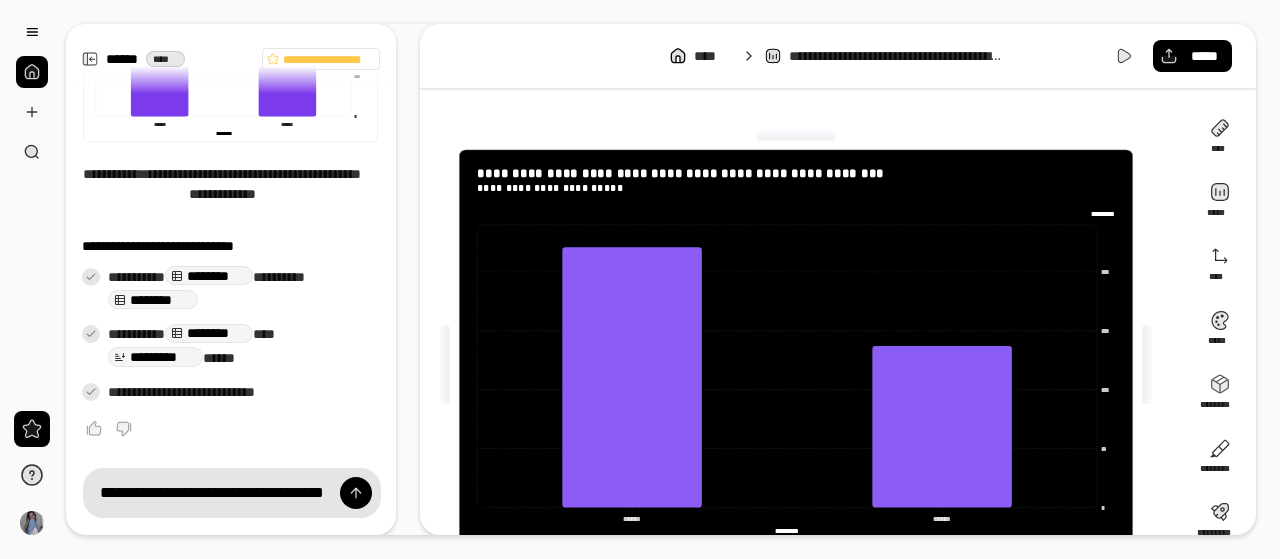 scroll, scrollTop: 292, scrollLeft: 0, axis: vertical 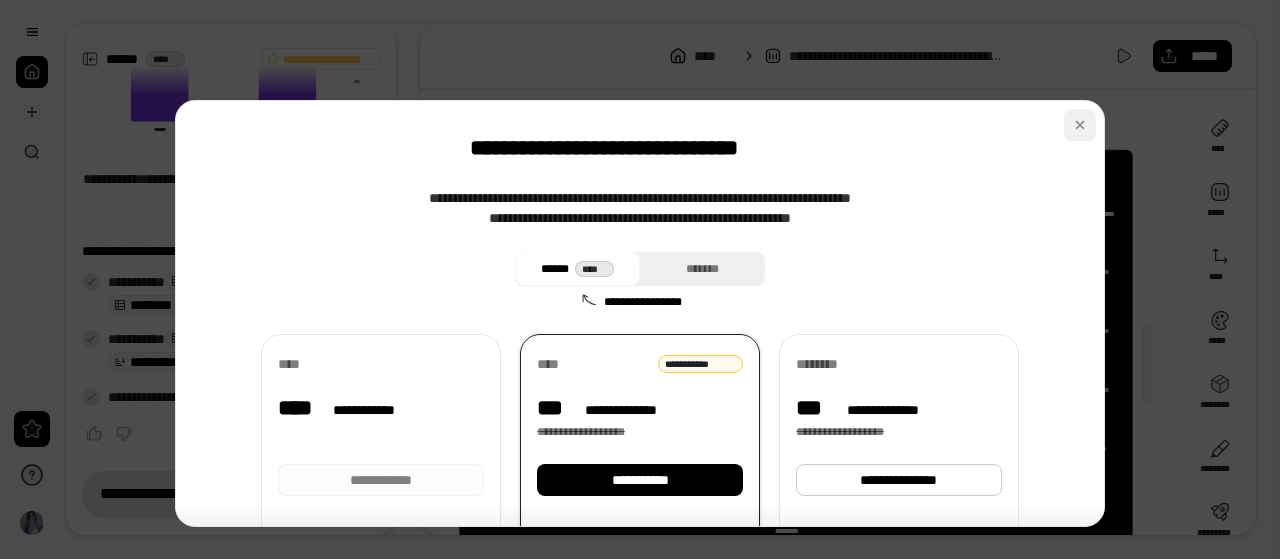 click at bounding box center [1080, 125] 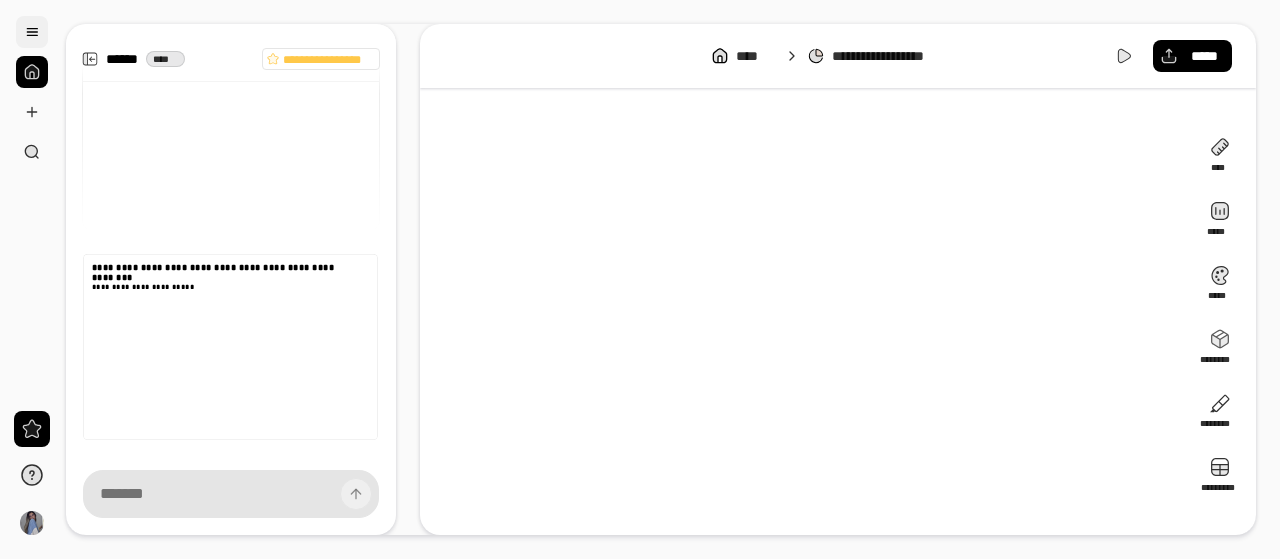 scroll, scrollTop: 292, scrollLeft: 0, axis: vertical 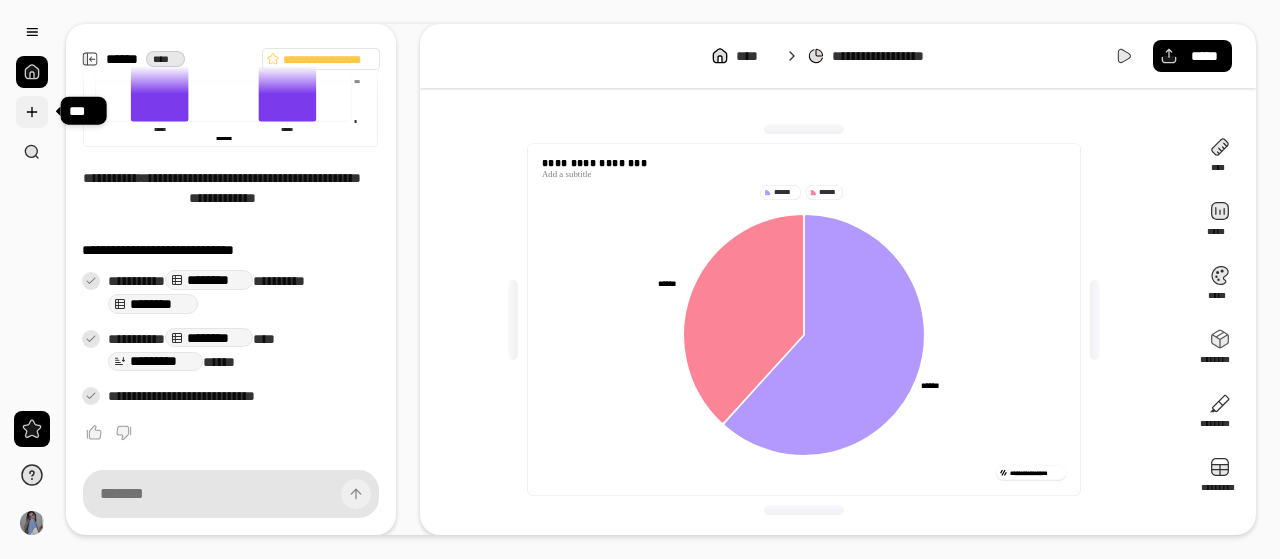 click at bounding box center [32, 112] 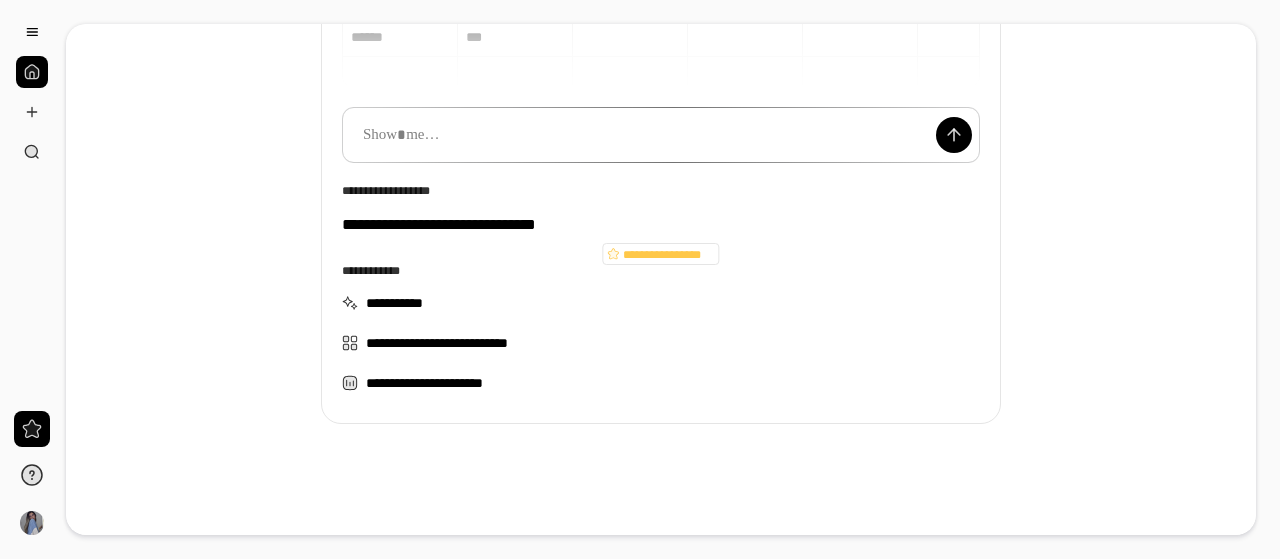 scroll, scrollTop: 253, scrollLeft: 0, axis: vertical 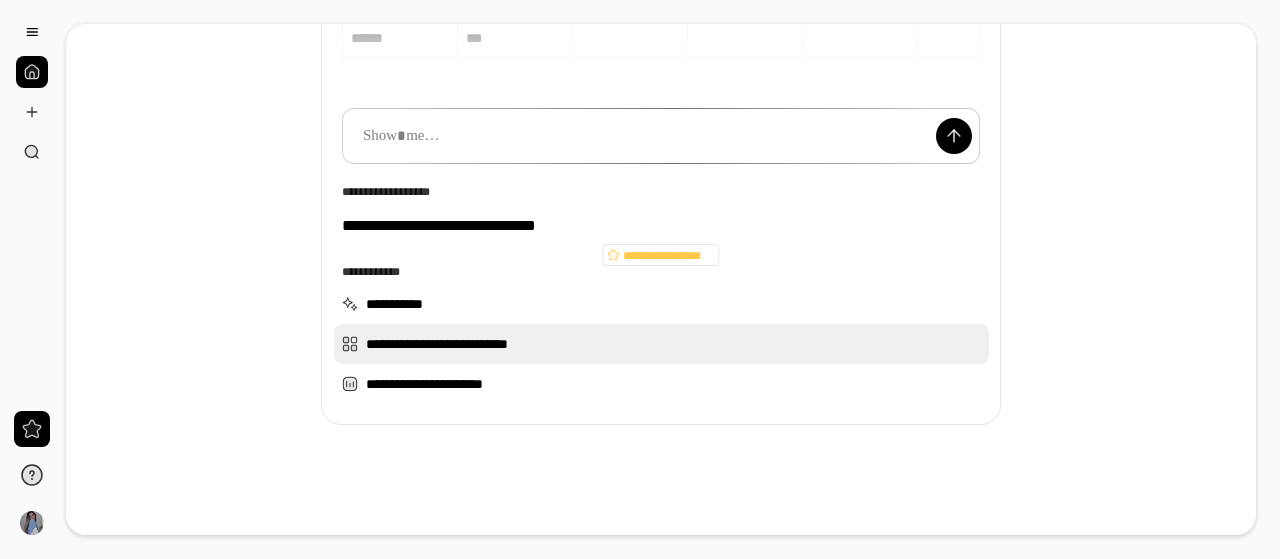 click on "**********" at bounding box center [661, 344] 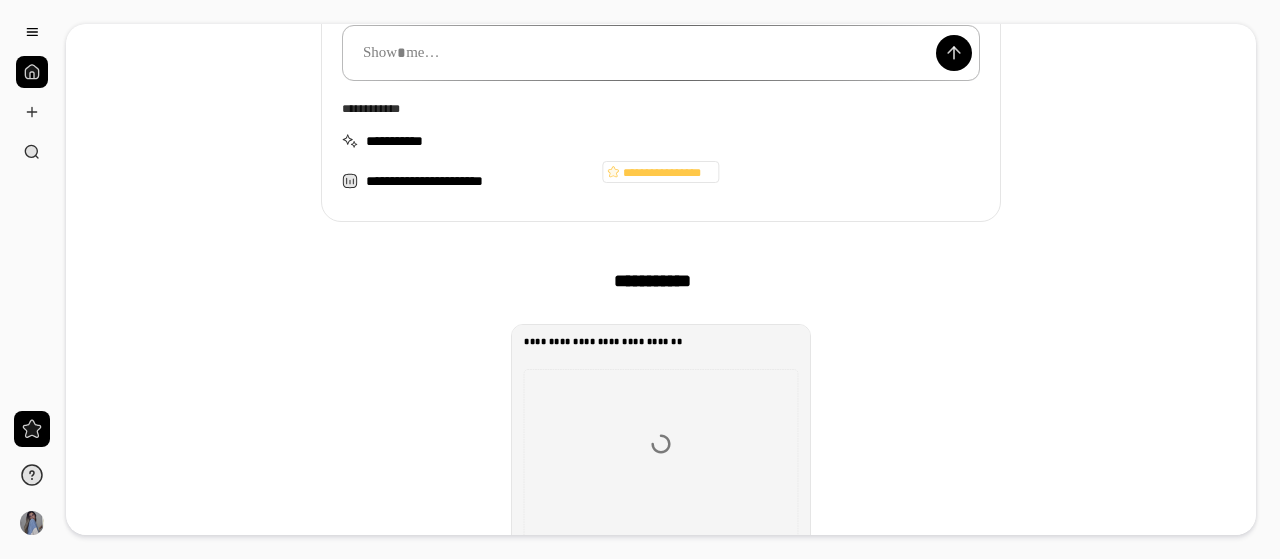 scroll, scrollTop: 411, scrollLeft: 0, axis: vertical 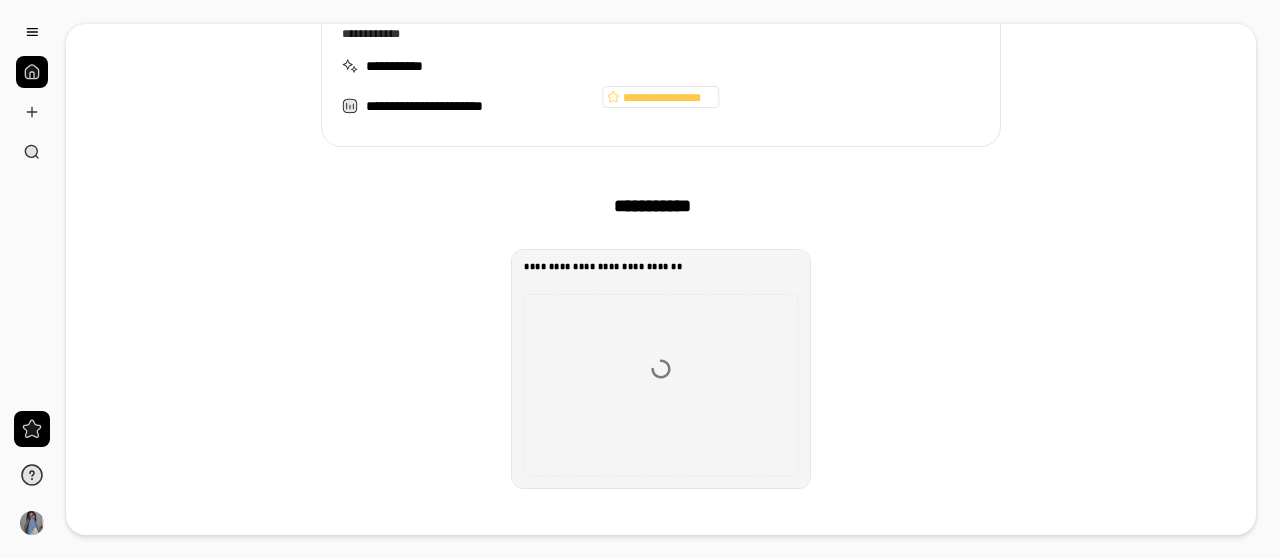 click 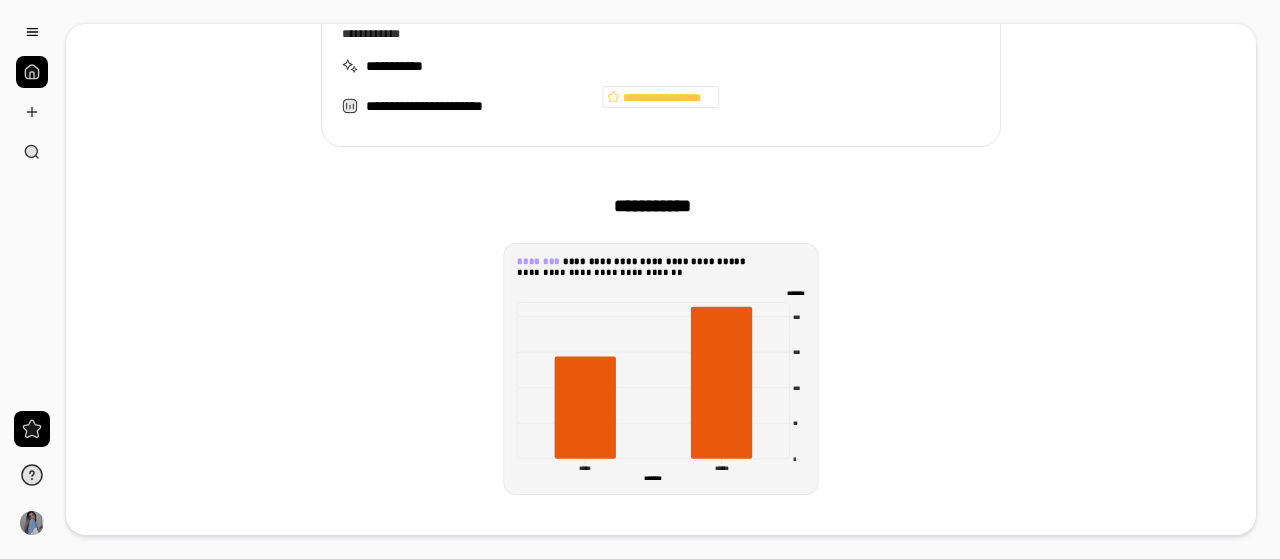 click on "* ** *** *** *** ******** ******** ***** ***** ****** ****** ******** ********" 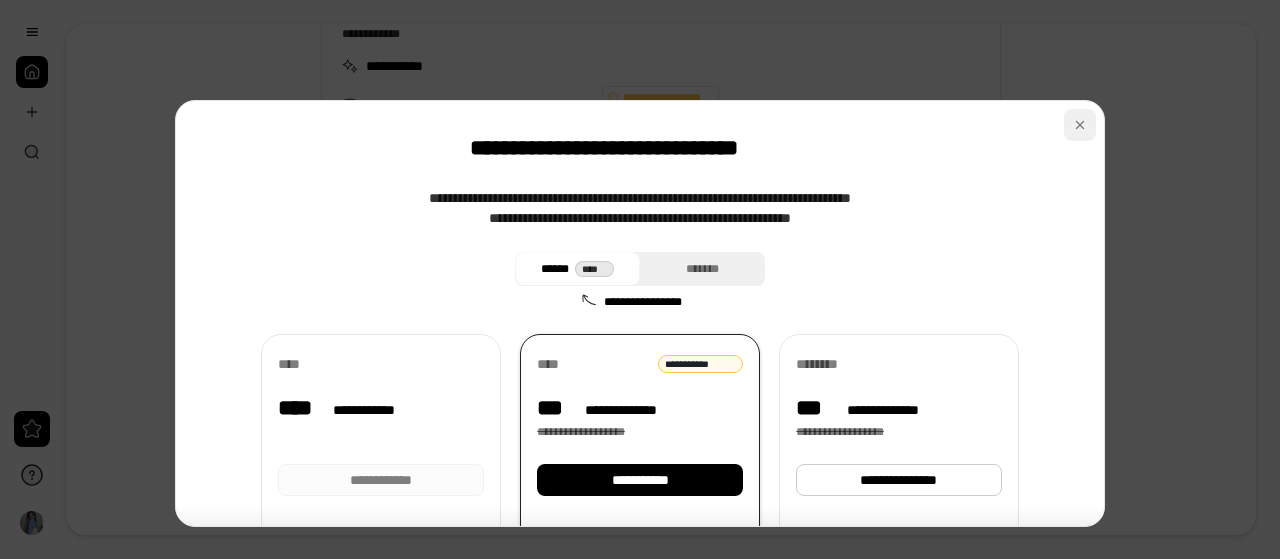 click at bounding box center (1080, 125) 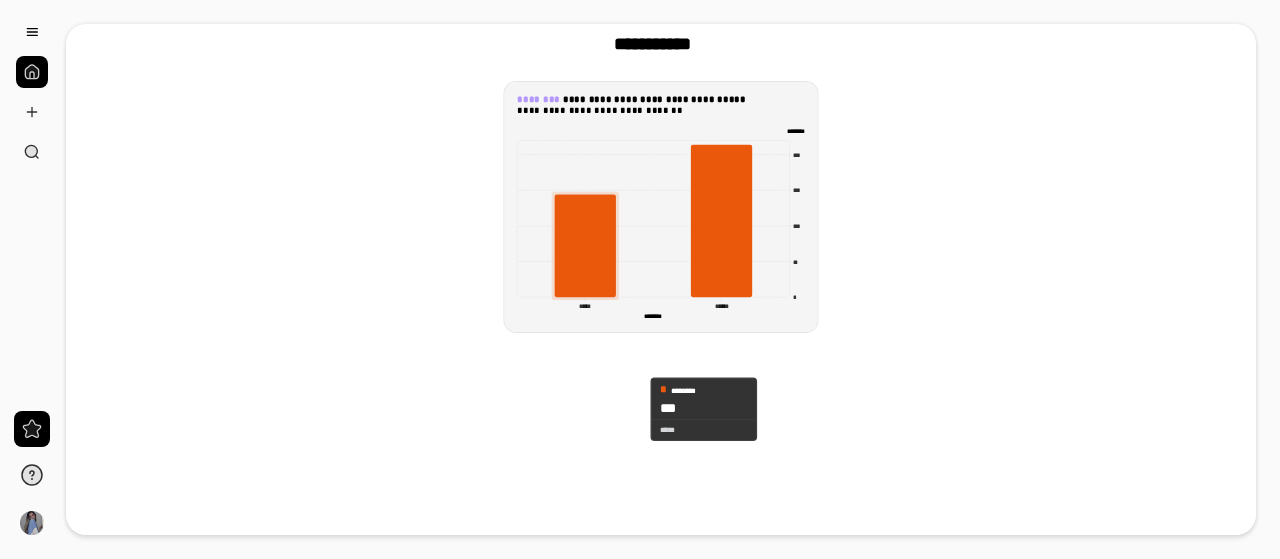 scroll, scrollTop: 604, scrollLeft: 0, axis: vertical 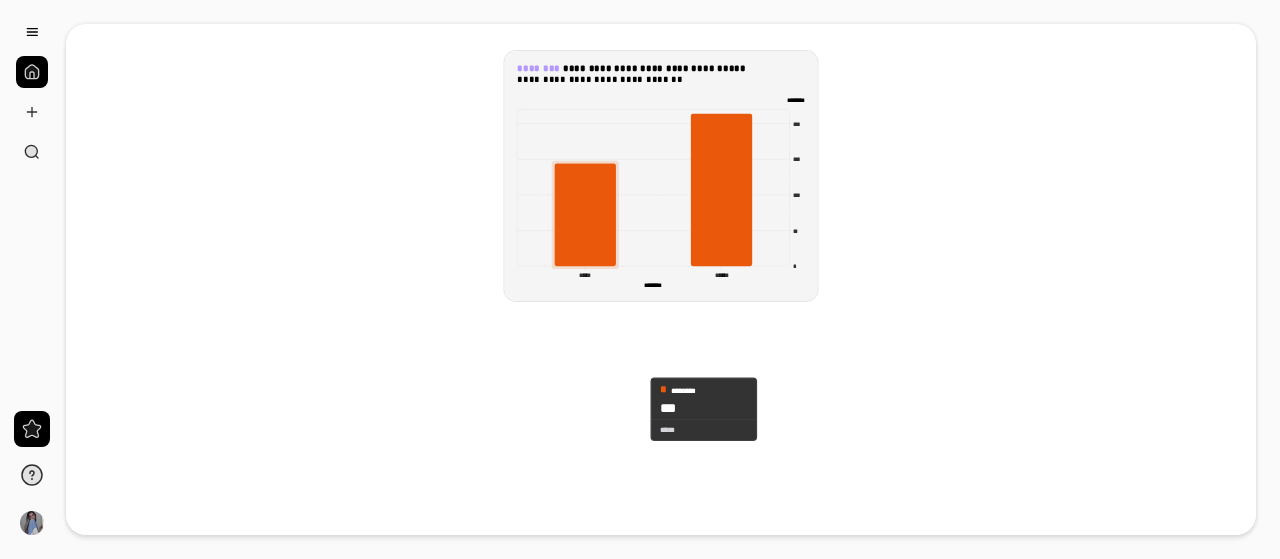 click 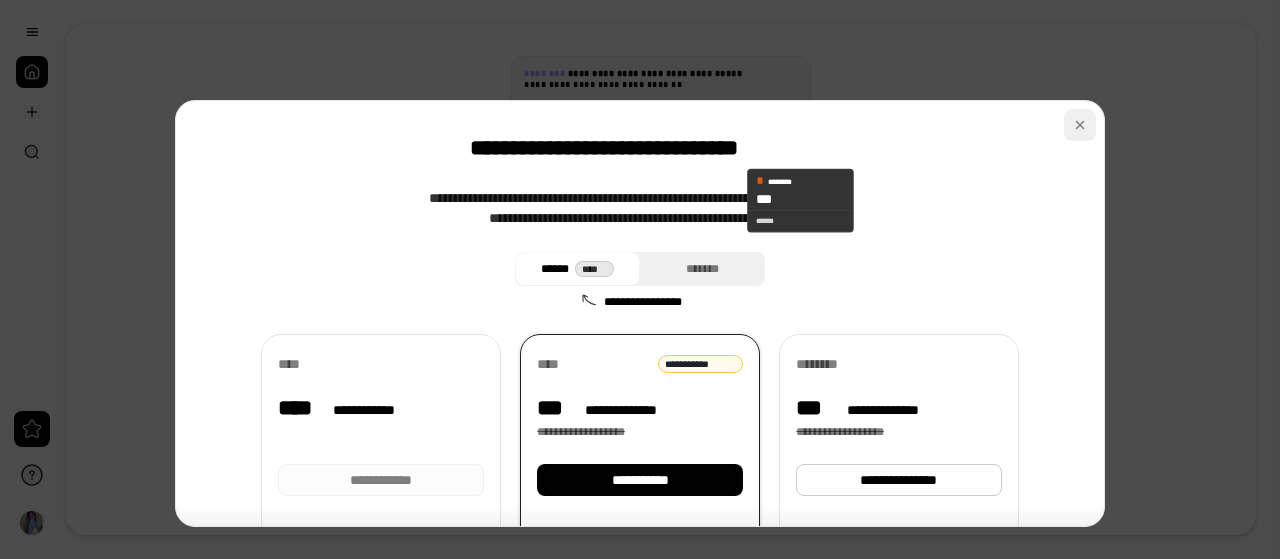 click at bounding box center (1080, 125) 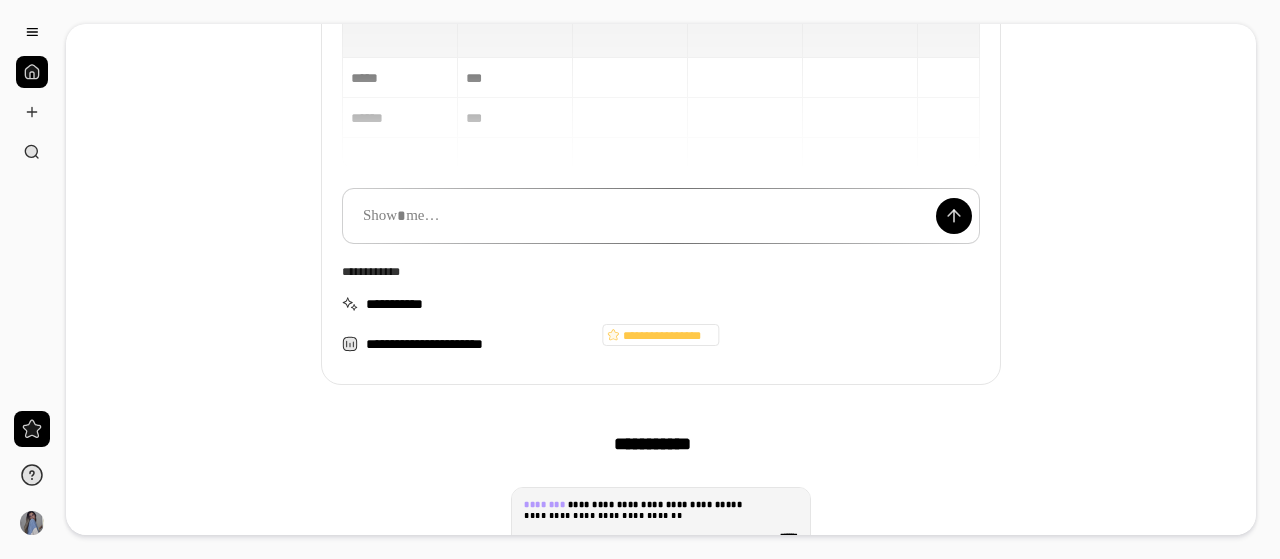 scroll, scrollTop: 0, scrollLeft: 0, axis: both 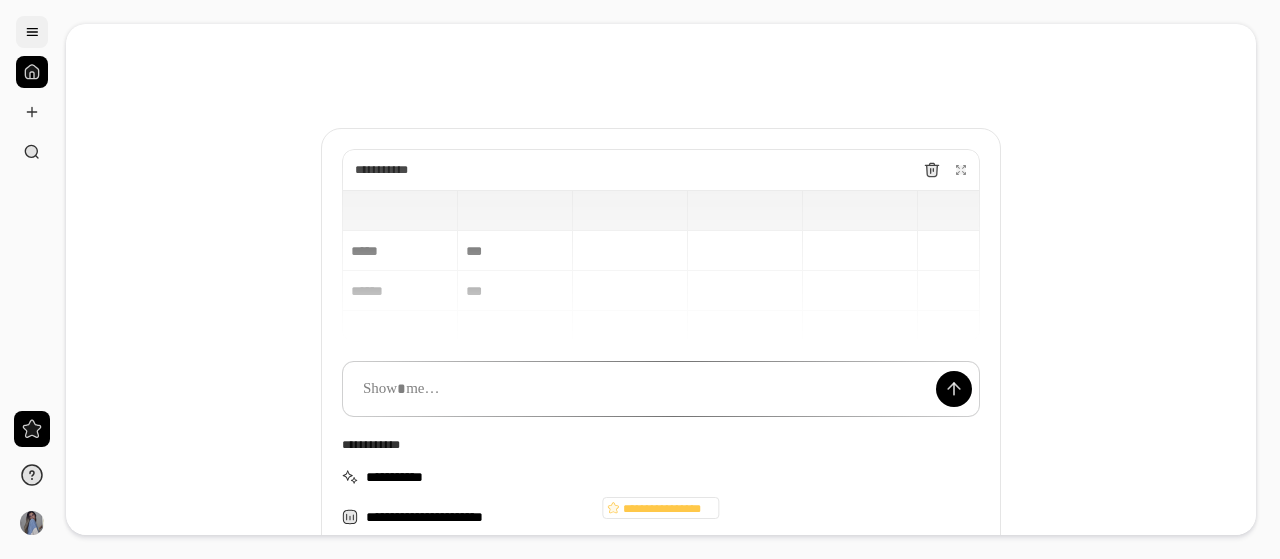 click at bounding box center (32, 32) 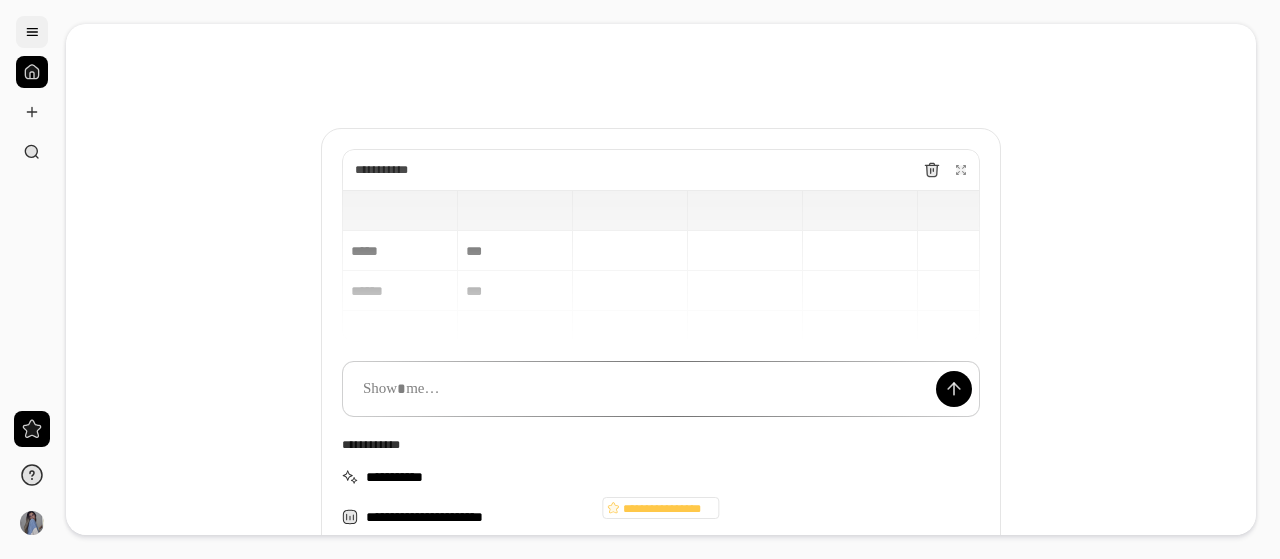 click at bounding box center [32, 32] 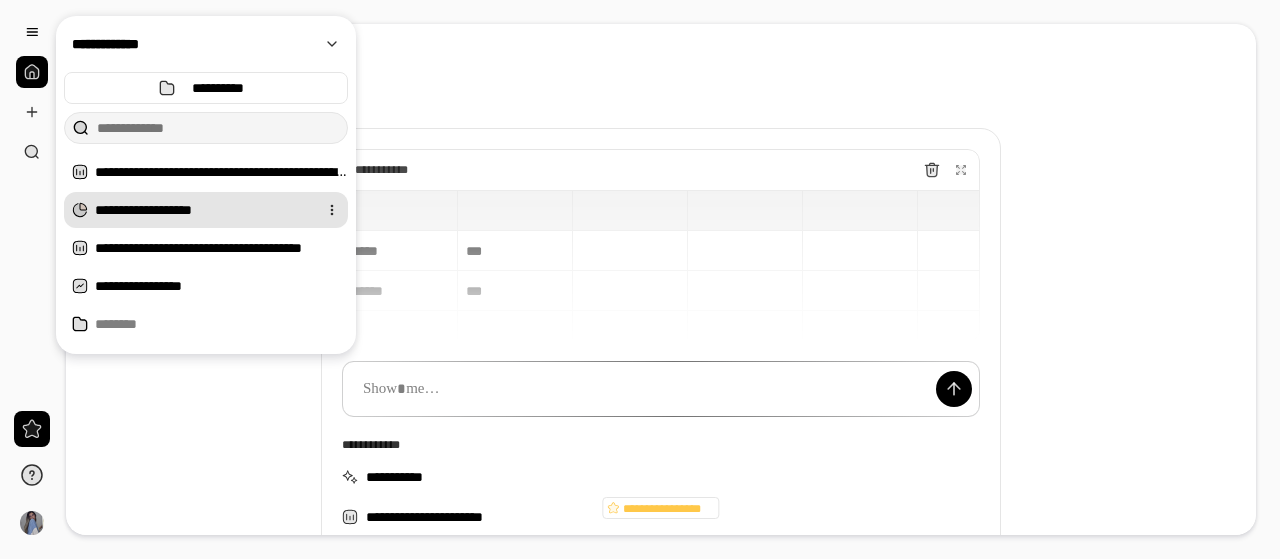 click on "**********" at bounding box center (202, 210) 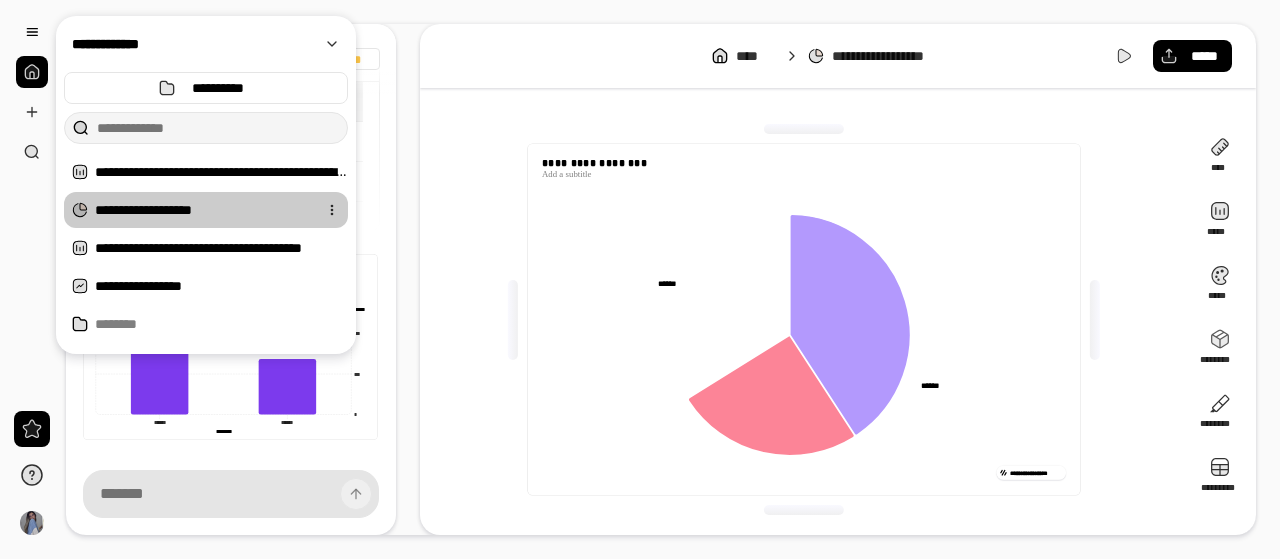 scroll, scrollTop: 292, scrollLeft: 0, axis: vertical 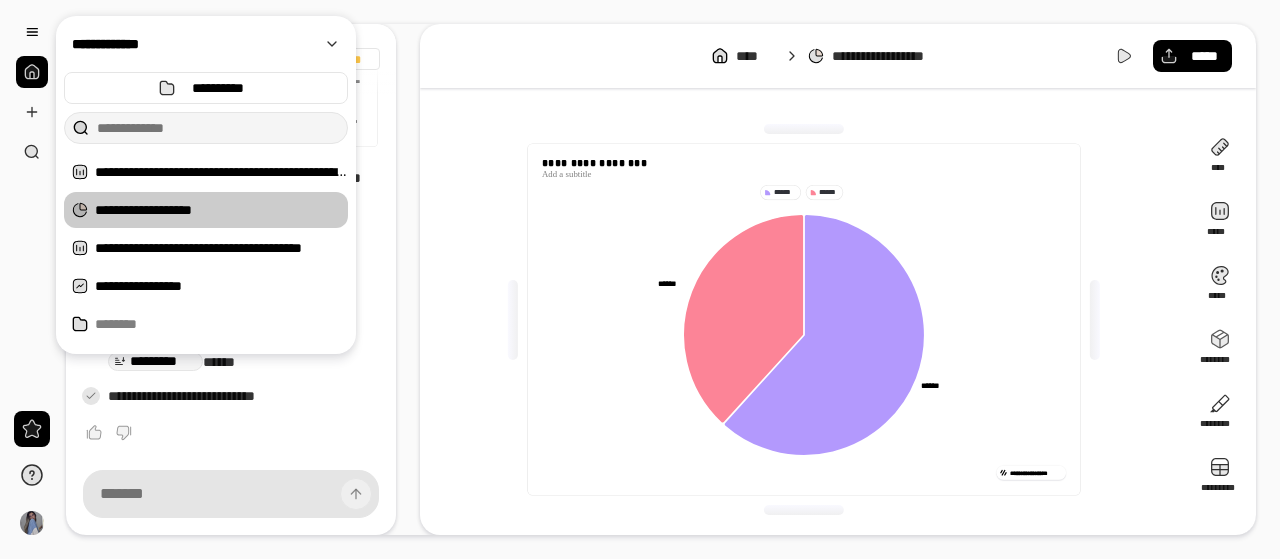 click on "**********" at bounding box center (804, 319) 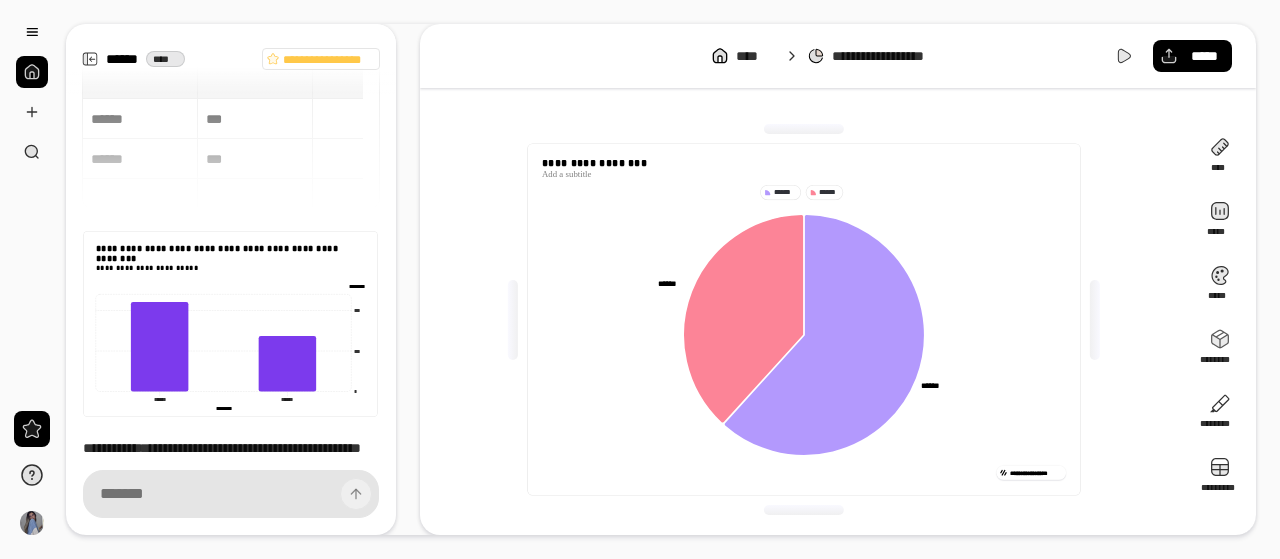 scroll, scrollTop: 0, scrollLeft: 0, axis: both 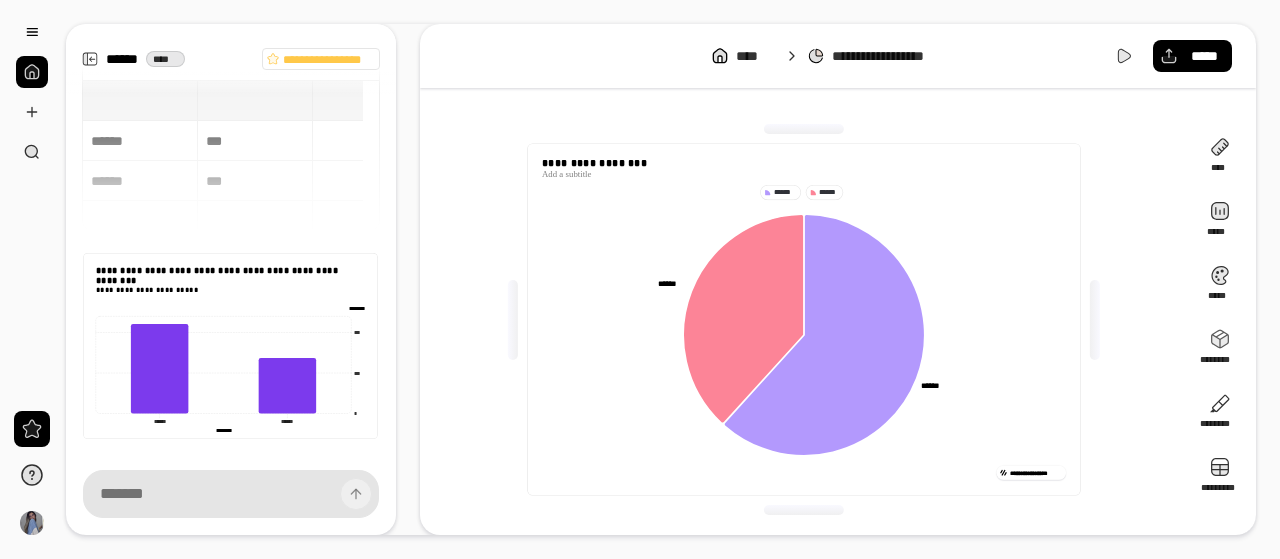 click on "****** *** ****** ***" at bounding box center (231, 156) 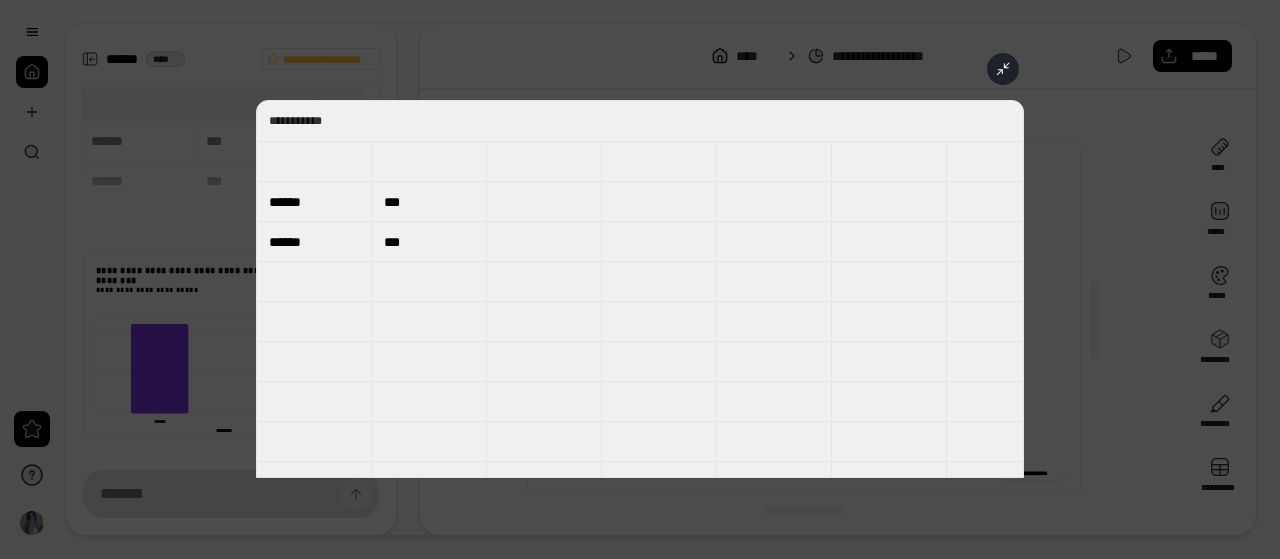 click on "******" at bounding box center [314, 202] 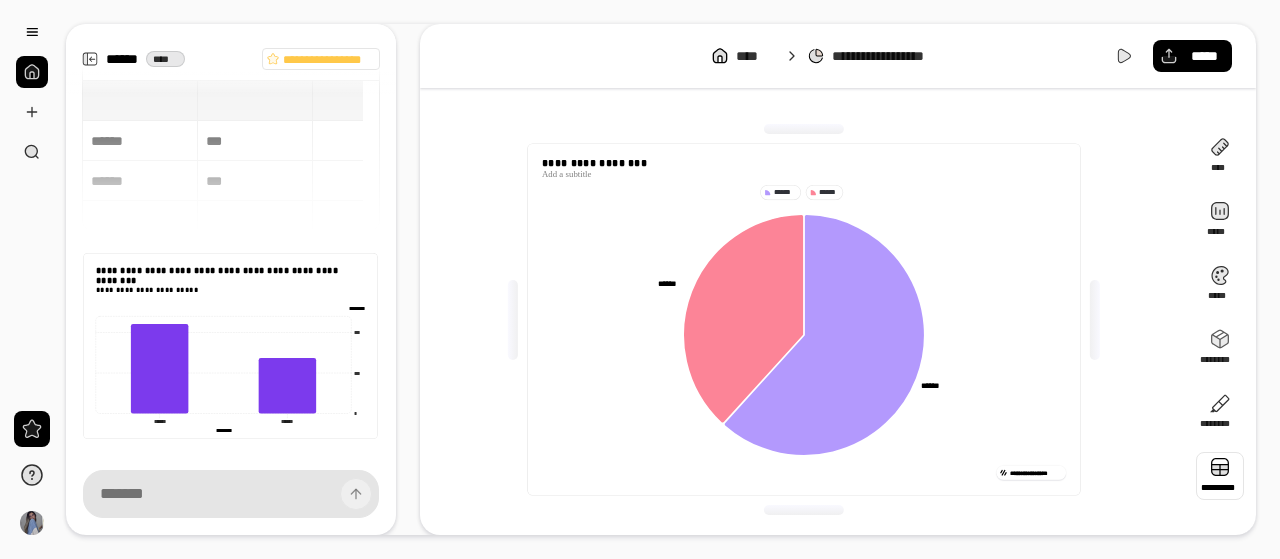 click at bounding box center (1220, 476) 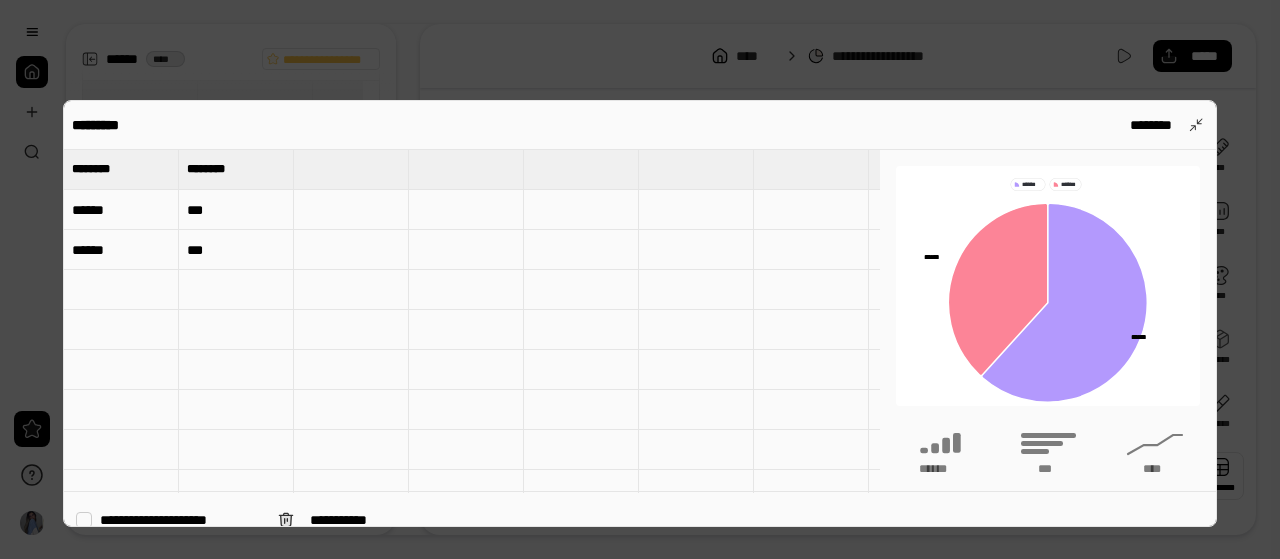 type 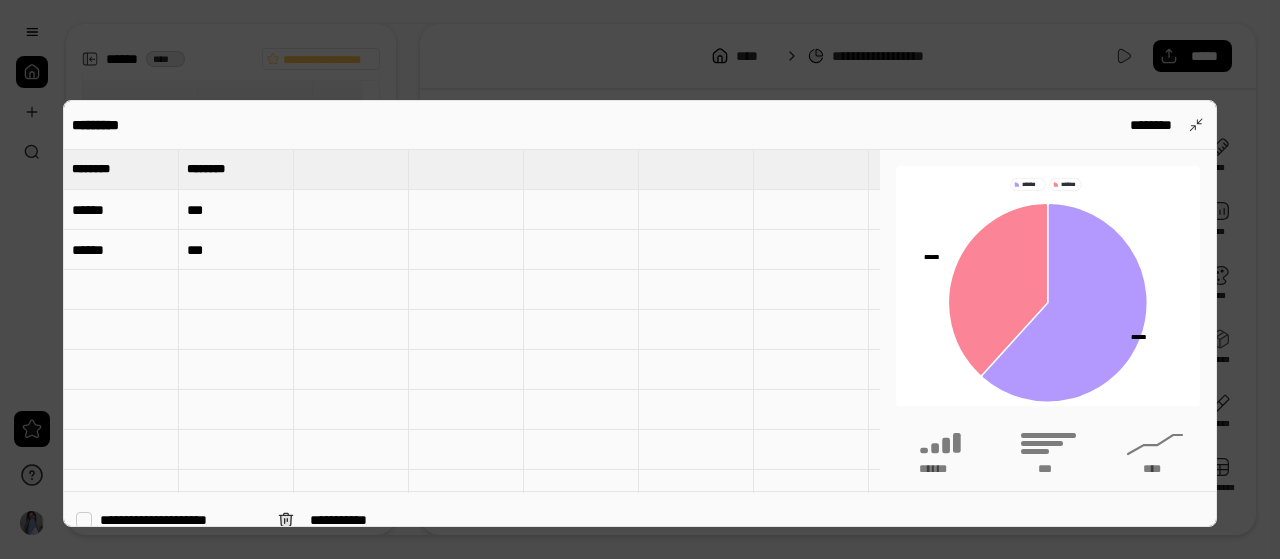 click on "******" at bounding box center (121, 210) 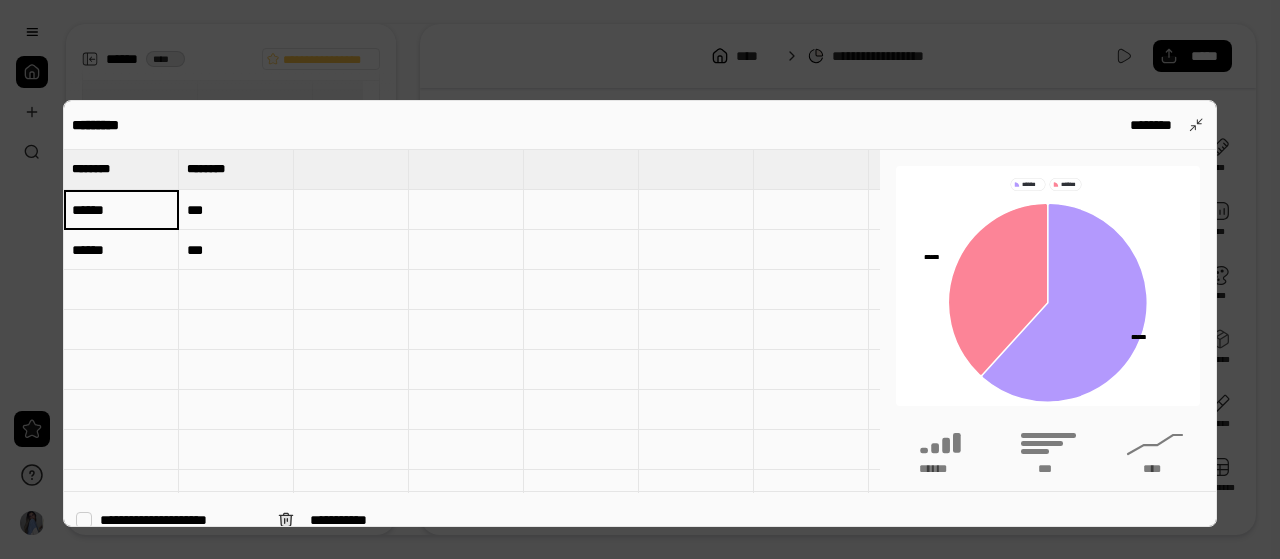 click on "******" at bounding box center (121, 210) 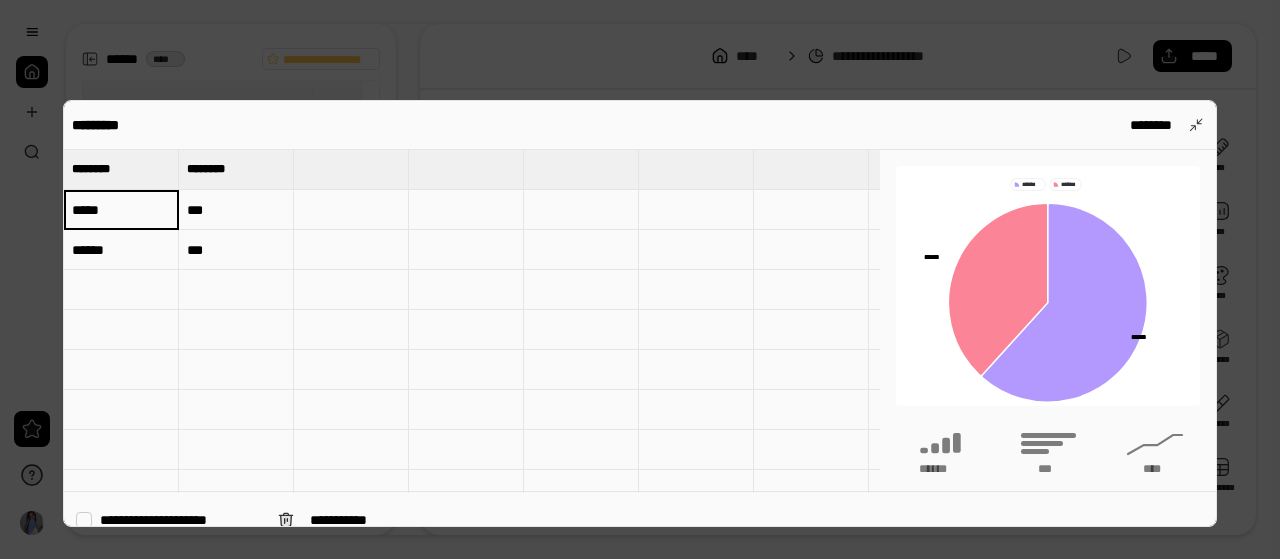 type on "*****" 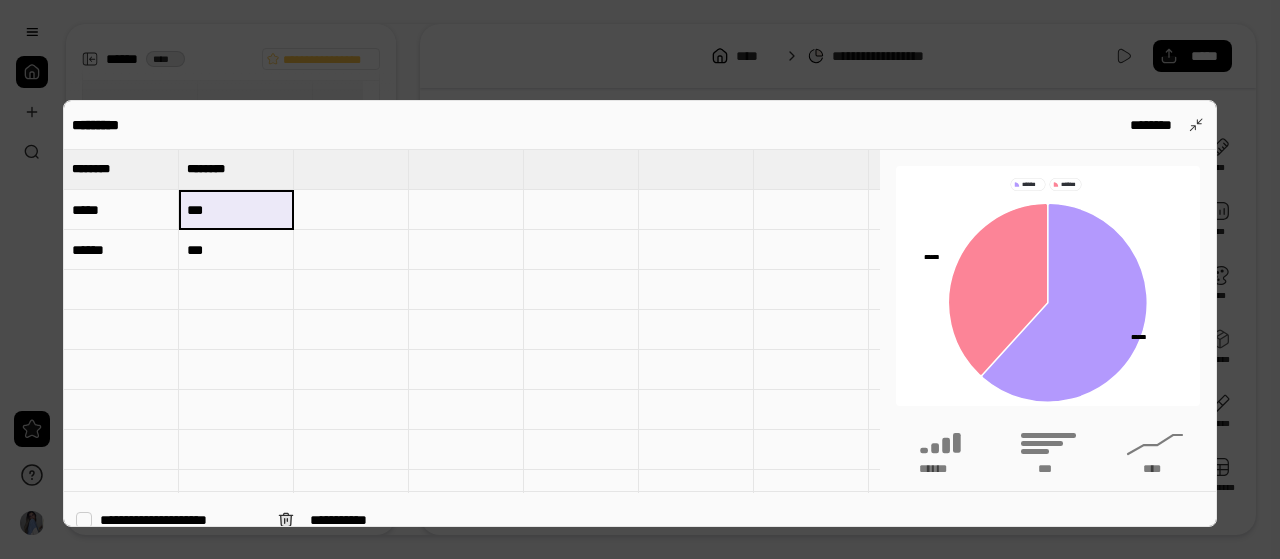 drag, startPoint x: 231, startPoint y: 213, endPoint x: 188, endPoint y: 207, distance: 43.416588 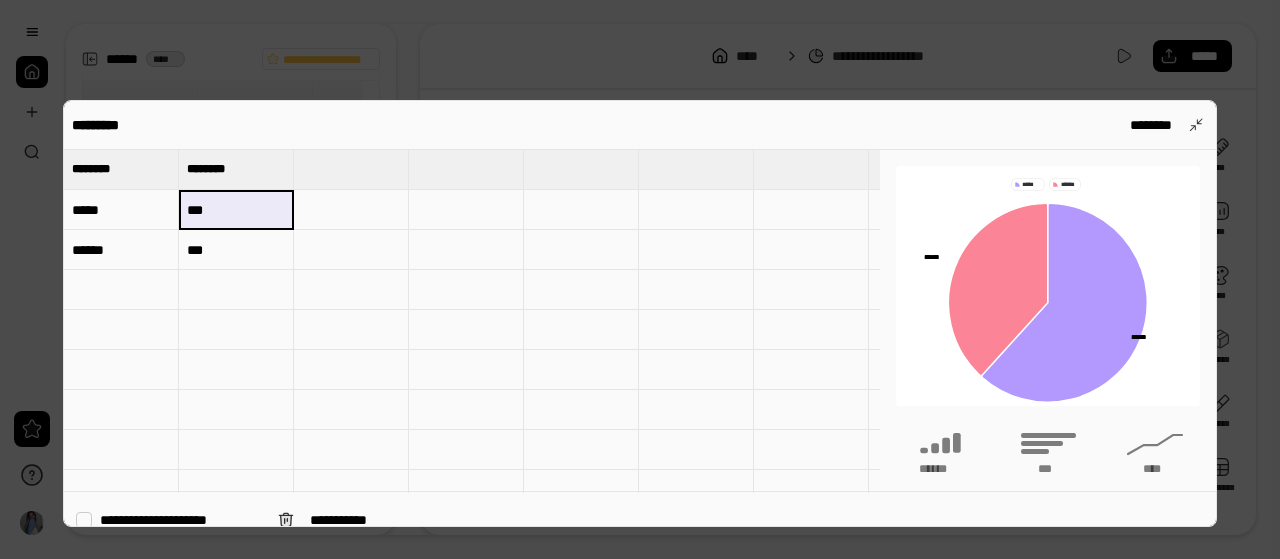 drag, startPoint x: 212, startPoint y: 209, endPoint x: 179, endPoint y: 209, distance: 33 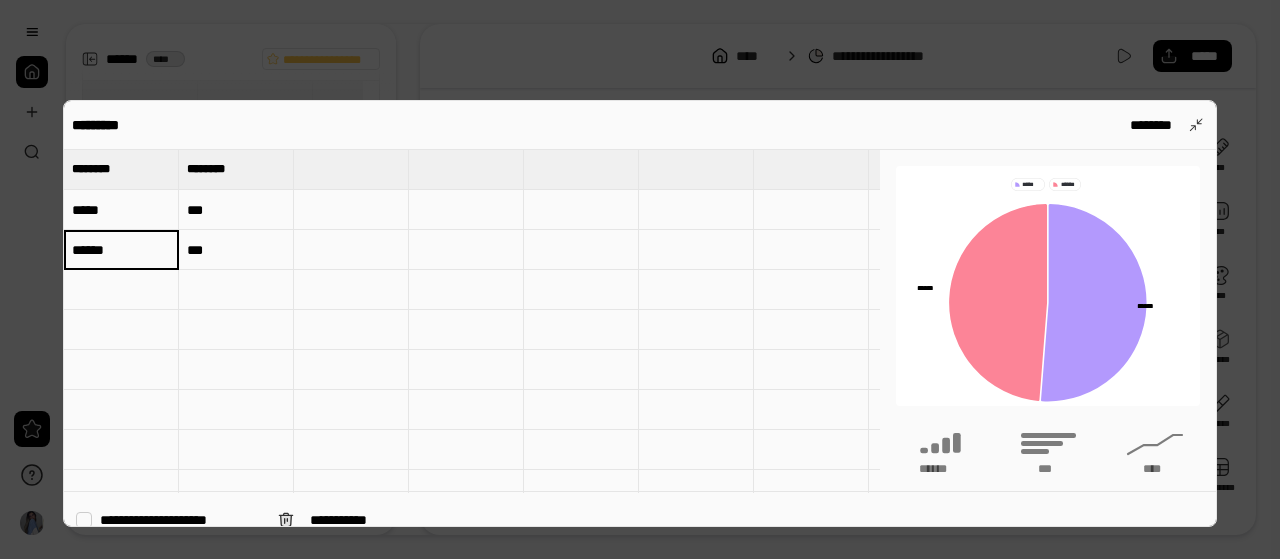 type on "******" 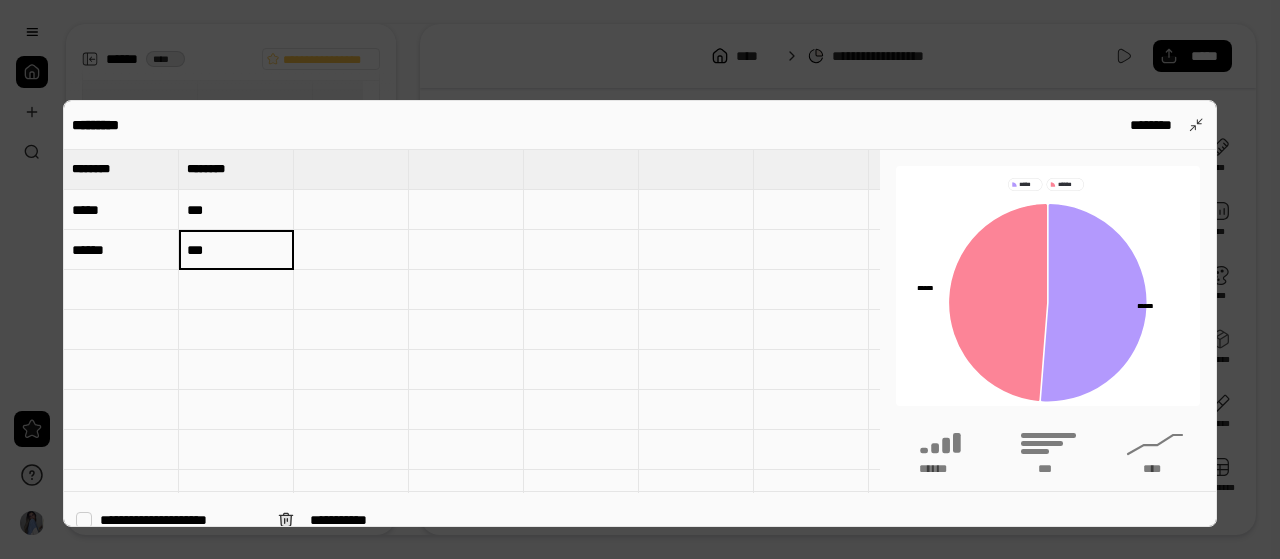 click on "***" at bounding box center [236, 250] 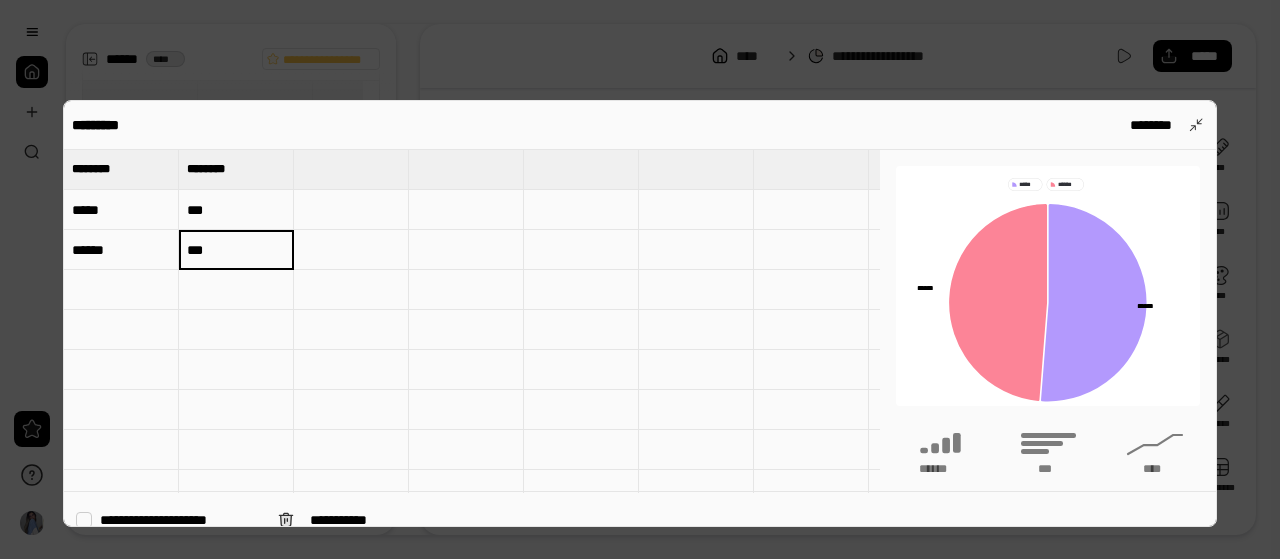 type on "***" 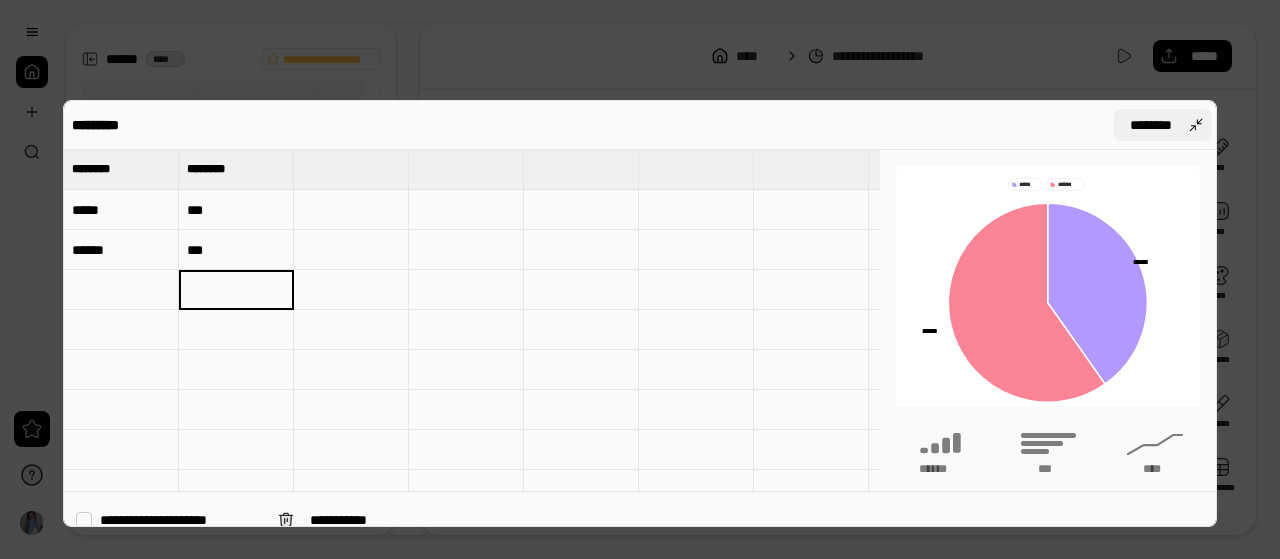 click on "********" at bounding box center (1163, 125) 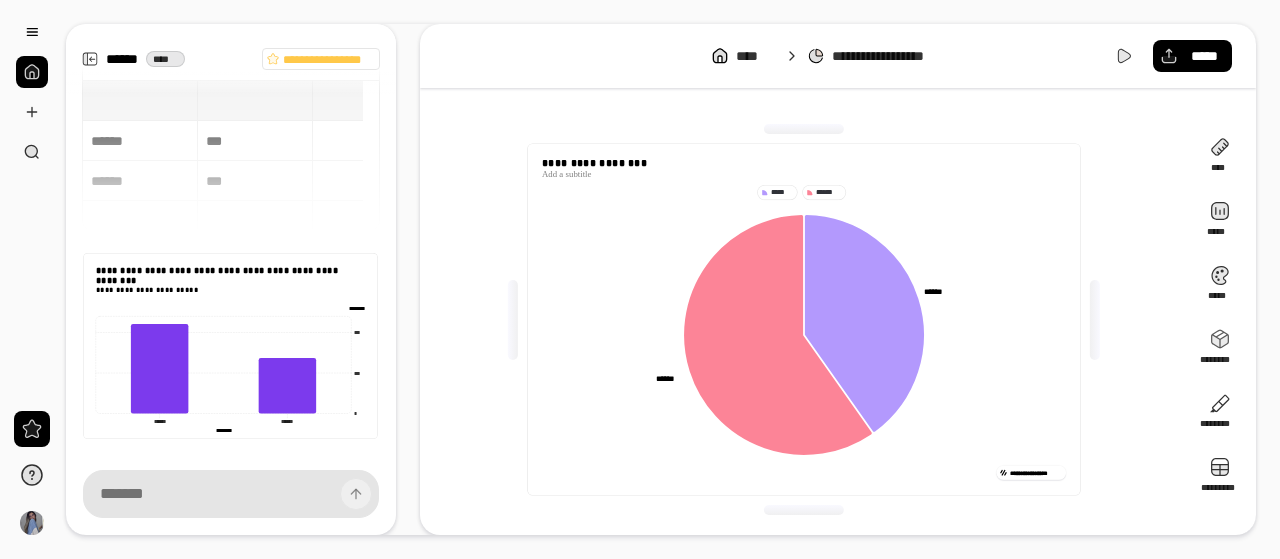 click 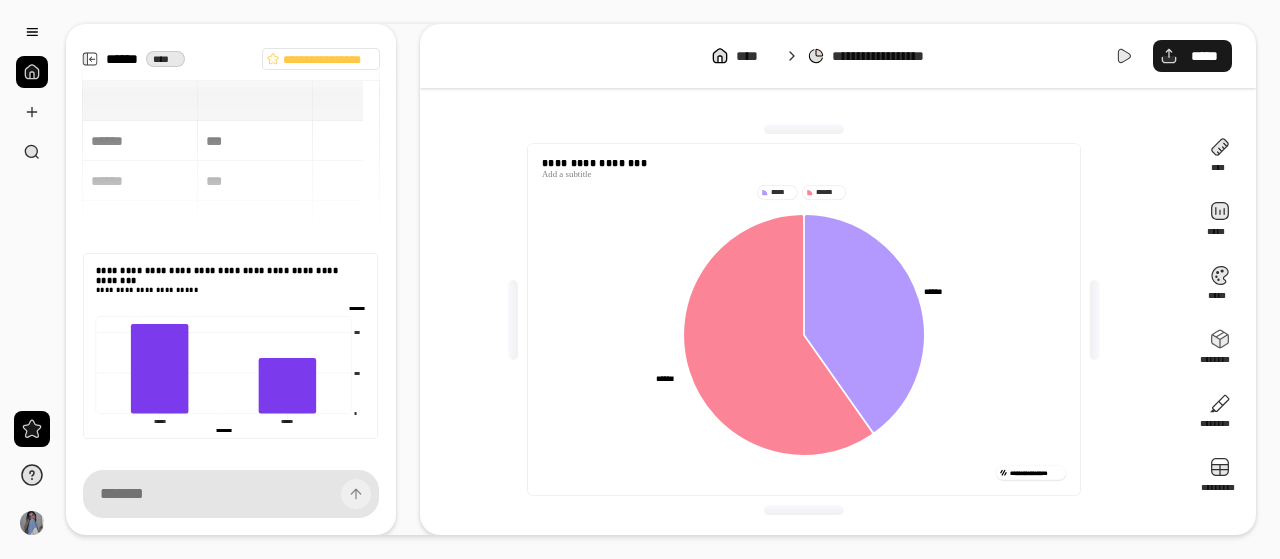 click on "*****" at bounding box center (1204, 56) 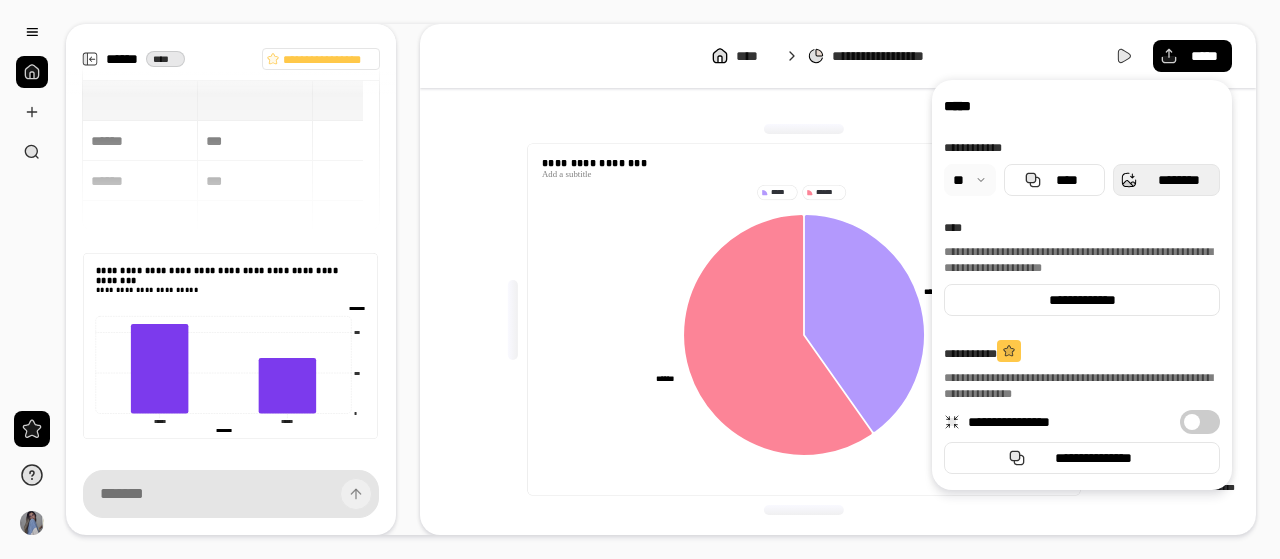 click on "********" at bounding box center [1178, 180] 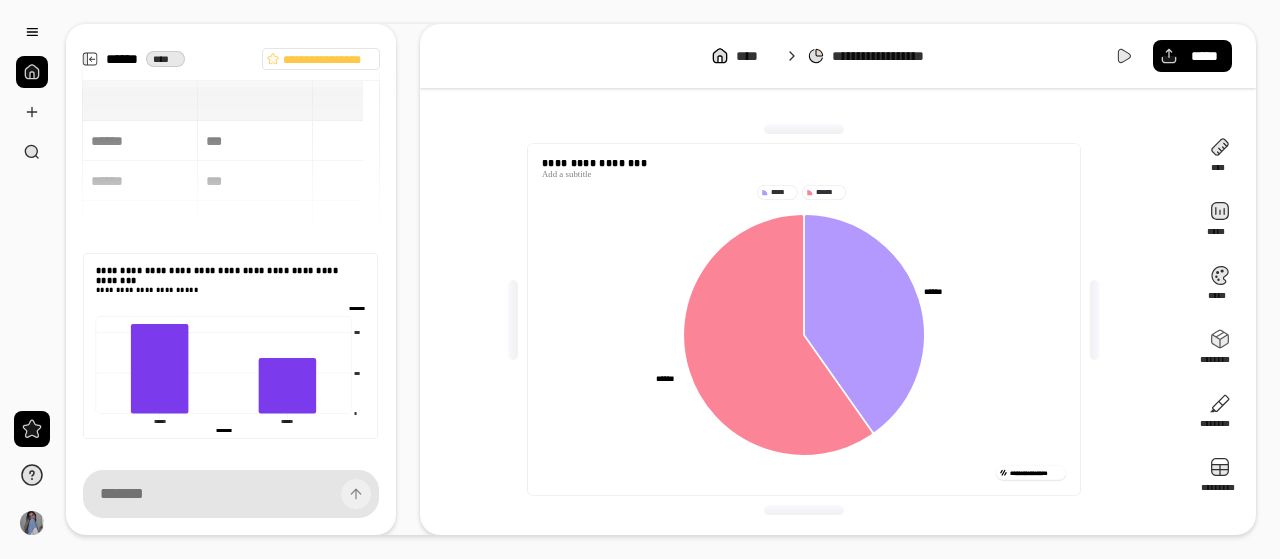 click on "**********" at bounding box center (804, 319) 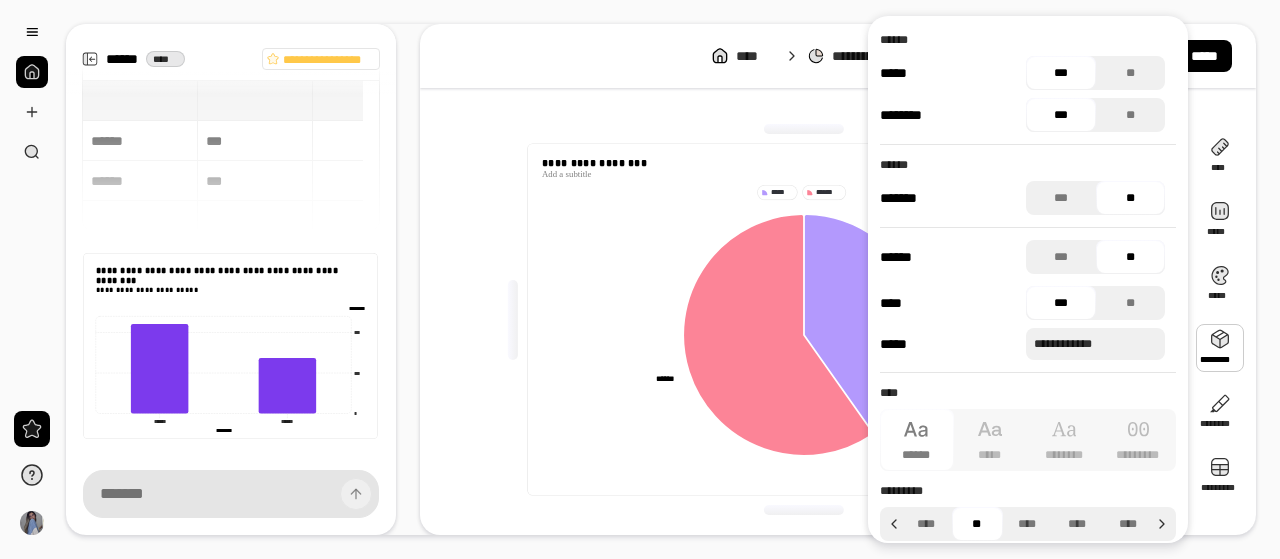 click at bounding box center [1220, 348] 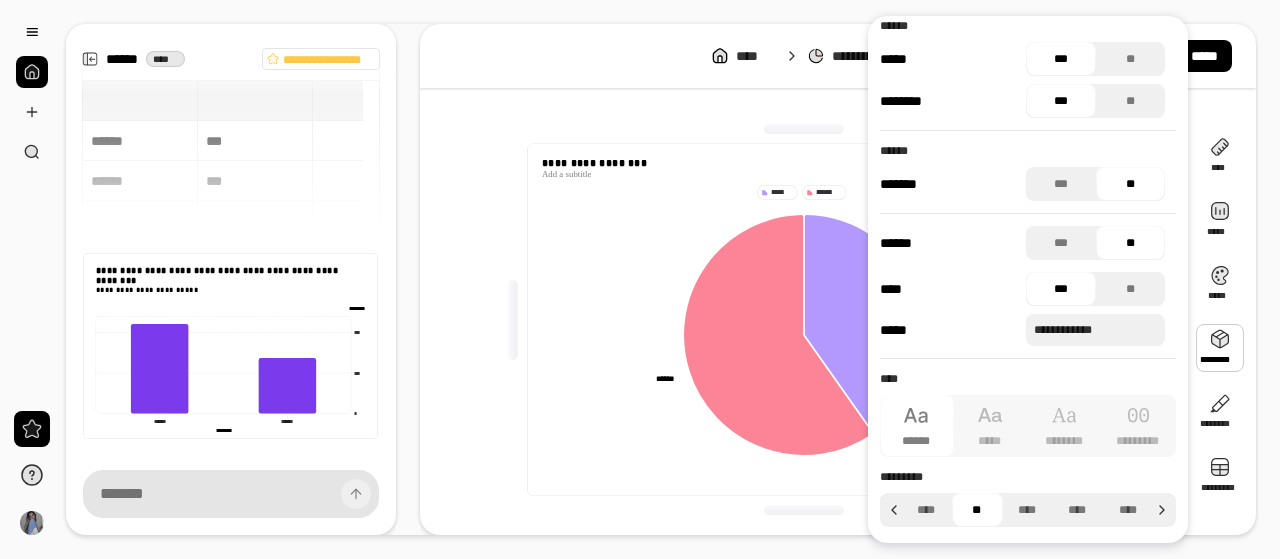 scroll, scrollTop: 0, scrollLeft: 0, axis: both 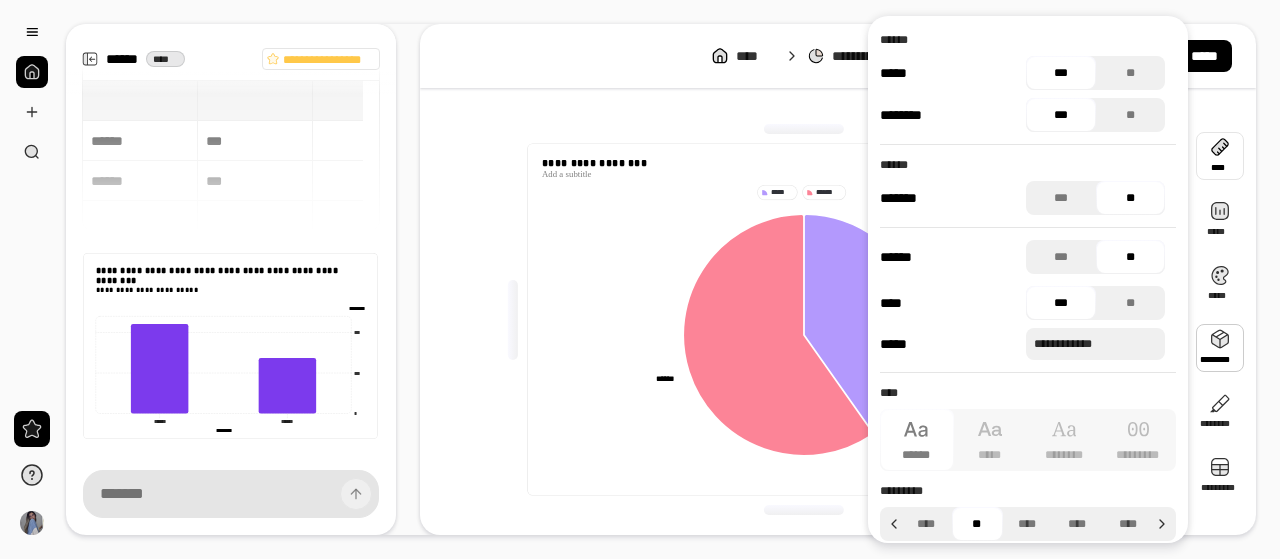 click at bounding box center [1220, 156] 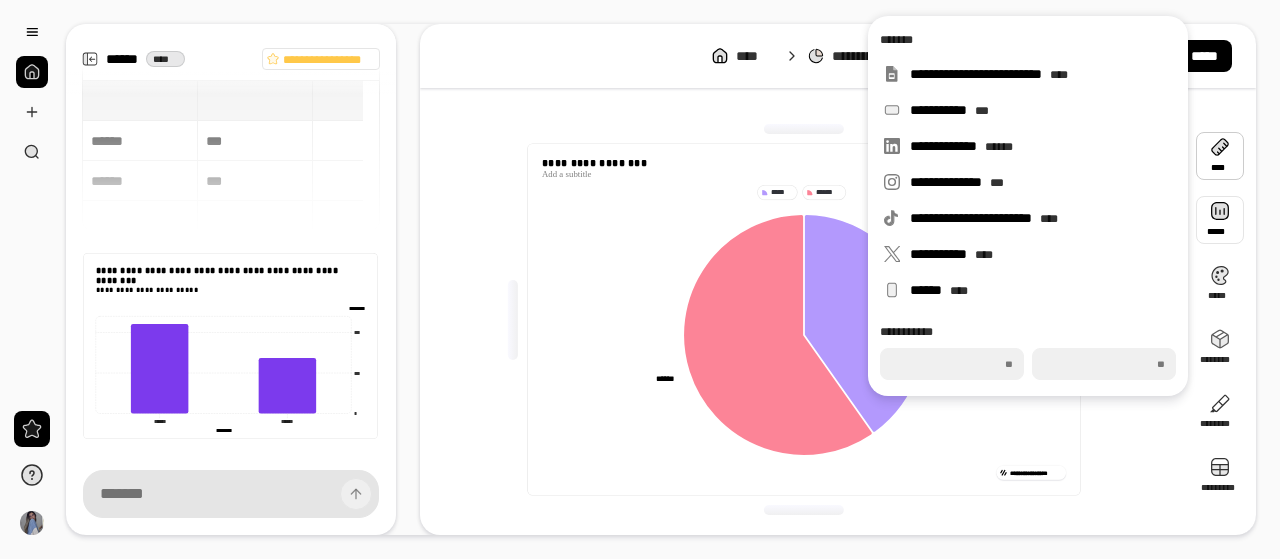 click at bounding box center [1220, 220] 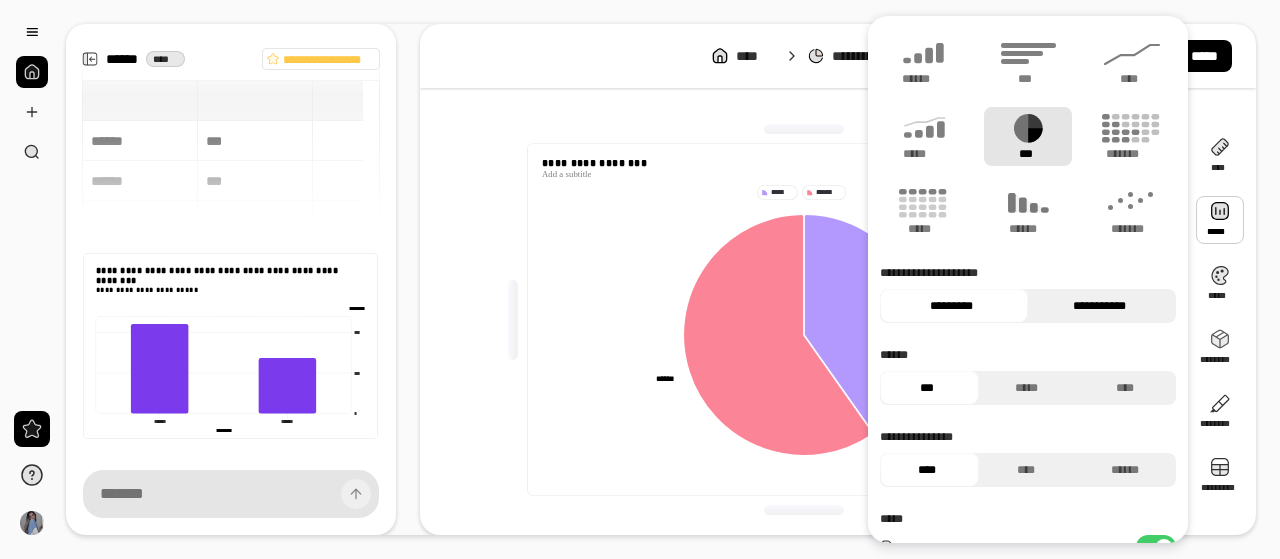 click on "**********" at bounding box center [1099, 306] 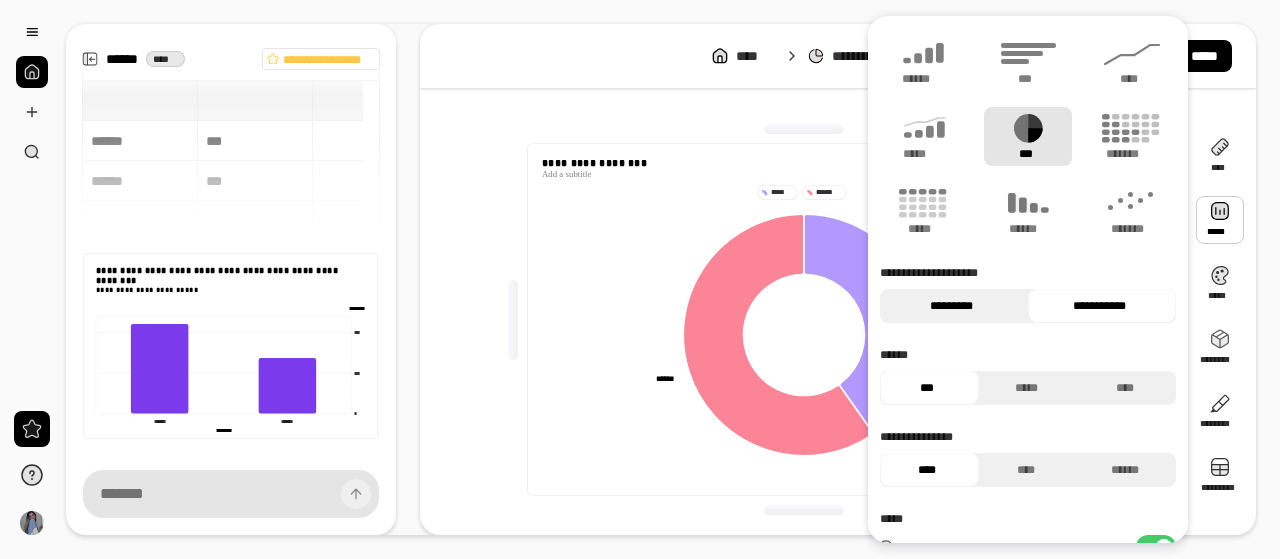 click on "*********" at bounding box center [951, 306] 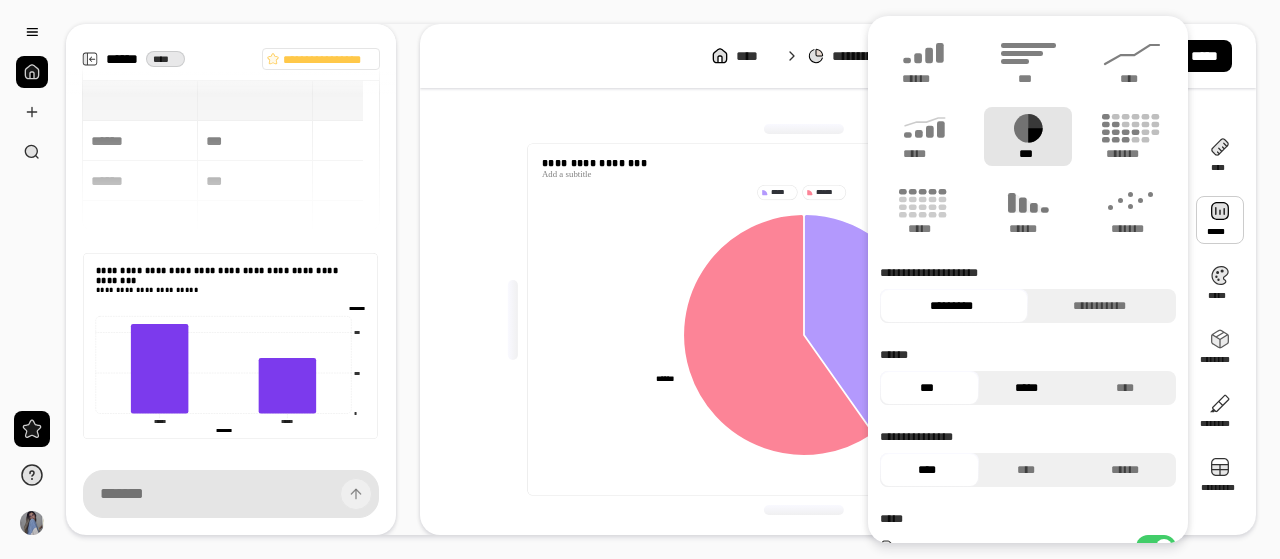 click on "*****" at bounding box center (1026, 388) 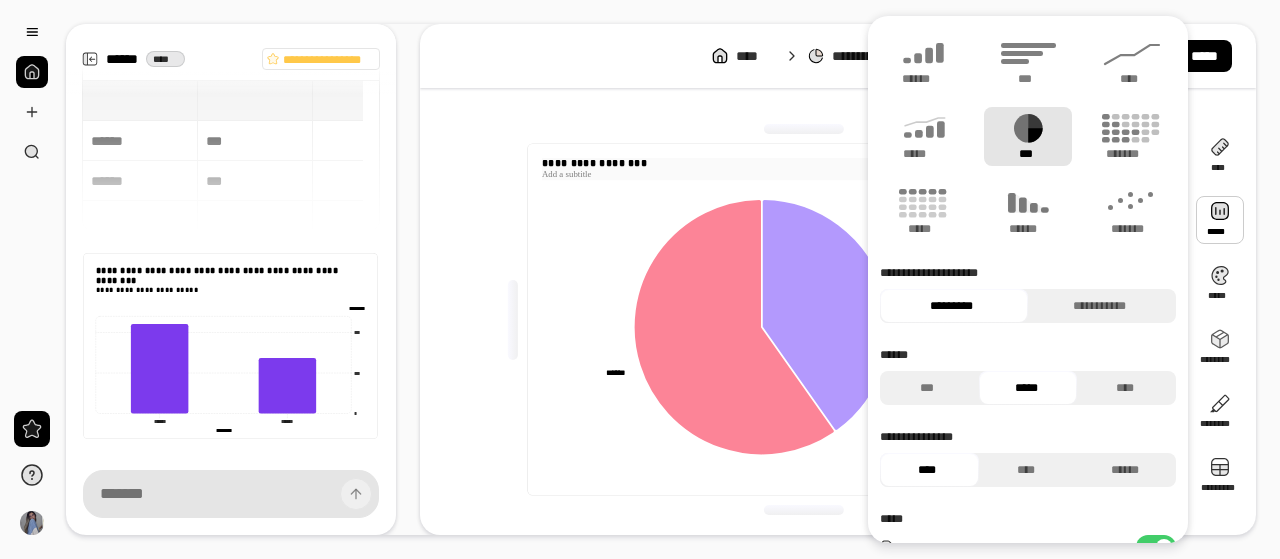 click at bounding box center [803, 175] 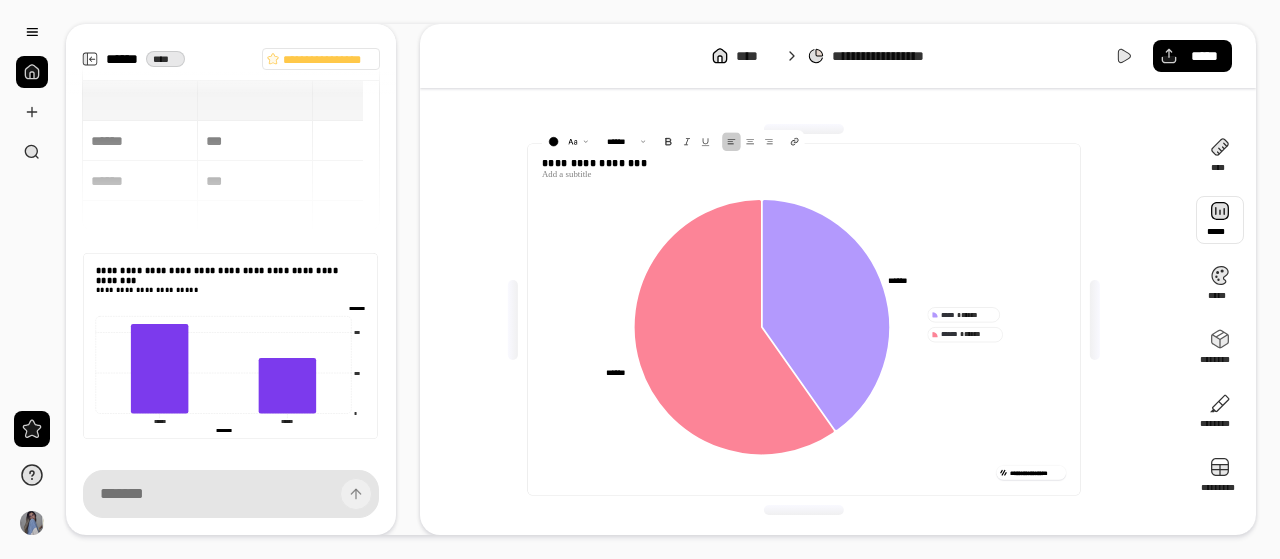 click at bounding box center (1220, 220) 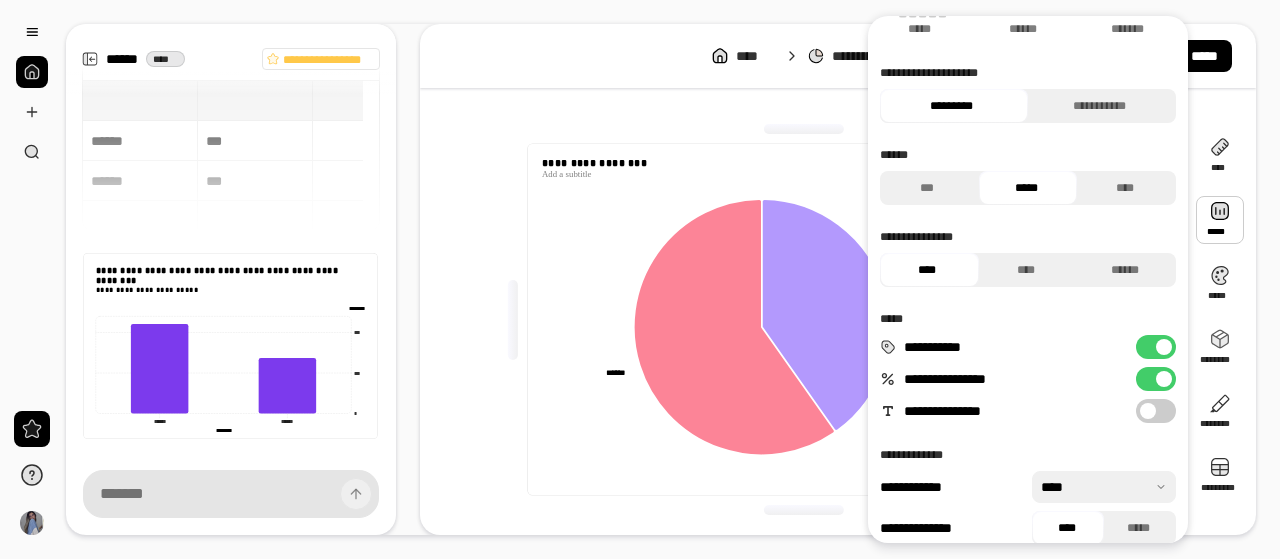 scroll, scrollTop: 218, scrollLeft: 0, axis: vertical 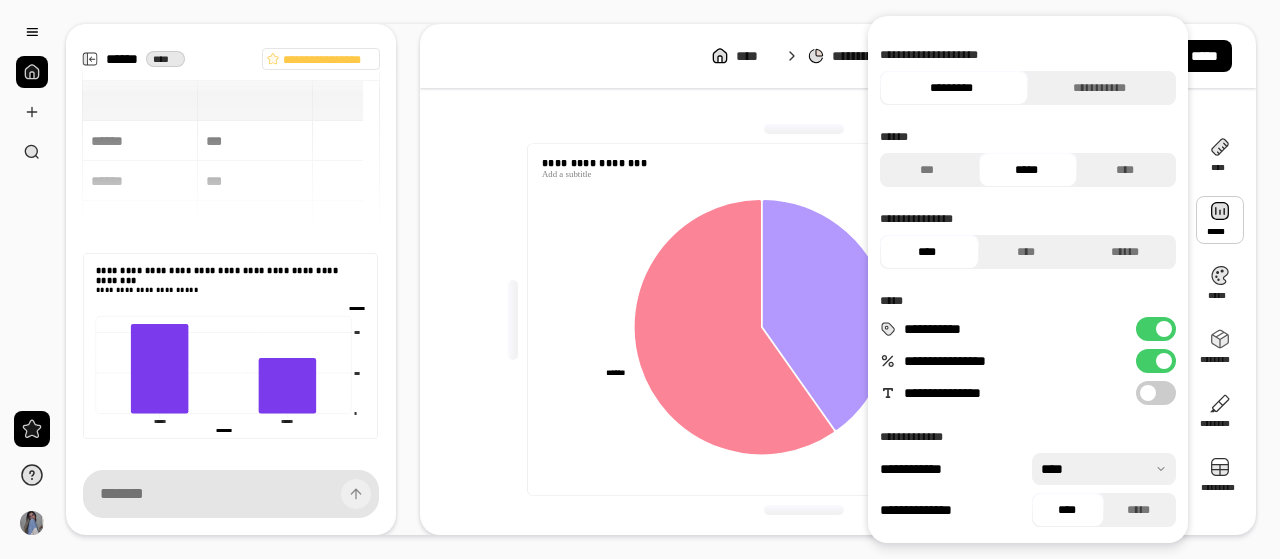 click on "**********" at bounding box center [1156, 393] 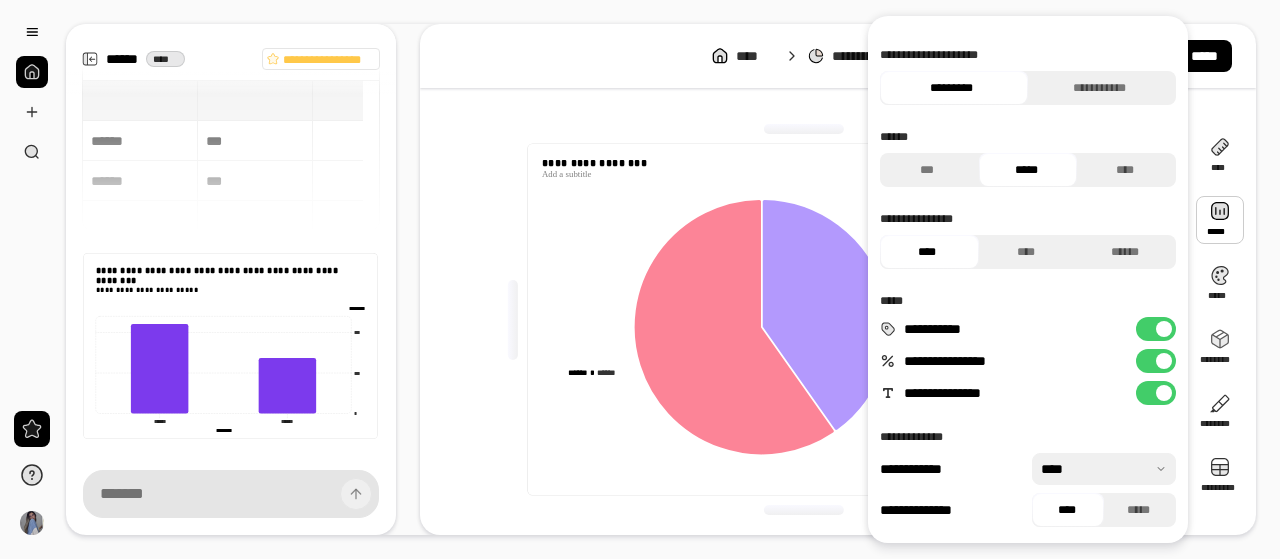 click on "**********" at bounding box center (1156, 393) 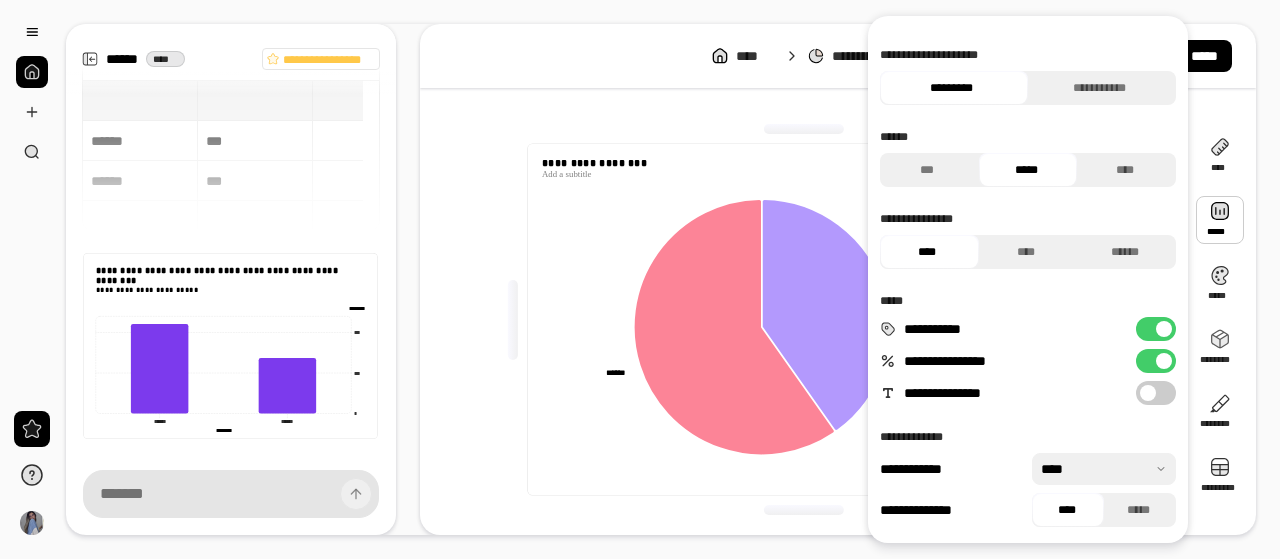 click at bounding box center (1104, 469) 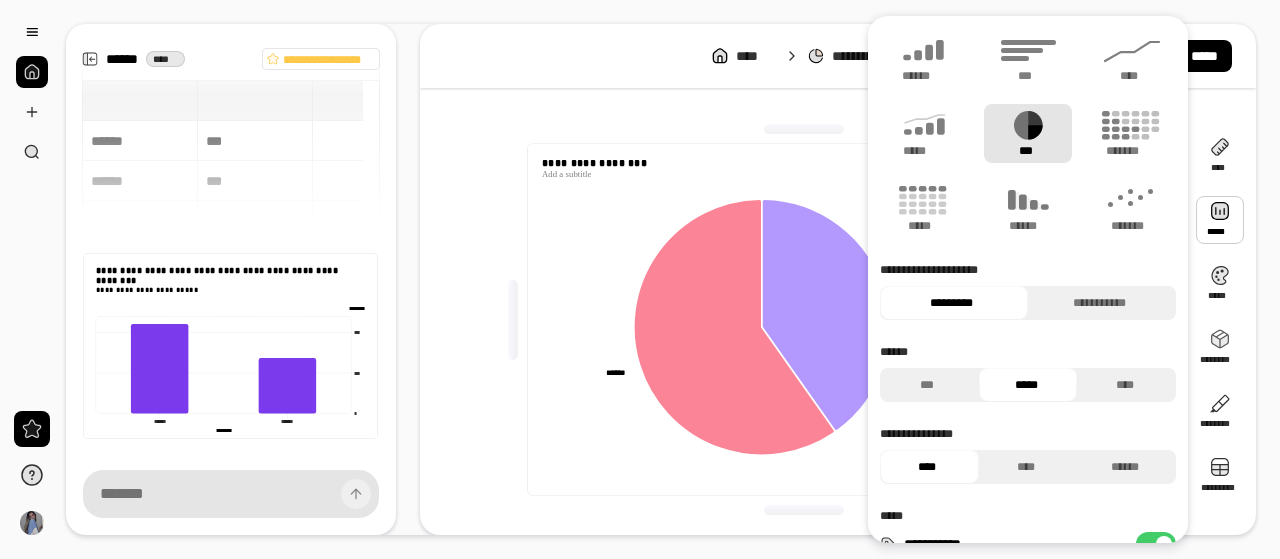 scroll, scrollTop: 0, scrollLeft: 0, axis: both 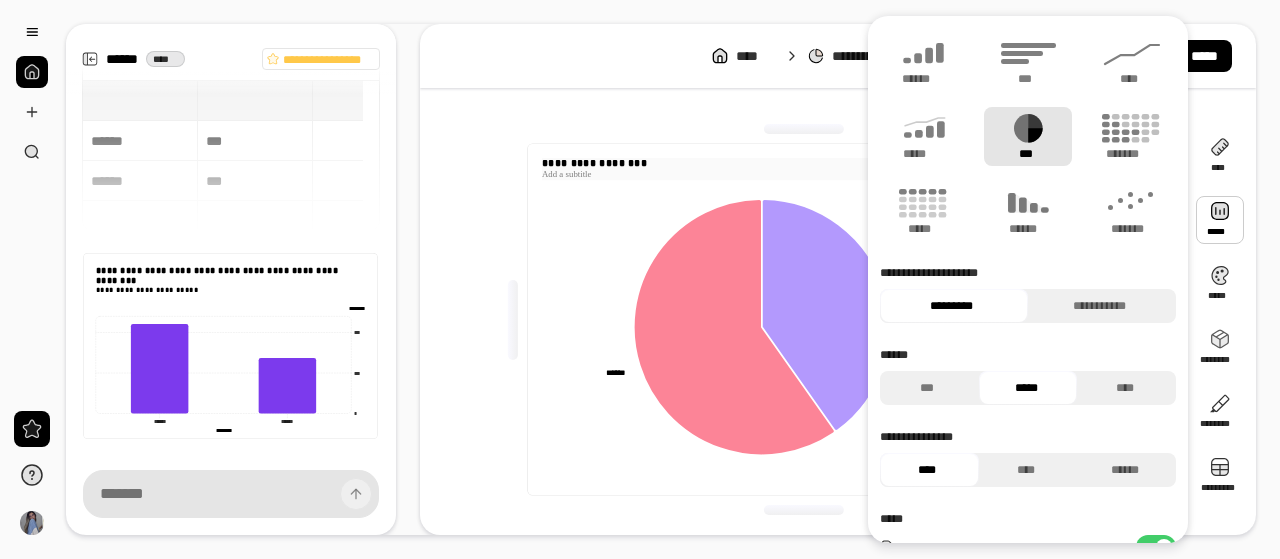 click on "**********" at bounding box center (803, 164) 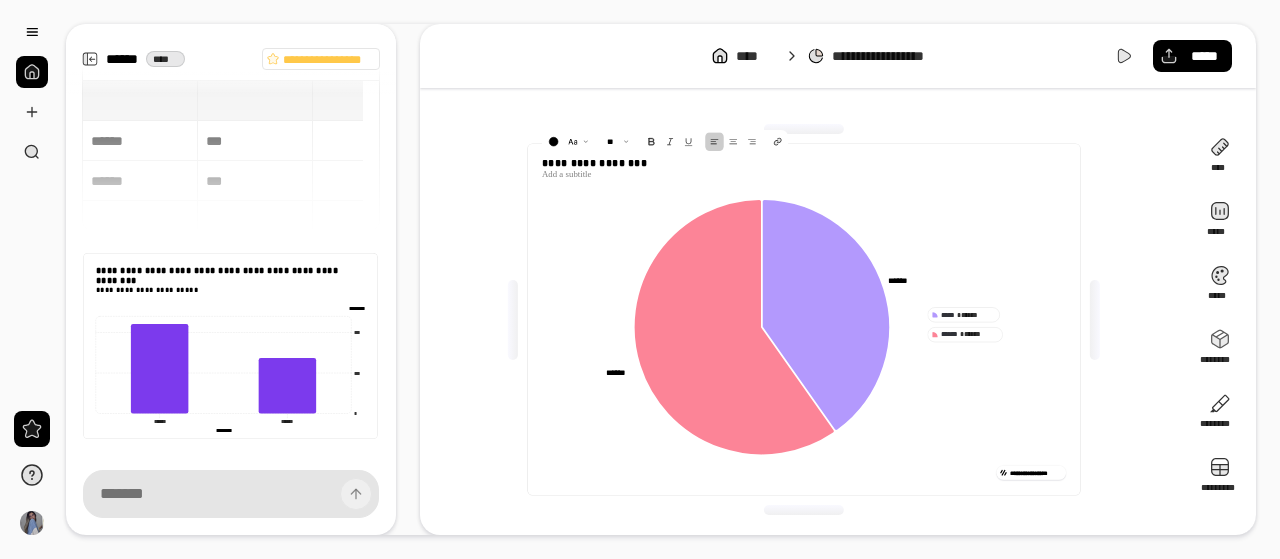 click 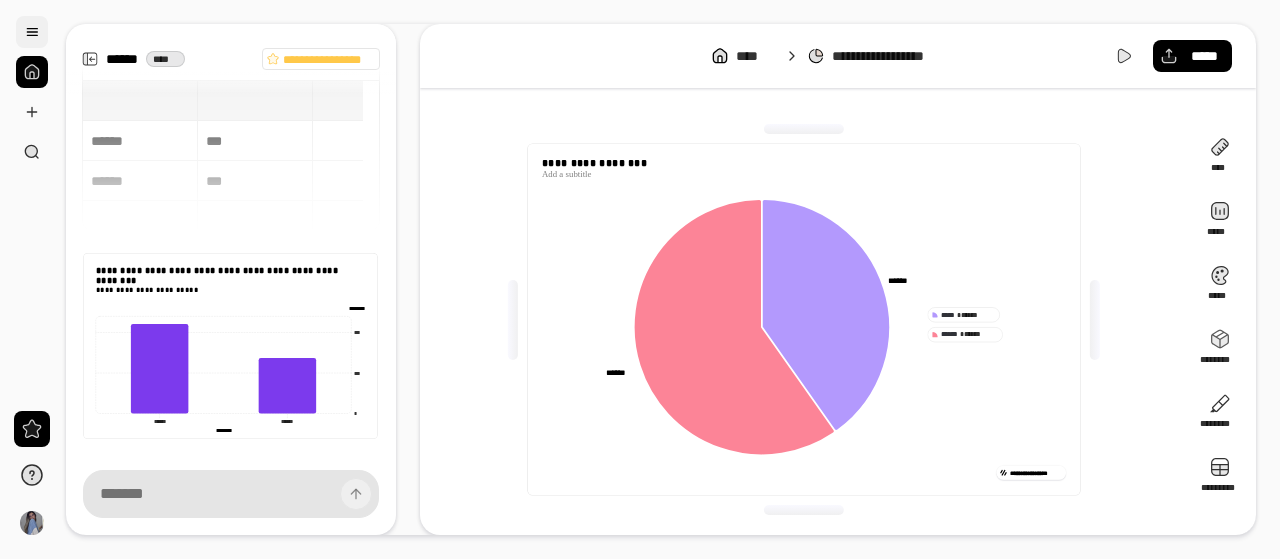 click at bounding box center (32, 32) 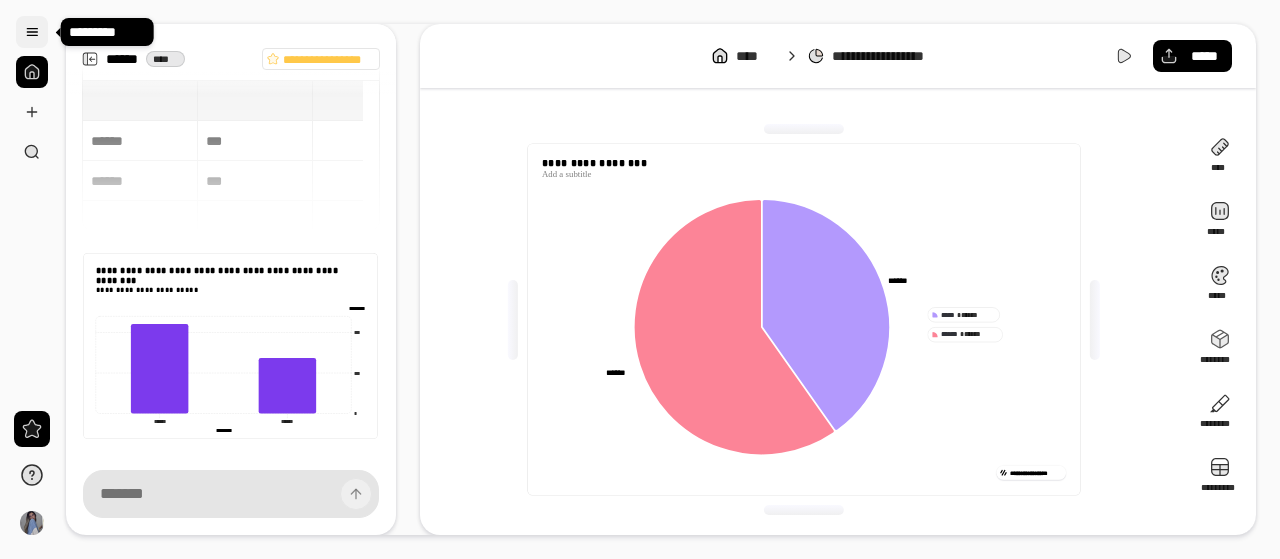 click at bounding box center (32, 32) 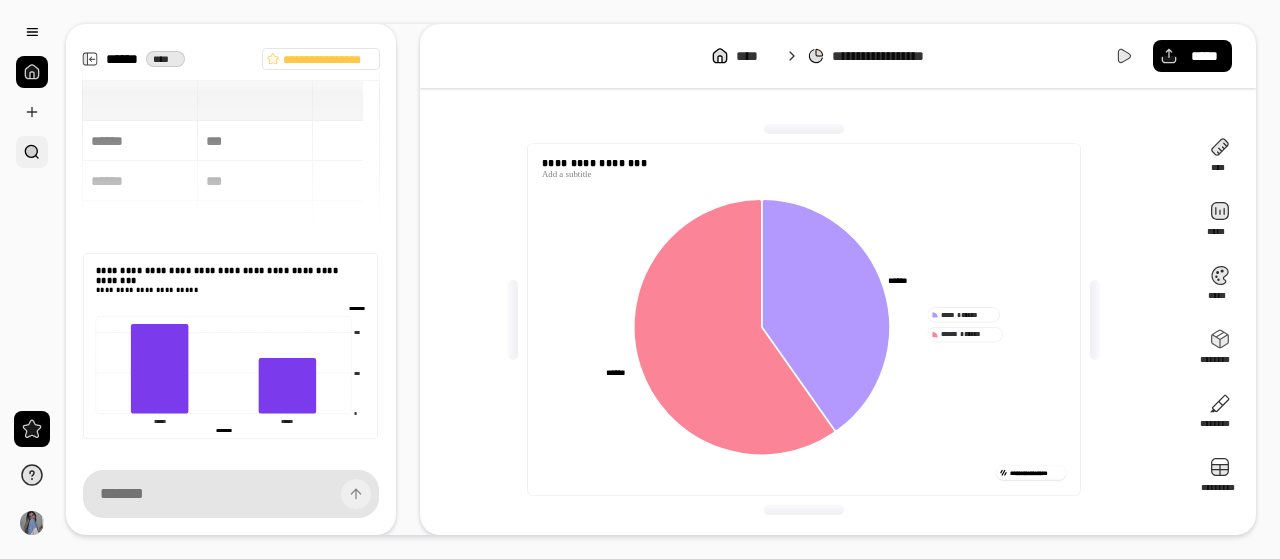 click at bounding box center (32, 152) 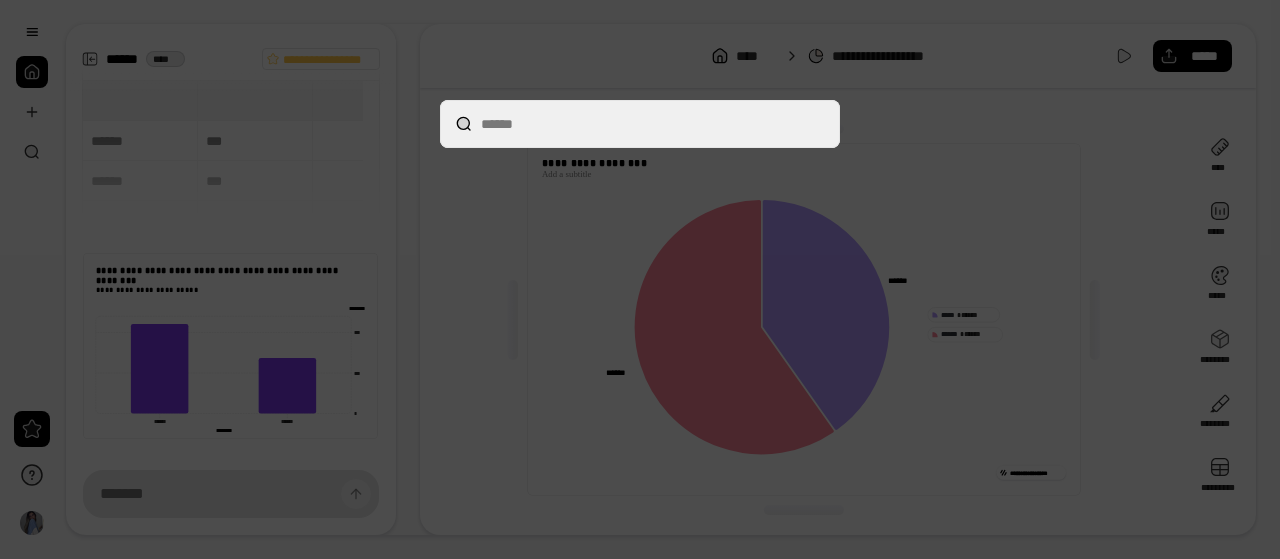 click at bounding box center (640, 279) 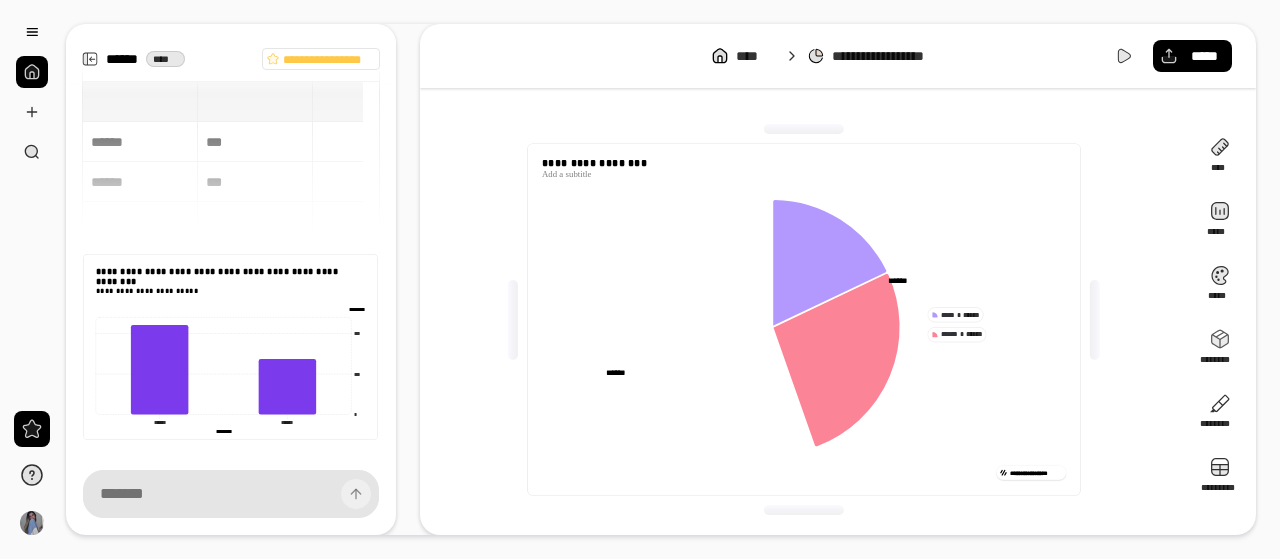 scroll, scrollTop: 292, scrollLeft: 0, axis: vertical 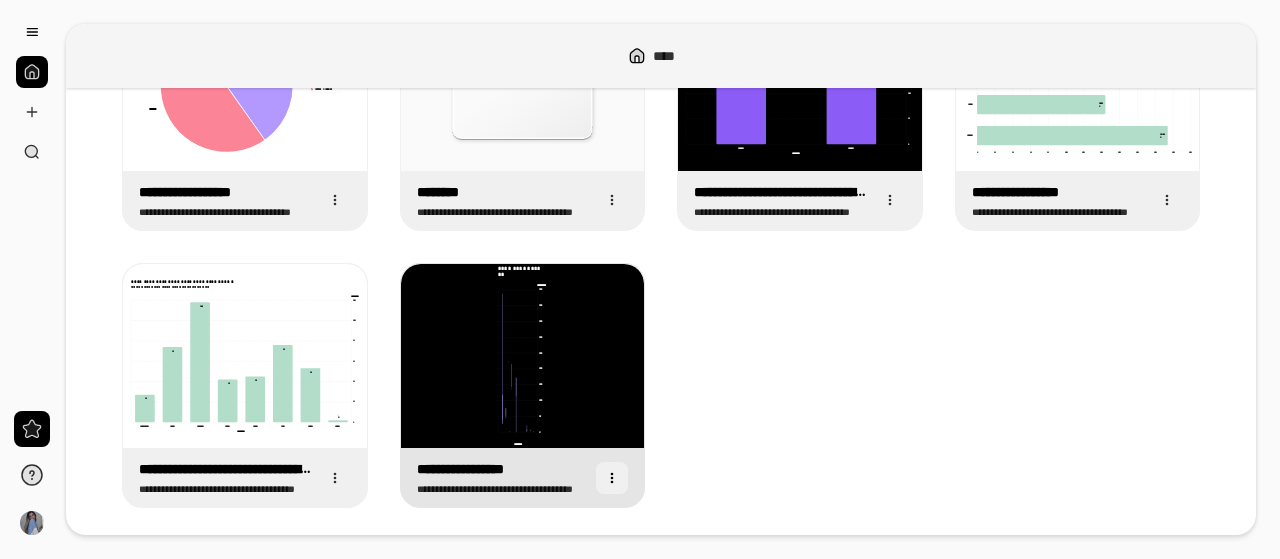 click at bounding box center (612, 478) 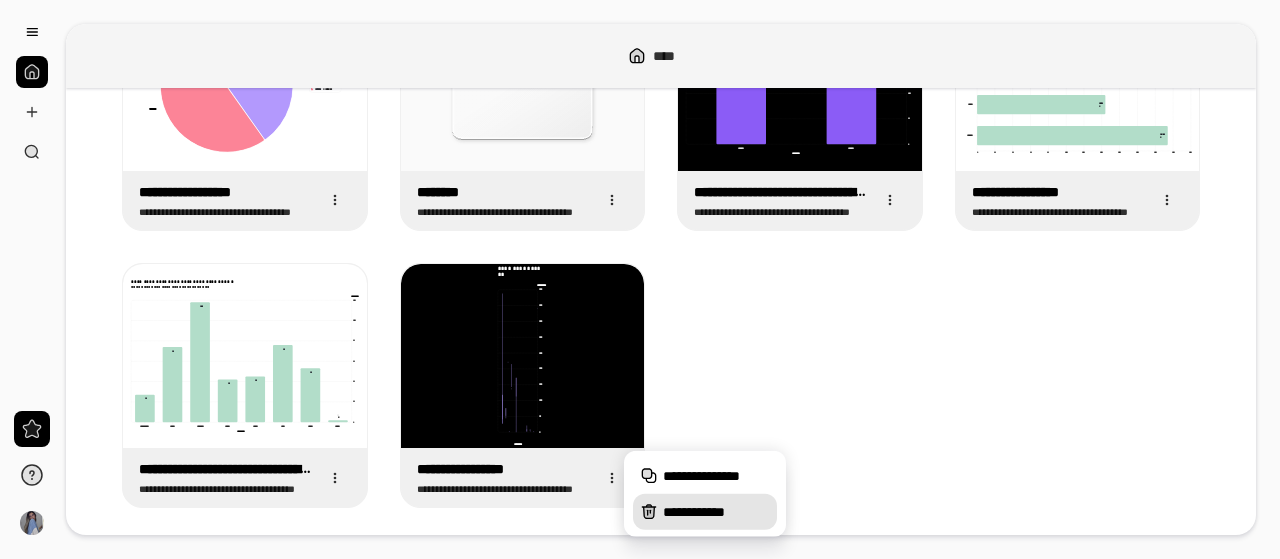 click on "**********" at bounding box center (716, 512) 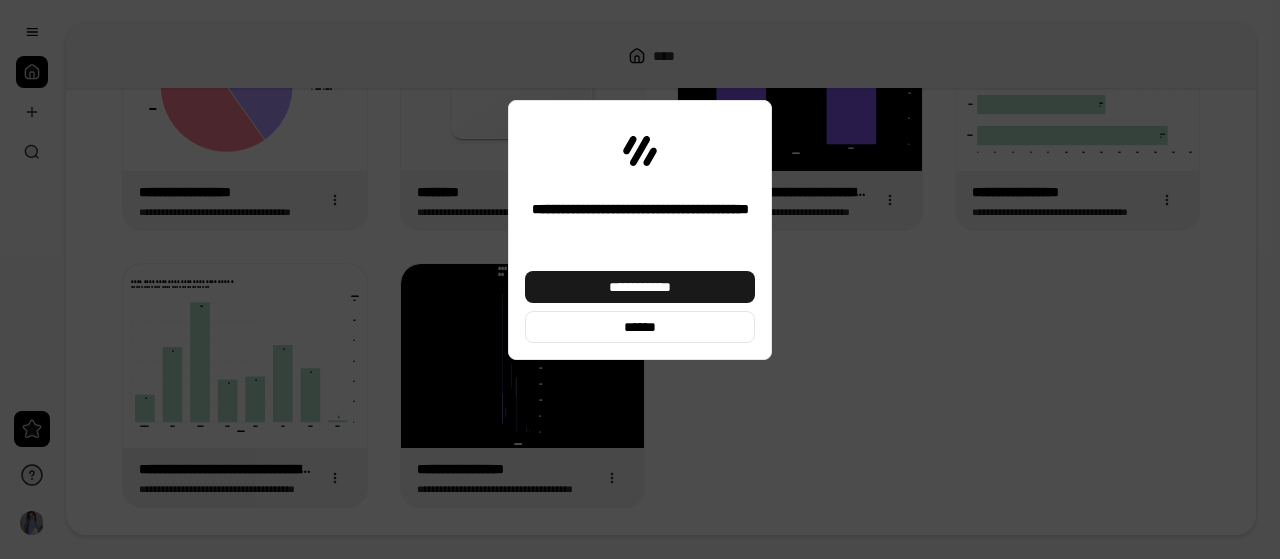 click on "**********" at bounding box center [640, 287] 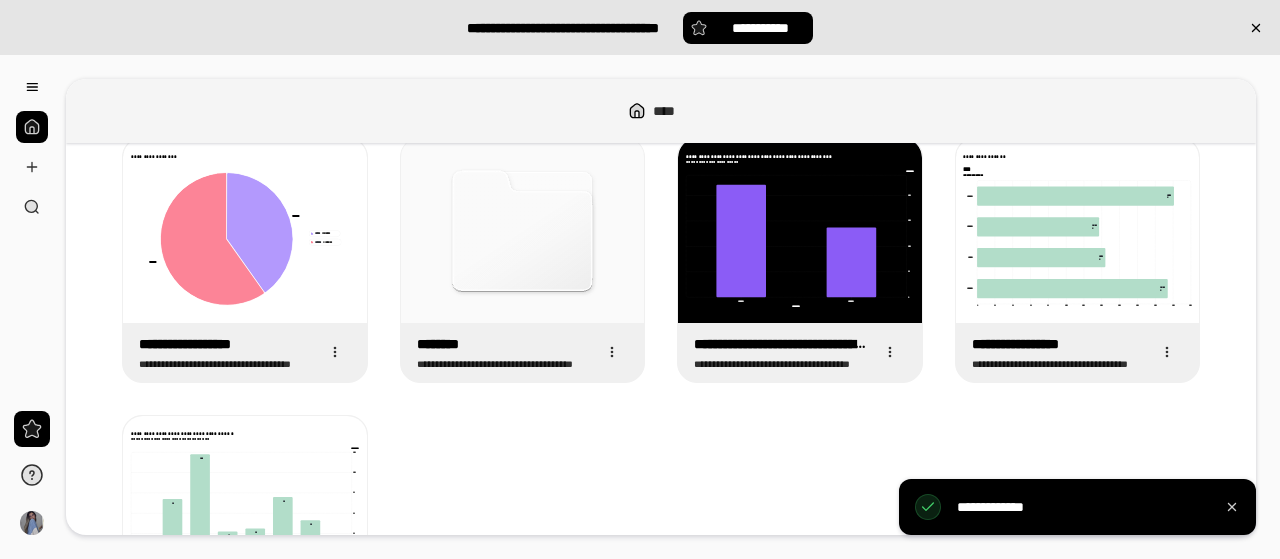 scroll, scrollTop: 0, scrollLeft: 0, axis: both 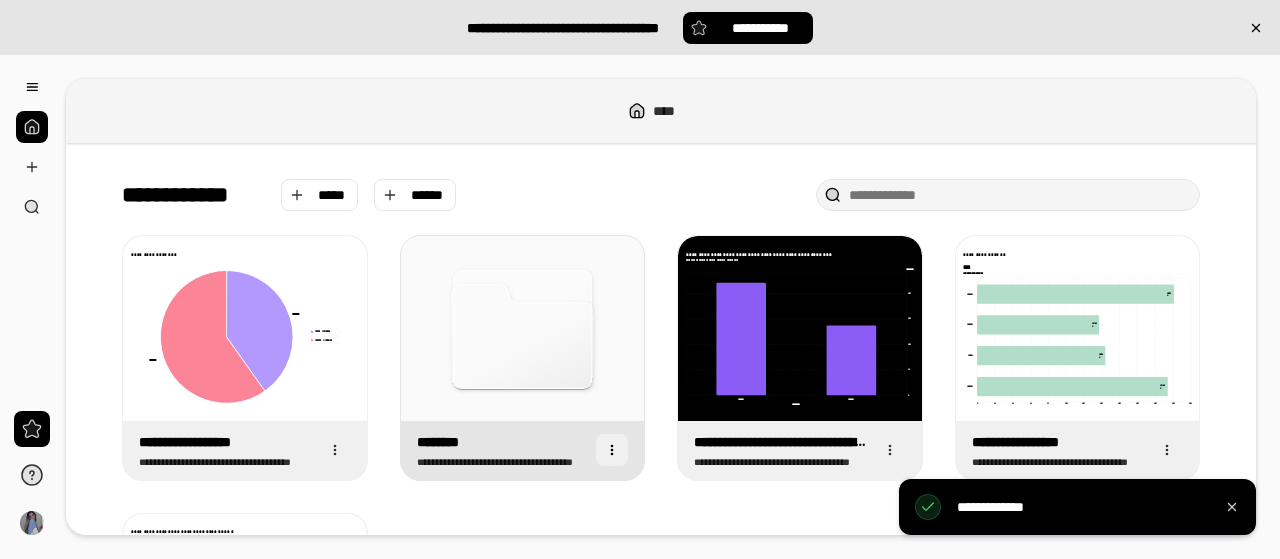 click at bounding box center (612, 450) 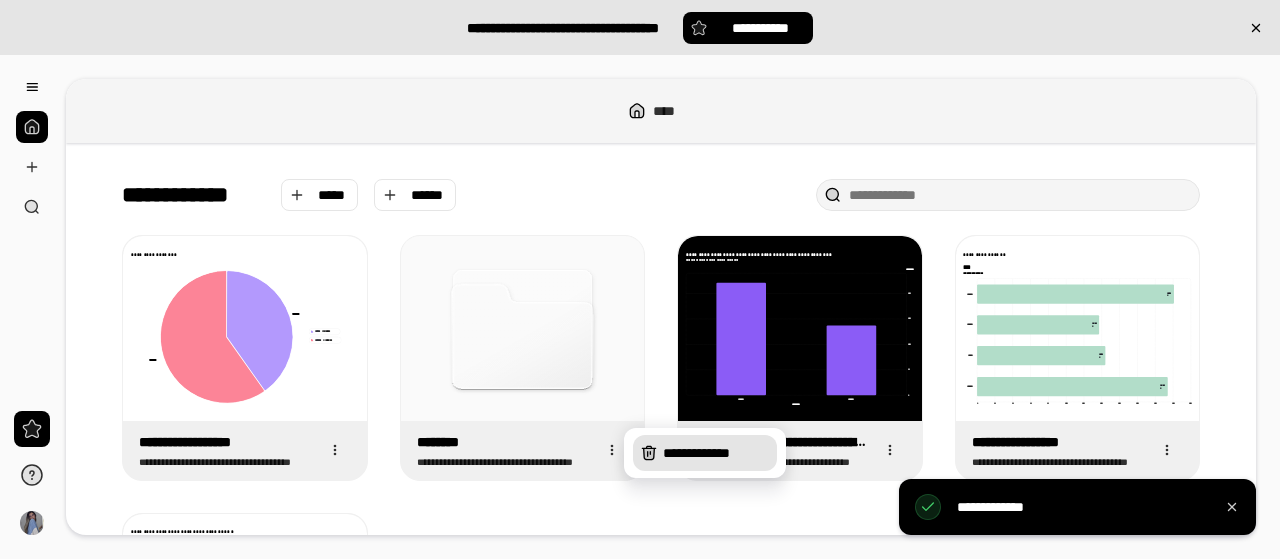 click 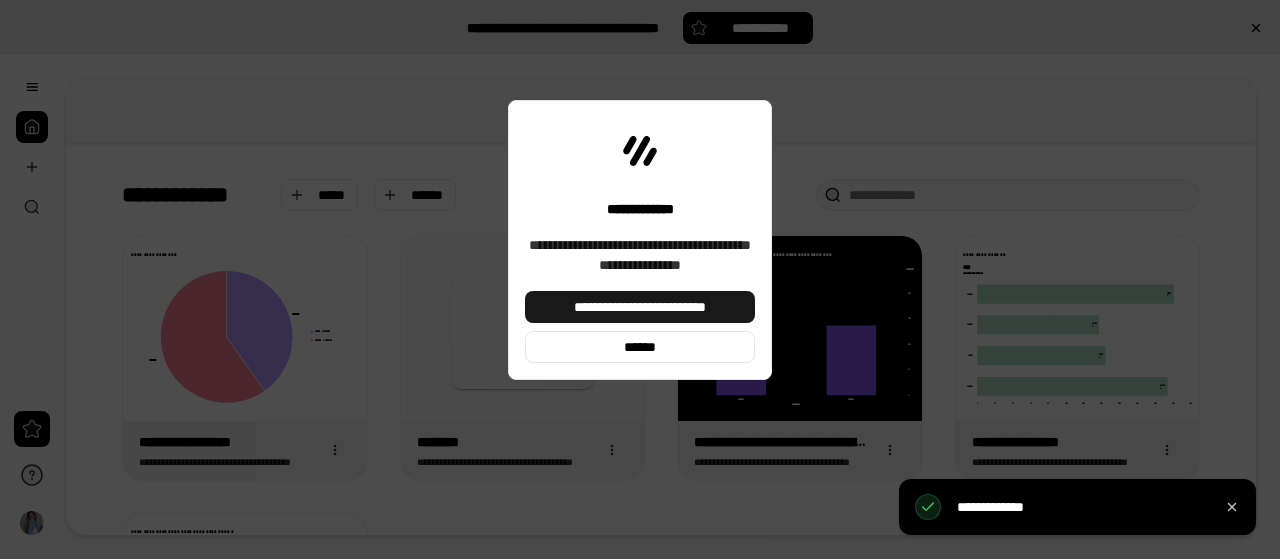 click on "**********" at bounding box center (640, 307) 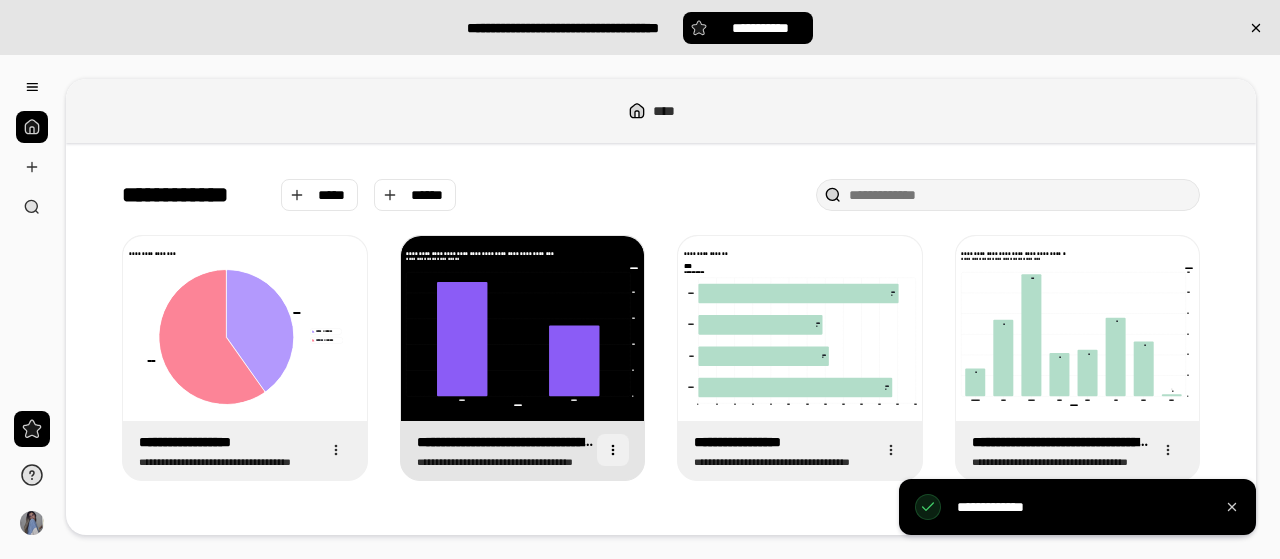 click at bounding box center (613, 450) 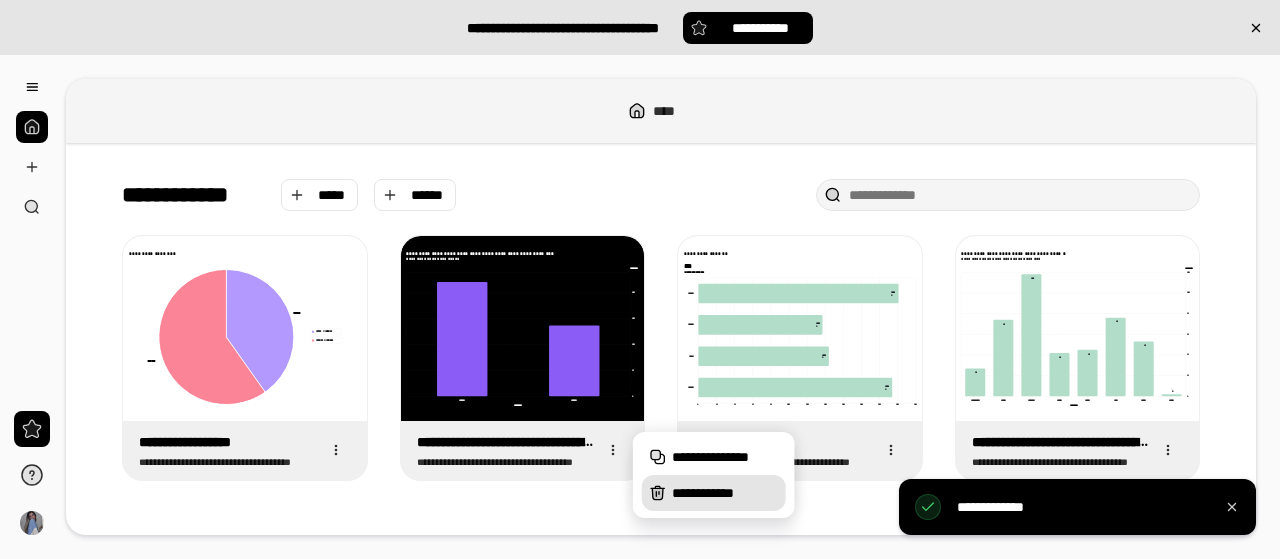 click on "**********" at bounding box center [714, 493] 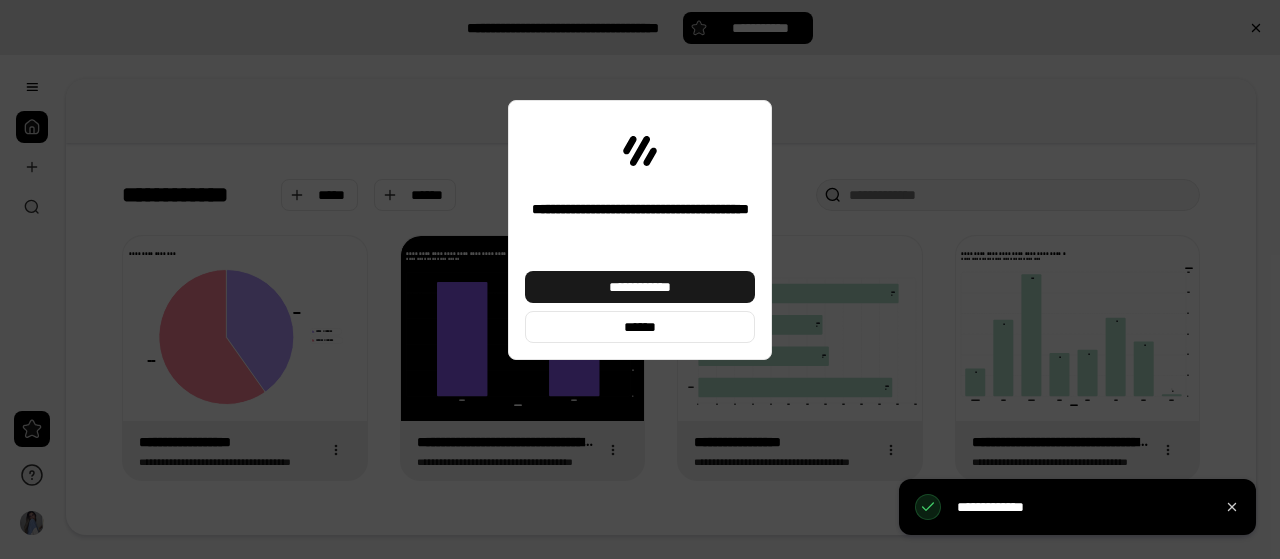 click on "**********" at bounding box center [640, 287] 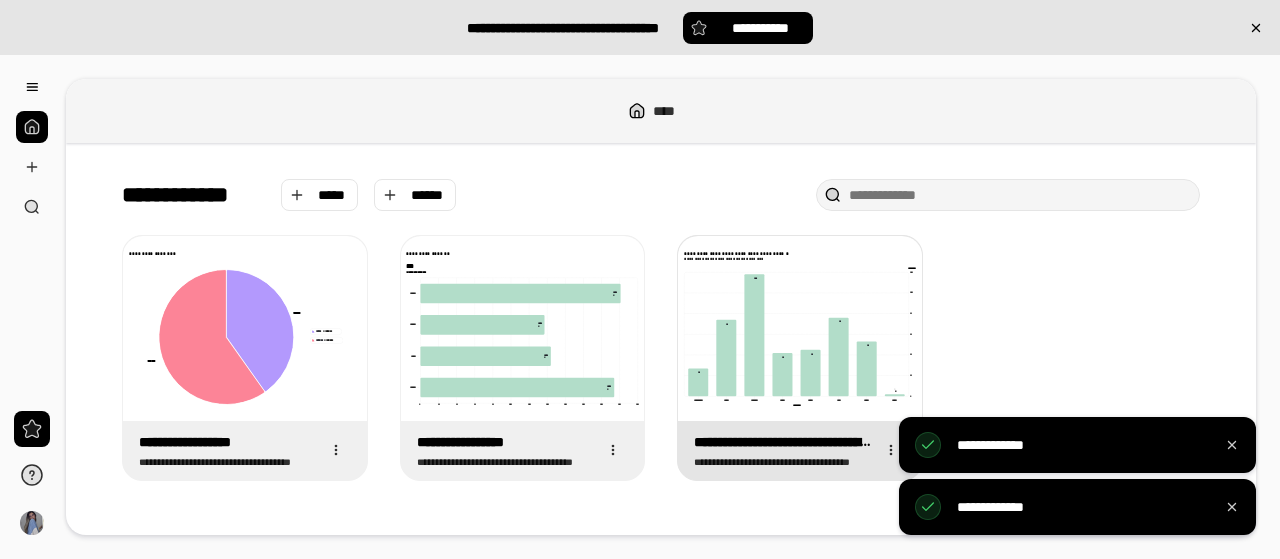 type 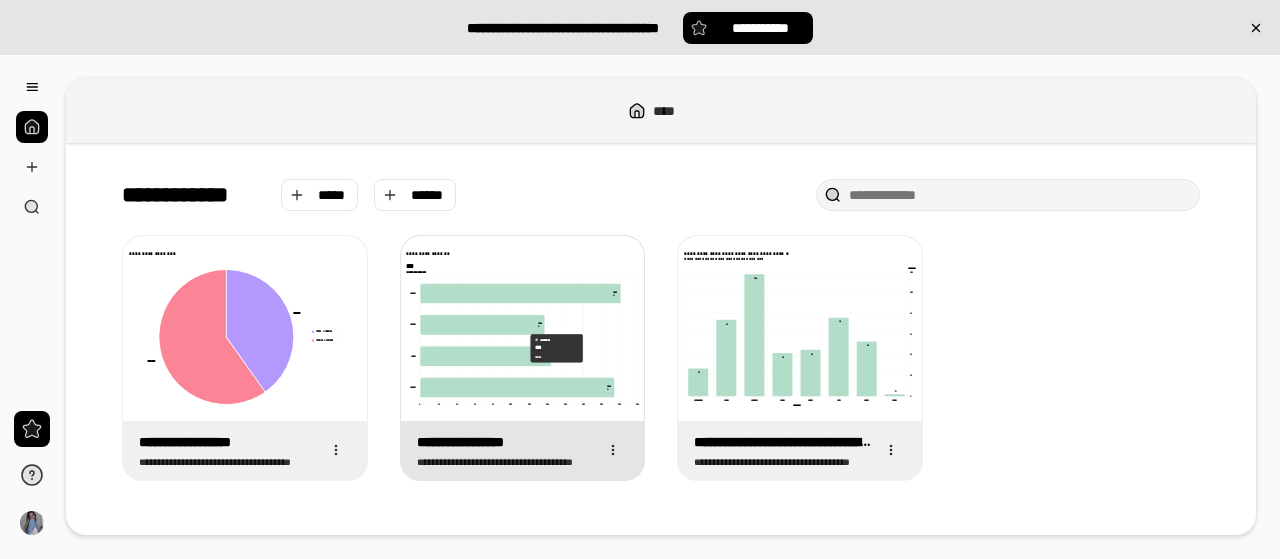 click 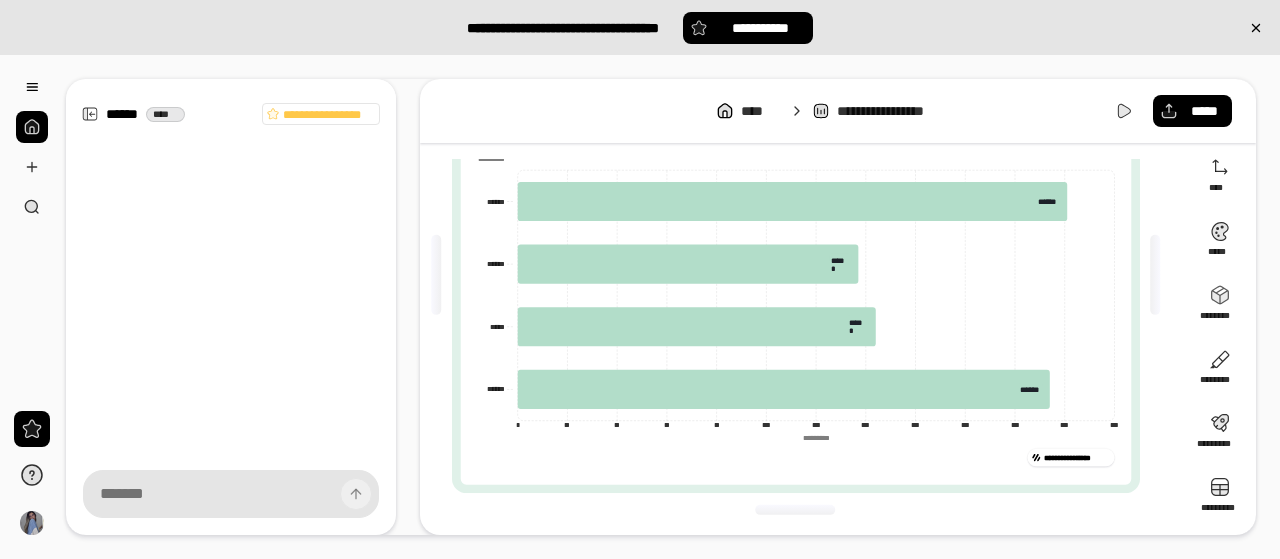 scroll, scrollTop: 0, scrollLeft: 0, axis: both 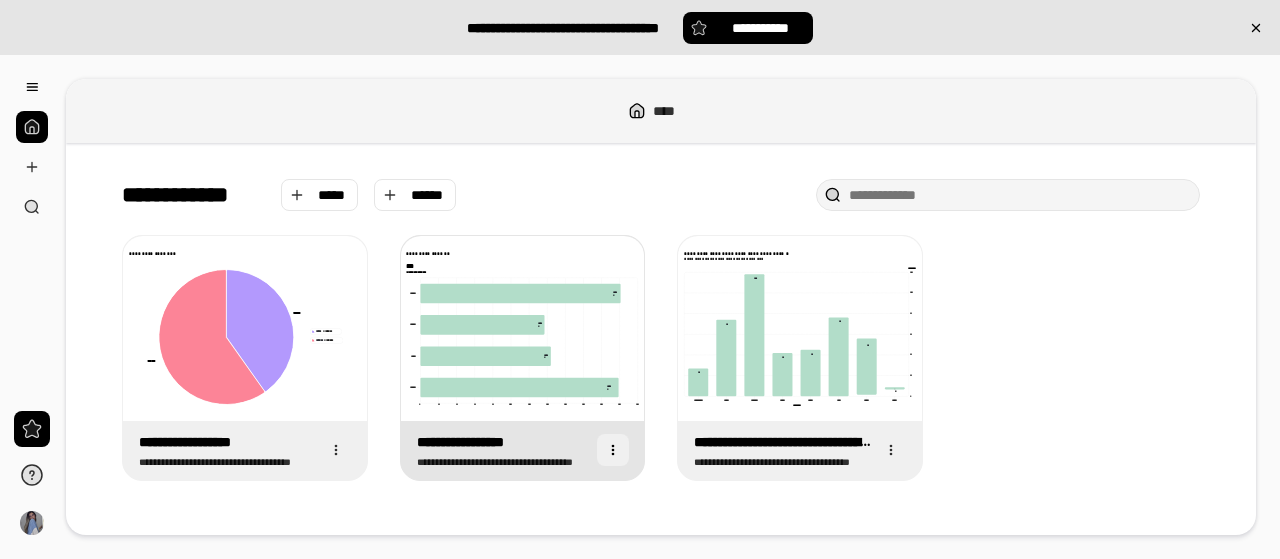 click at bounding box center (613, 450) 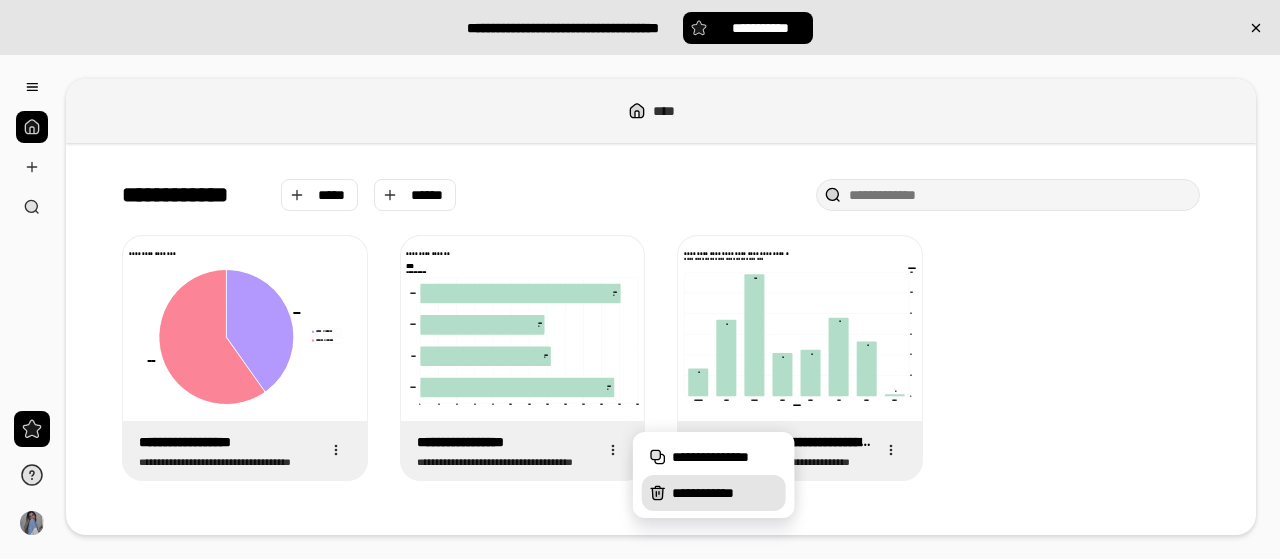 click on "**********" at bounding box center (725, 493) 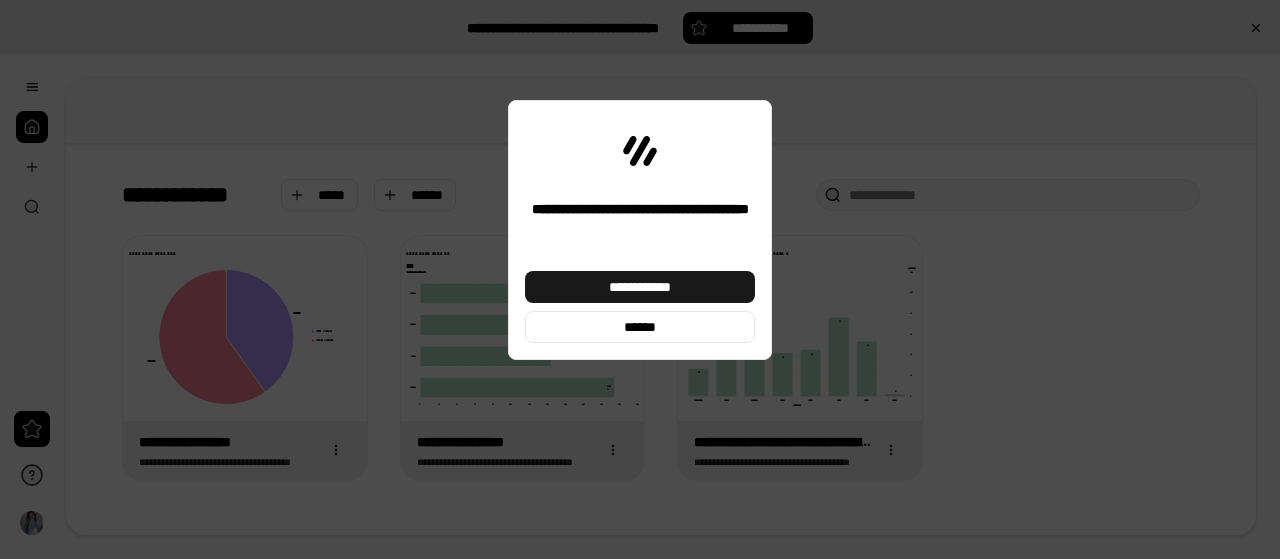 click on "**********" at bounding box center (640, 287) 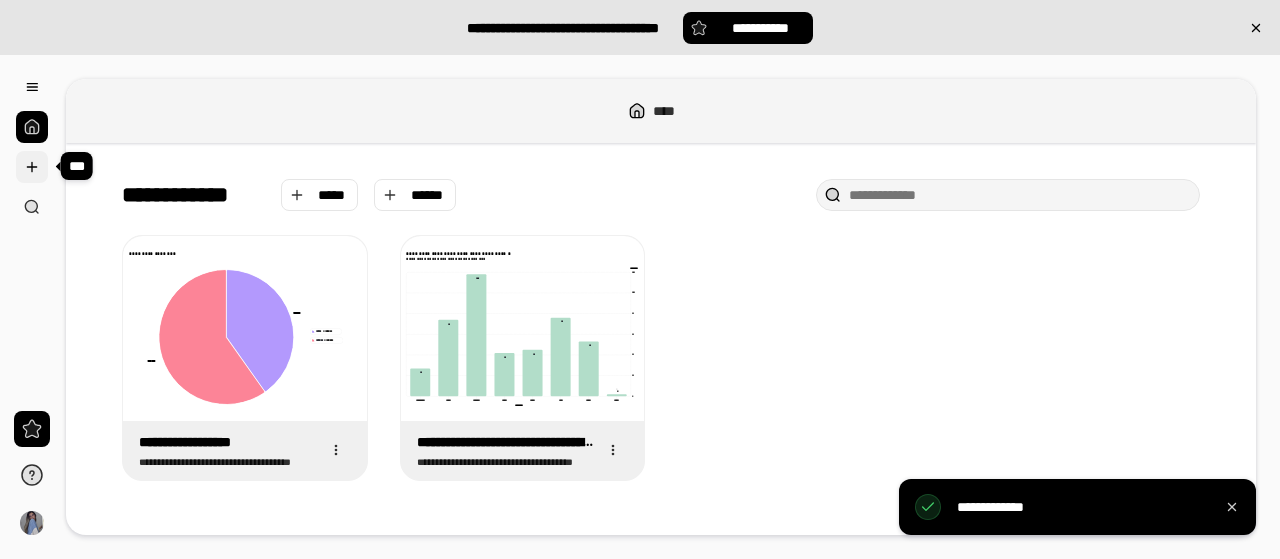 click at bounding box center [32, 167] 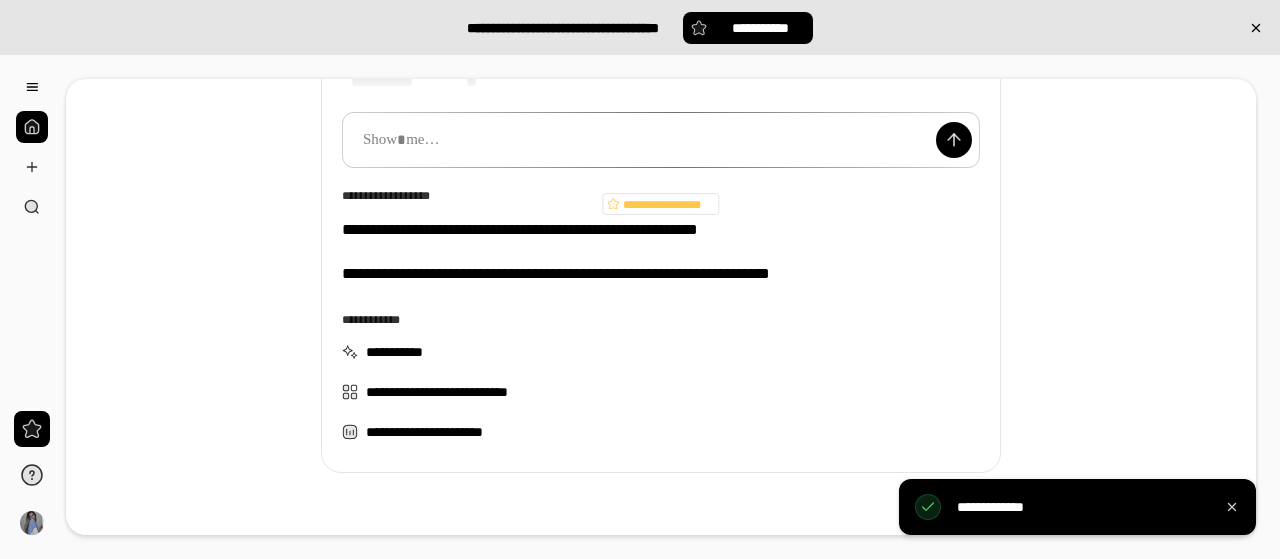 scroll, scrollTop: 308, scrollLeft: 0, axis: vertical 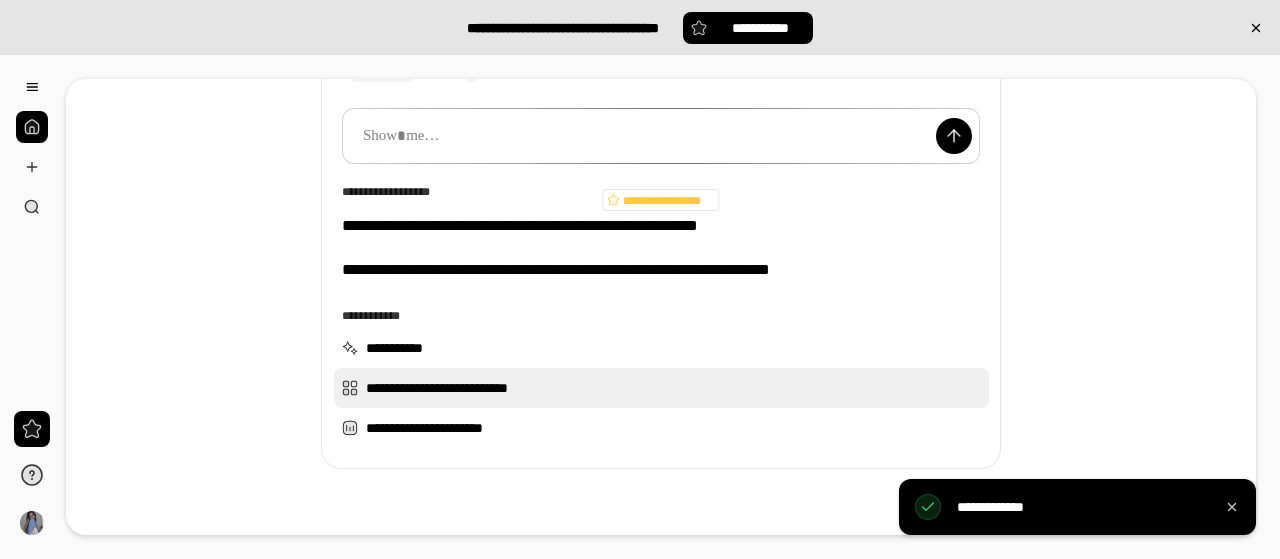 click on "**********" at bounding box center (661, 388) 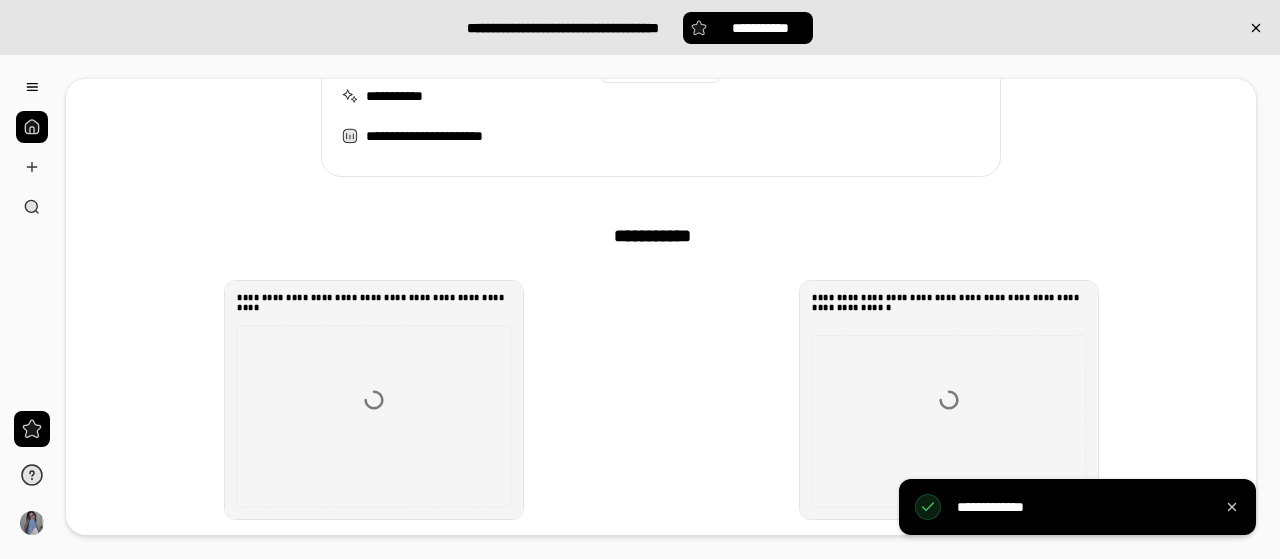 scroll, scrollTop: 495, scrollLeft: 0, axis: vertical 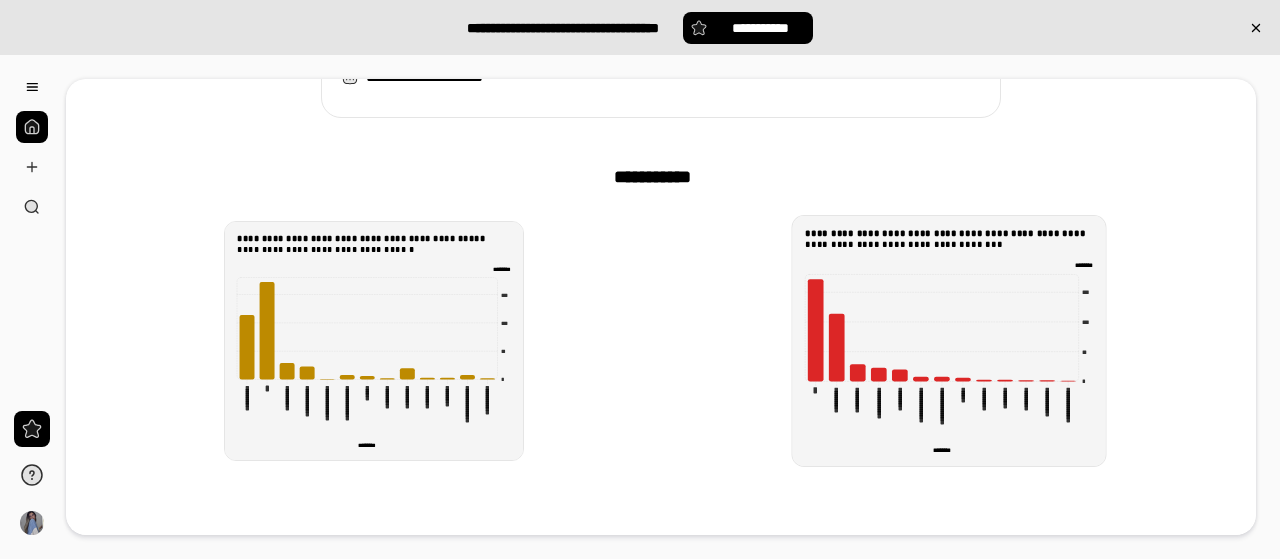 click on "**********" 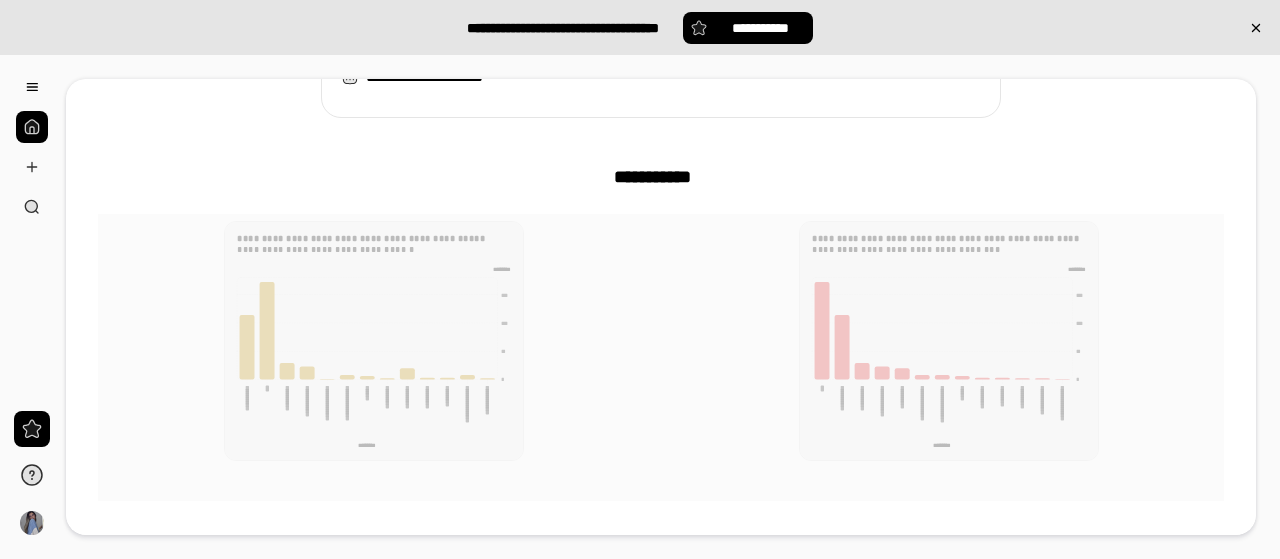 click on "**********" at bounding box center [661, 341] 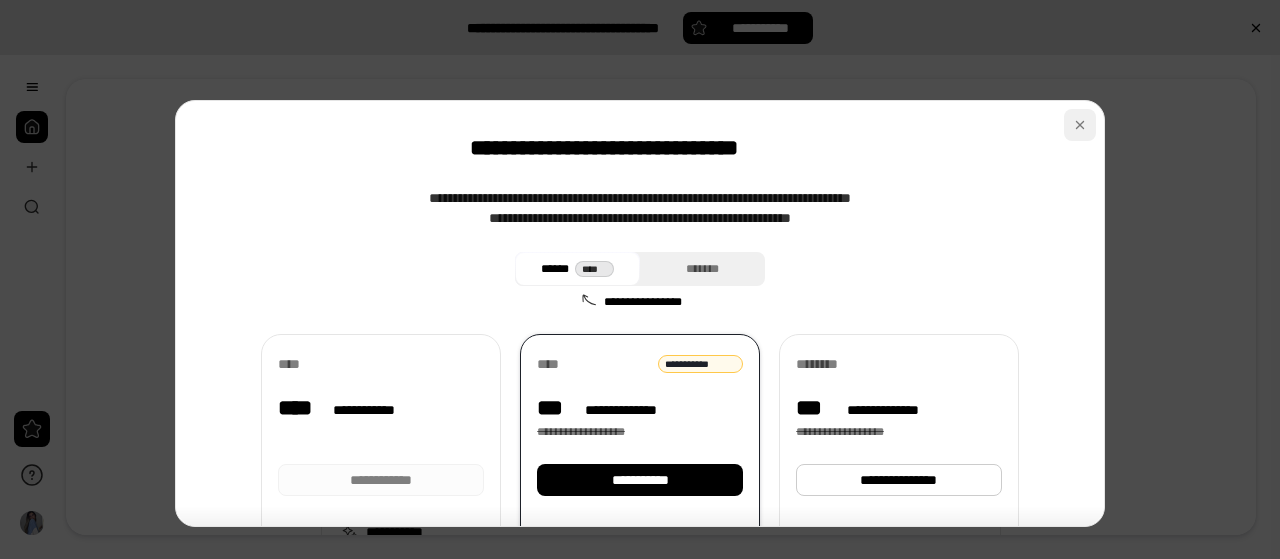 click at bounding box center [1080, 125] 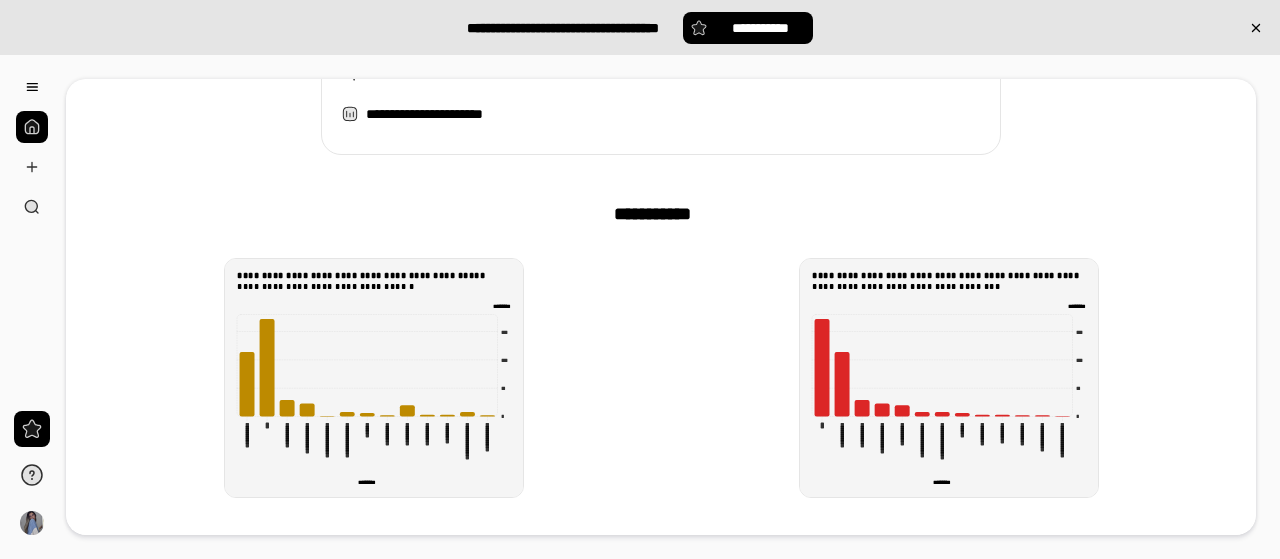 scroll, scrollTop: 482, scrollLeft: 0, axis: vertical 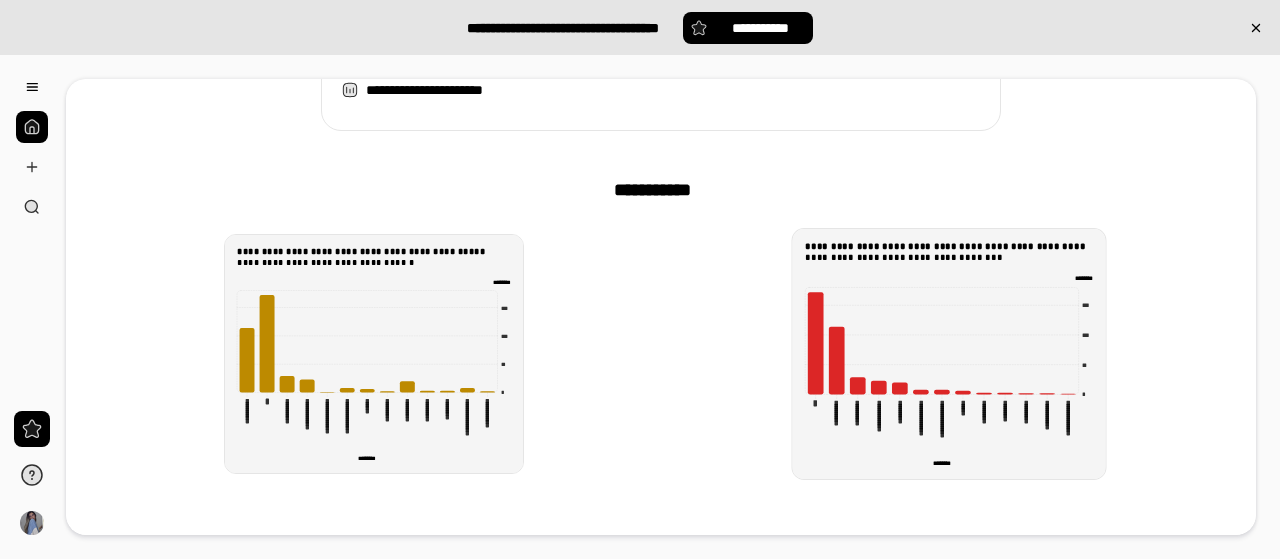 click 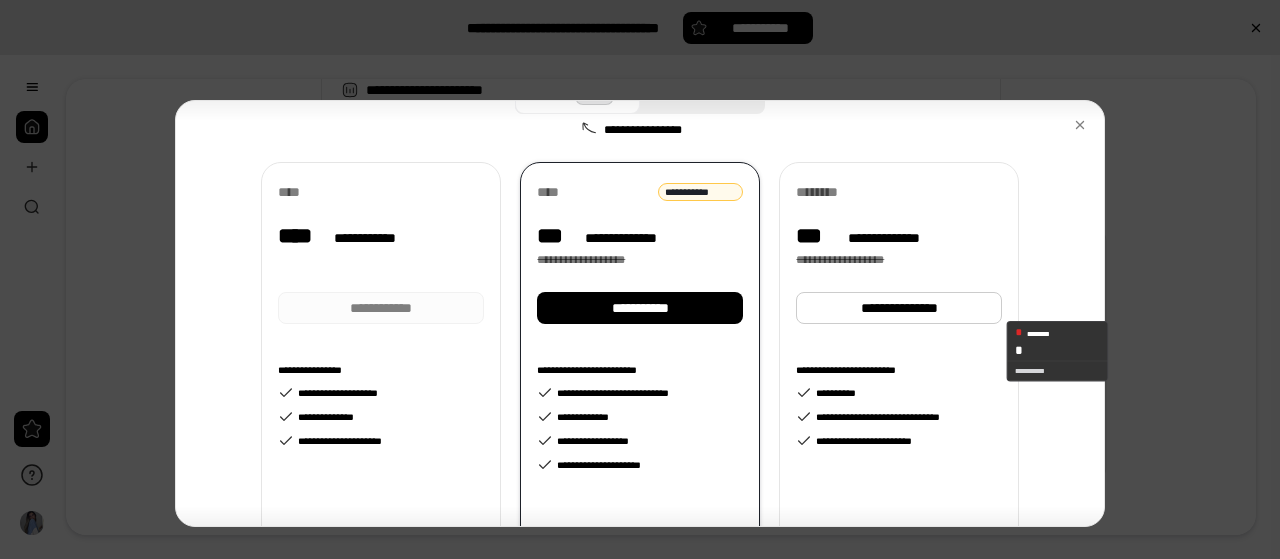 scroll, scrollTop: 202, scrollLeft: 0, axis: vertical 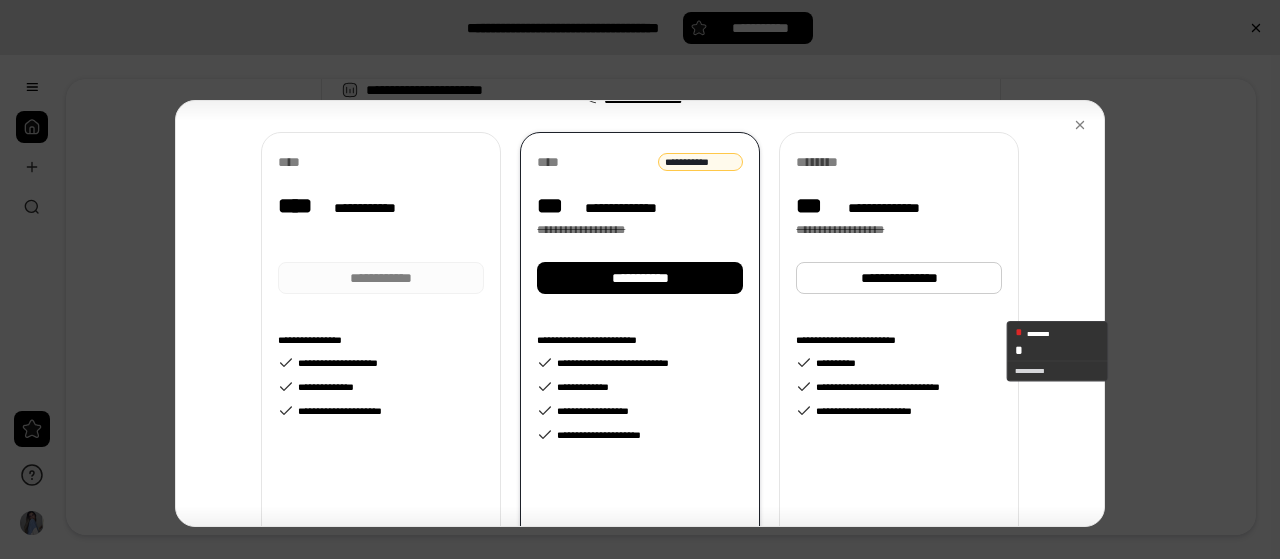 click on "**********" at bounding box center (381, 440) 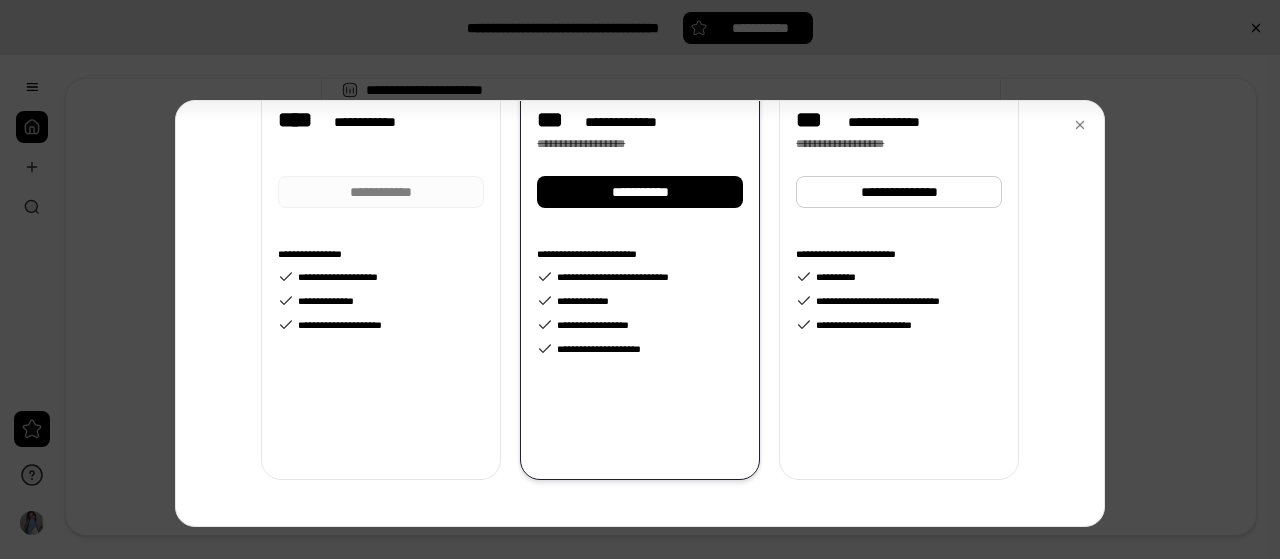 scroll, scrollTop: 289, scrollLeft: 0, axis: vertical 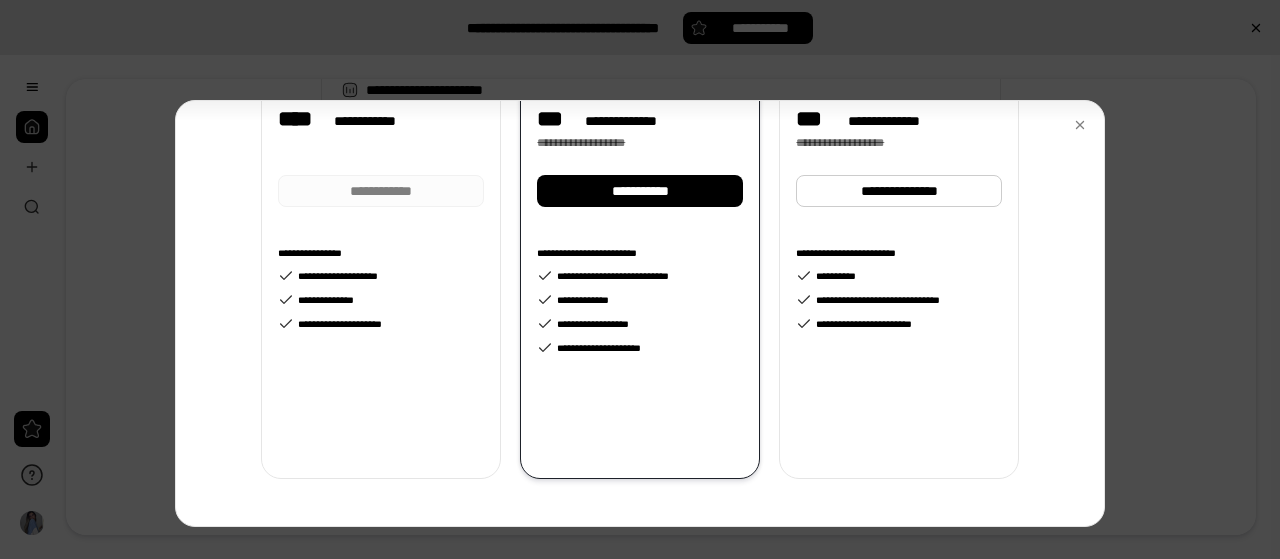 click on "**********" at bounding box center [381, 353] 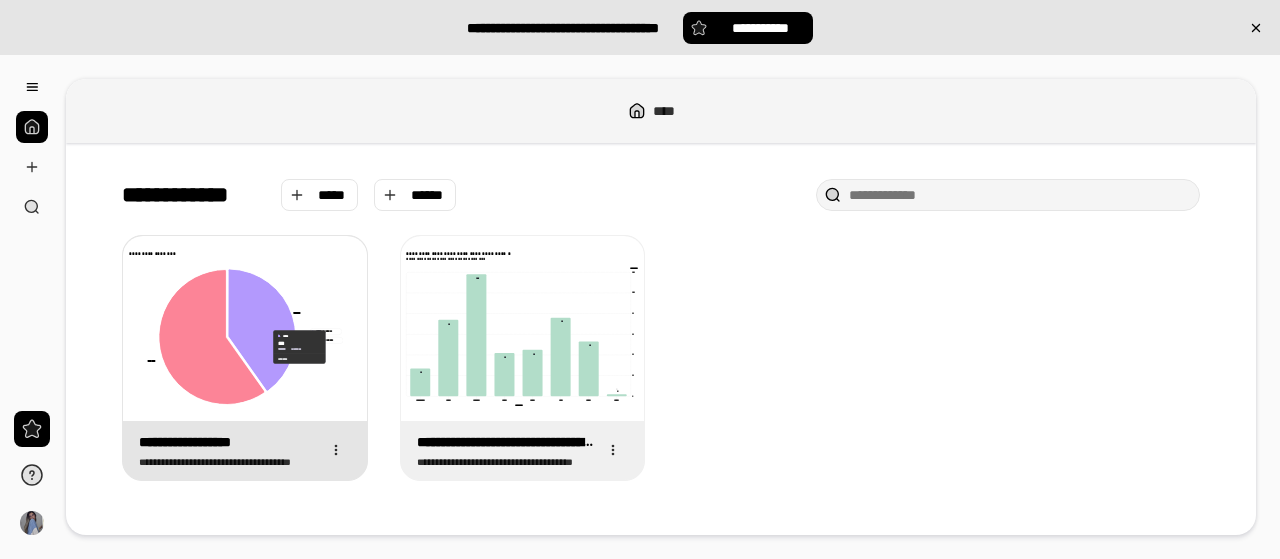 click 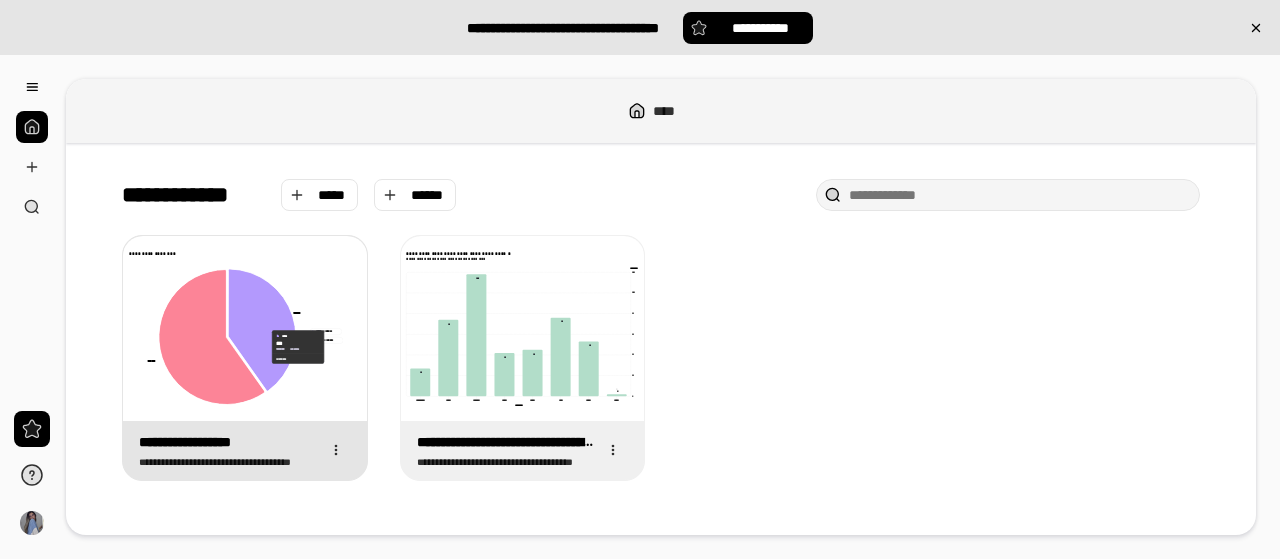 click 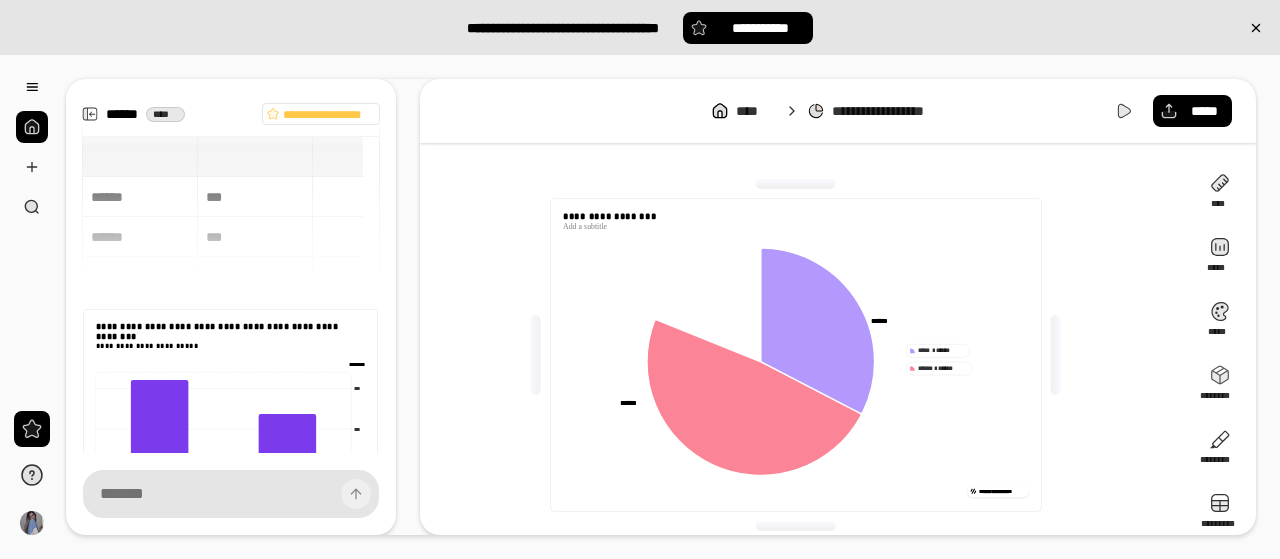 scroll, scrollTop: 348, scrollLeft: 0, axis: vertical 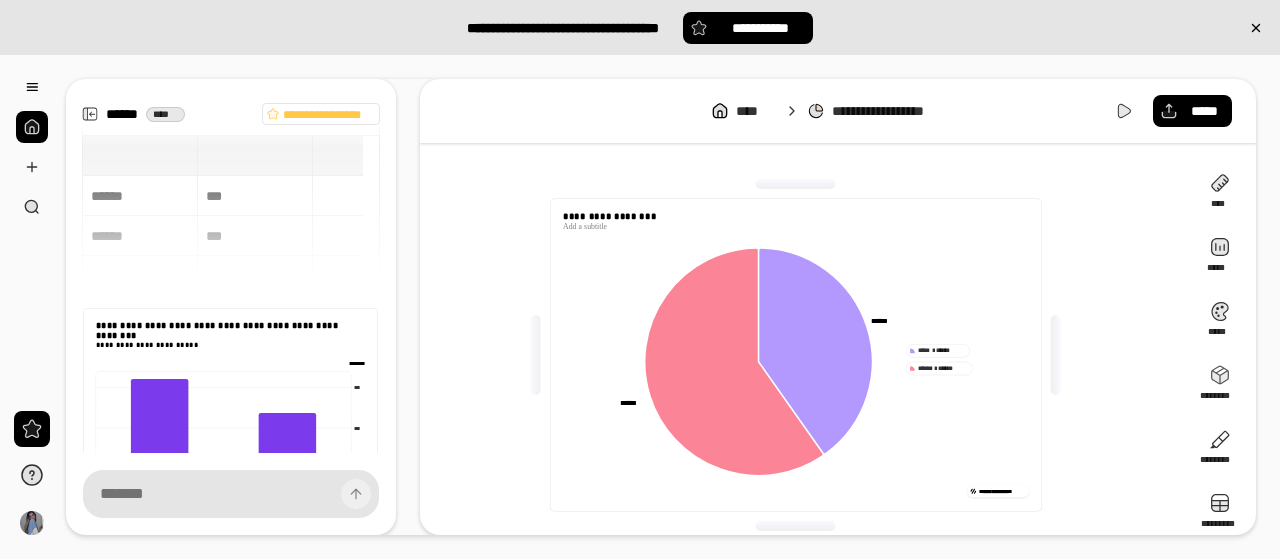 click on "****** *** ****** ***" at bounding box center [231, 211] 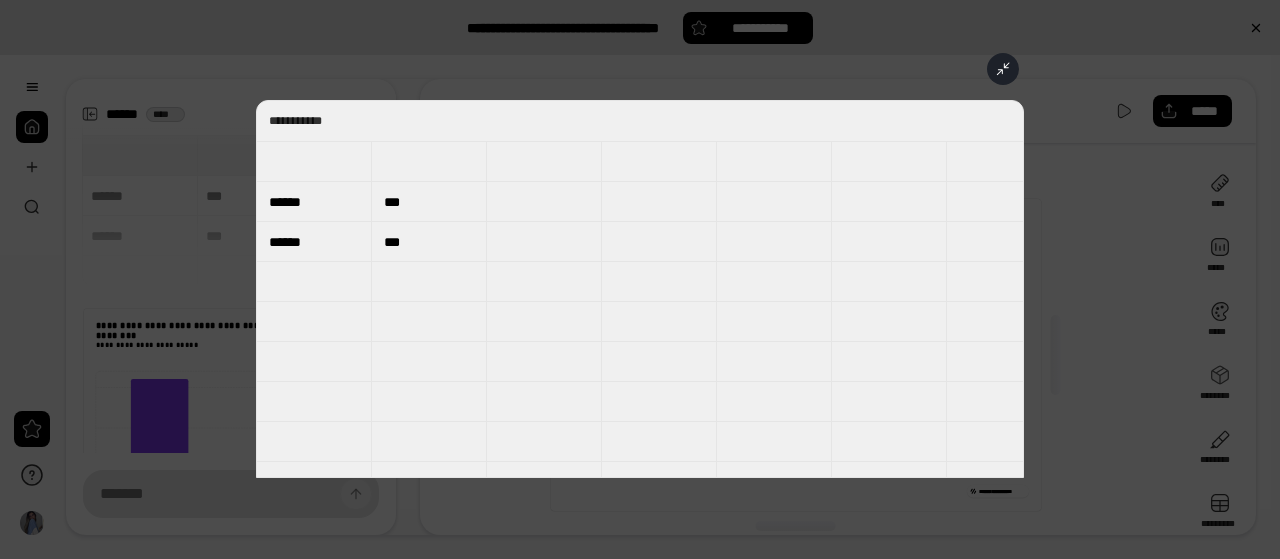click on "******" at bounding box center (314, 202) 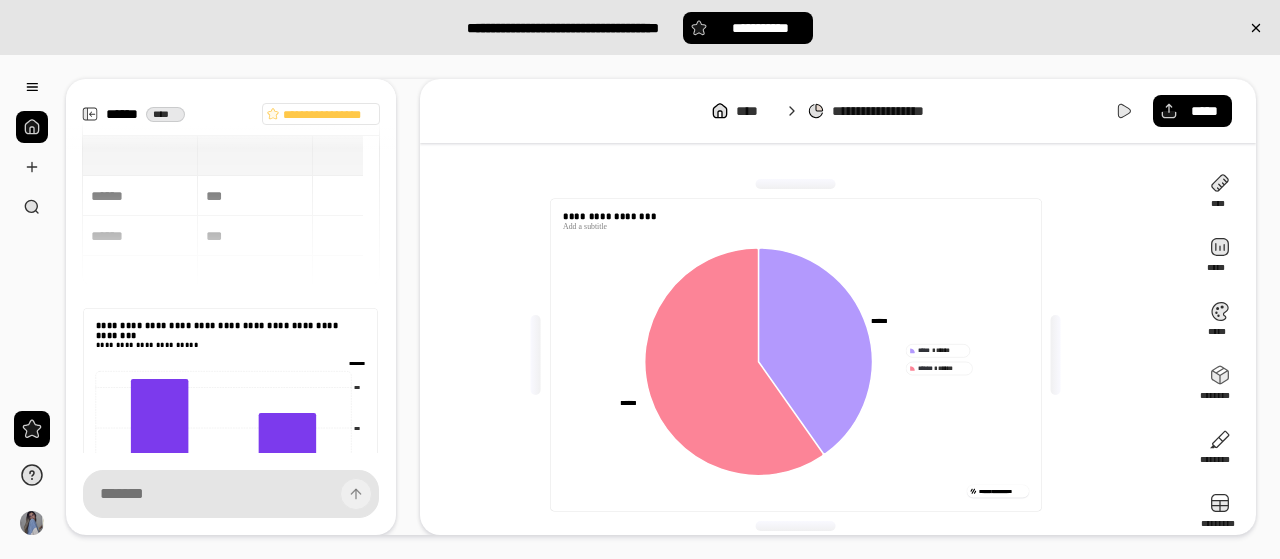 click on "****** *** ****** ***" at bounding box center (231, 211) 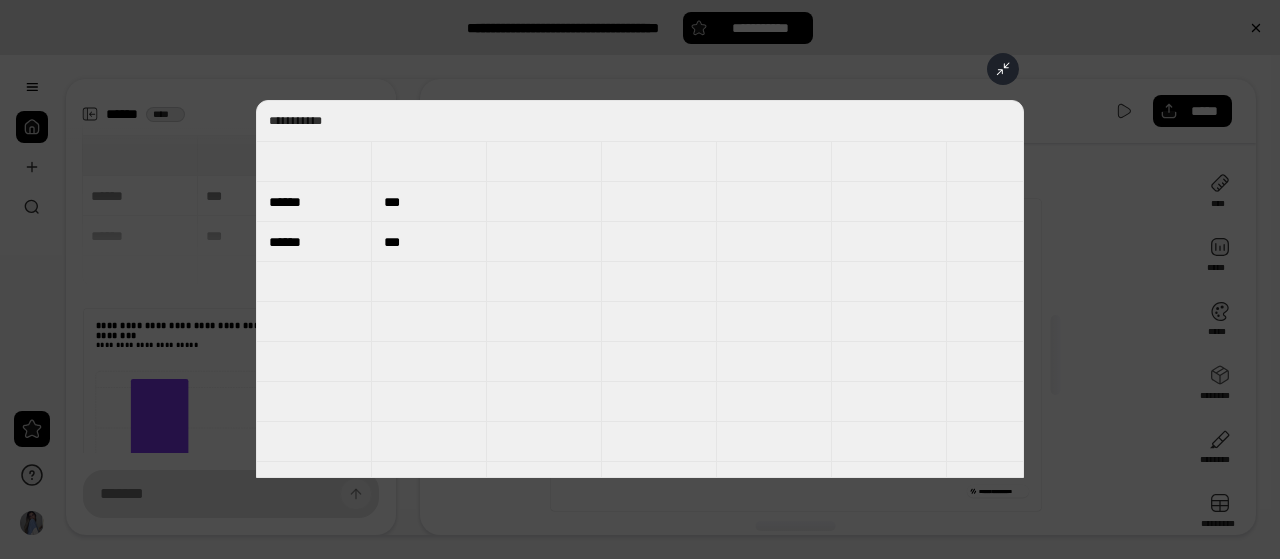 click on "******" at bounding box center (314, 202) 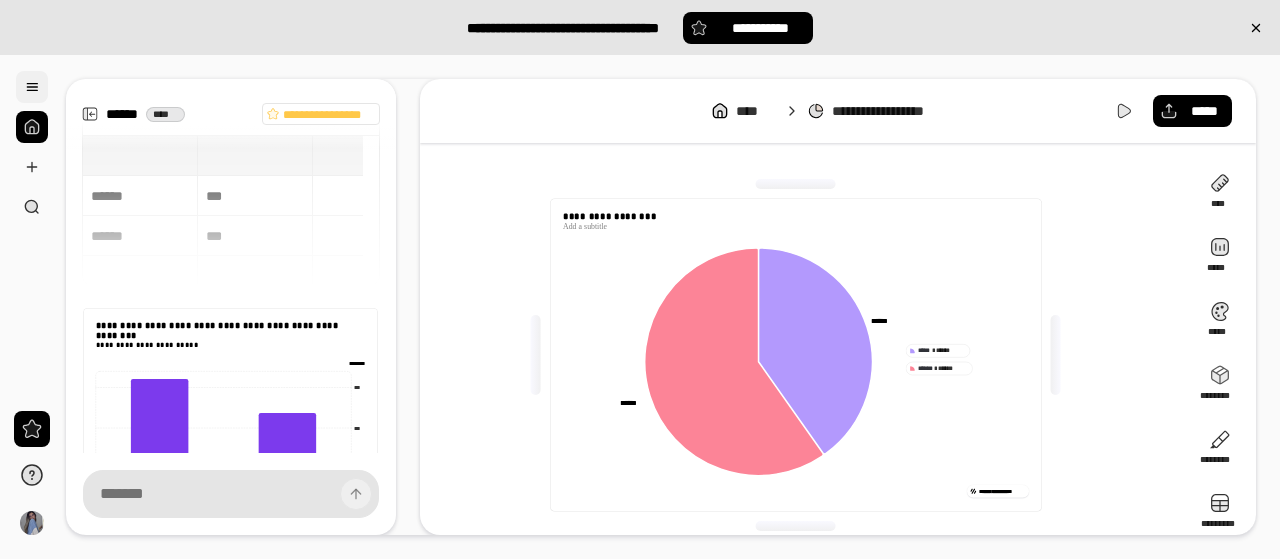 click at bounding box center (32, 87) 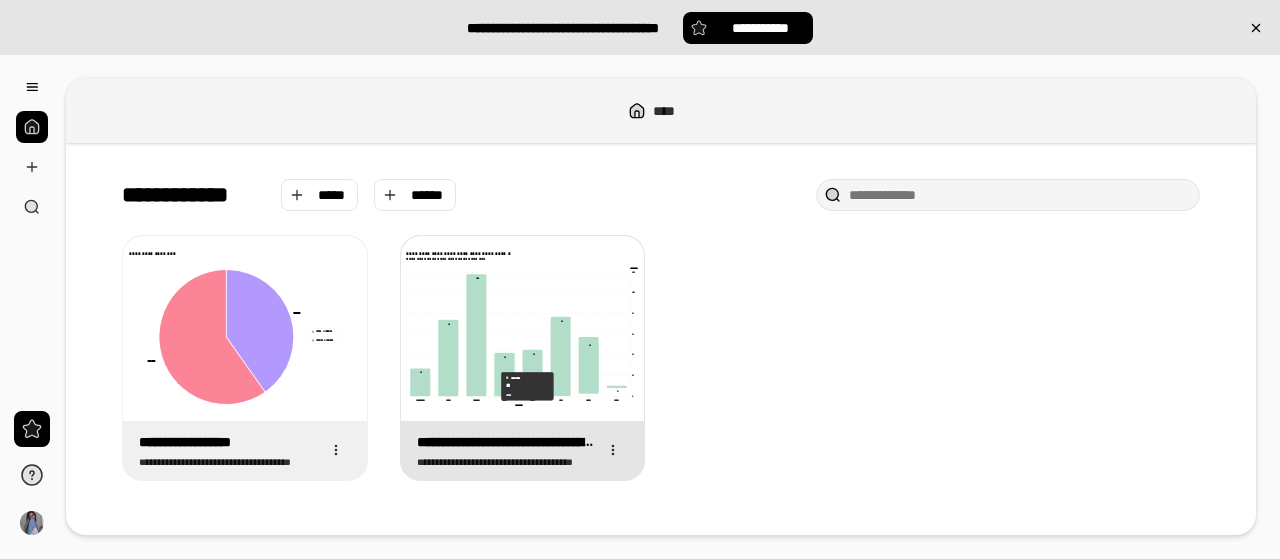 click 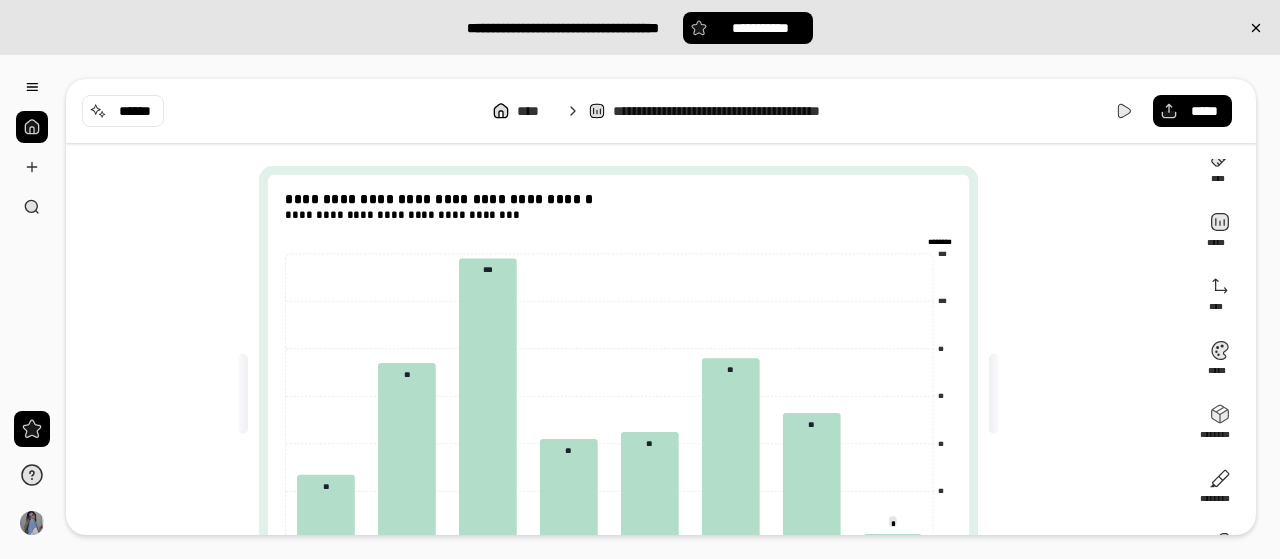 scroll, scrollTop: 0, scrollLeft: 0, axis: both 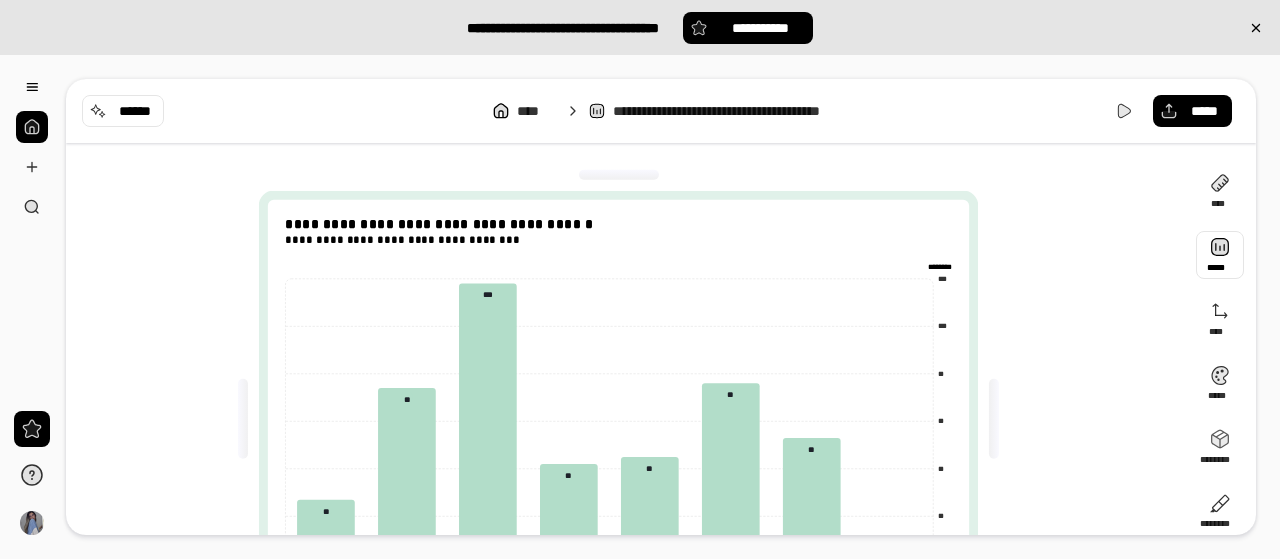 click at bounding box center (1220, 255) 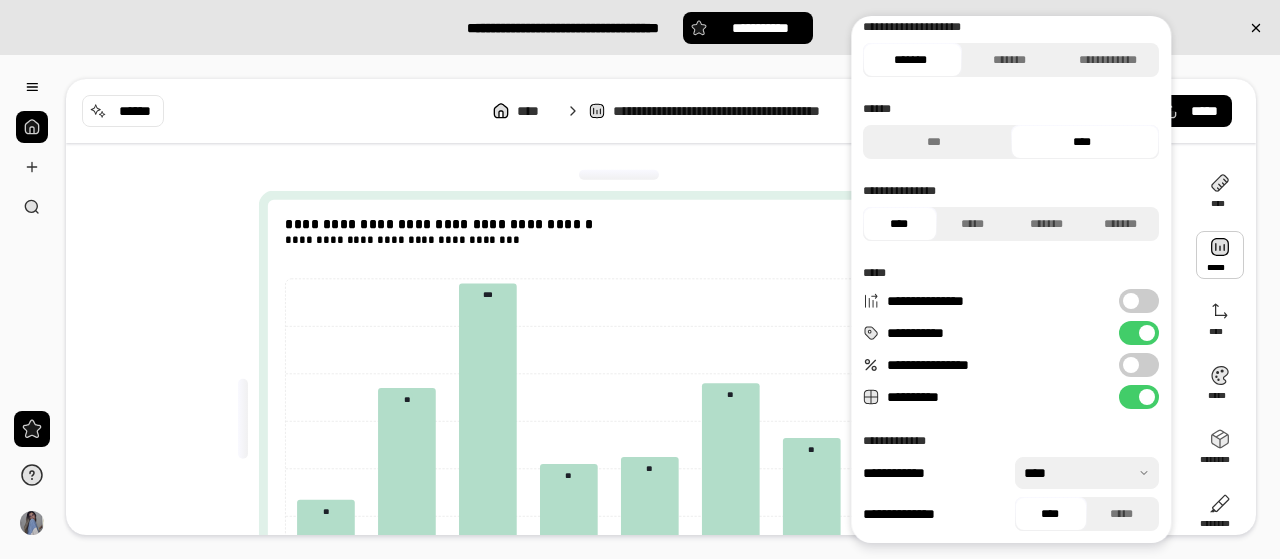 scroll, scrollTop: 249, scrollLeft: 0, axis: vertical 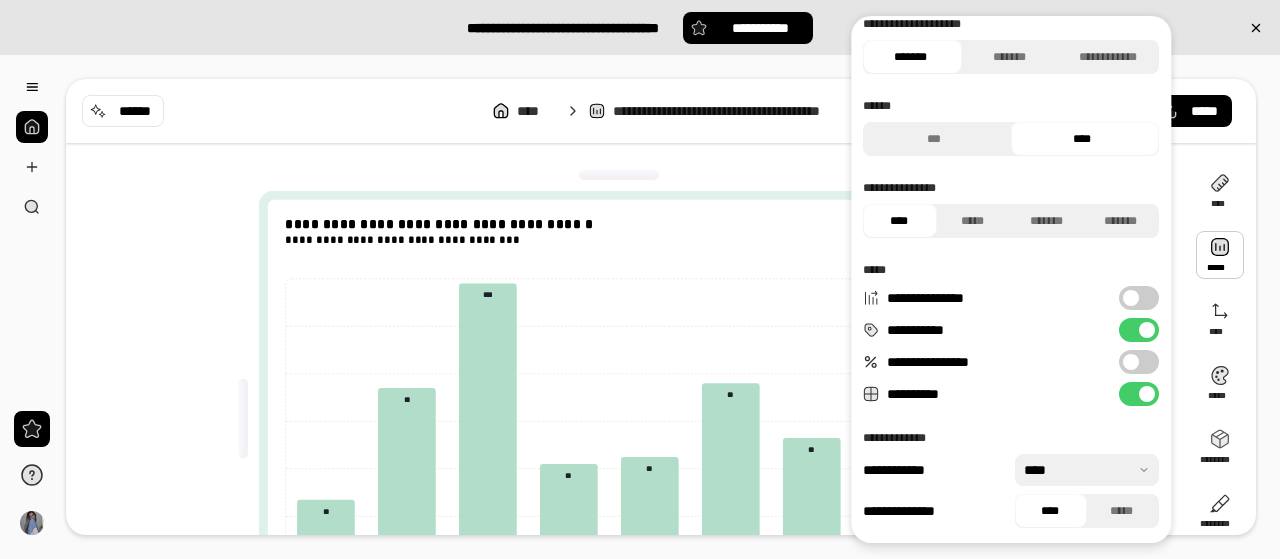click at bounding box center (1147, 330) 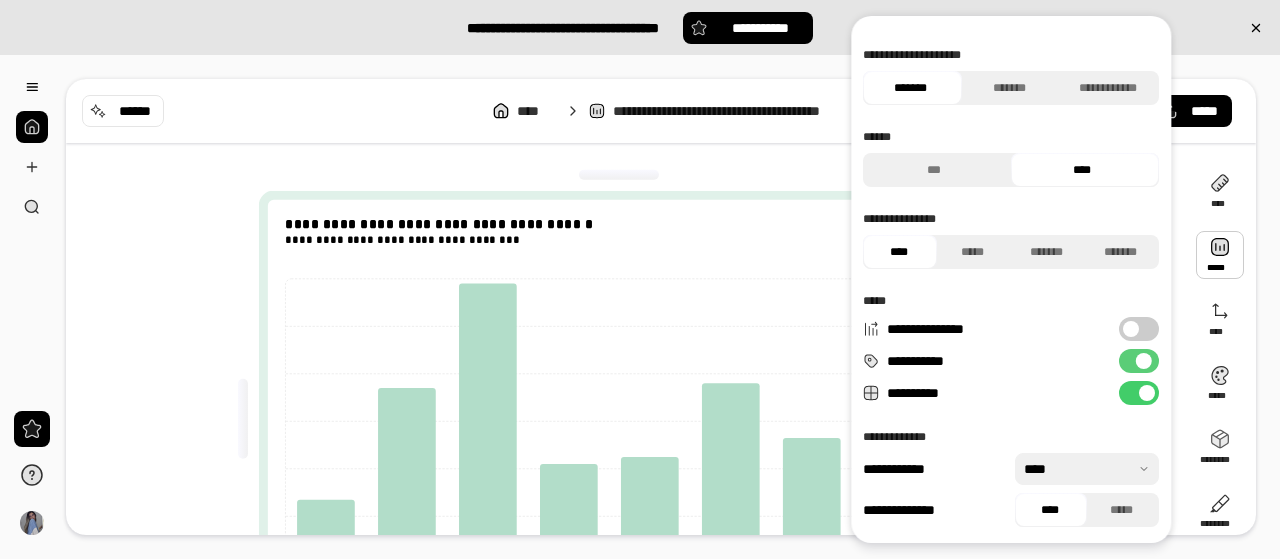 scroll, scrollTop: 218, scrollLeft: 0, axis: vertical 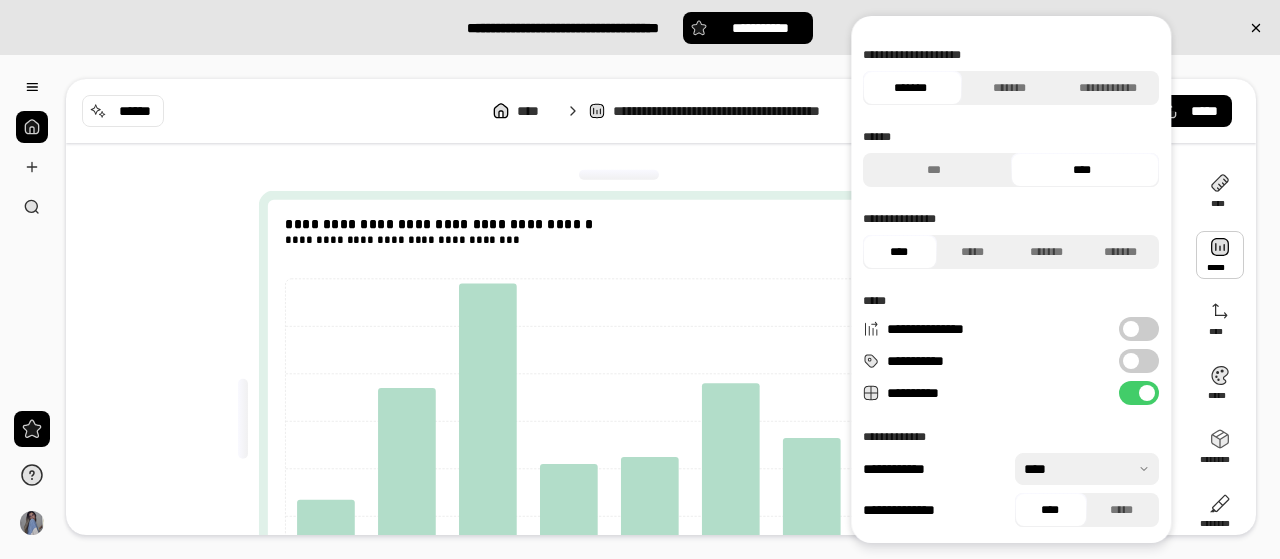 click at bounding box center [1131, 361] 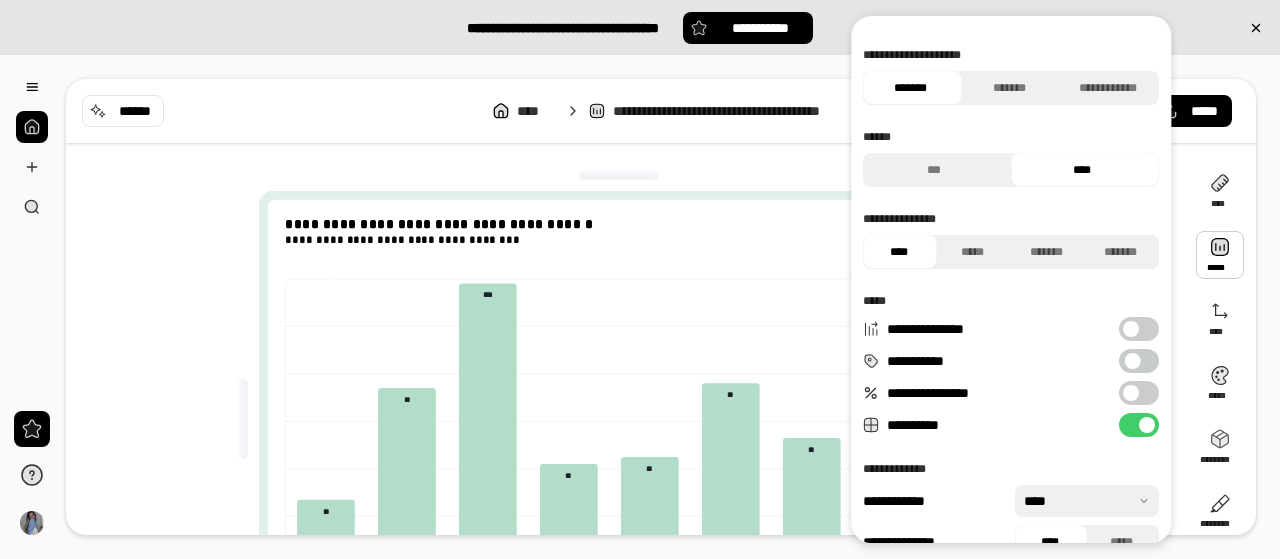 scroll, scrollTop: 249, scrollLeft: 0, axis: vertical 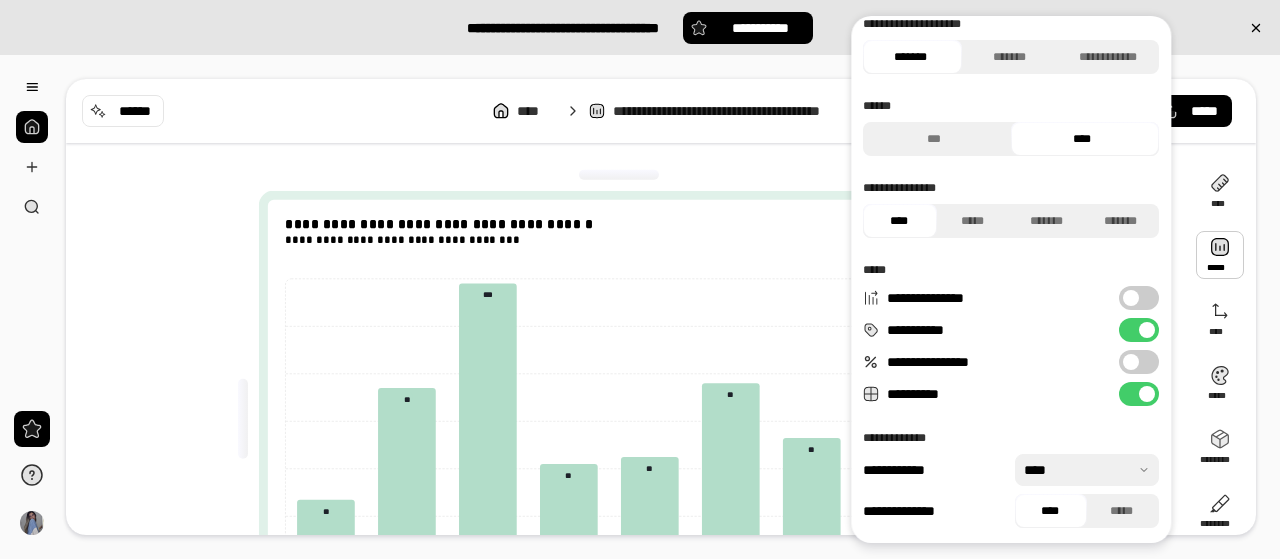 click on "**********" at bounding box center (627, 419) 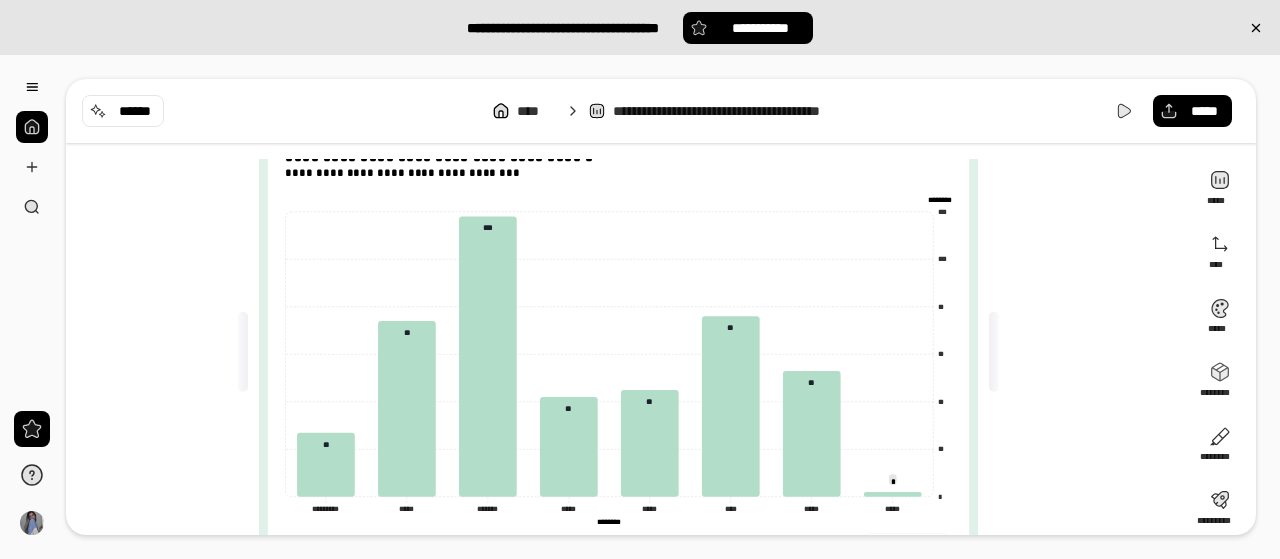 scroll, scrollTop: 0, scrollLeft: 0, axis: both 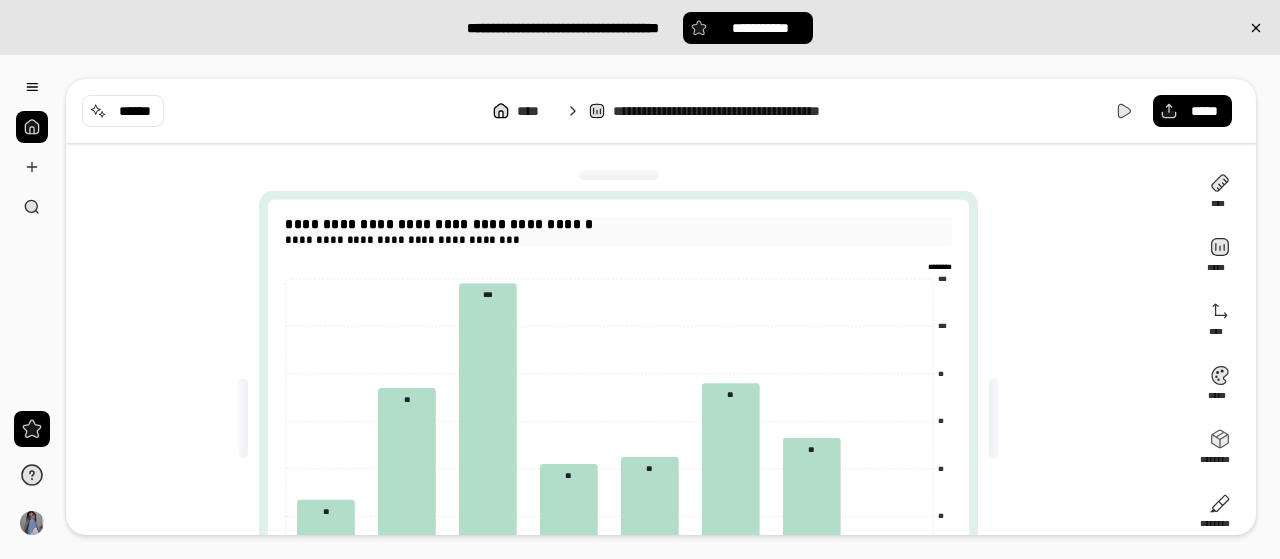drag, startPoint x: 658, startPoint y: 255, endPoint x: 490, endPoint y: 229, distance: 170 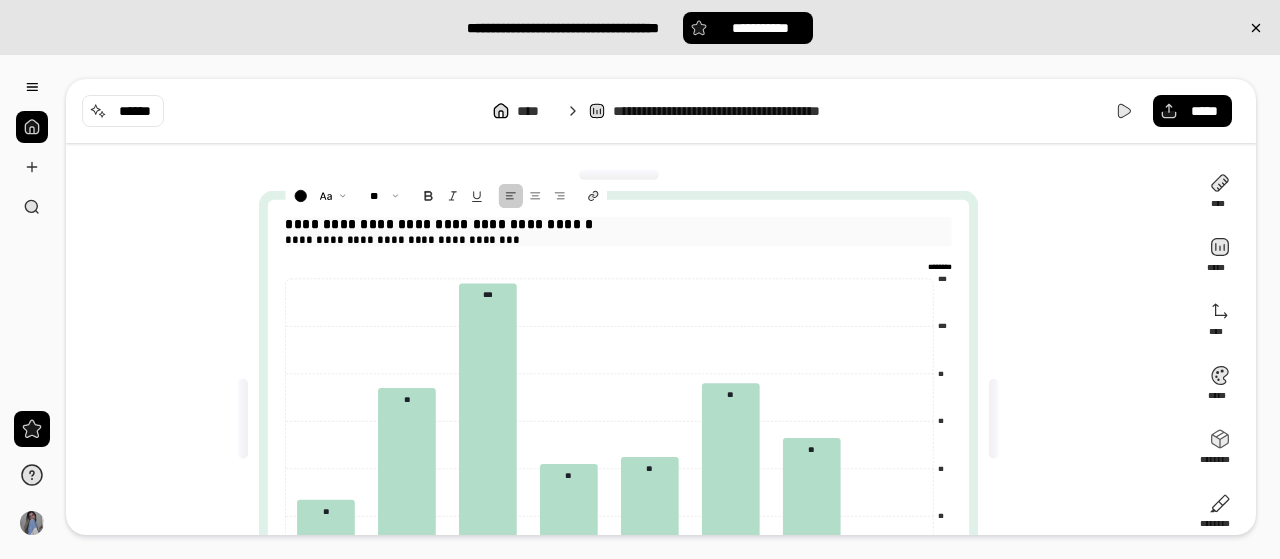 drag, startPoint x: 288, startPoint y: 227, endPoint x: 565, endPoint y: 230, distance: 277.01624 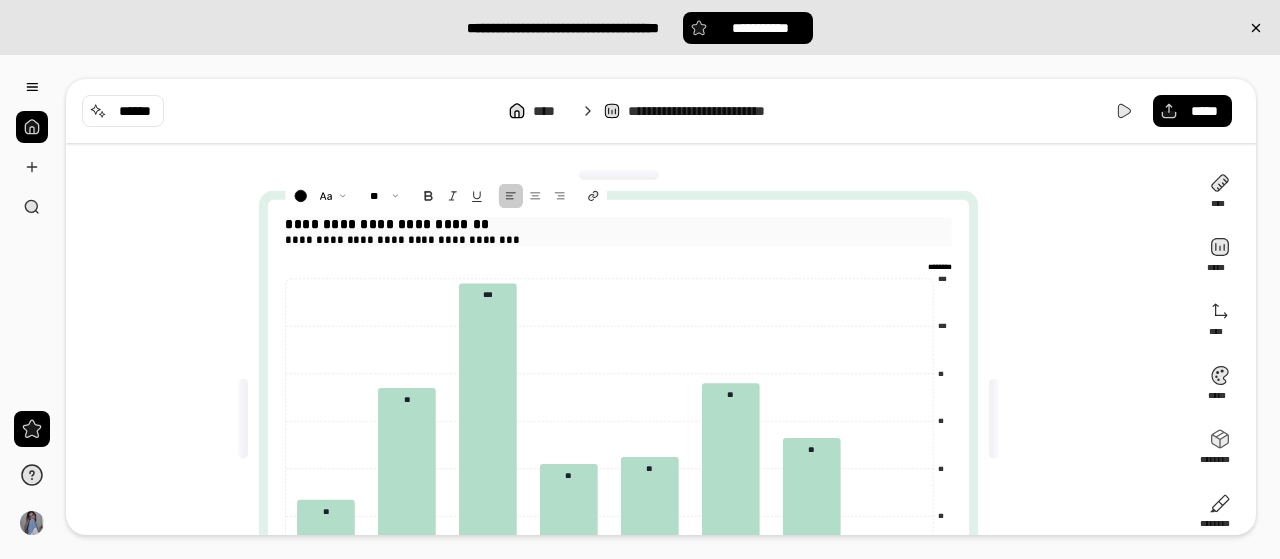 click on "**********" at bounding box center (618, 240) 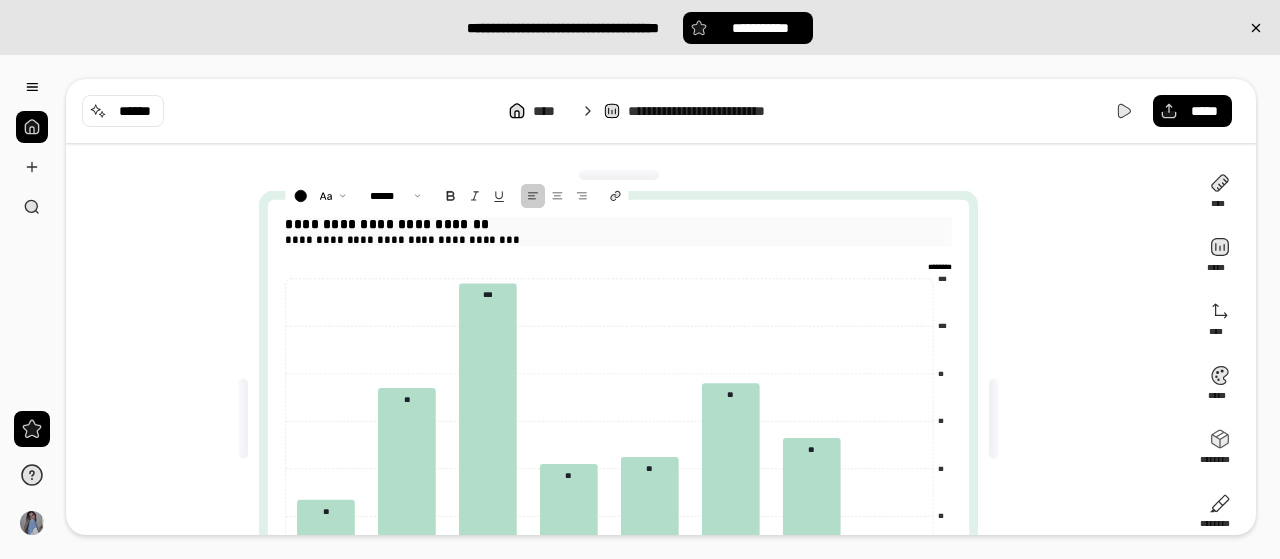 drag, startPoint x: 535, startPoint y: 239, endPoint x: 282, endPoint y: 248, distance: 253.16003 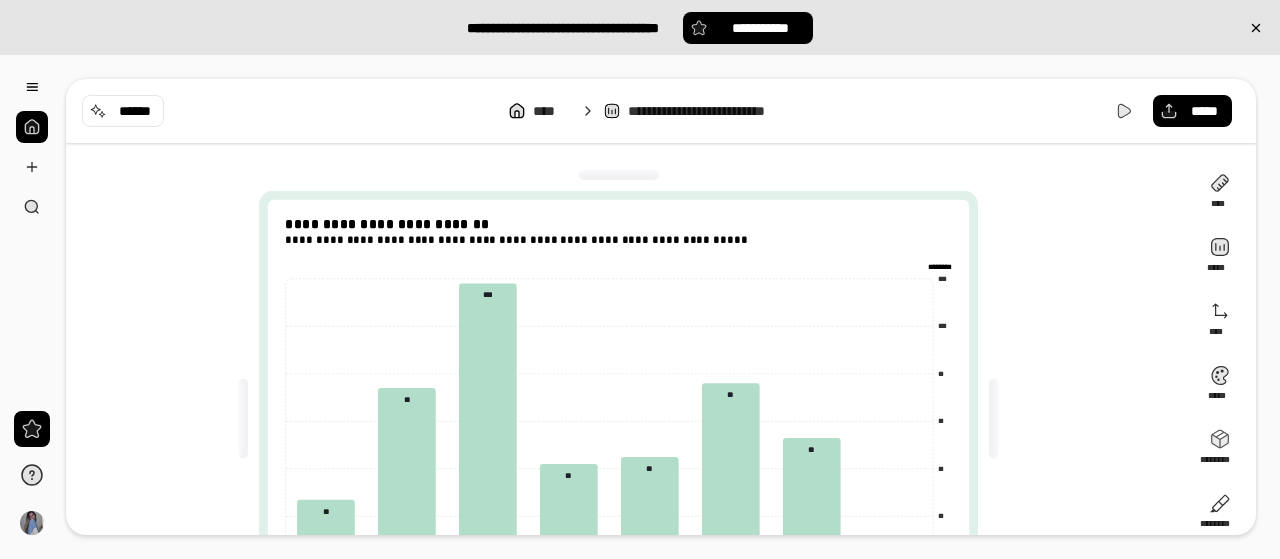 click on "**********" at bounding box center [627, 419] 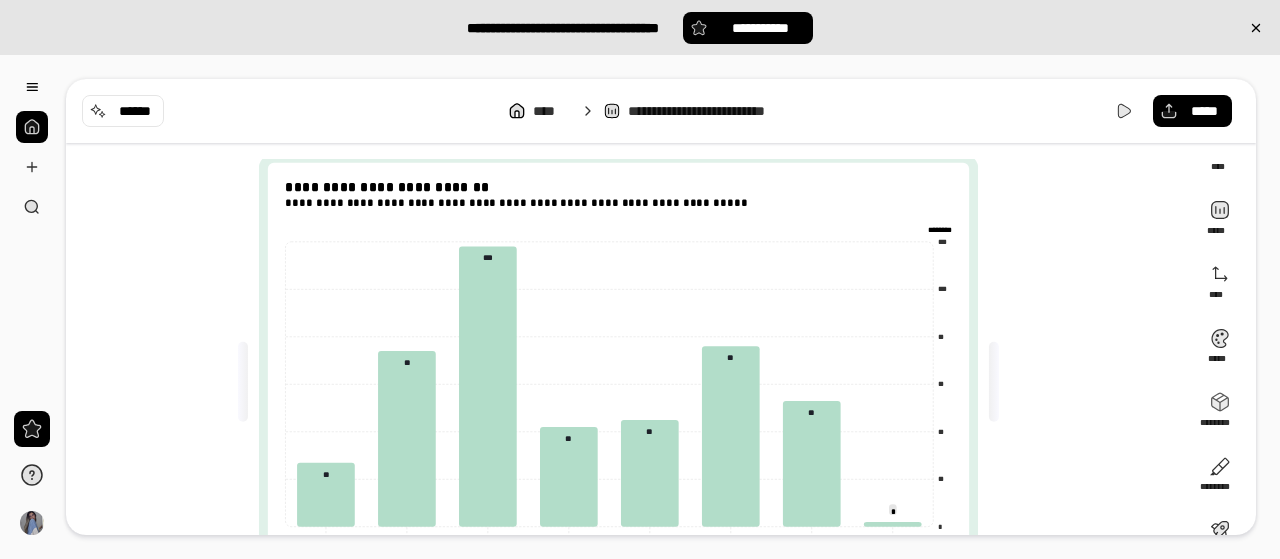 scroll, scrollTop: 0, scrollLeft: 0, axis: both 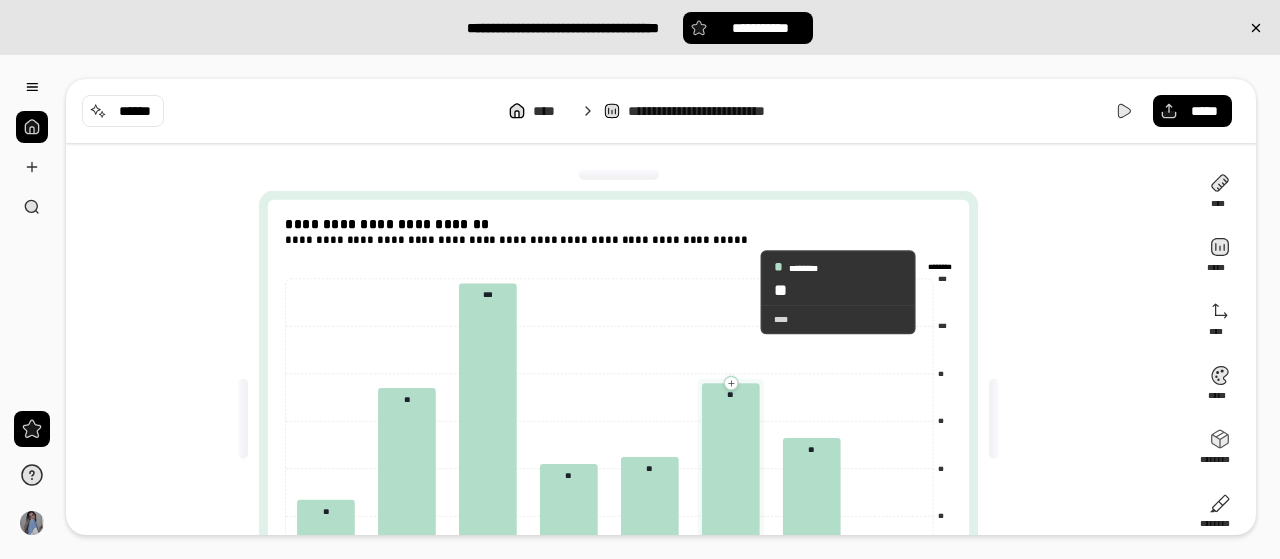 drag, startPoint x: 743, startPoint y: 292, endPoint x: 1067, endPoint y: 368, distance: 332.79422 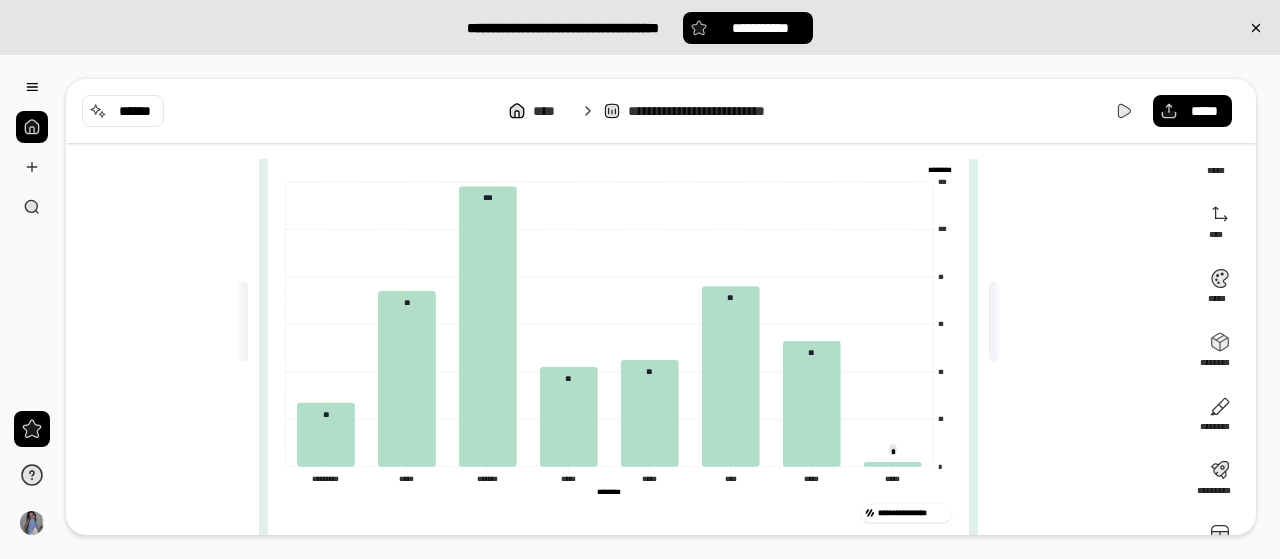 scroll, scrollTop: 148, scrollLeft: 0, axis: vertical 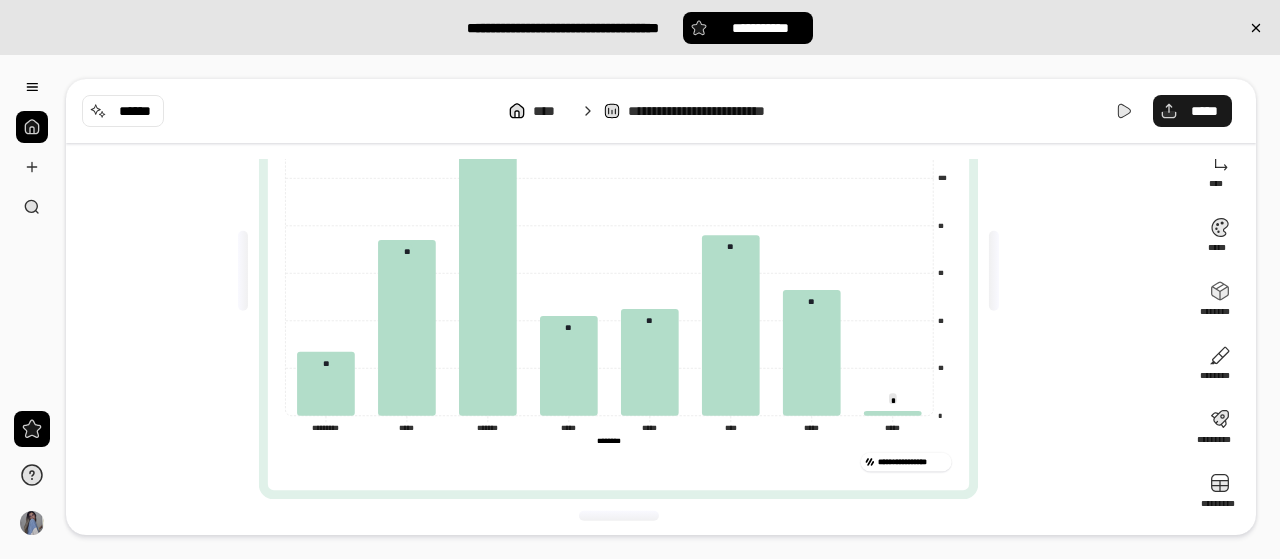 click on "*****" at bounding box center (1204, 111) 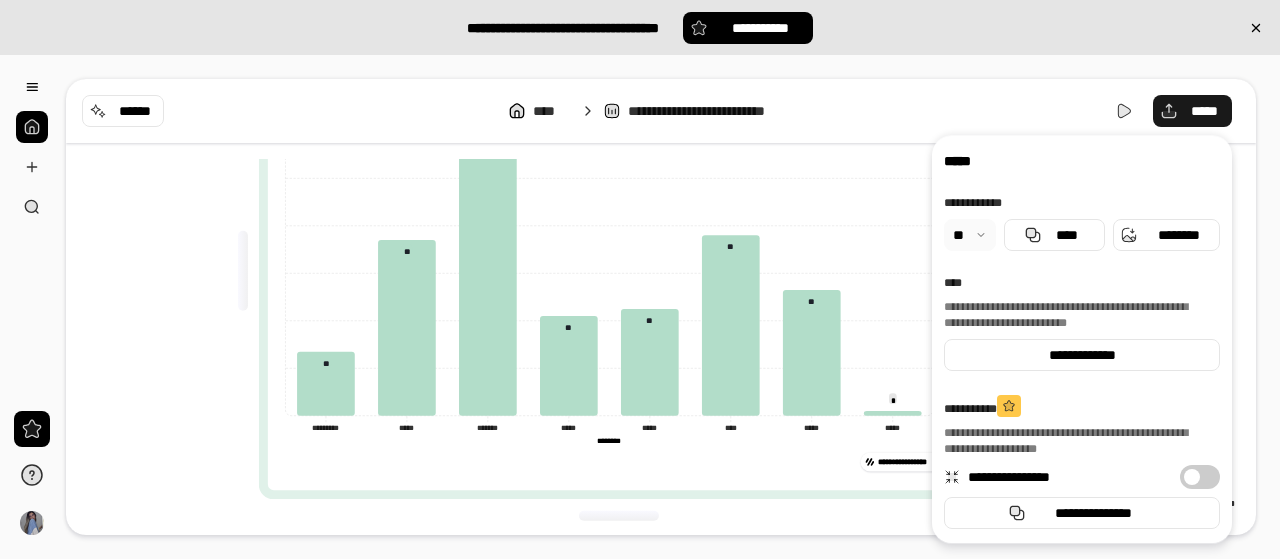 scroll, scrollTop: 0, scrollLeft: 0, axis: both 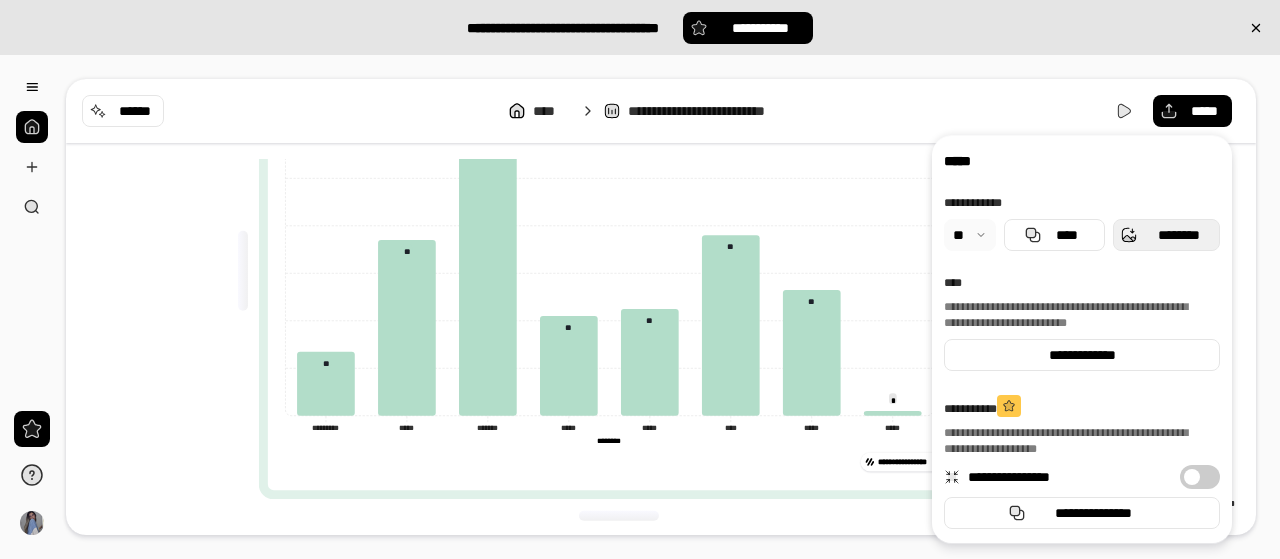 click on "********" at bounding box center (1178, 235) 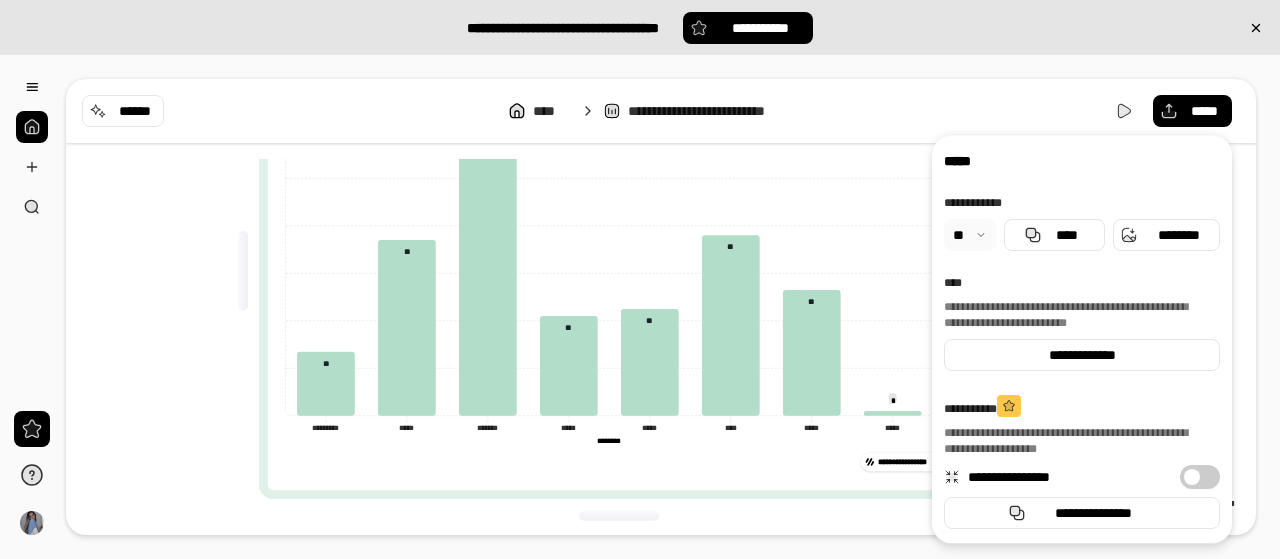 click at bounding box center [243, 271] 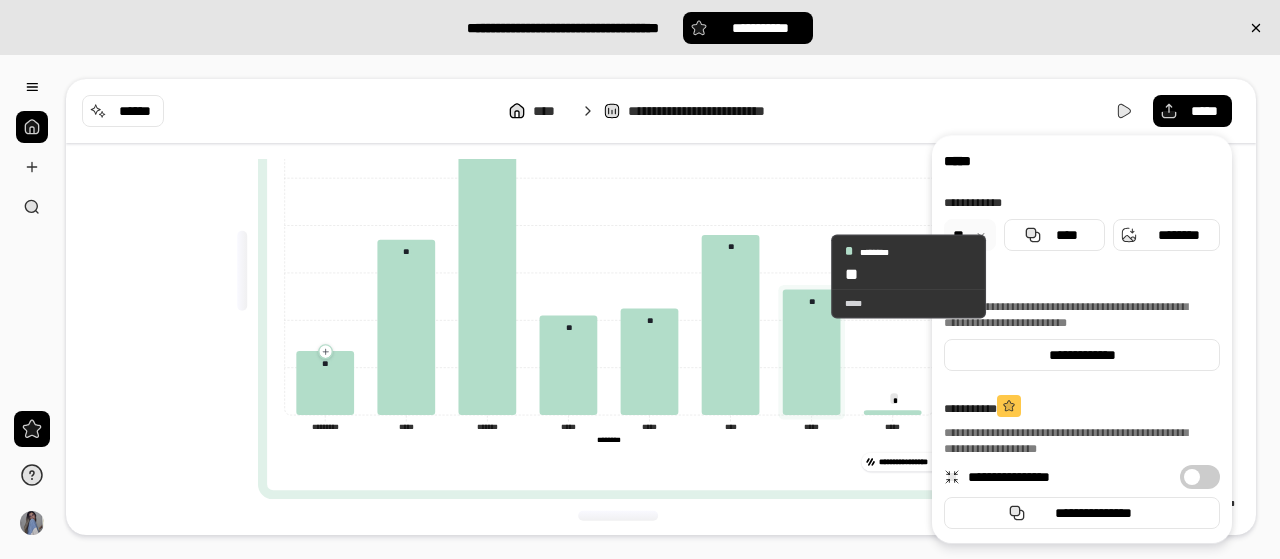 scroll, scrollTop: 0, scrollLeft: 0, axis: both 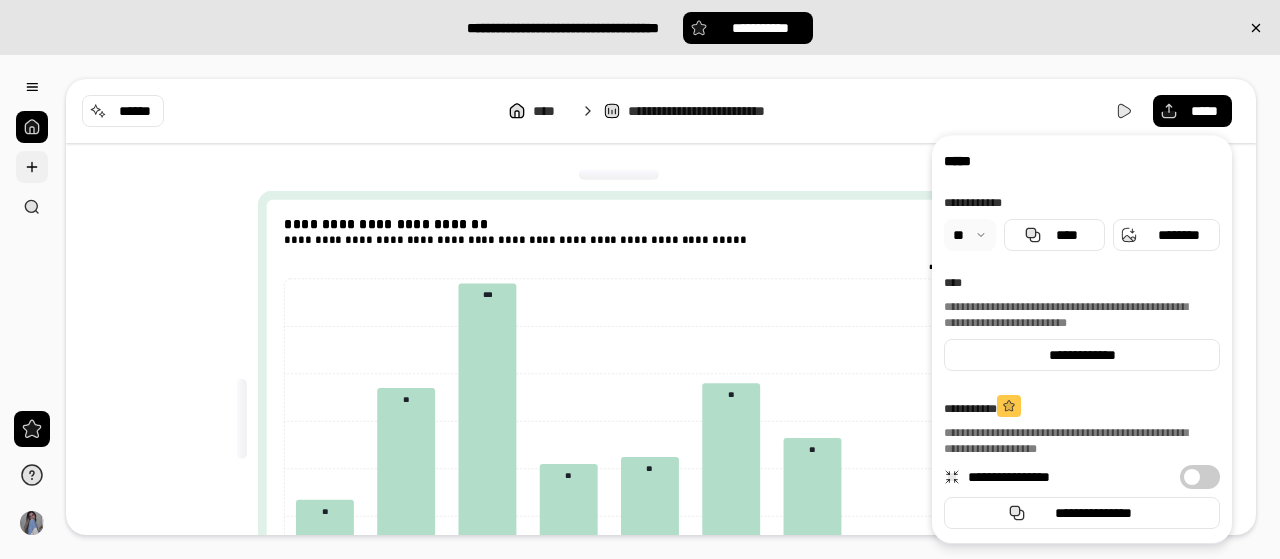 click at bounding box center [32, 167] 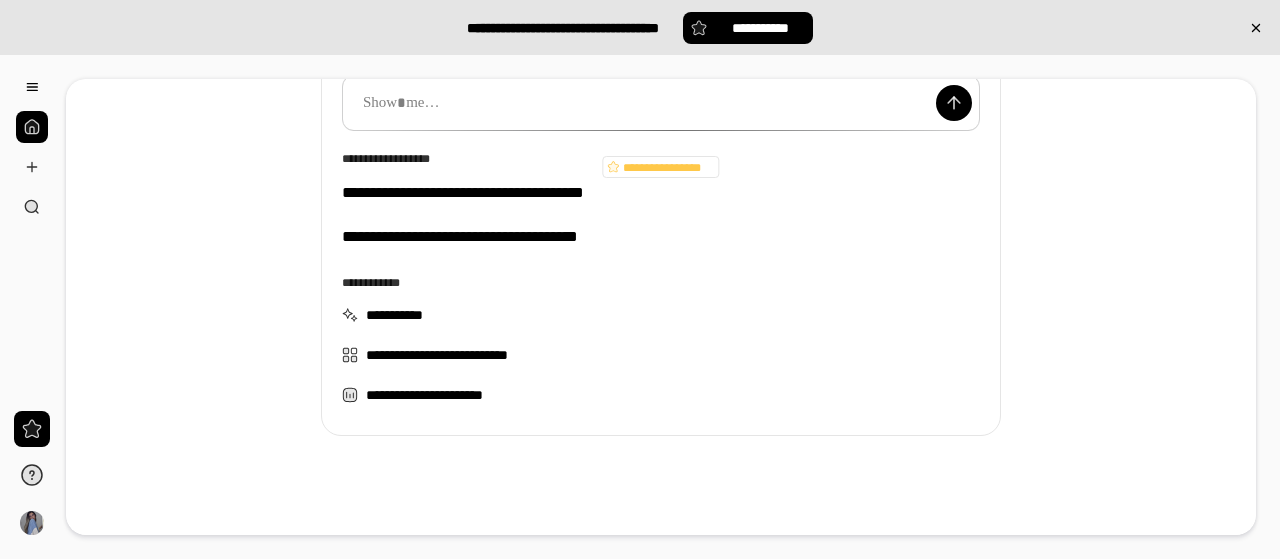 scroll, scrollTop: 344, scrollLeft: 0, axis: vertical 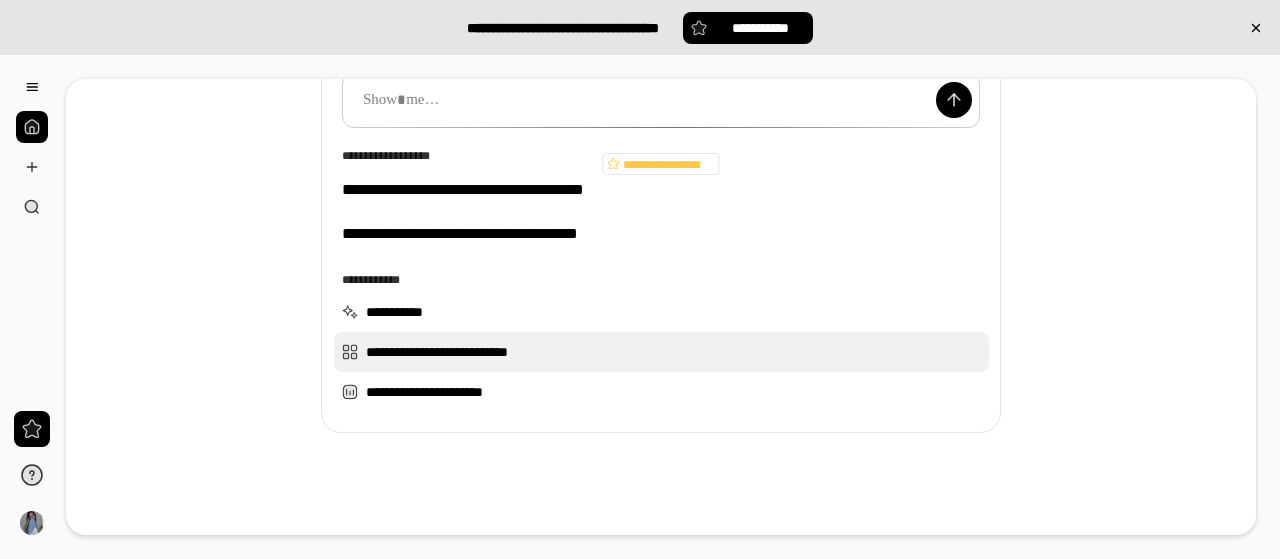 click on "**********" at bounding box center (661, 352) 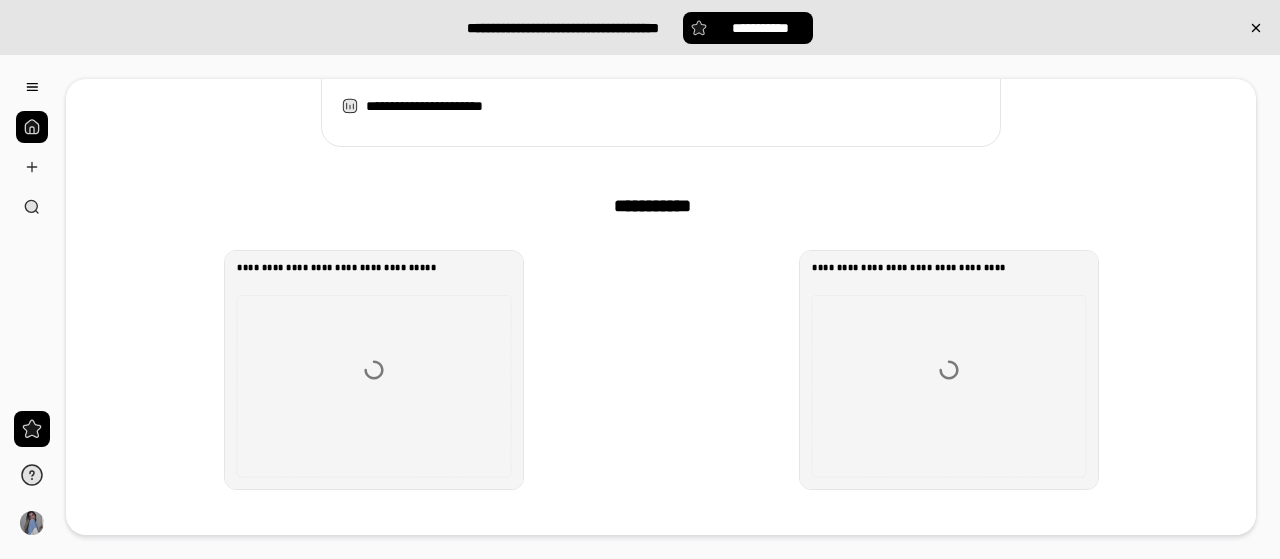 scroll, scrollTop: 486, scrollLeft: 0, axis: vertical 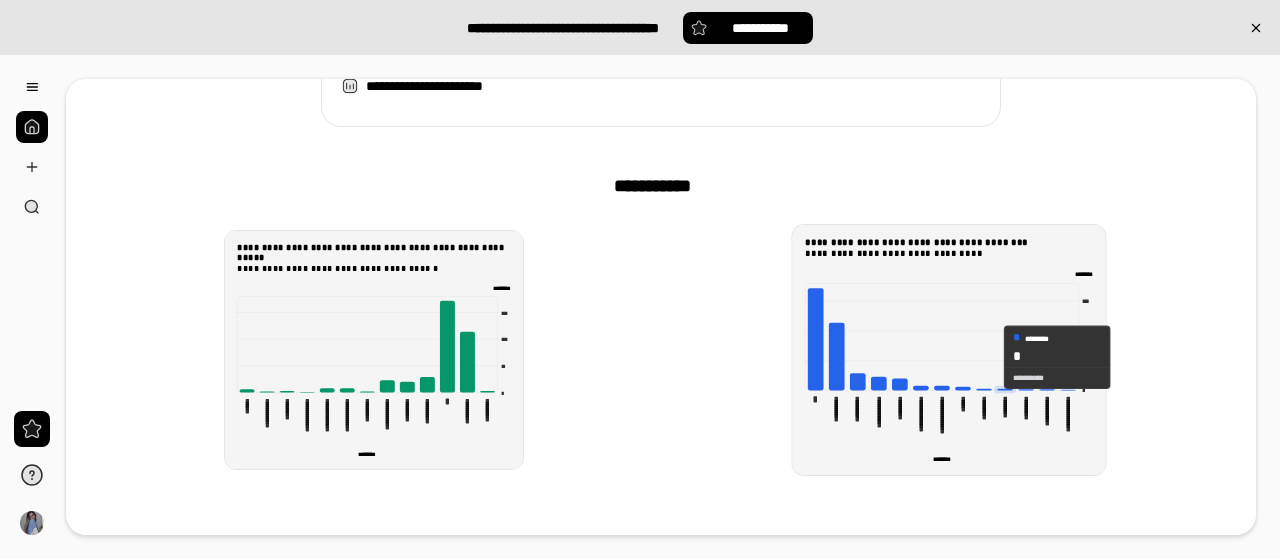 click 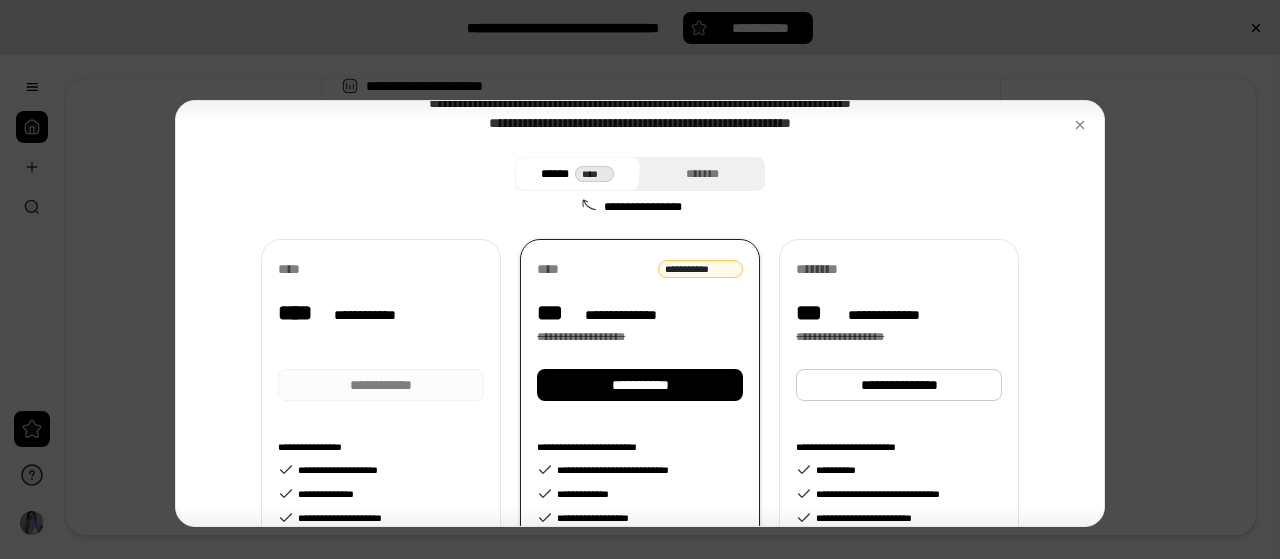 scroll, scrollTop: 68, scrollLeft: 0, axis: vertical 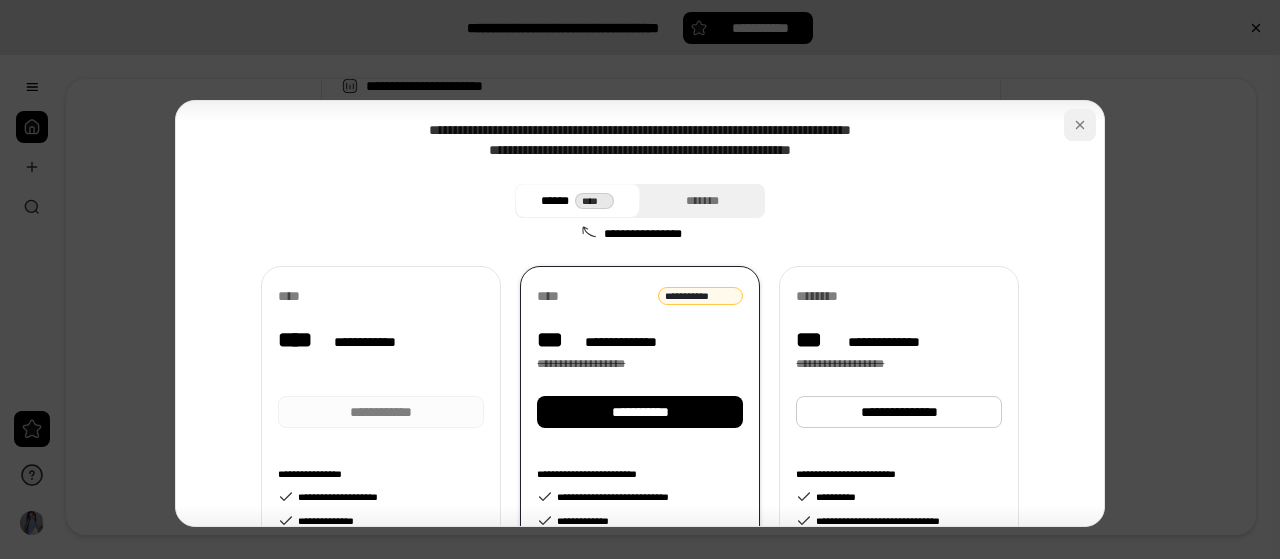 click at bounding box center (1080, 125) 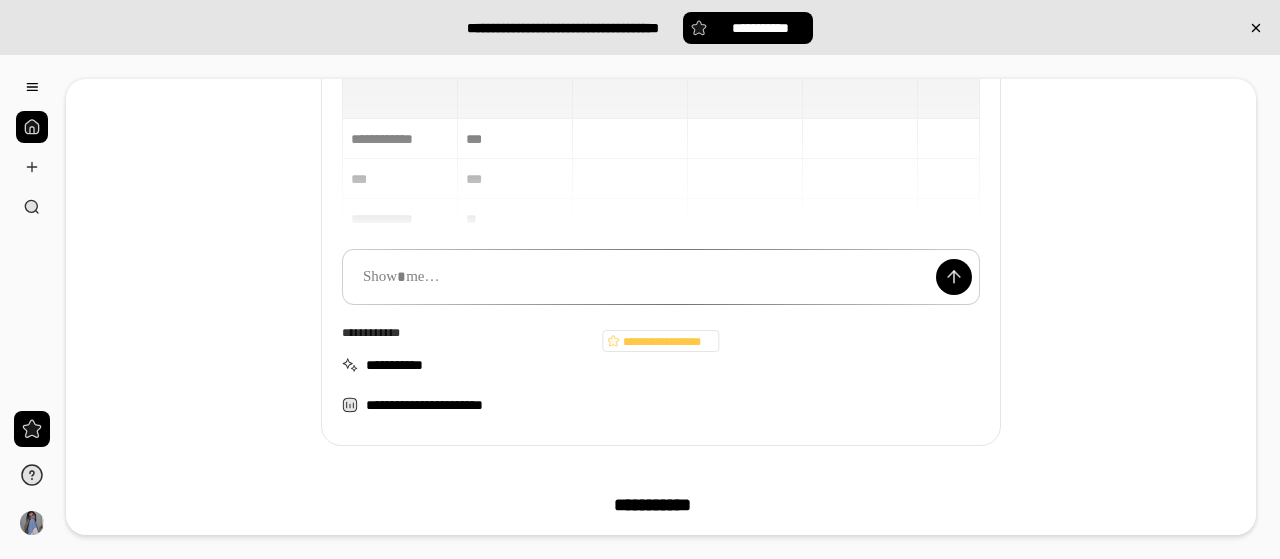 scroll, scrollTop: 168, scrollLeft: 0, axis: vertical 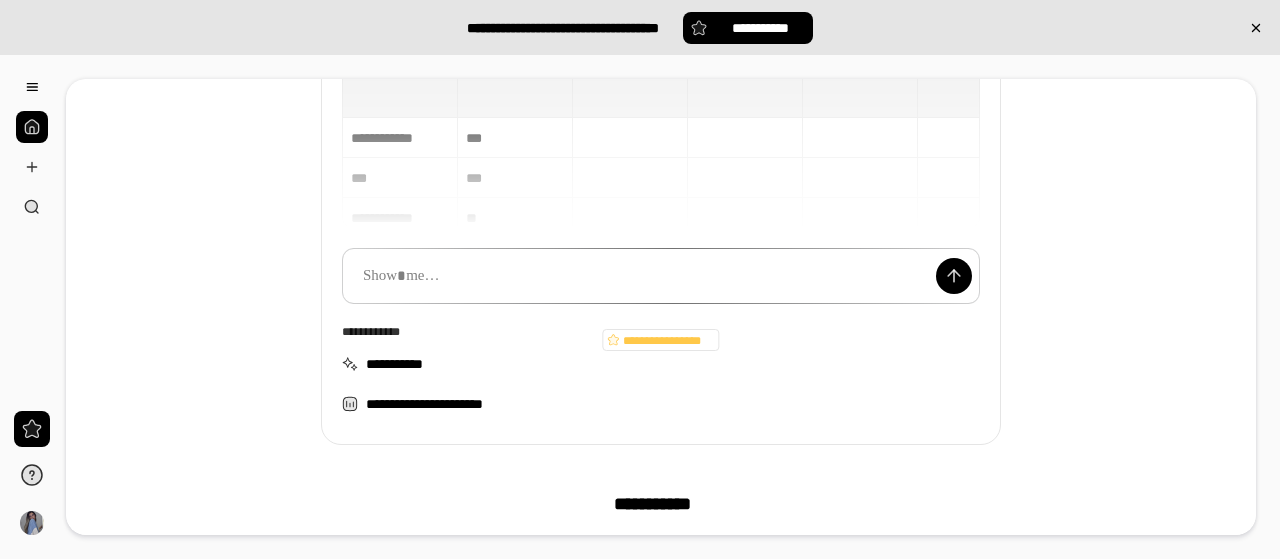 click at bounding box center (32, 127) 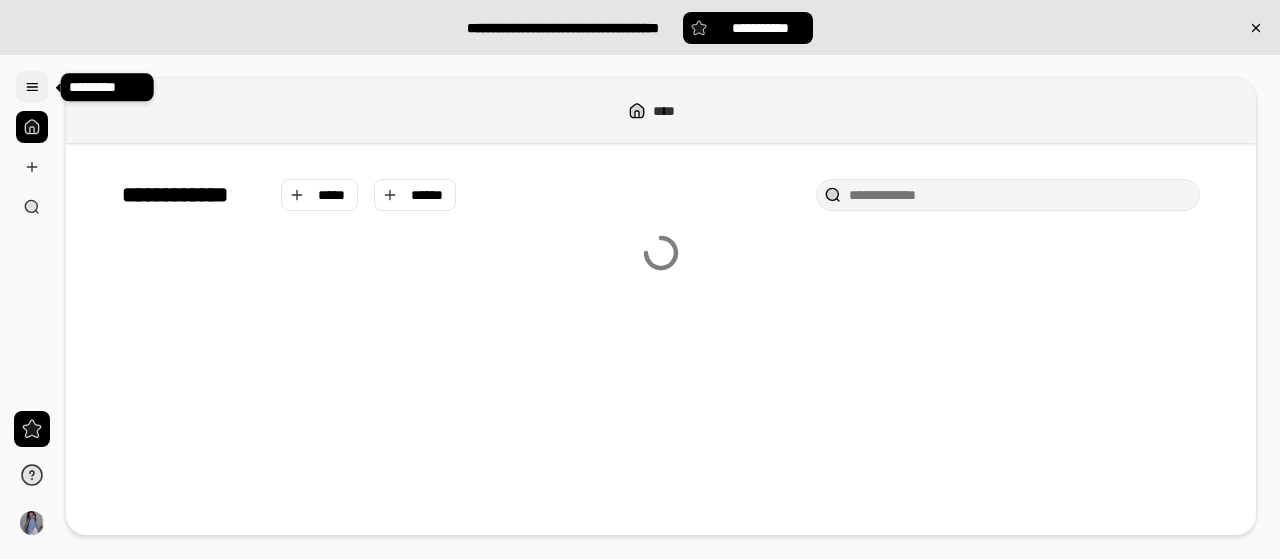 click at bounding box center [32, 87] 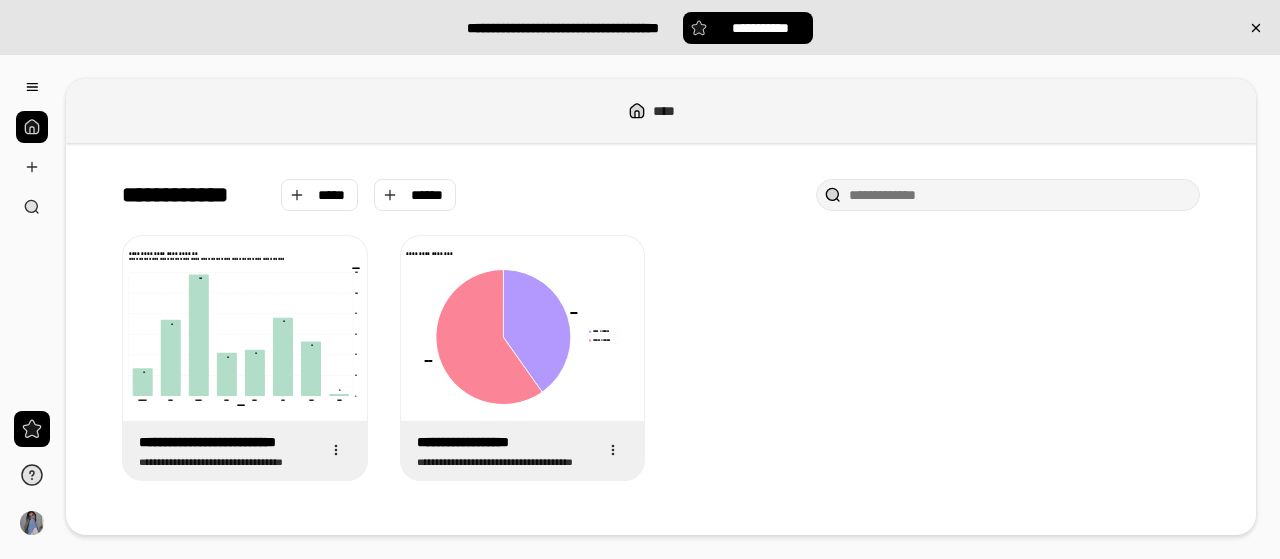 click on "**********" at bounding box center (333, 195) 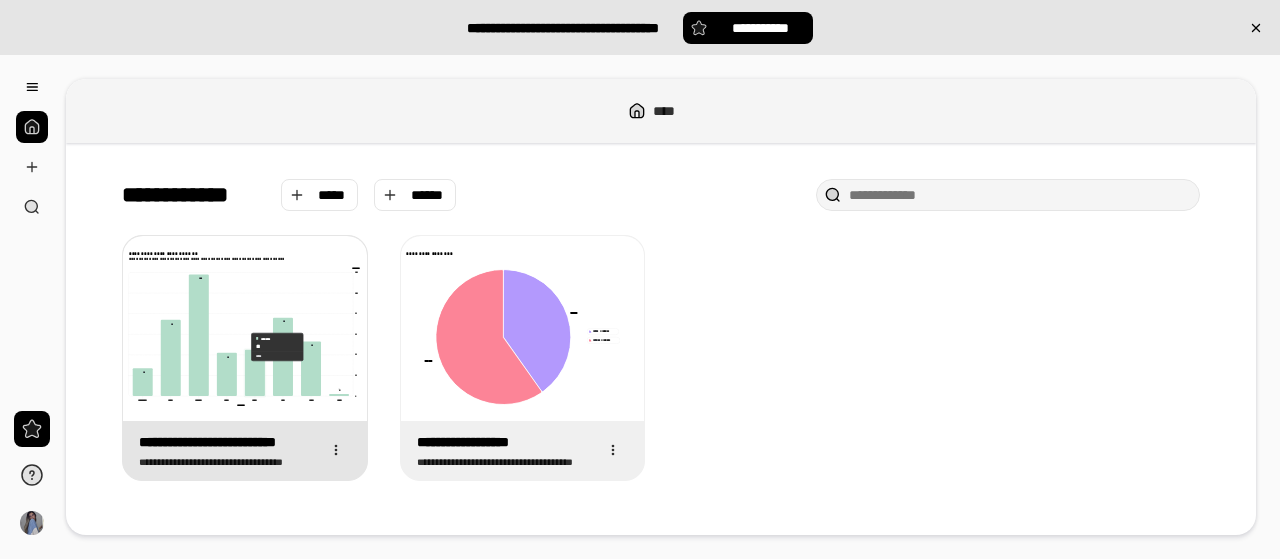 click 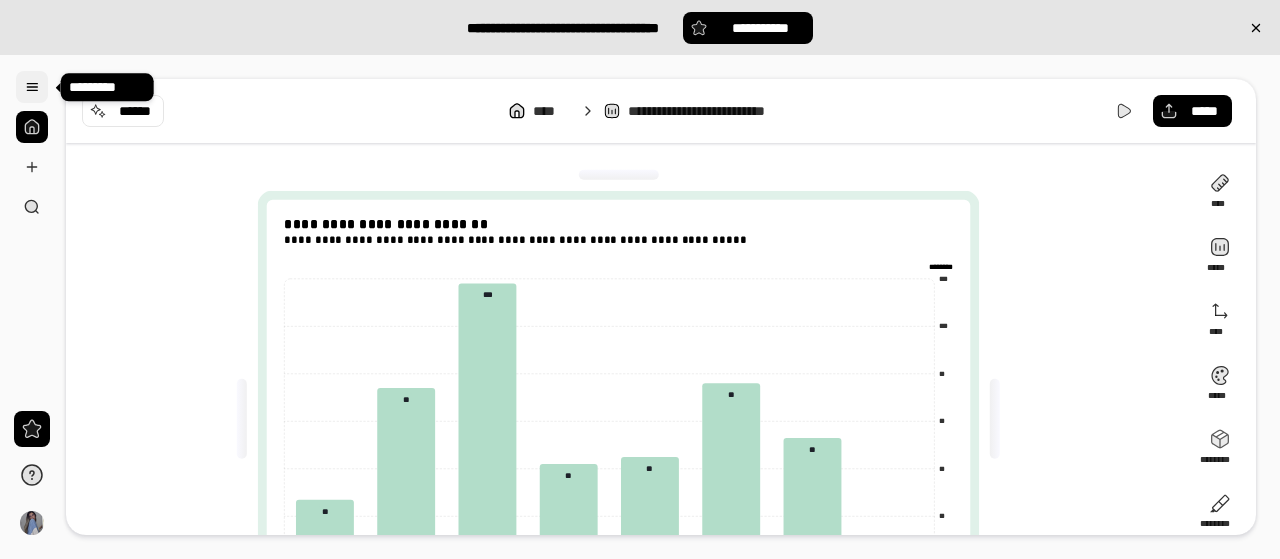 click at bounding box center [32, 87] 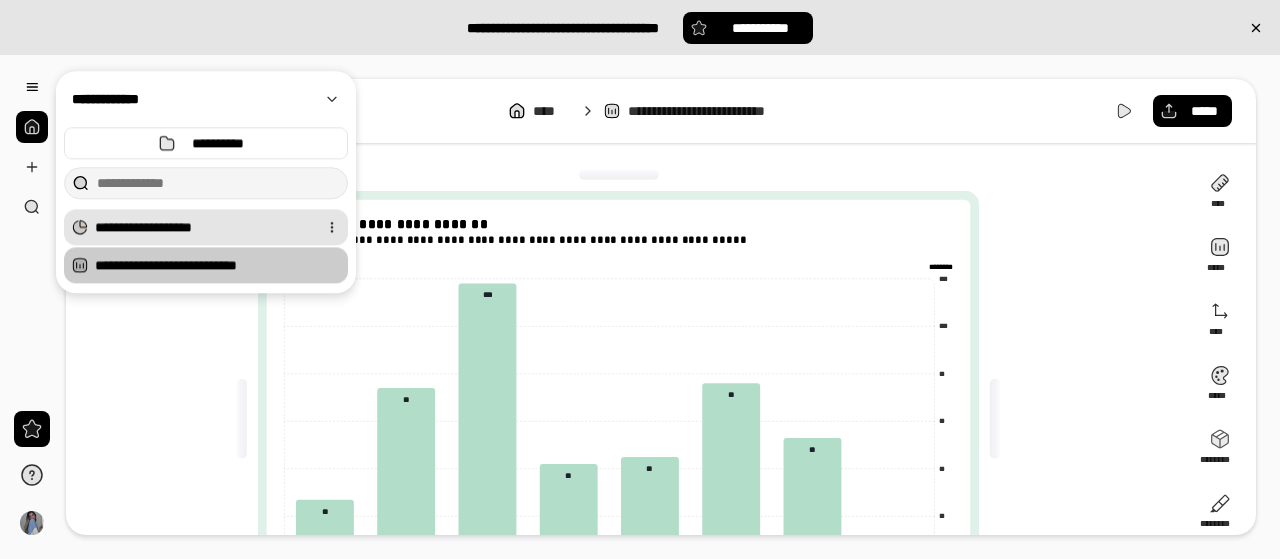 click on "**********" at bounding box center (202, 227) 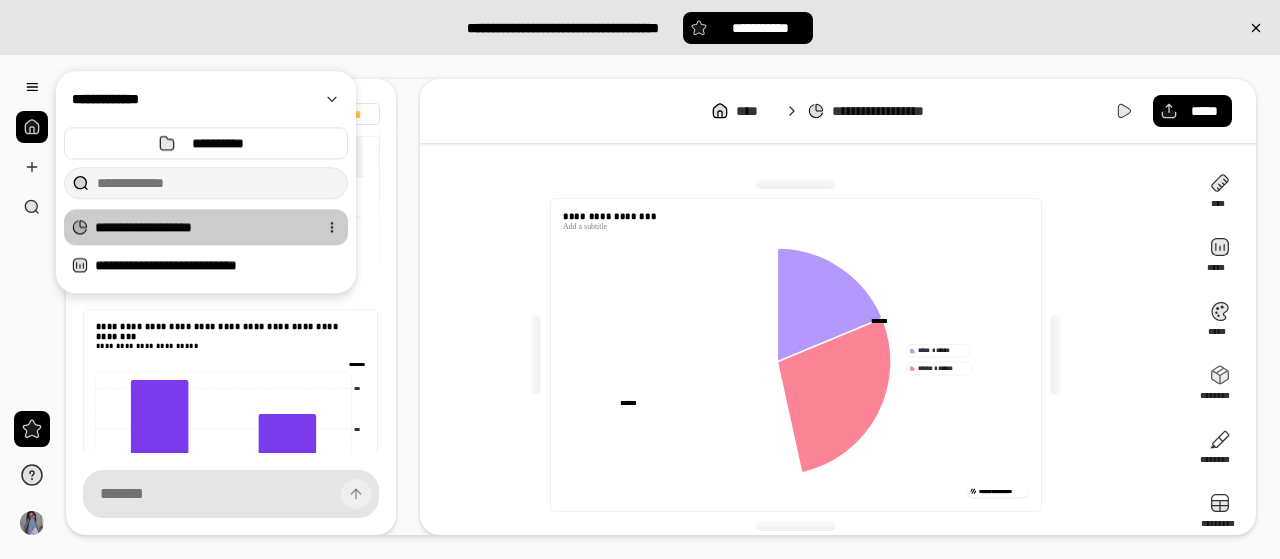 scroll, scrollTop: 348, scrollLeft: 0, axis: vertical 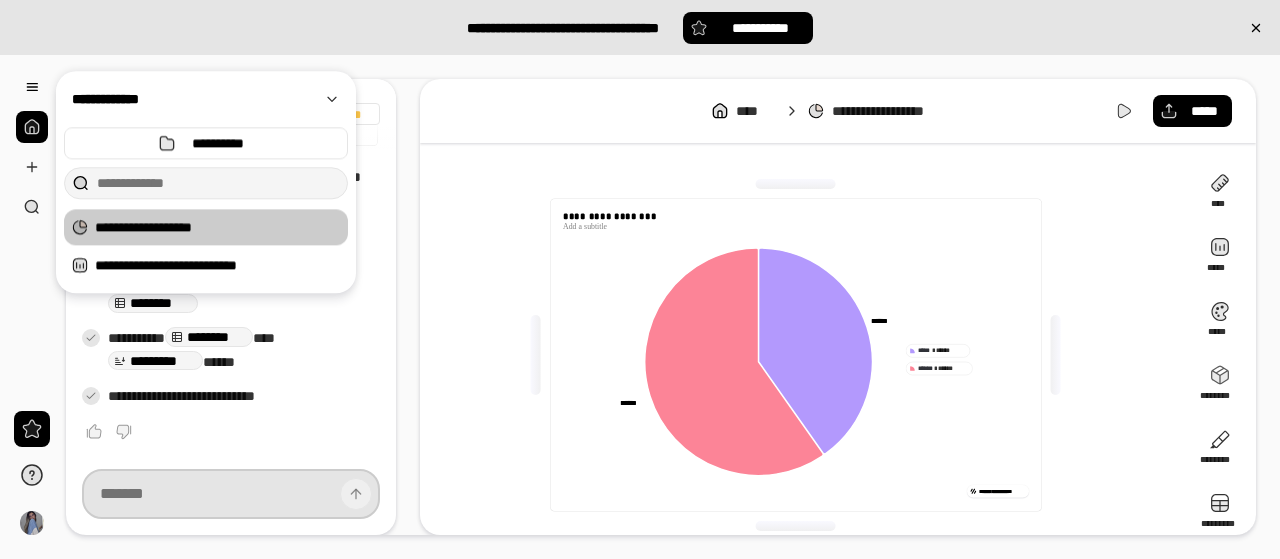 click at bounding box center (231, 494) 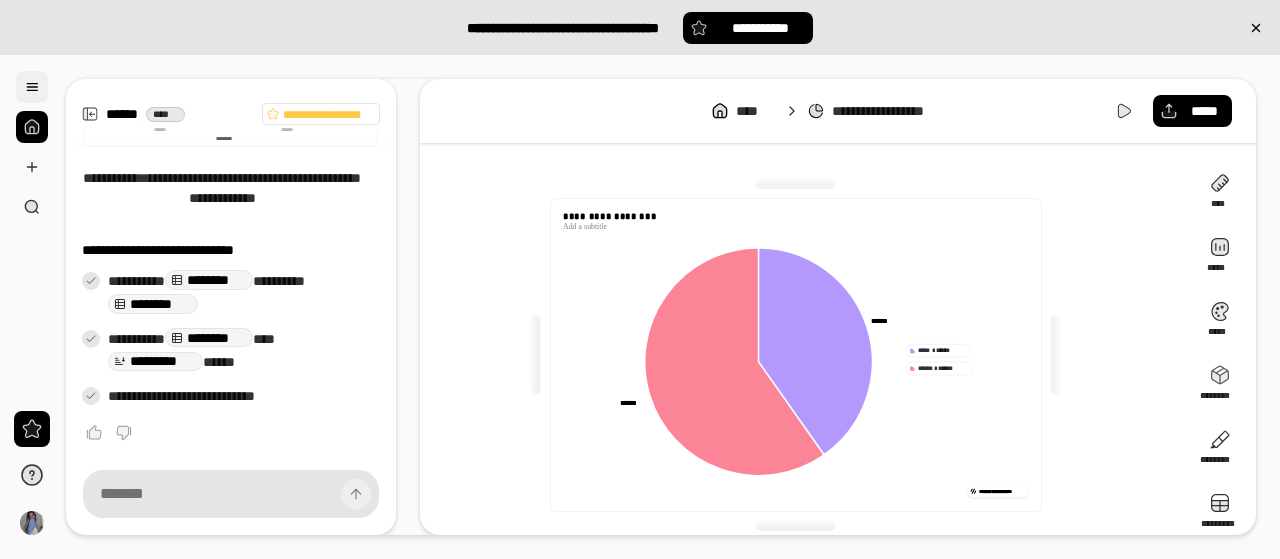 click at bounding box center (32, 87) 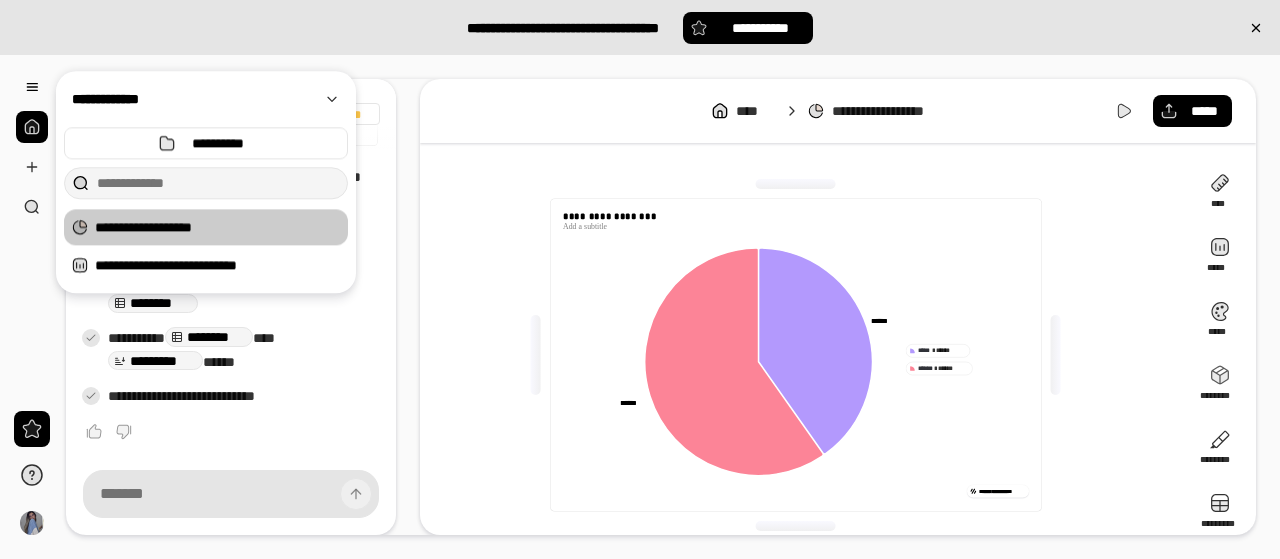 click at bounding box center [32, 127] 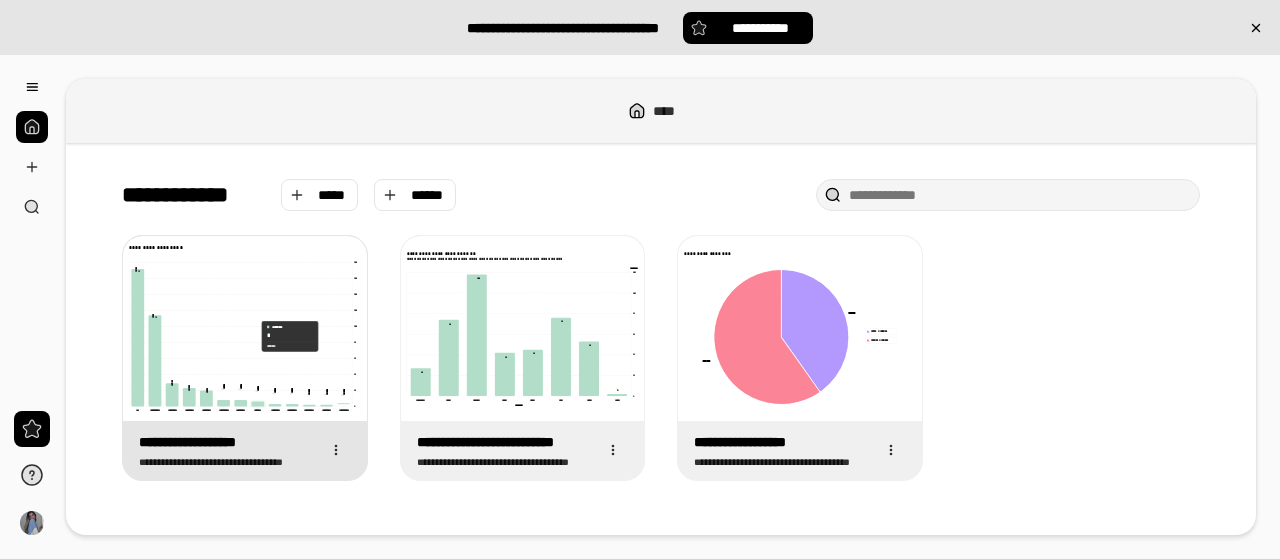 click 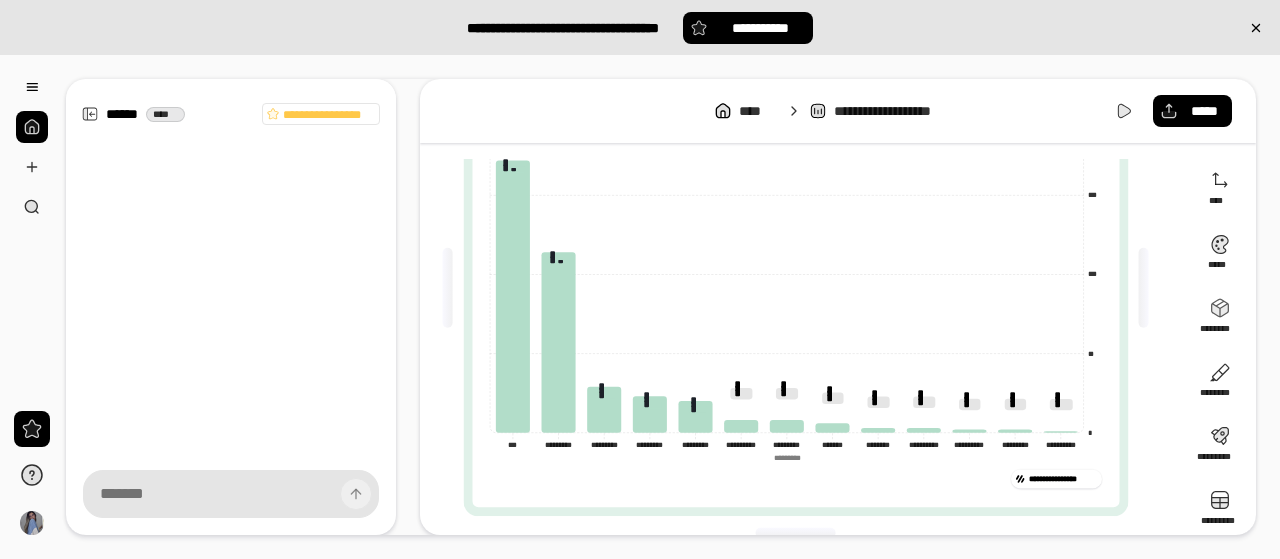 scroll, scrollTop: 148, scrollLeft: 0, axis: vertical 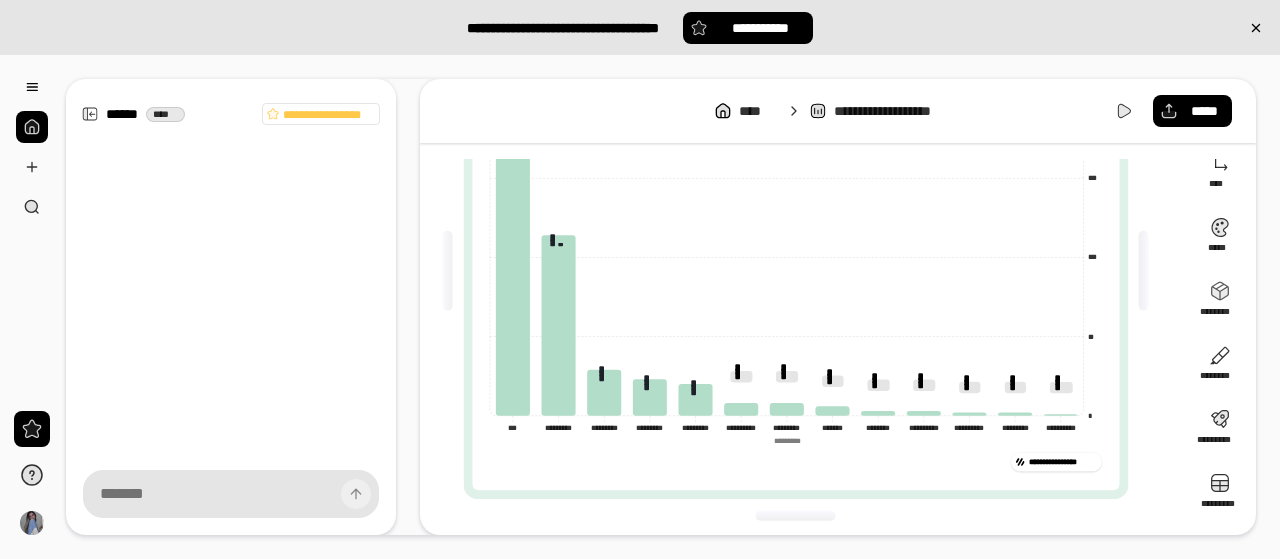 click on "**********" at bounding box center [231, 307] 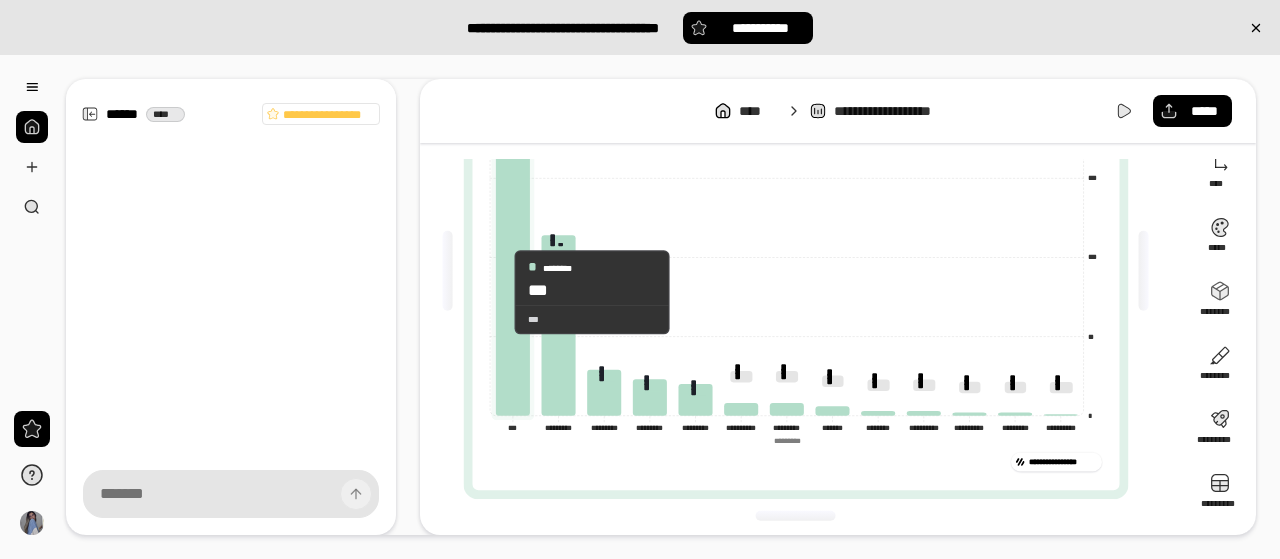 click 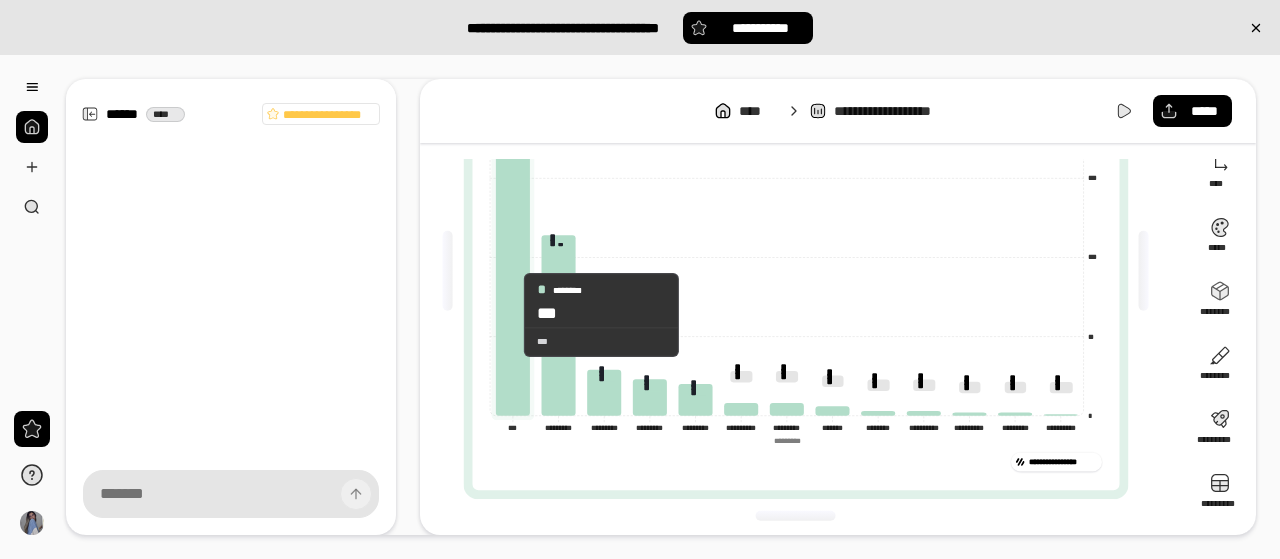 click 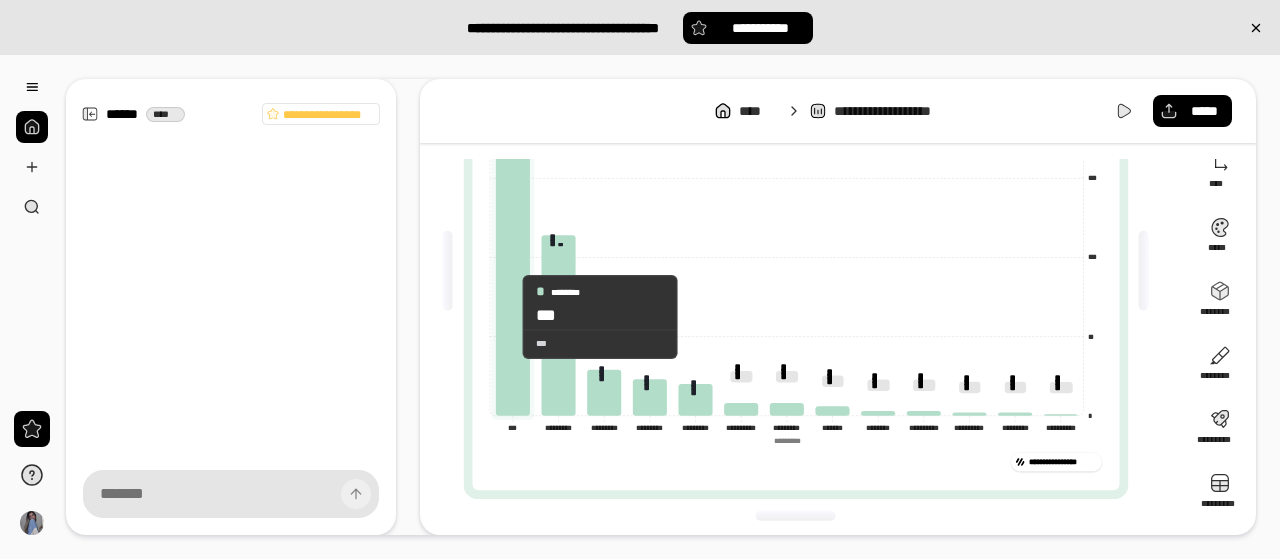 drag, startPoint x: 505, startPoint y: 317, endPoint x: 914, endPoint y: 415, distance: 420.577 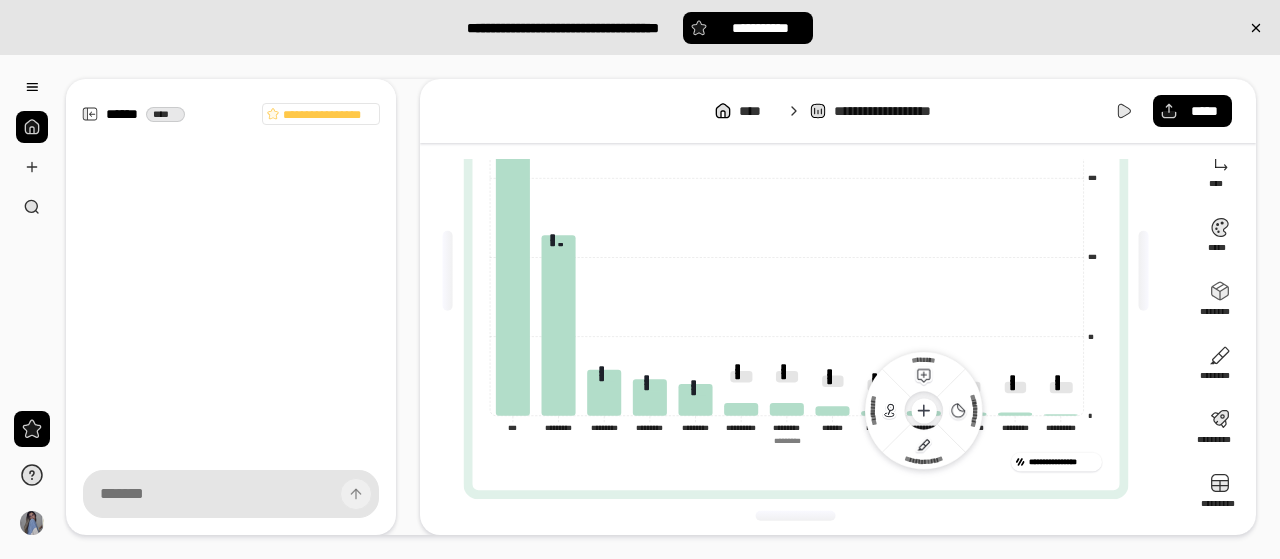 click 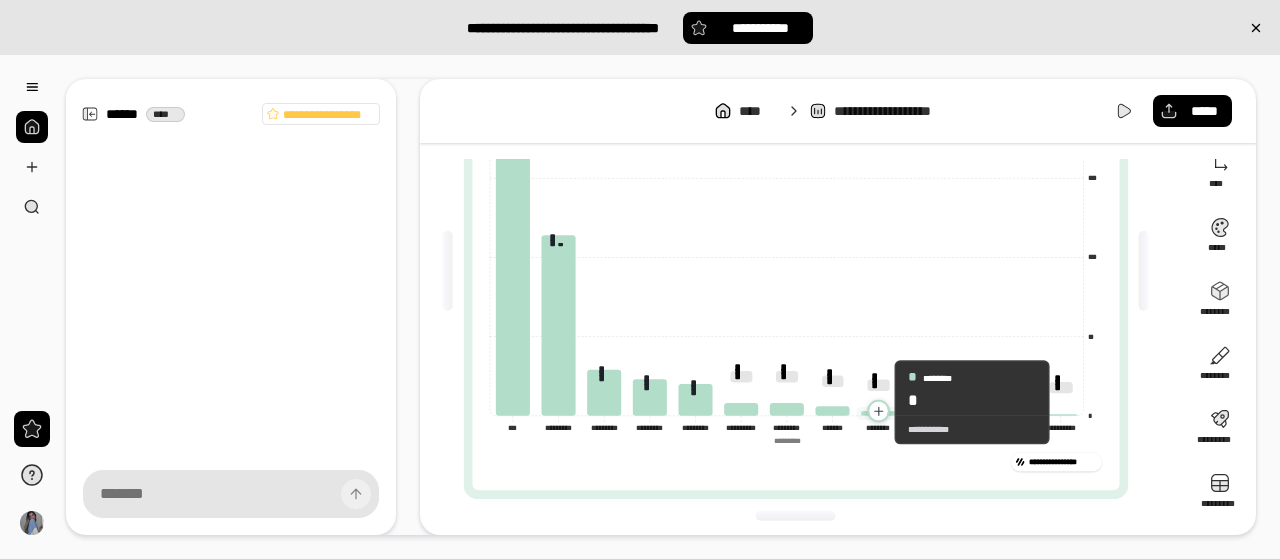 click 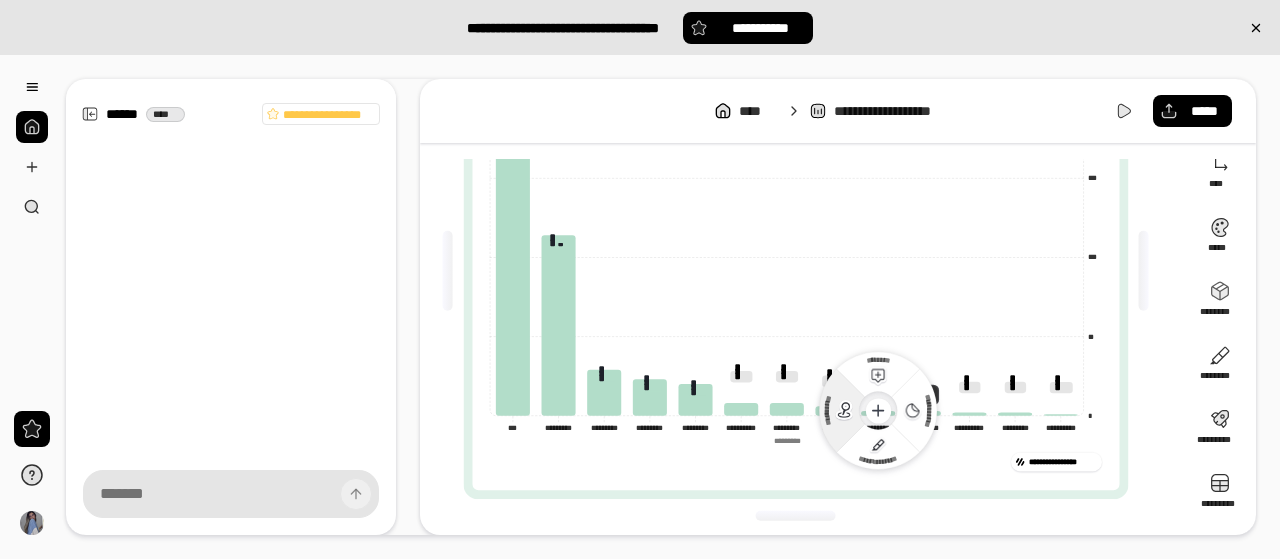 click 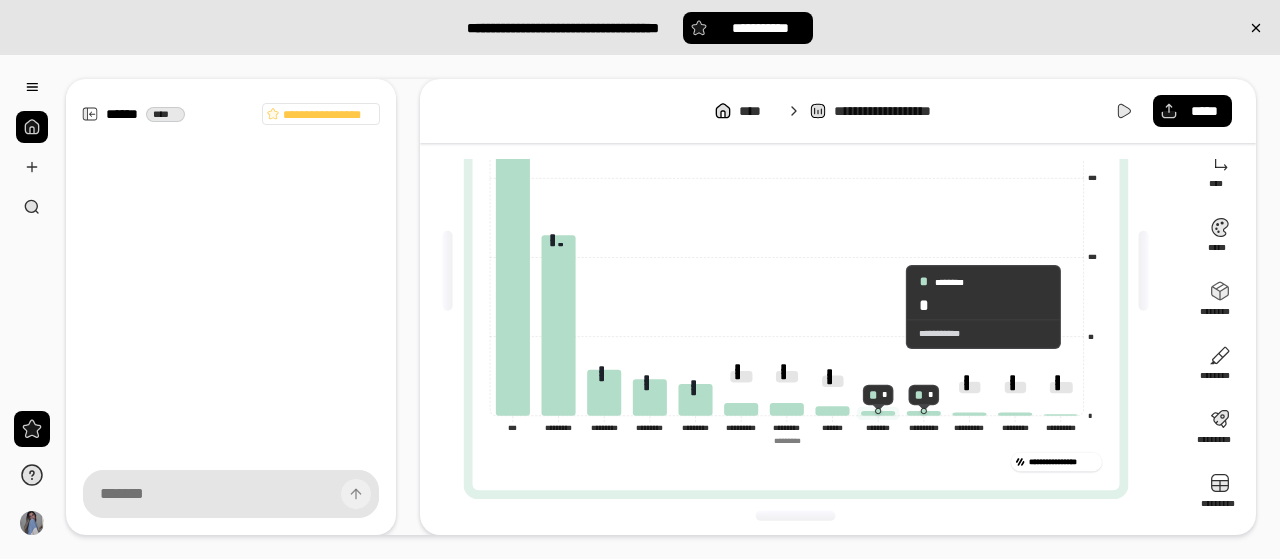 click 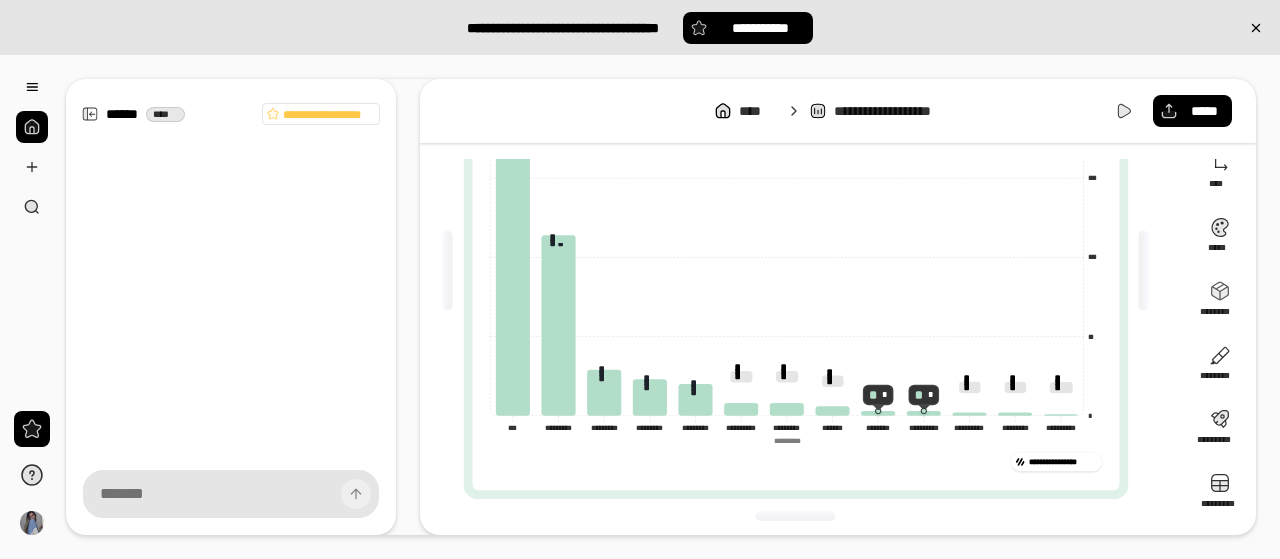 click 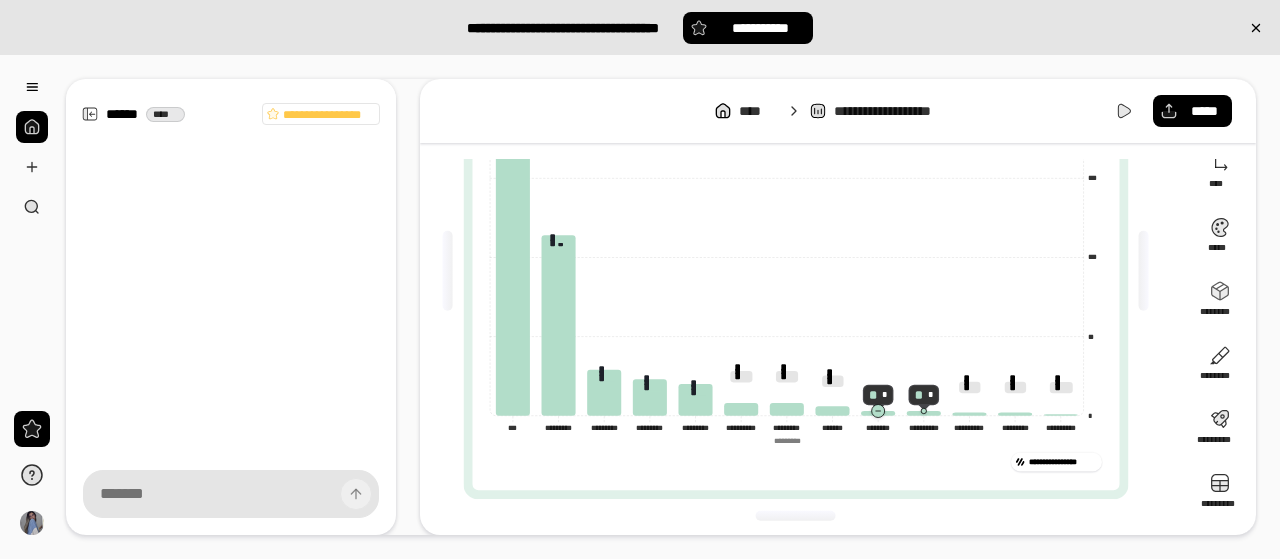 click 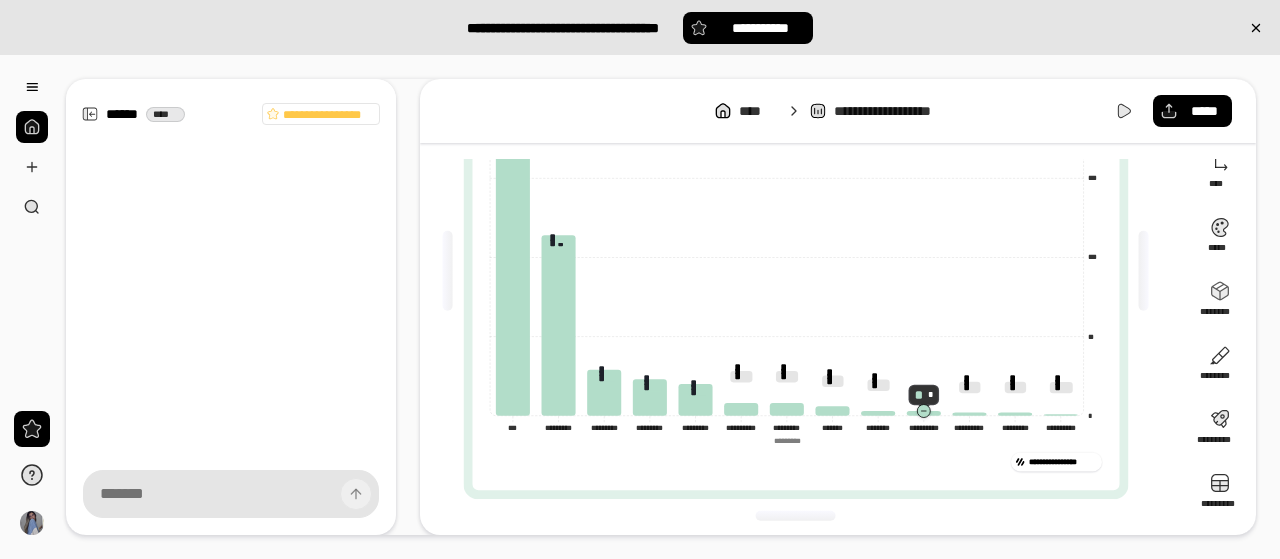 click 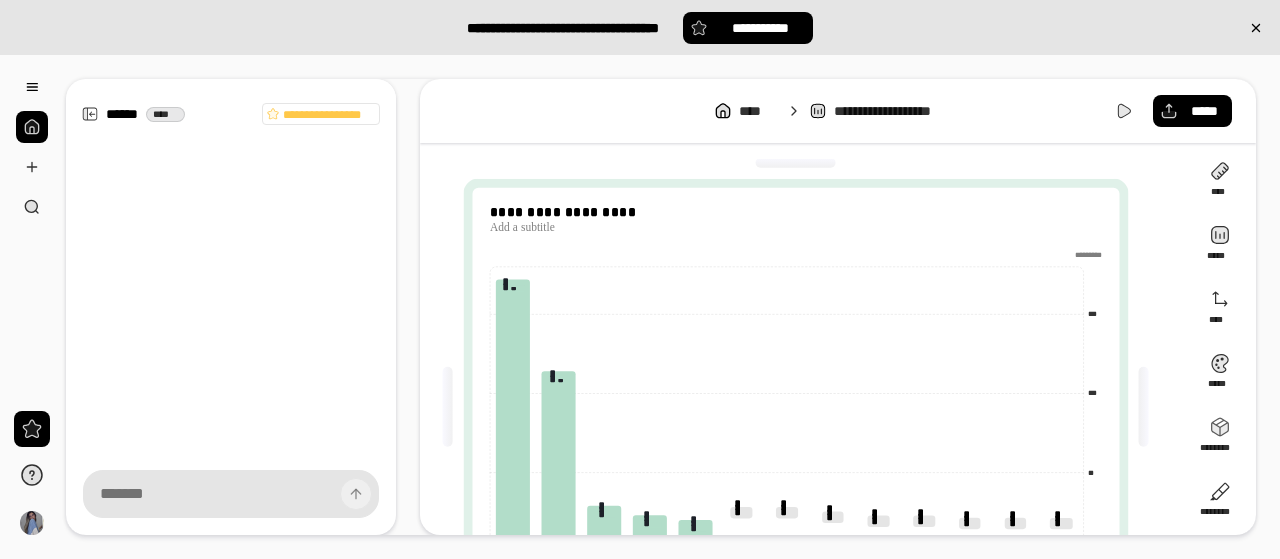 scroll, scrollTop: 0, scrollLeft: 0, axis: both 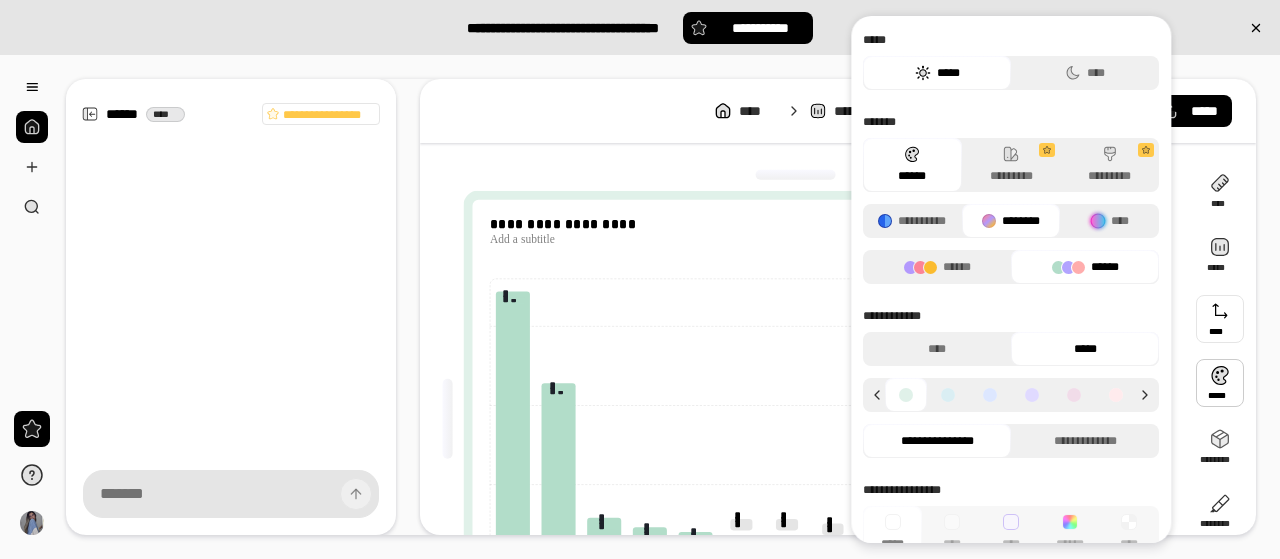click at bounding box center (1220, 319) 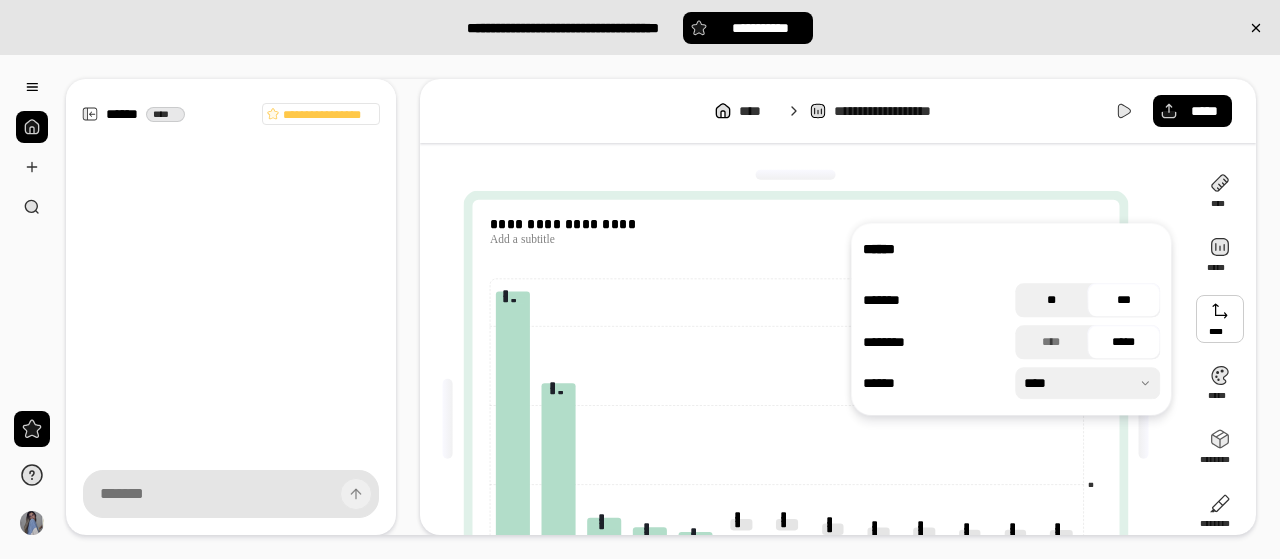 click on "**" at bounding box center [1051, 300] 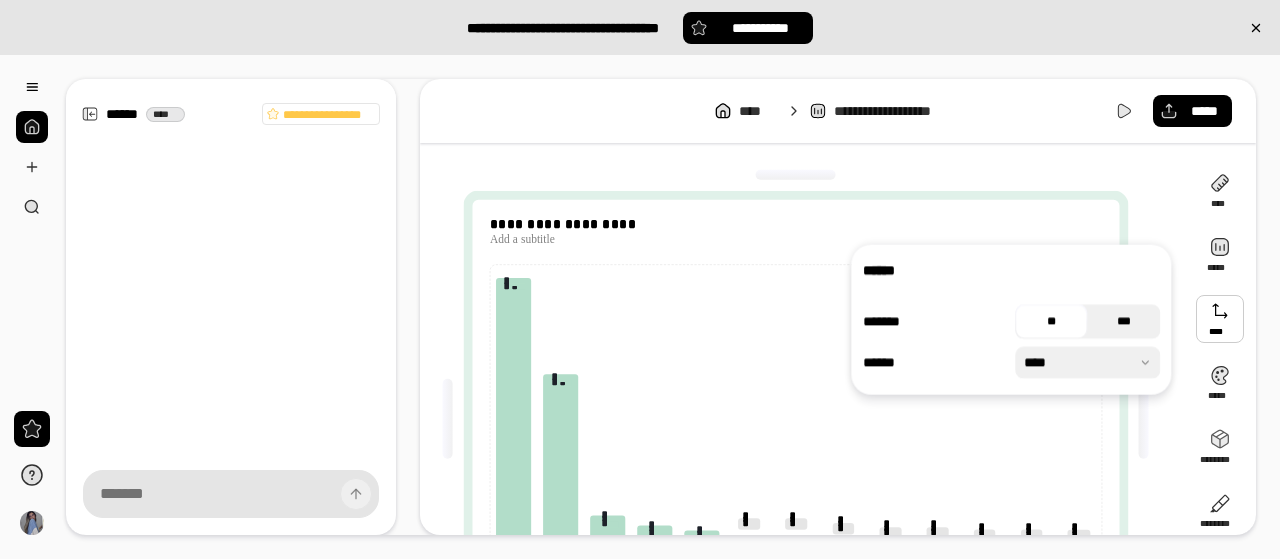 click on "***" at bounding box center [1124, 322] 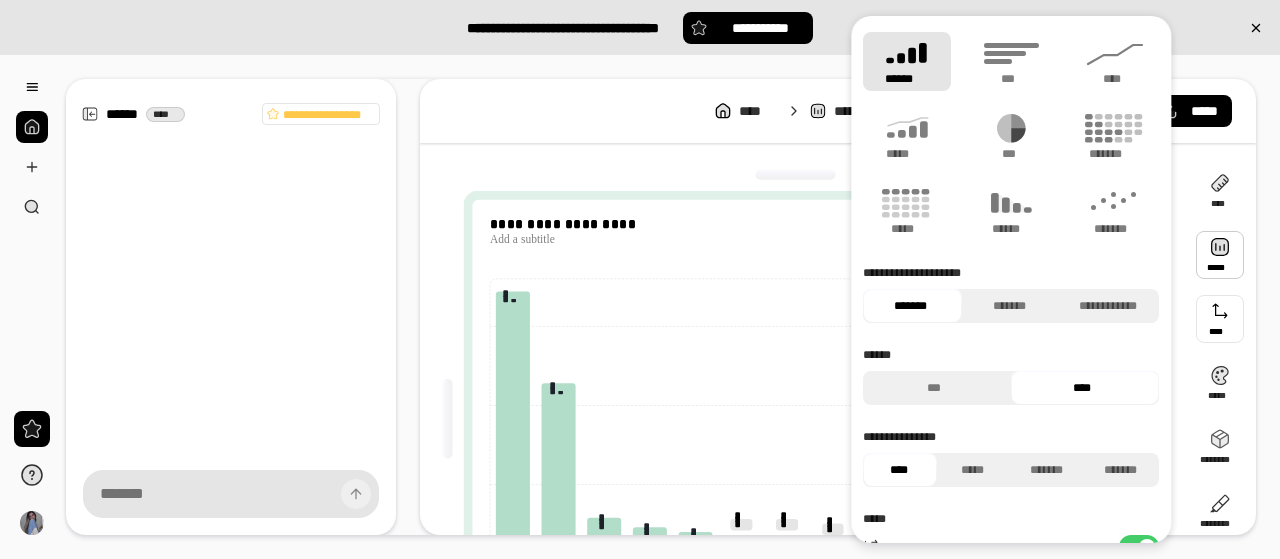 scroll, scrollTop: 0, scrollLeft: 0, axis: both 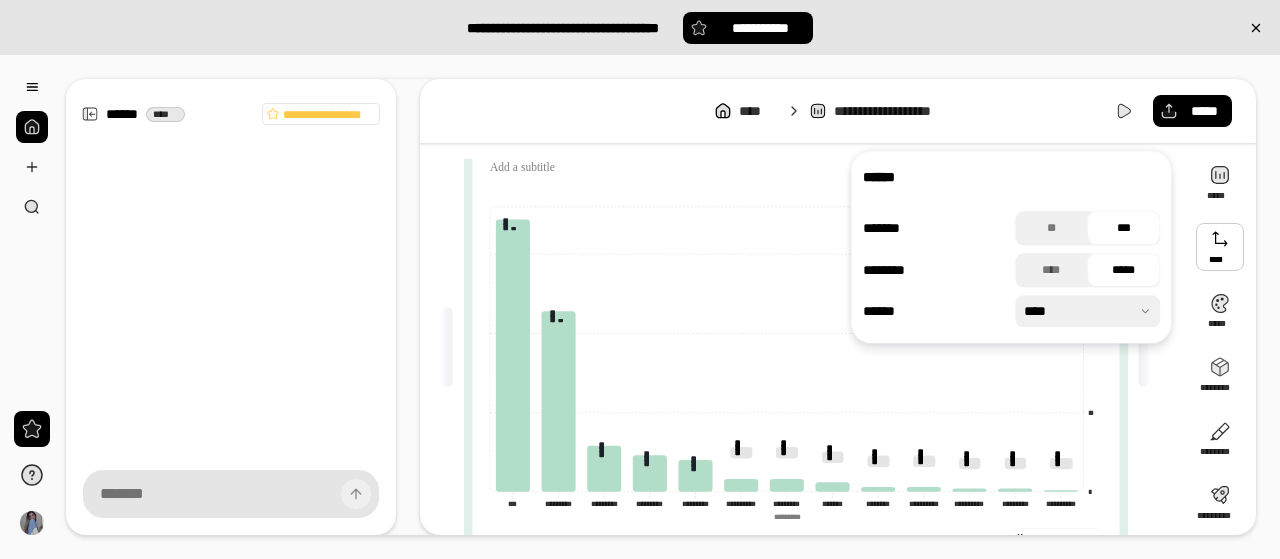 click at bounding box center (1220, 247) 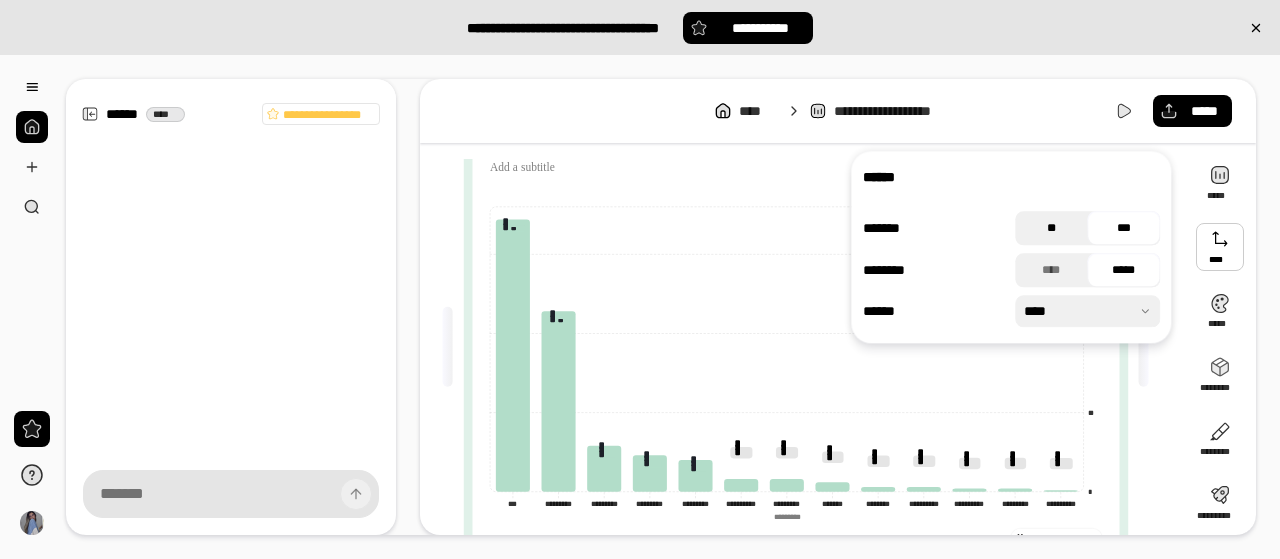click on "**" at bounding box center (1051, 228) 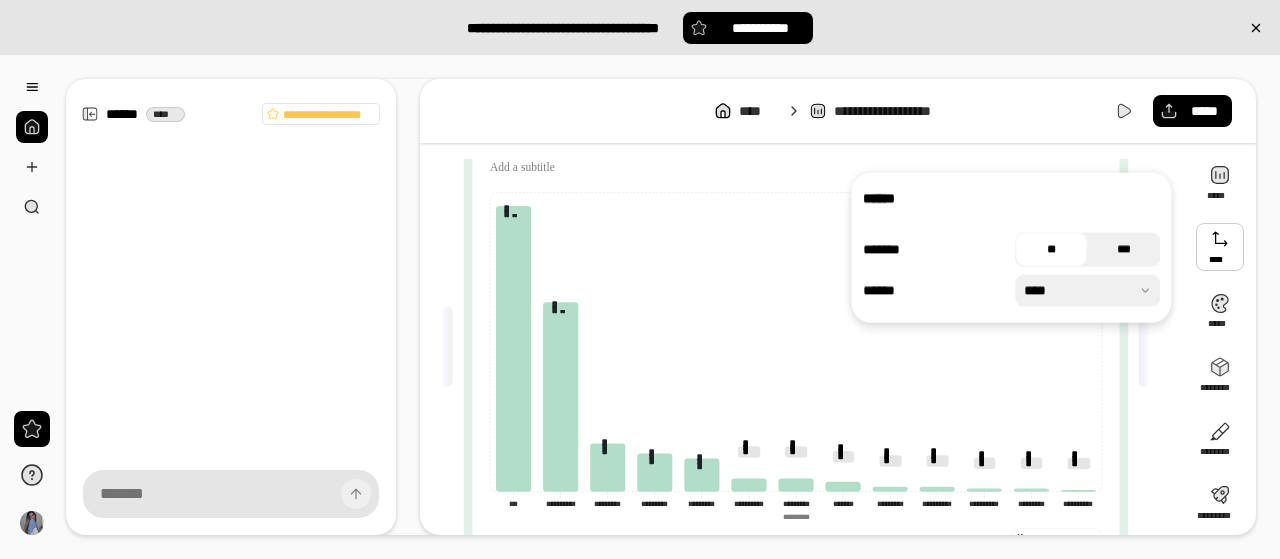 click on "***" at bounding box center (1124, 250) 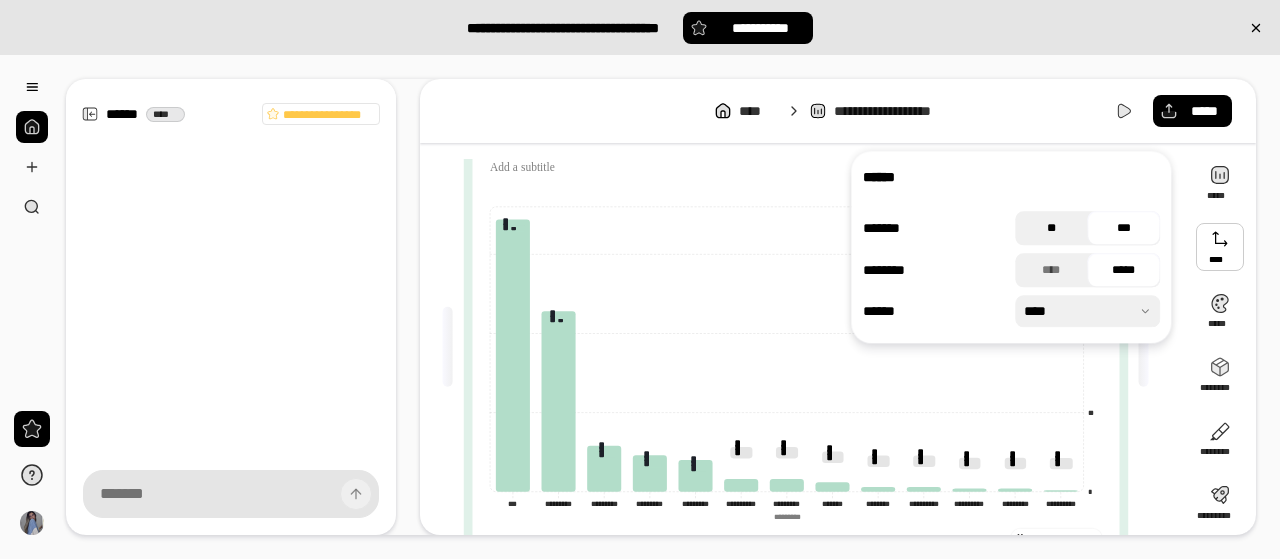 click on "**" at bounding box center (1051, 228) 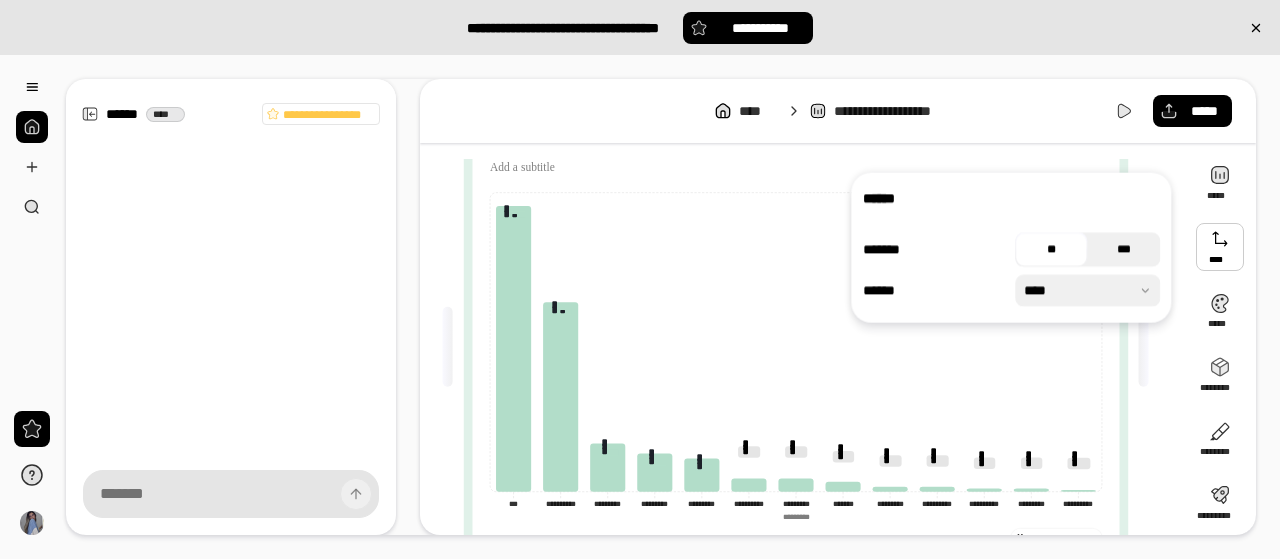 click on "***" at bounding box center [1124, 250] 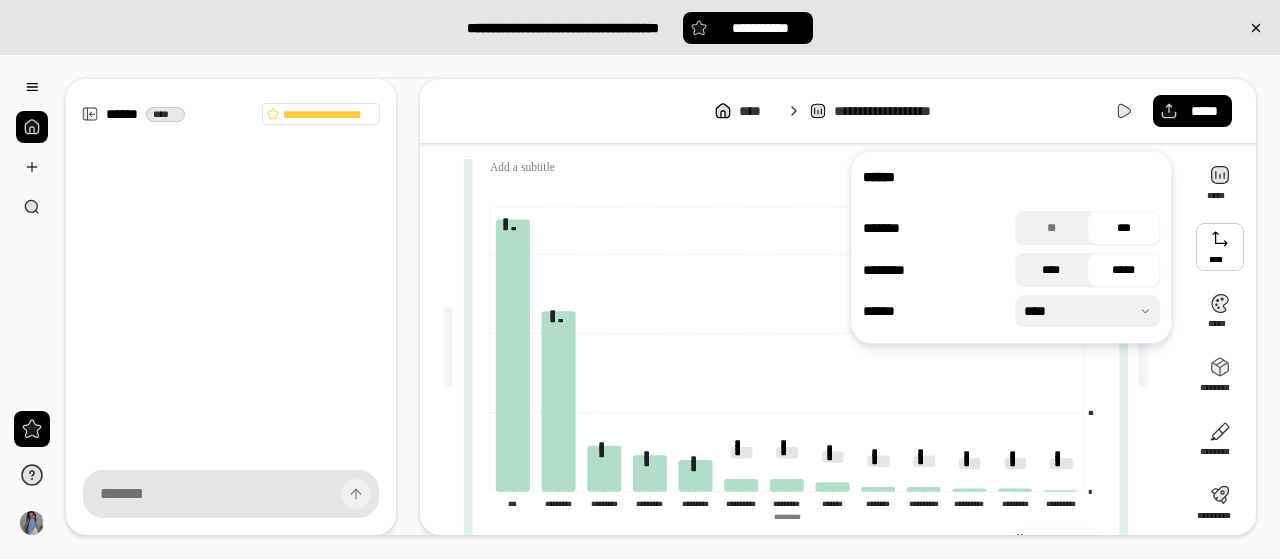 click on "****" at bounding box center (1051, 270) 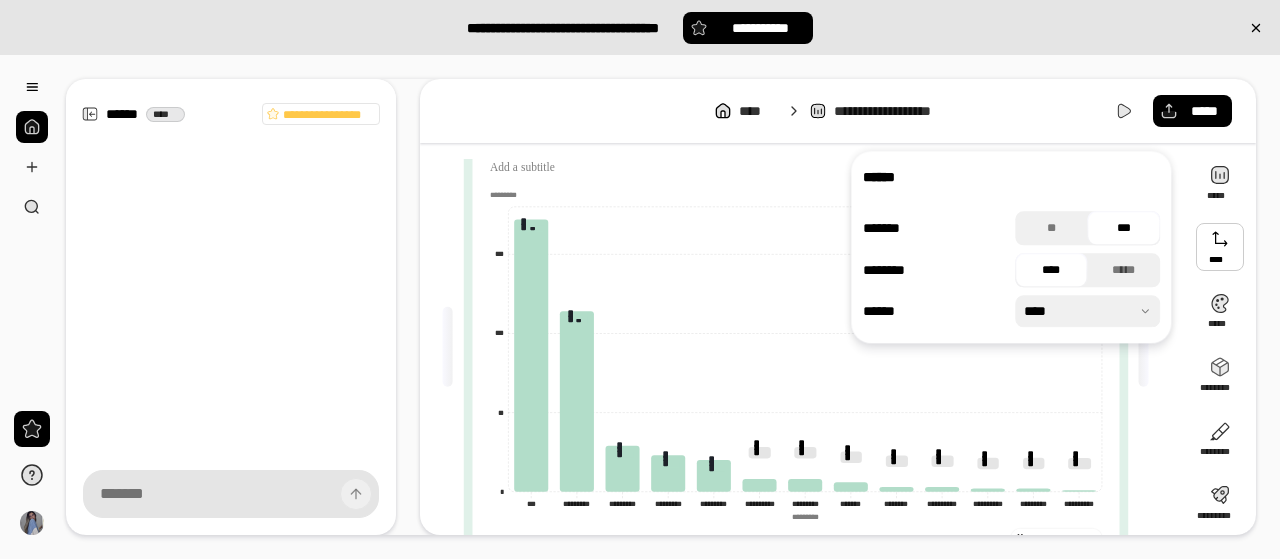click at bounding box center (1087, 311) 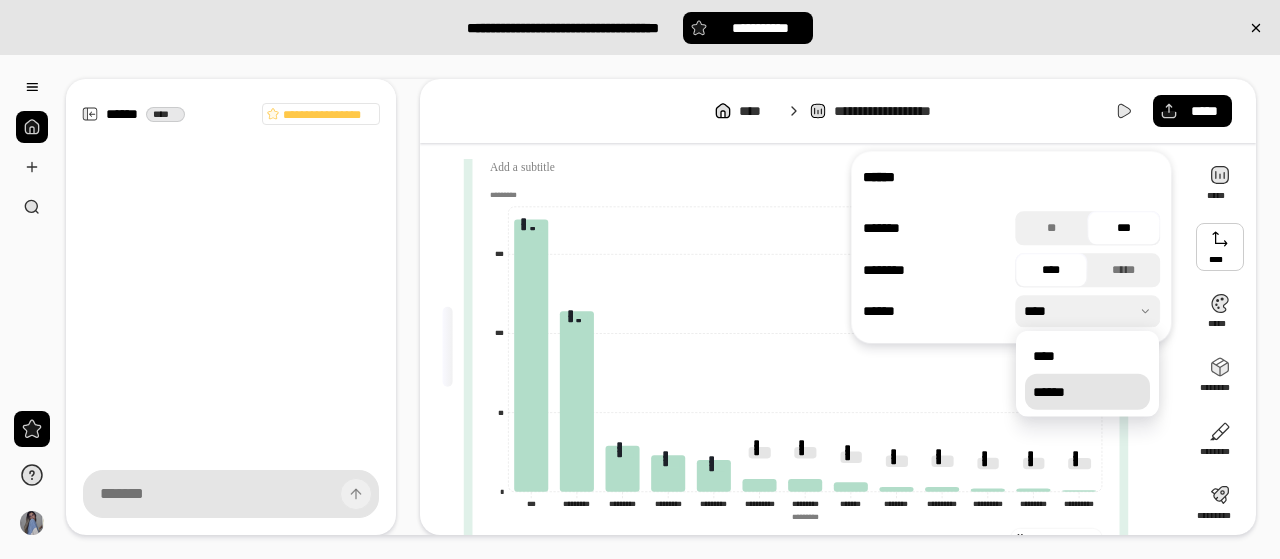 click on "******" at bounding box center [1087, 392] 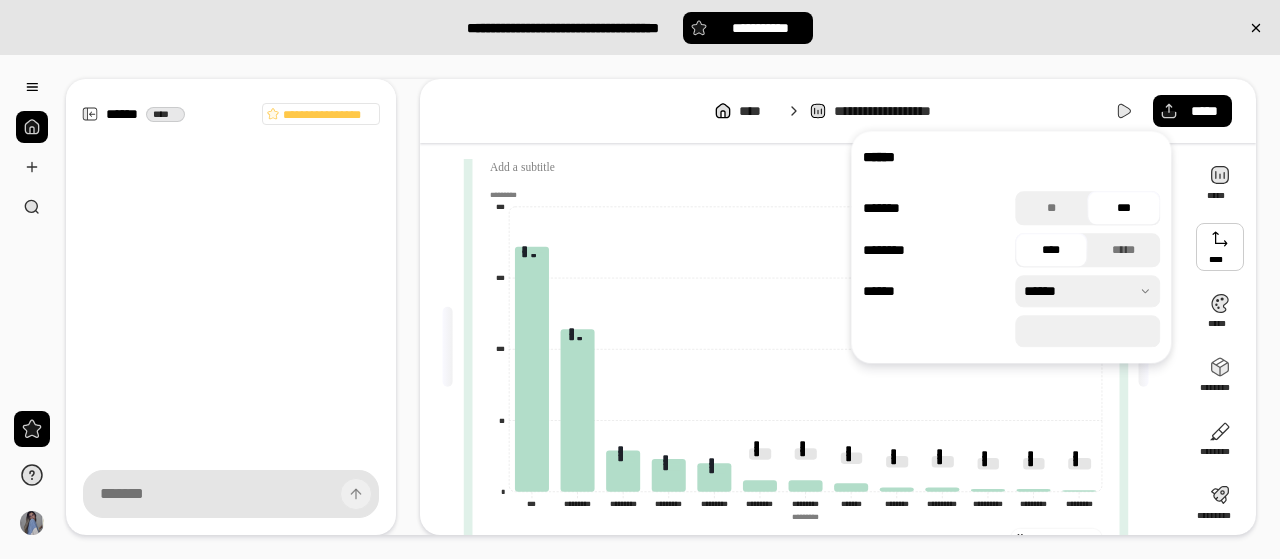 click at bounding box center [1087, 291] 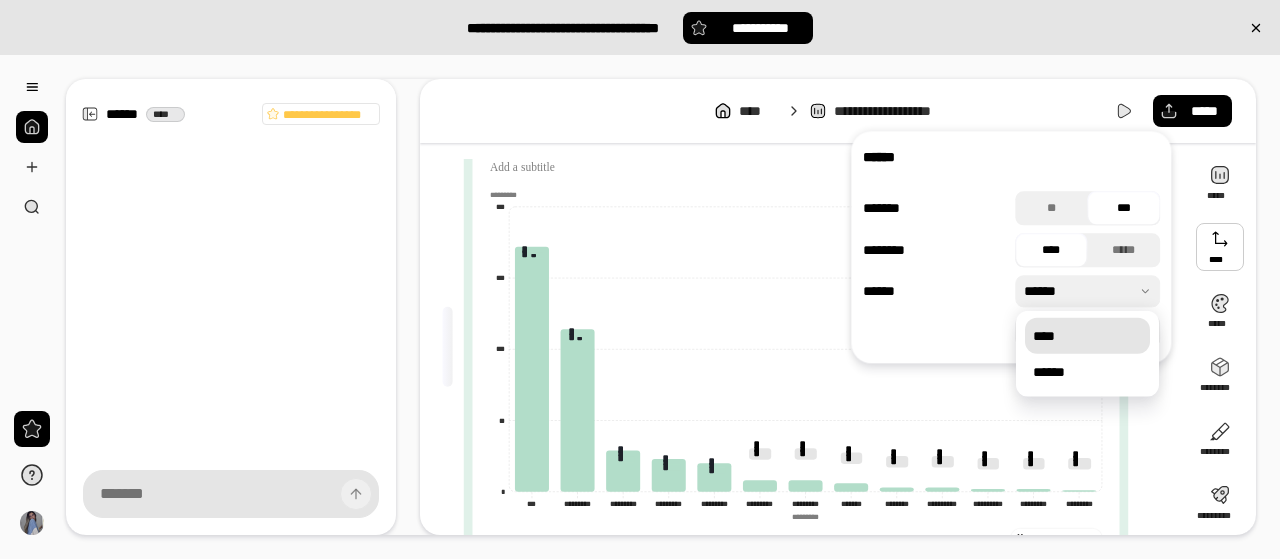 click on "****" at bounding box center [1087, 336] 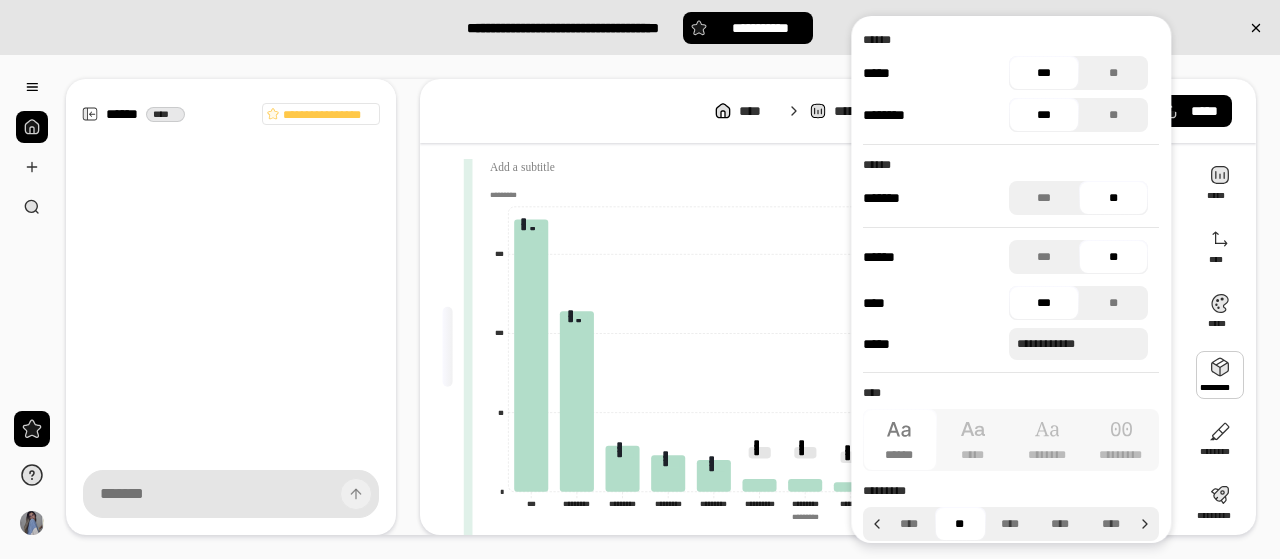 click at bounding box center (1220, 375) 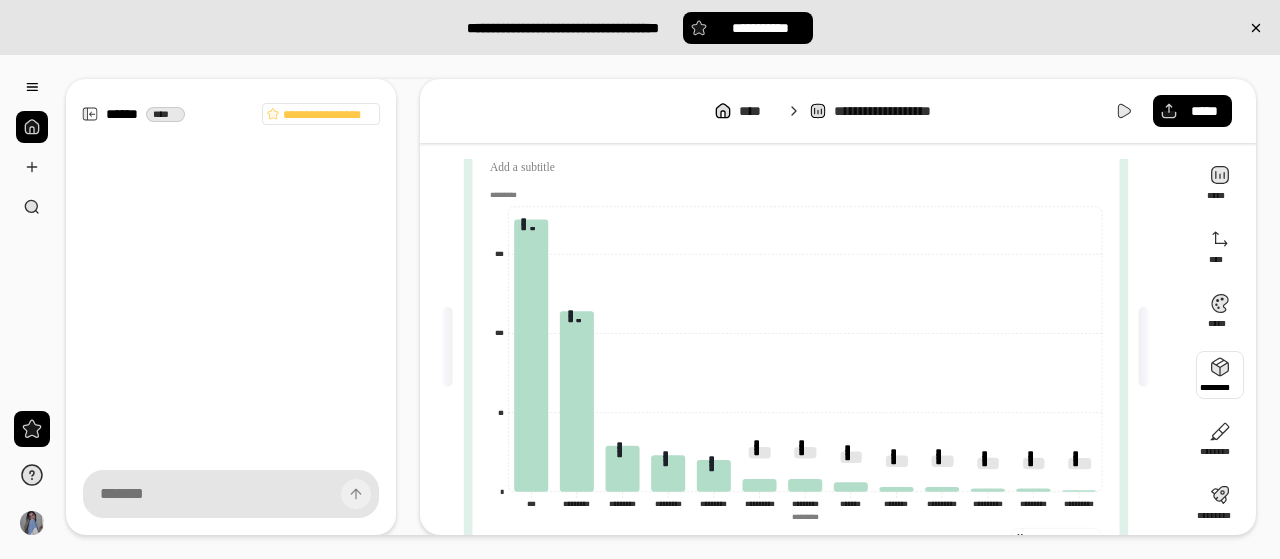 click at bounding box center (1220, 375) 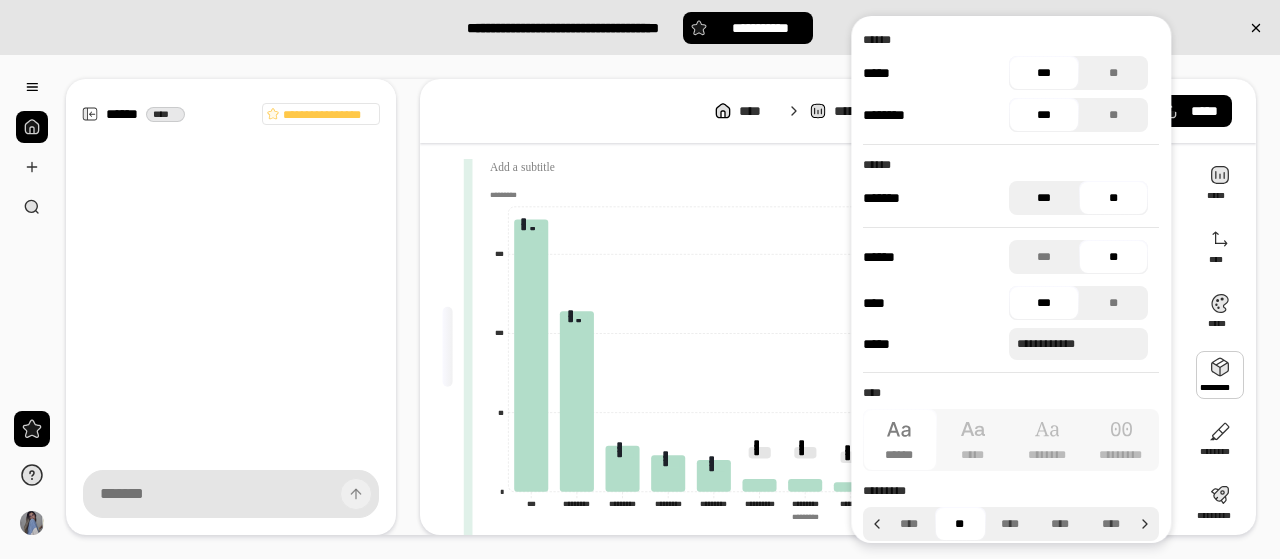 click on "***" at bounding box center (1044, 198) 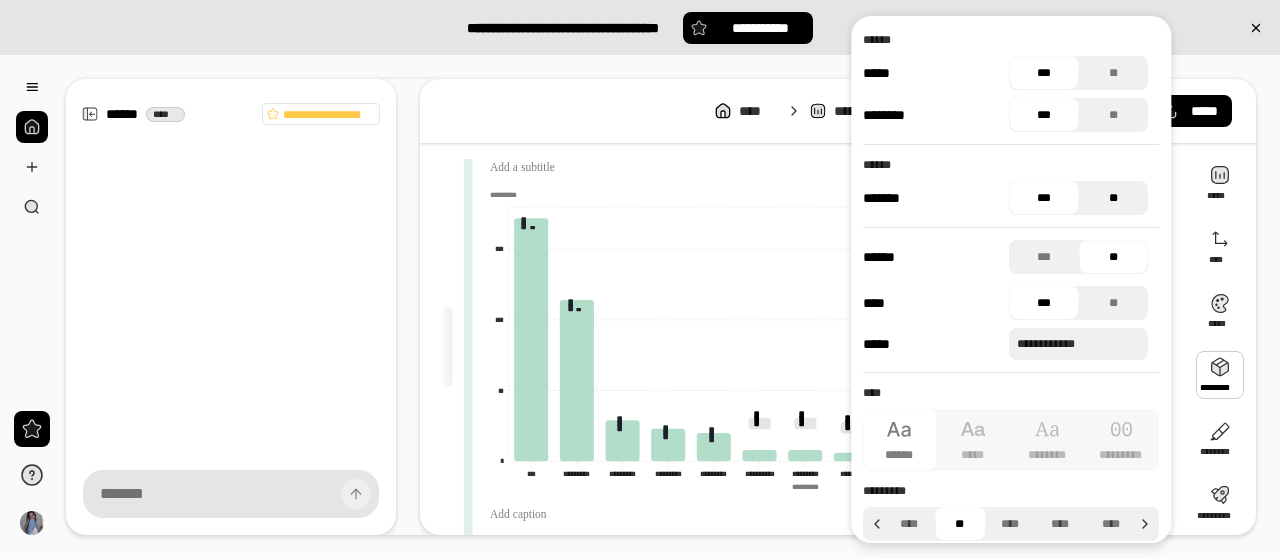 click on "**" at bounding box center (1113, 198) 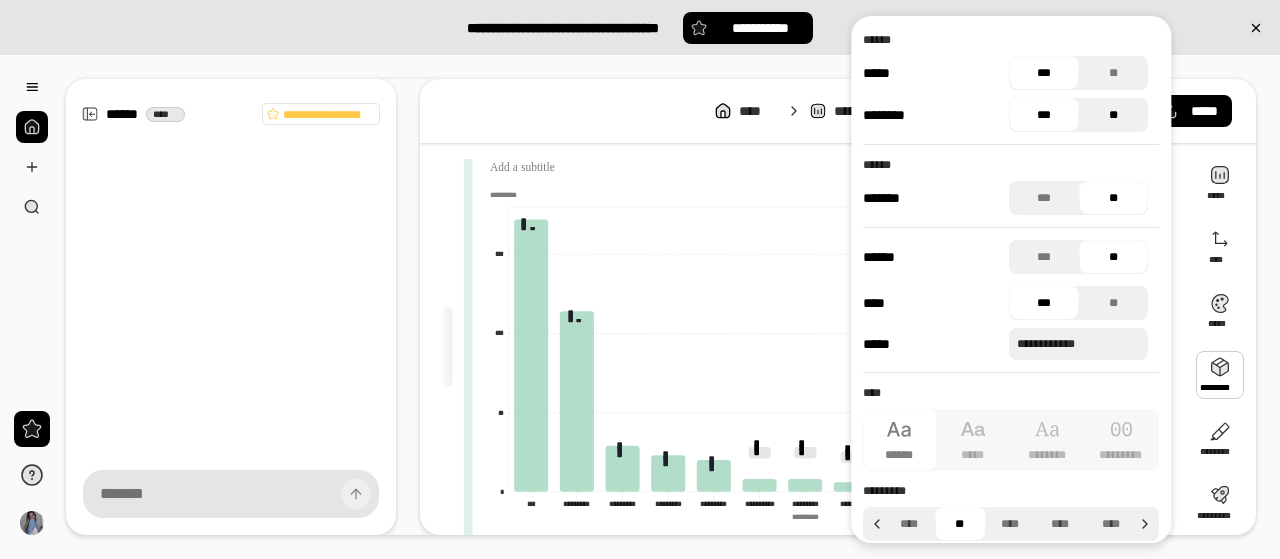 click on "**" at bounding box center (1113, 115) 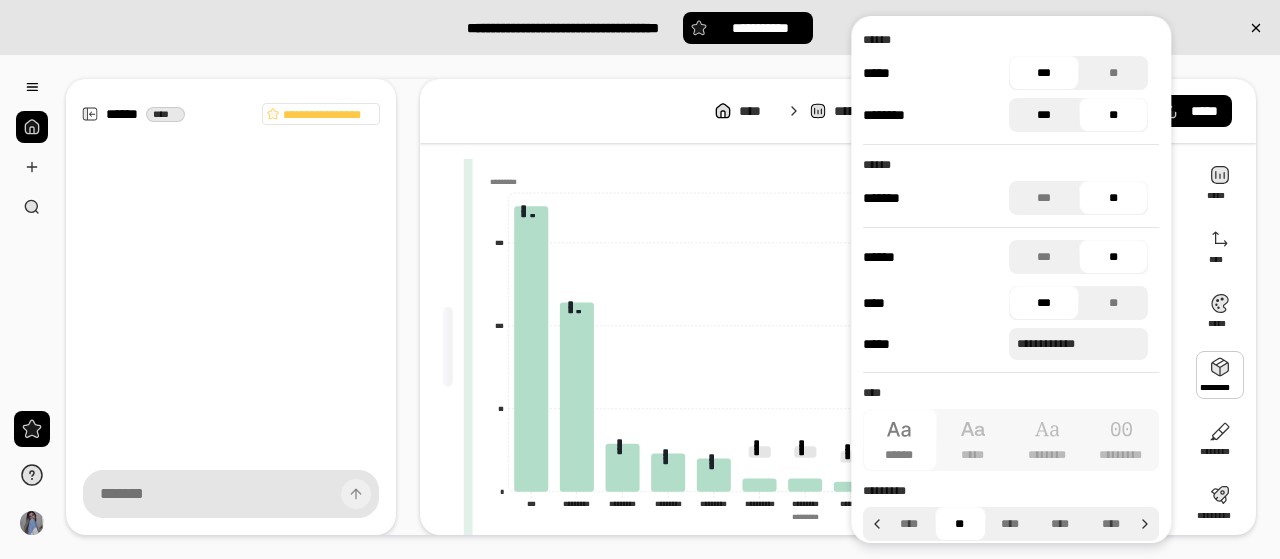 click on "***" at bounding box center [1044, 115] 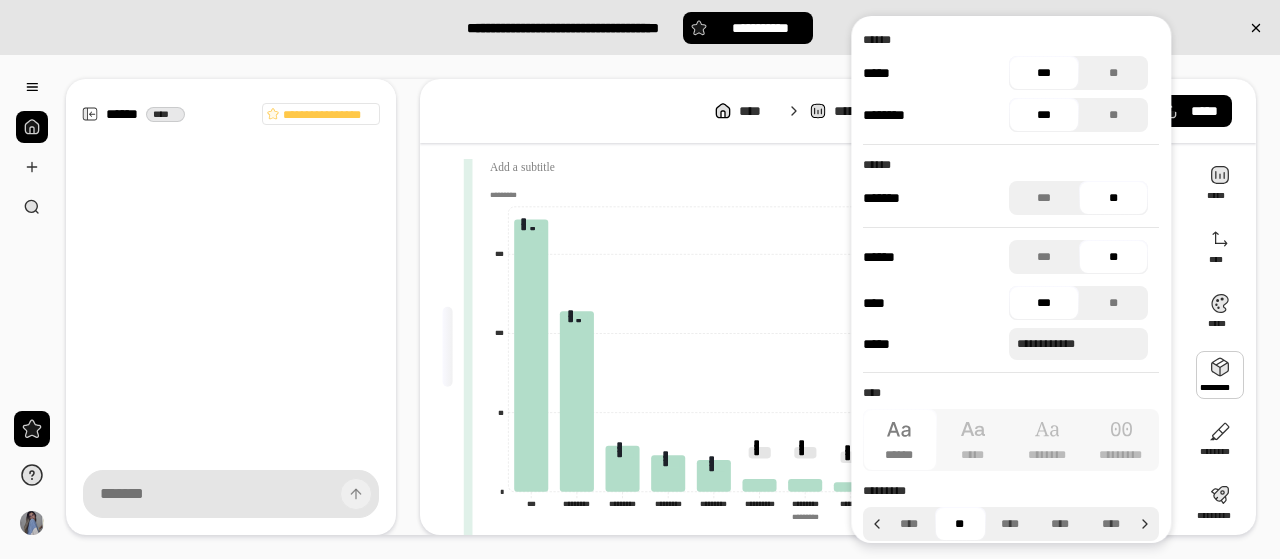 click on "***" at bounding box center [1044, 73] 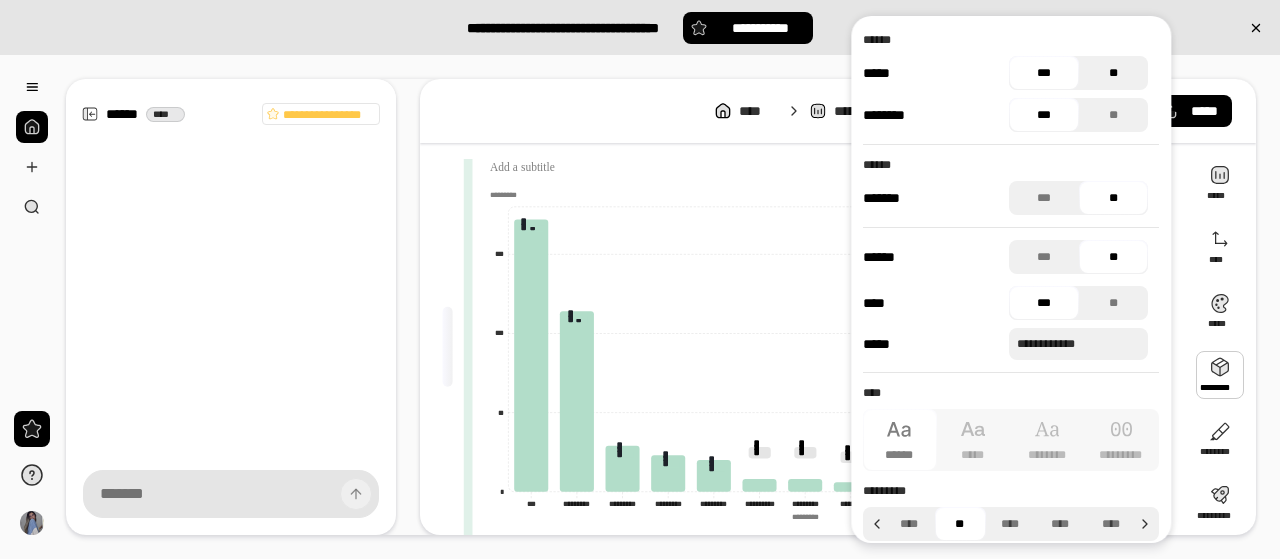 click on "**" at bounding box center (1113, 73) 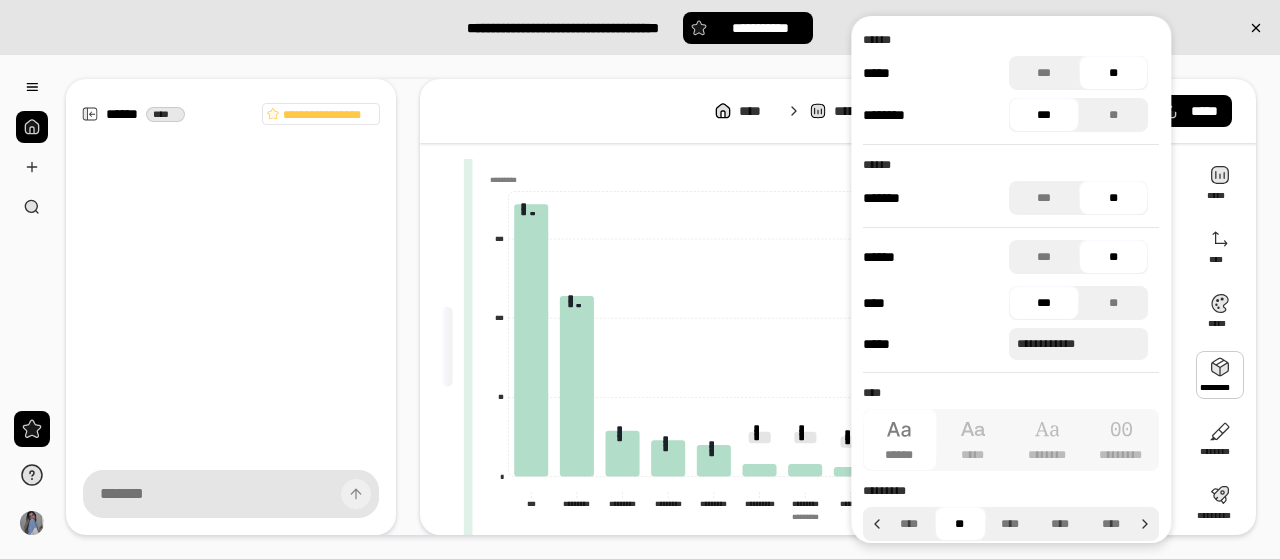 scroll, scrollTop: 57, scrollLeft: 0, axis: vertical 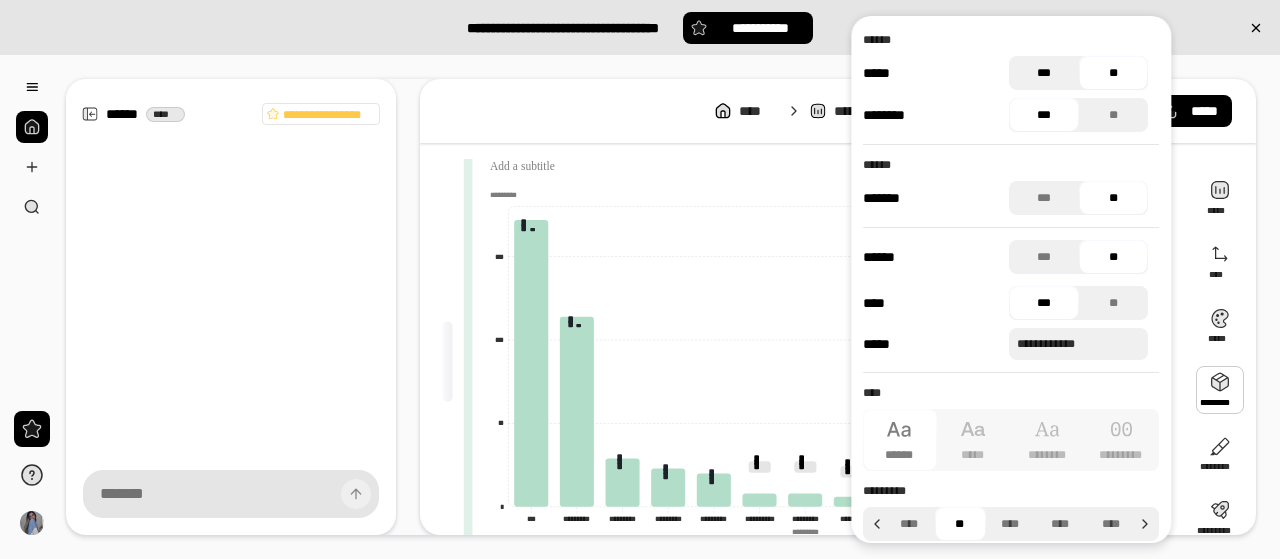 click on "***" at bounding box center [1044, 73] 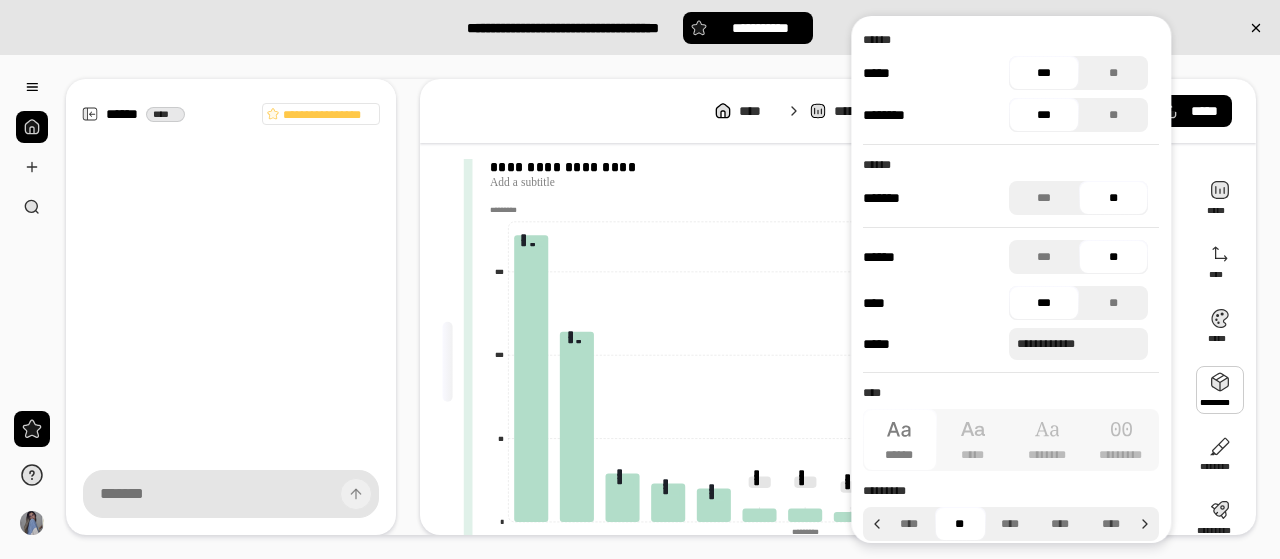 scroll, scrollTop: 72, scrollLeft: 0, axis: vertical 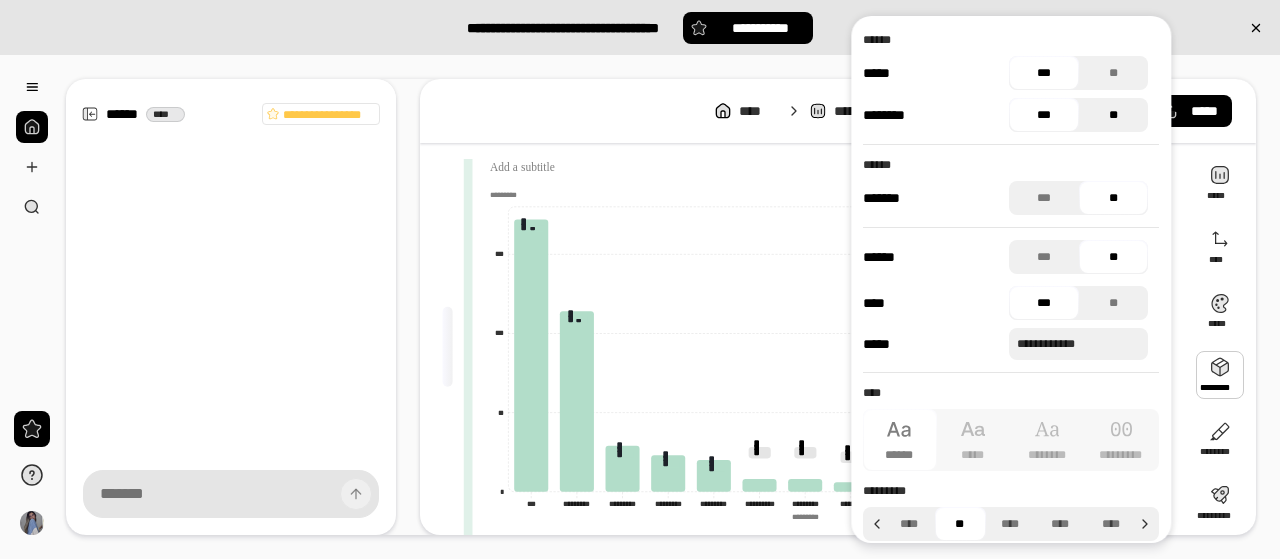 click on "**" at bounding box center (1113, 115) 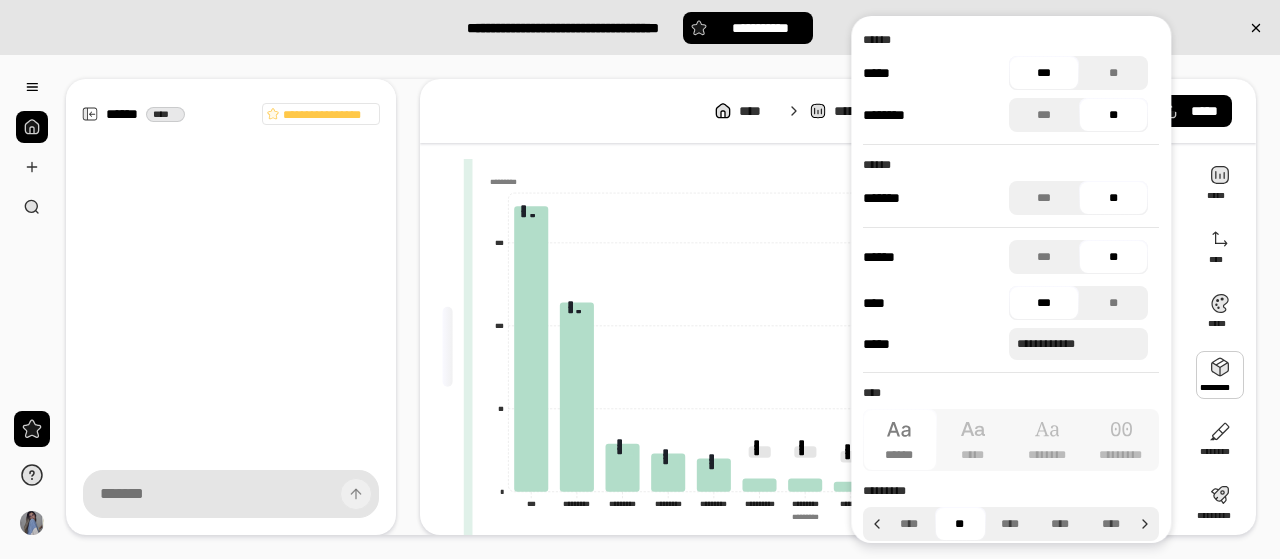 scroll, scrollTop: 14, scrollLeft: 0, axis: vertical 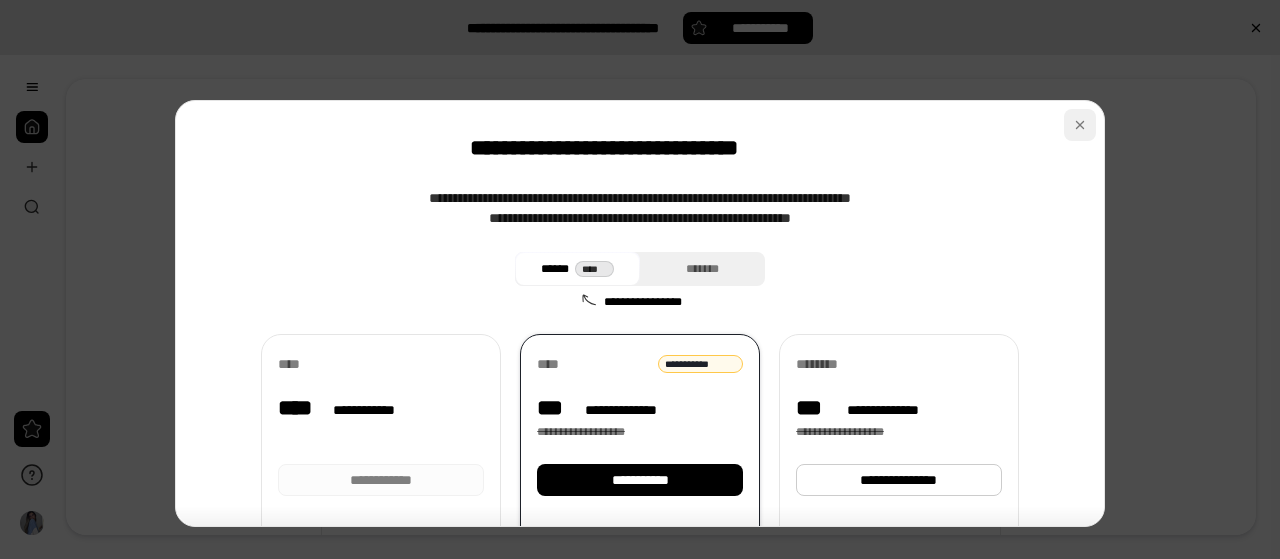 click at bounding box center (1080, 125) 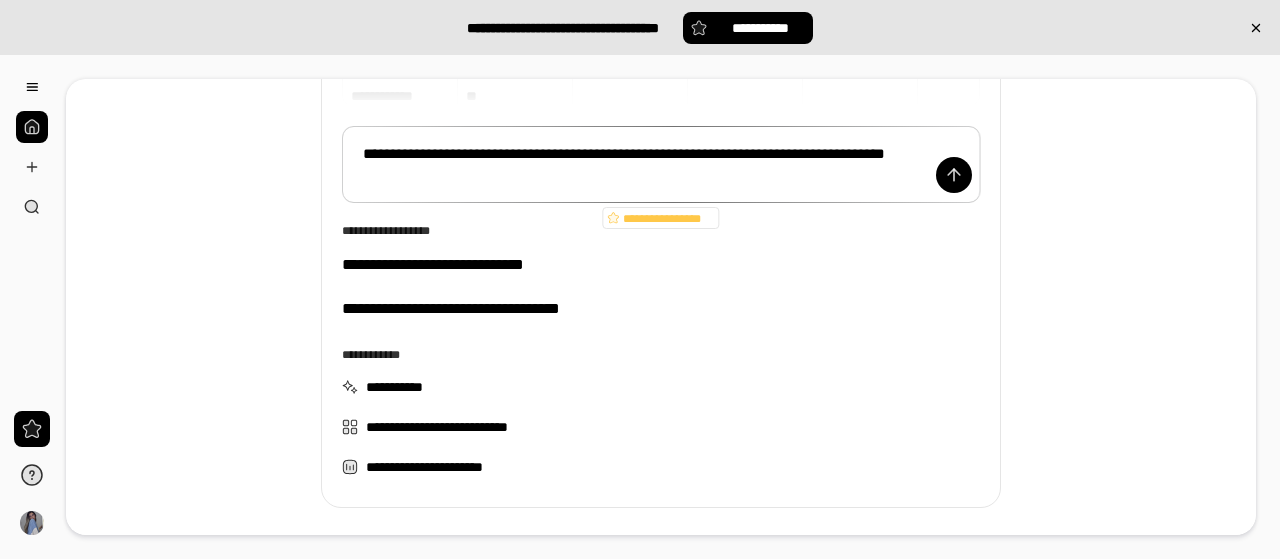 scroll, scrollTop: 370, scrollLeft: 0, axis: vertical 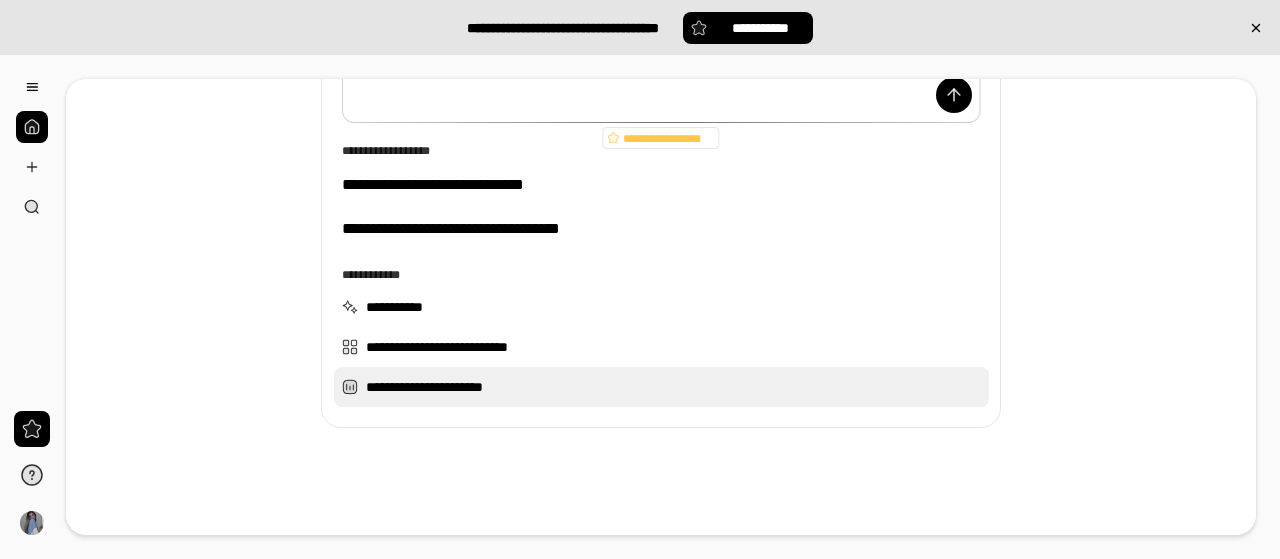 click on "**********" at bounding box center (661, 387) 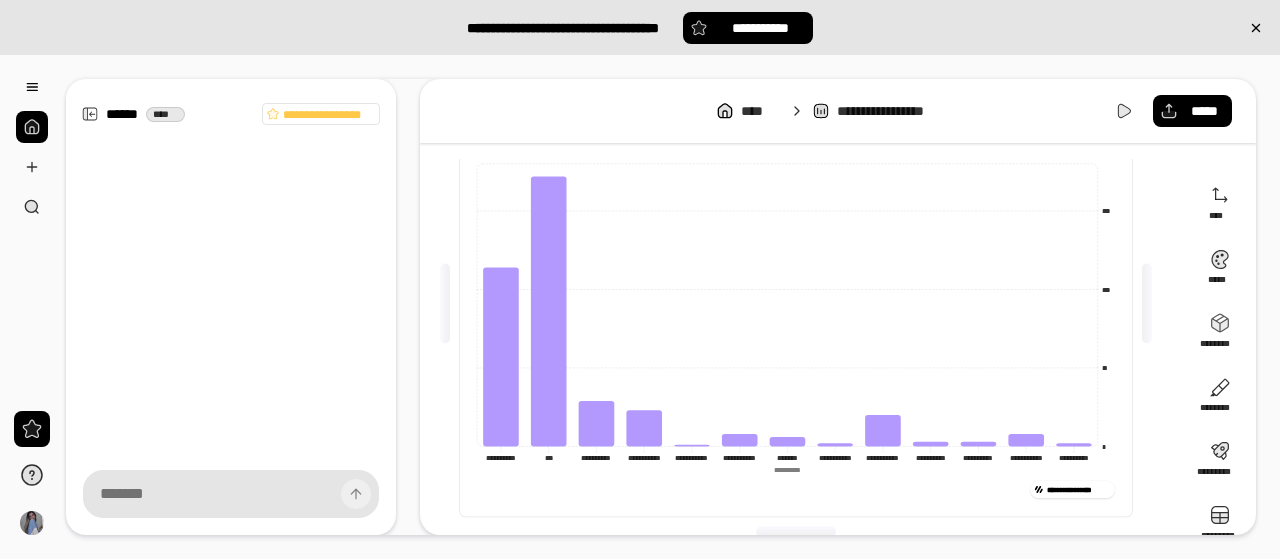 scroll, scrollTop: 144, scrollLeft: 0, axis: vertical 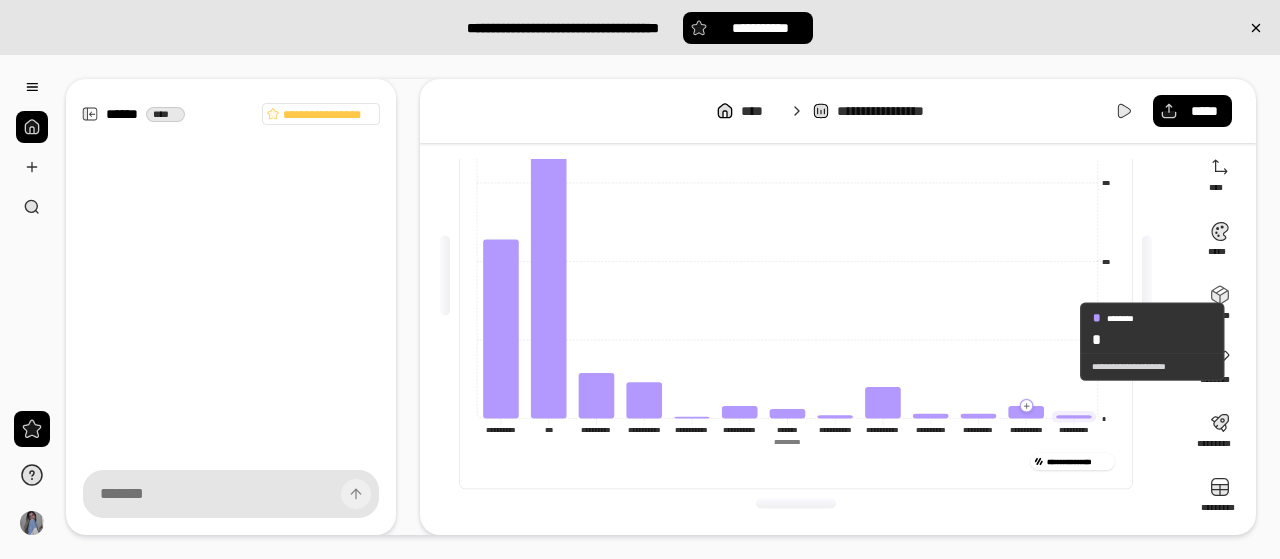 click 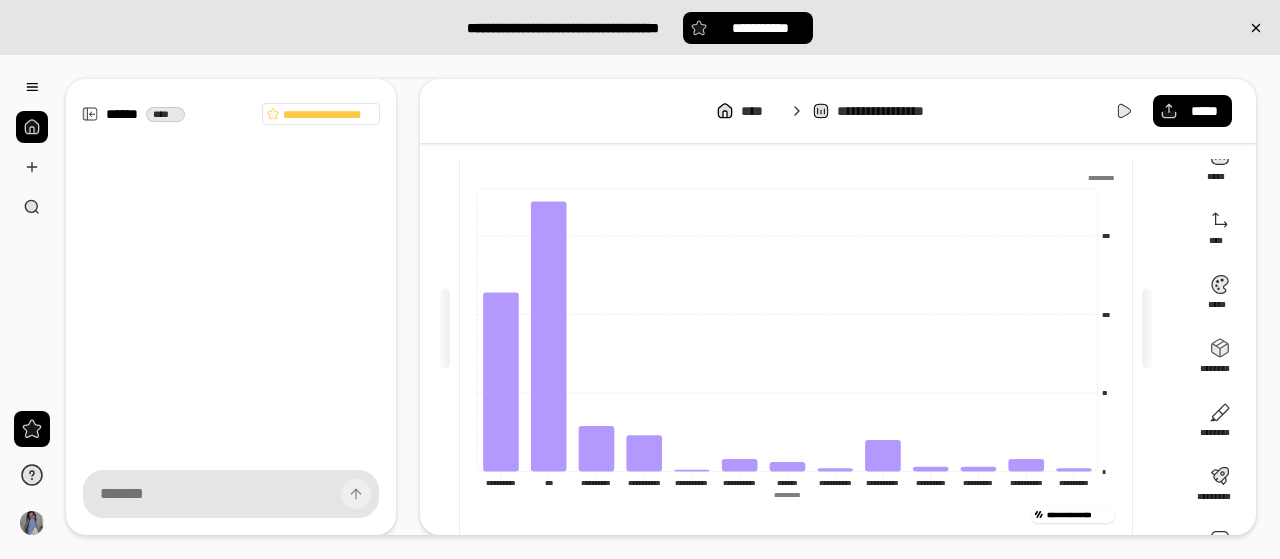 scroll, scrollTop: 46, scrollLeft: 0, axis: vertical 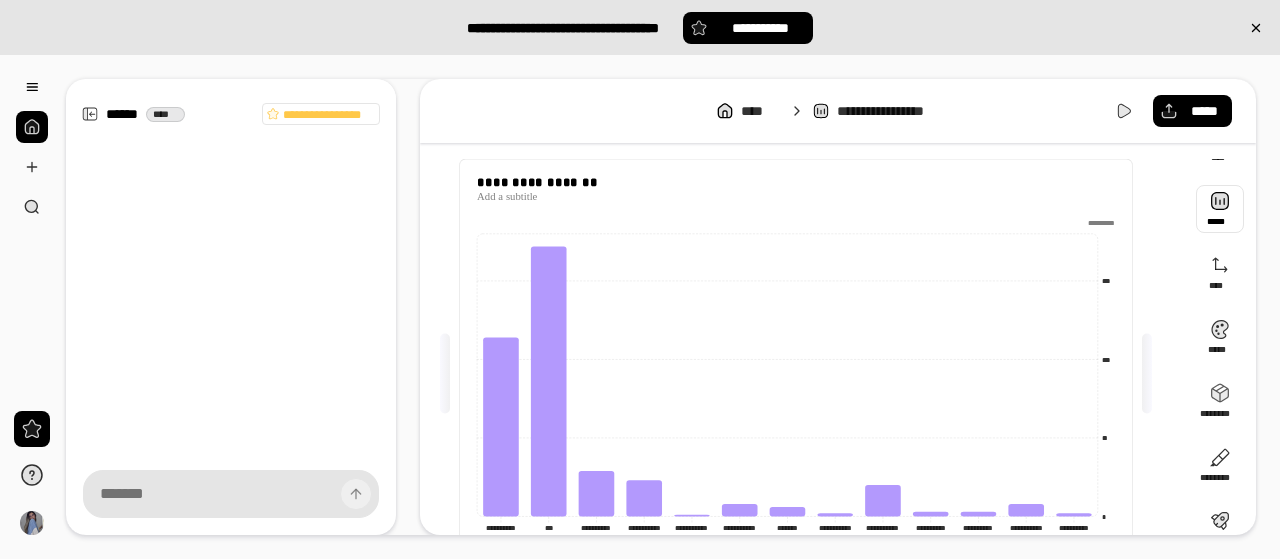 click at bounding box center (1220, 209) 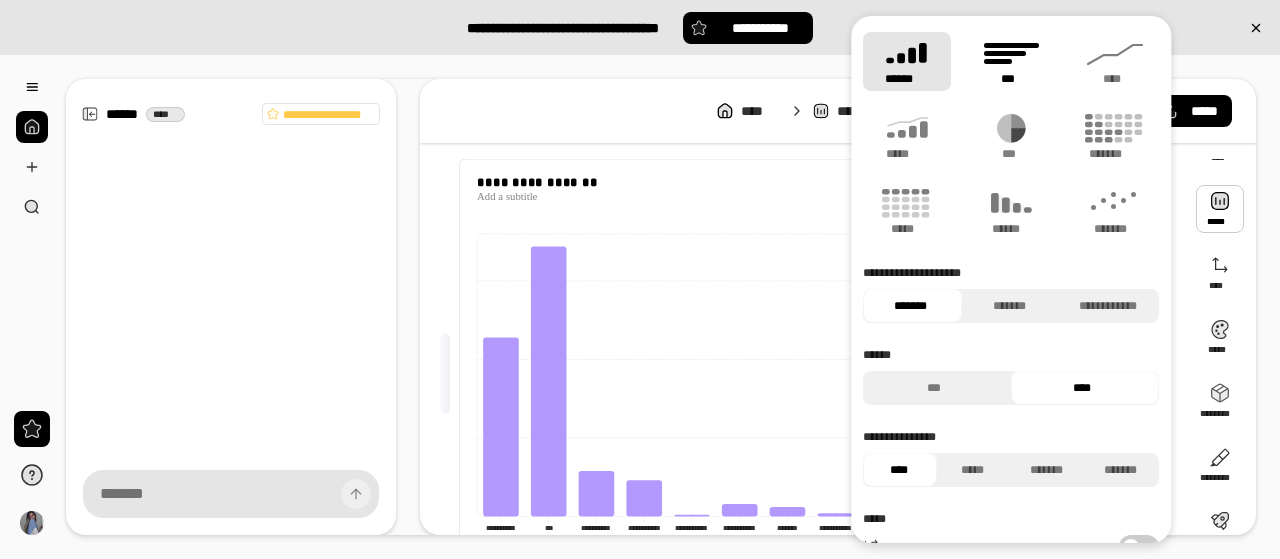 click 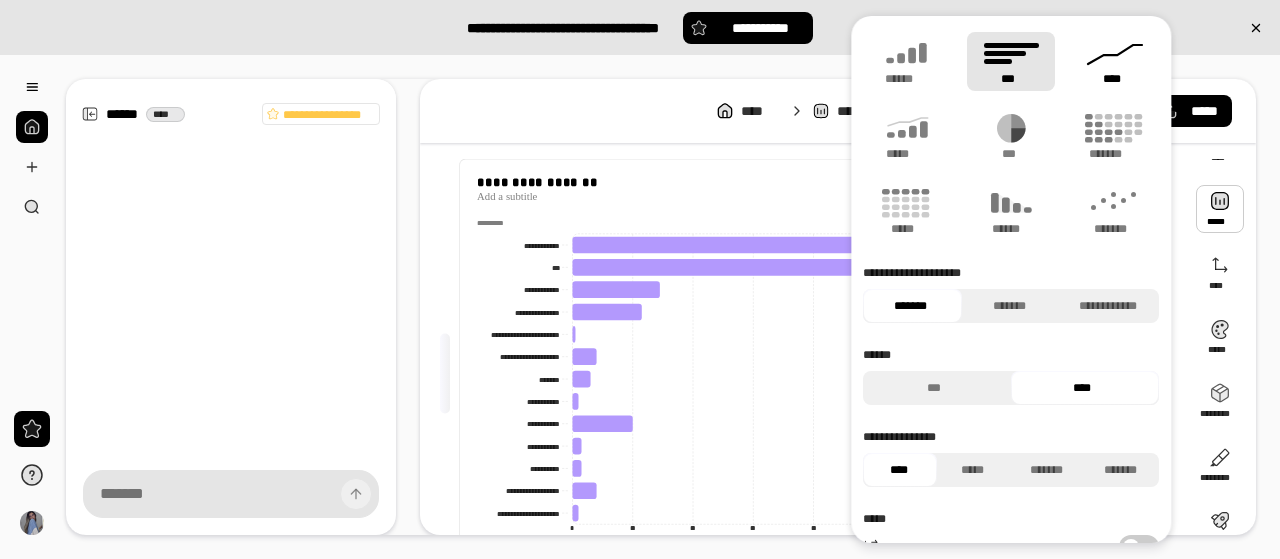 click 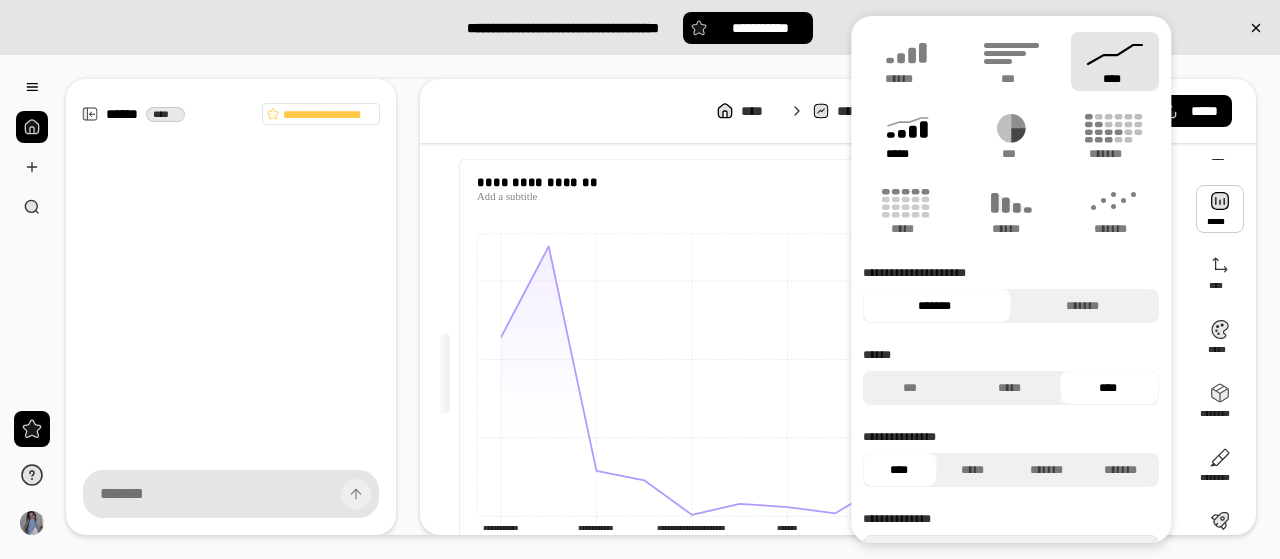 click on "*****" at bounding box center (907, 154) 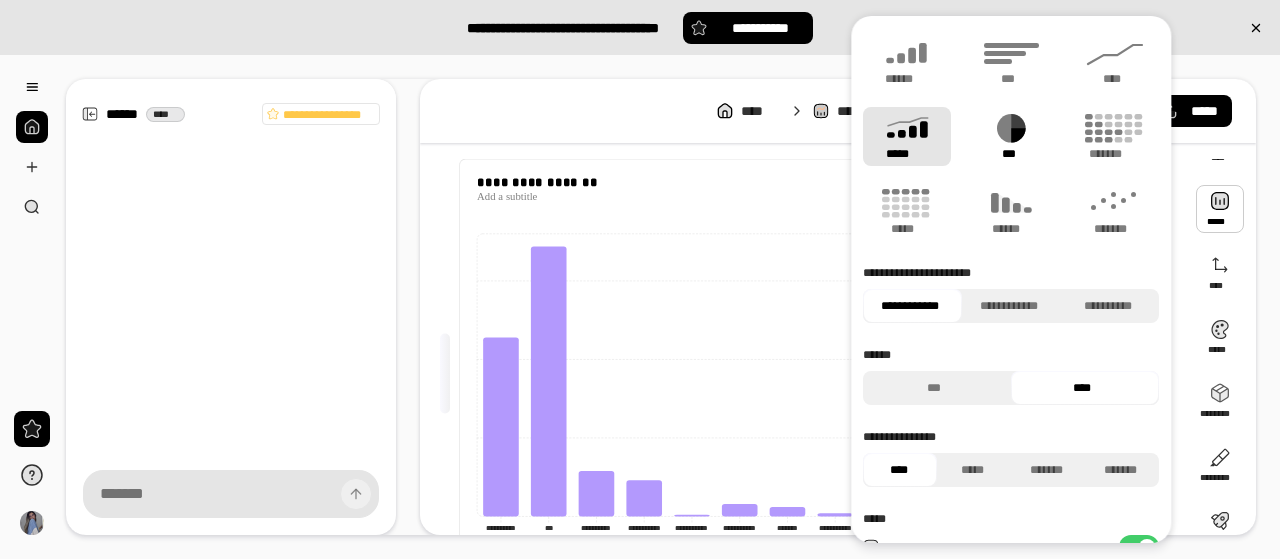 click 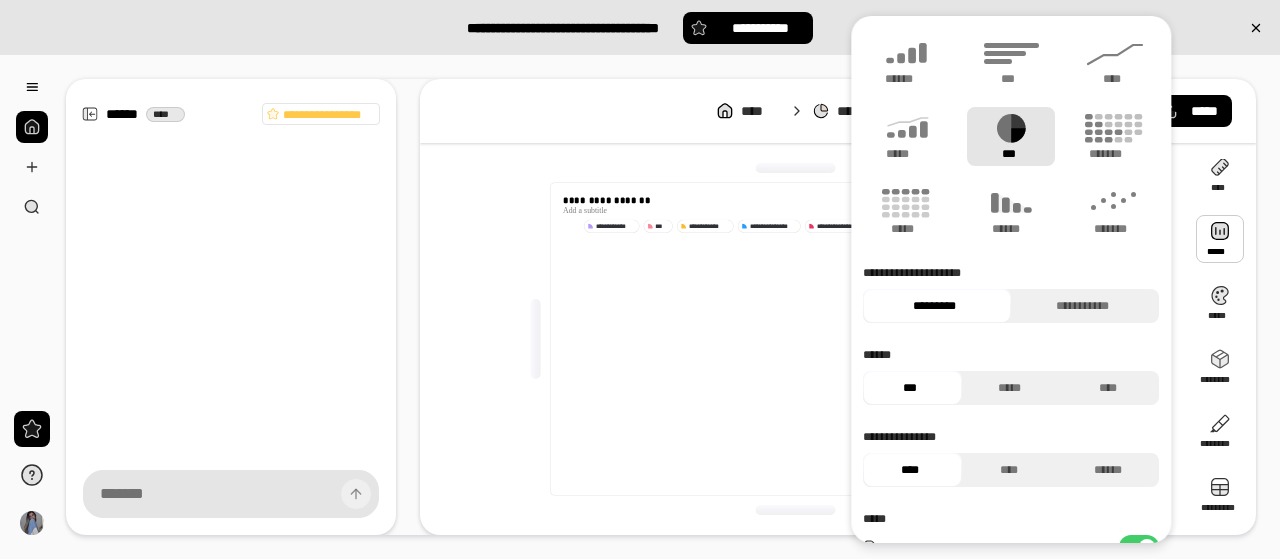 scroll, scrollTop: 16, scrollLeft: 0, axis: vertical 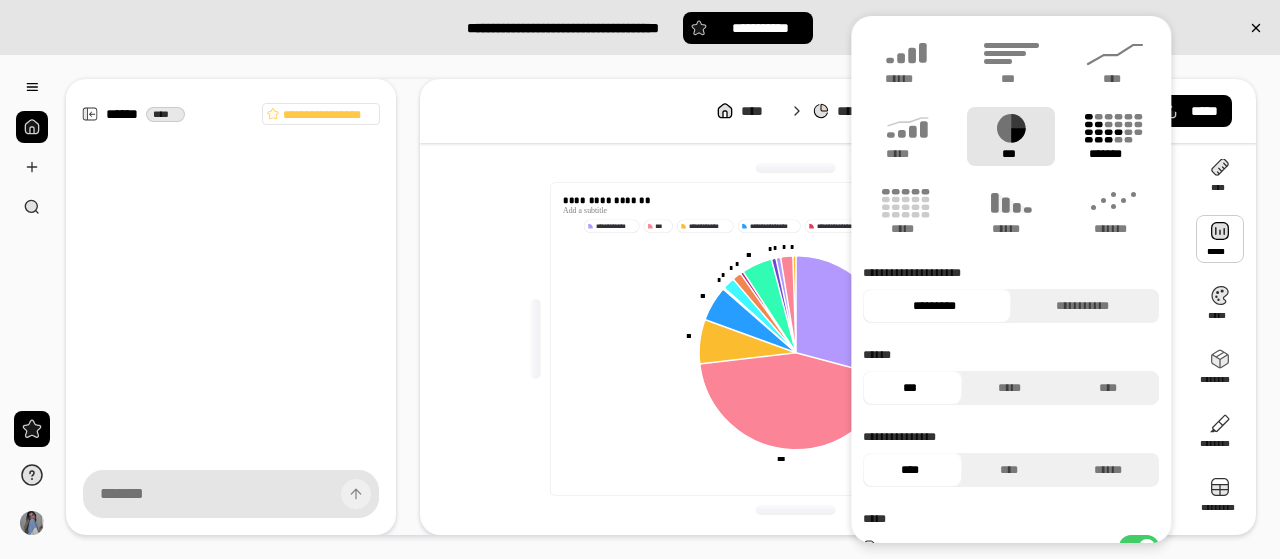 click 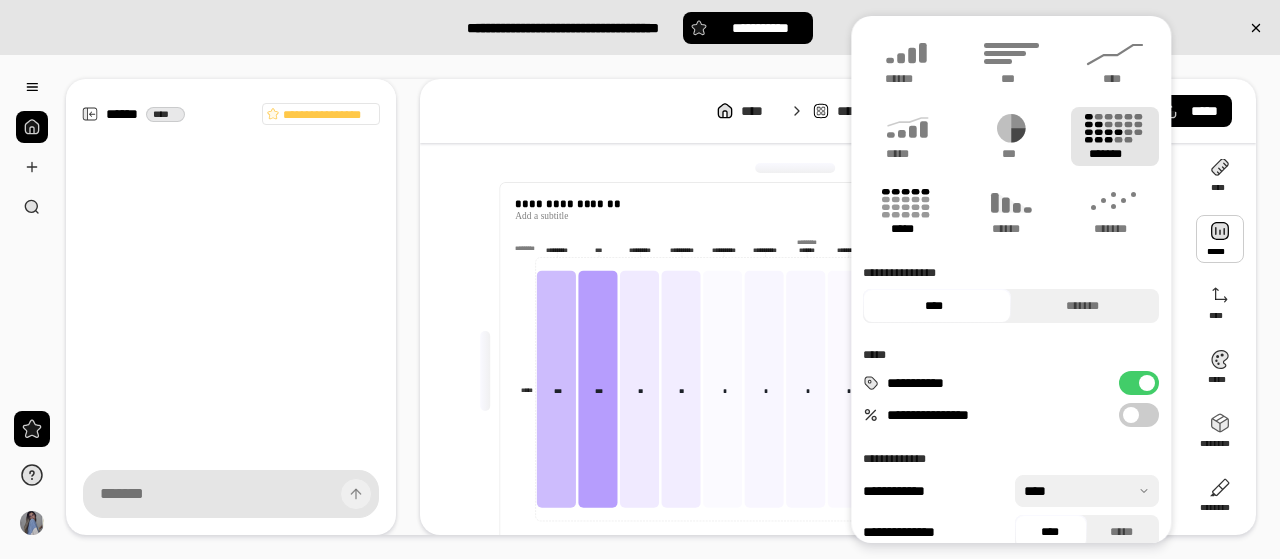 click 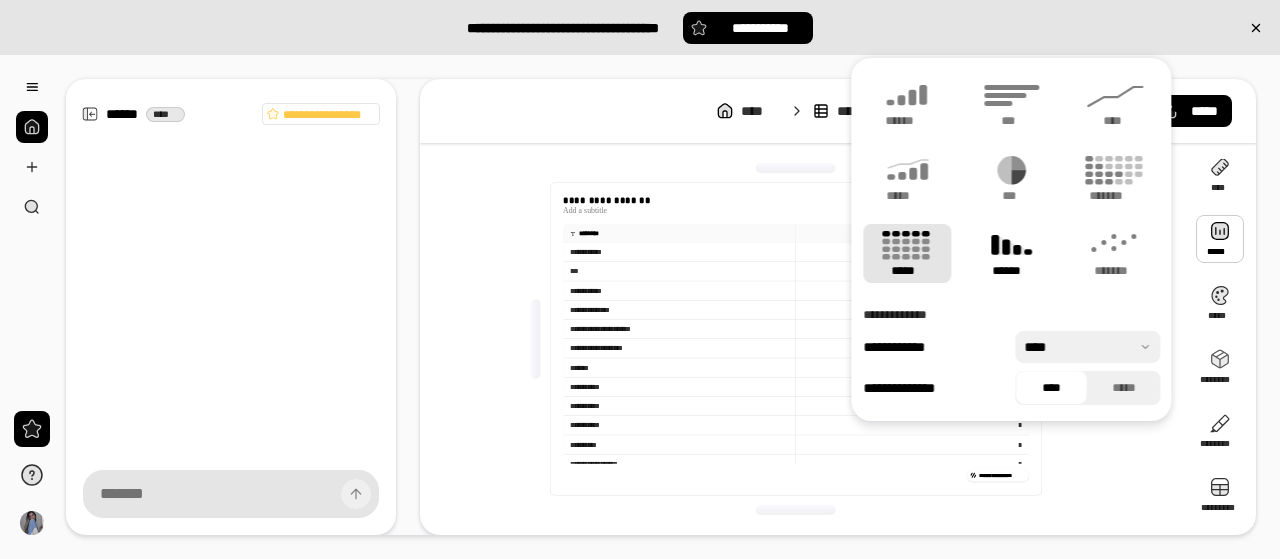 click 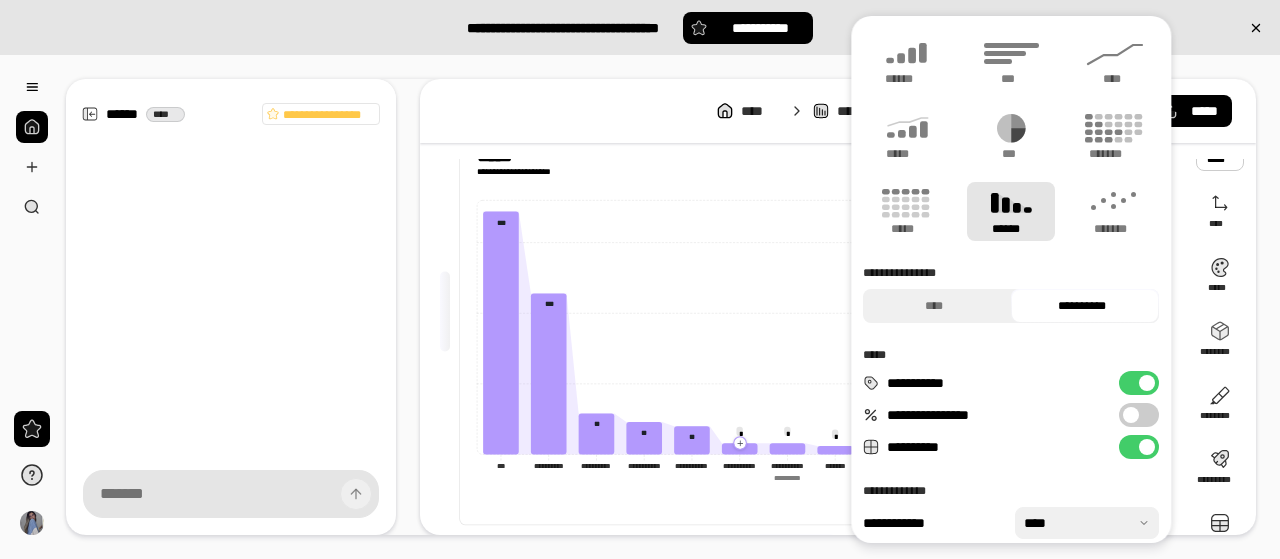 scroll, scrollTop: 144, scrollLeft: 0, axis: vertical 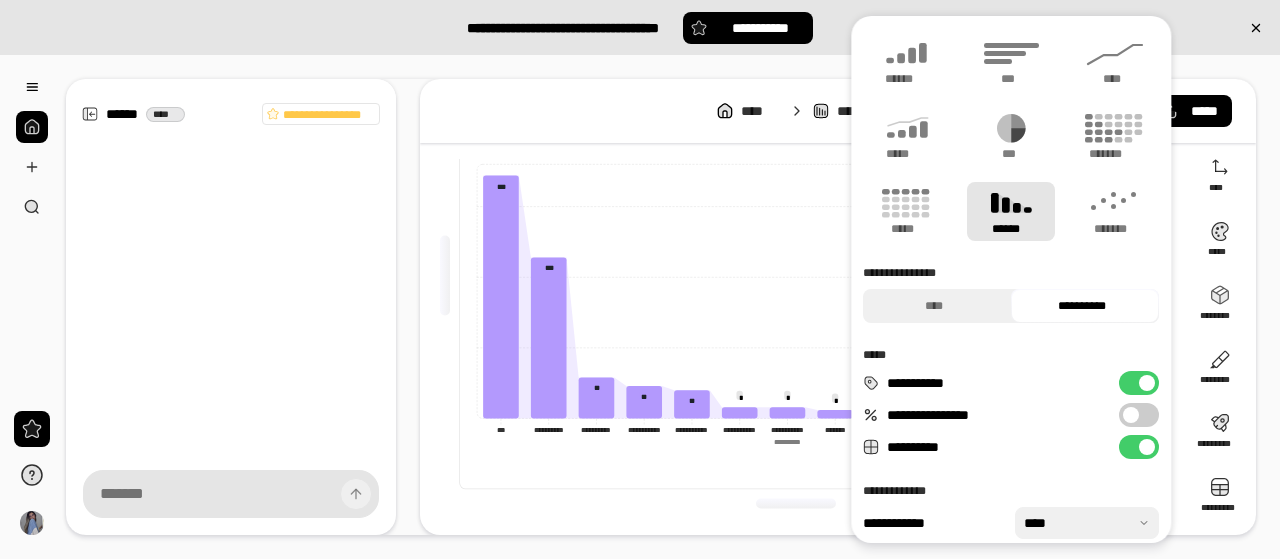 click on "**********" at bounding box center (1139, 415) 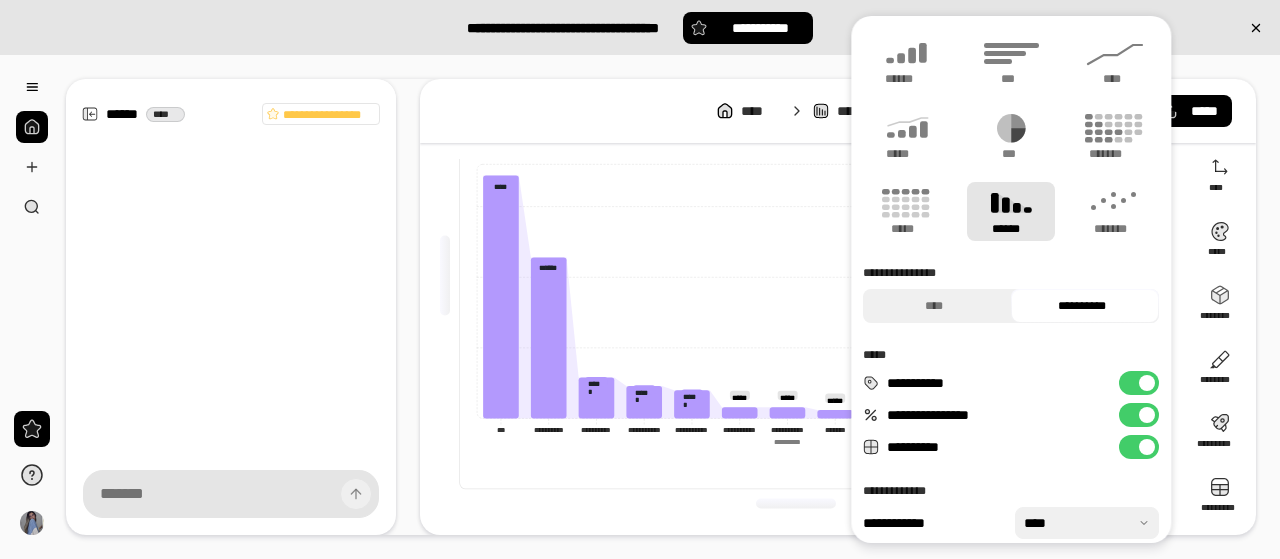 click on "**********" at bounding box center (1139, 415) 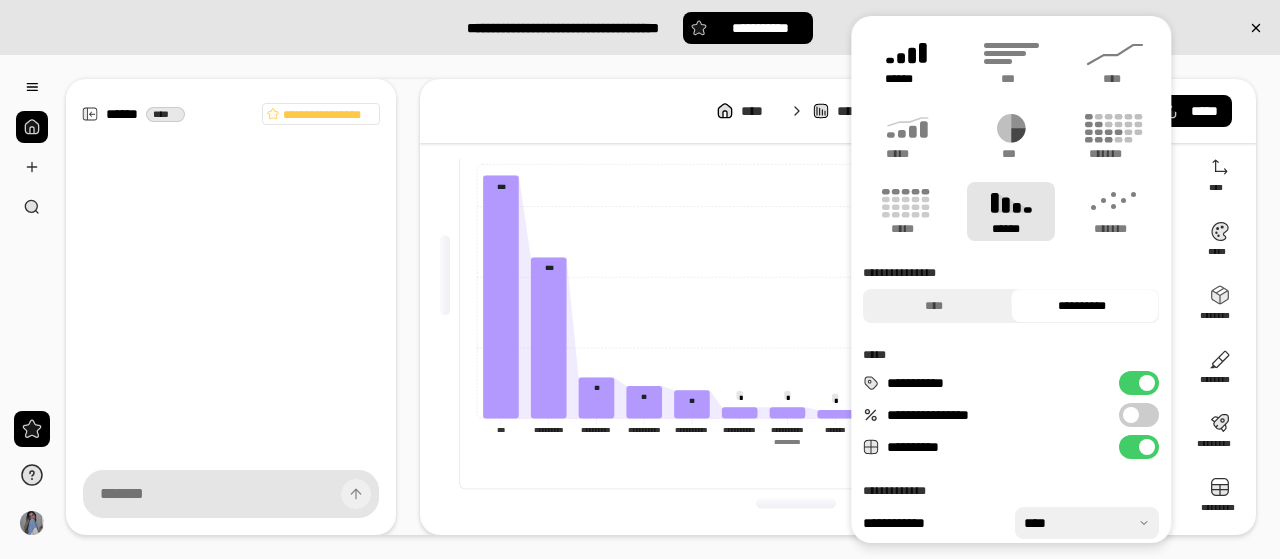 click 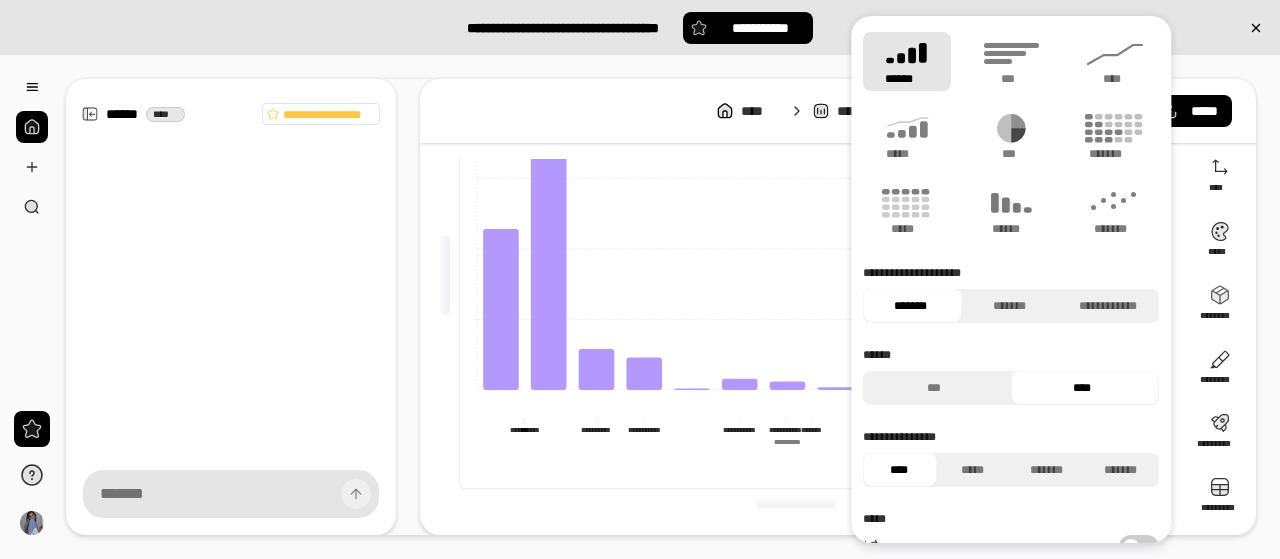 scroll, scrollTop: 115, scrollLeft: 0, axis: vertical 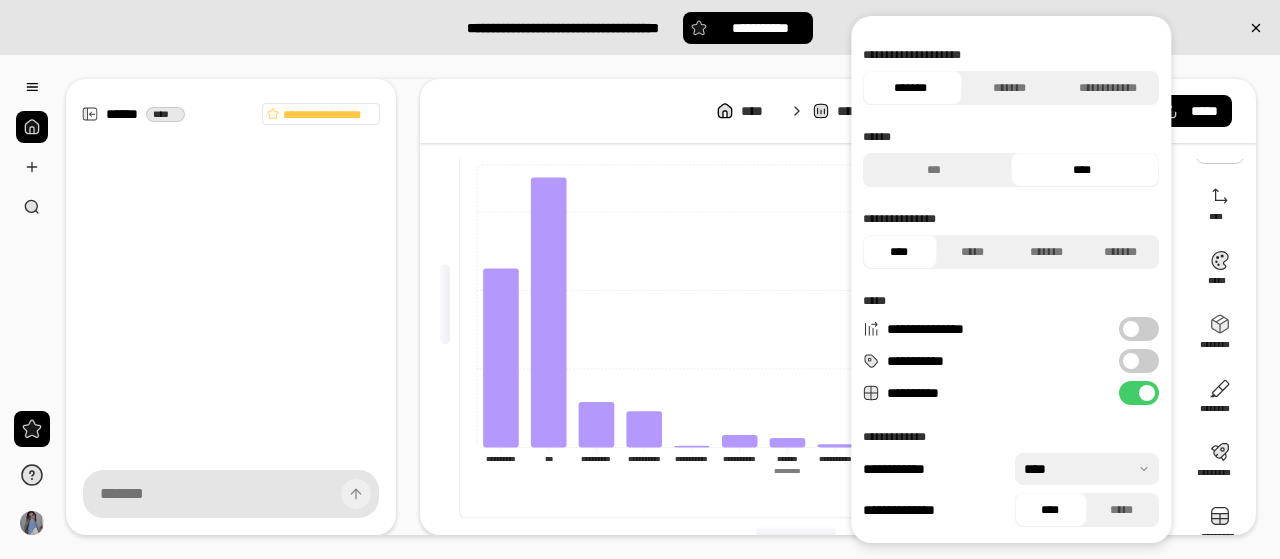 click on "**********" at bounding box center (1139, 329) 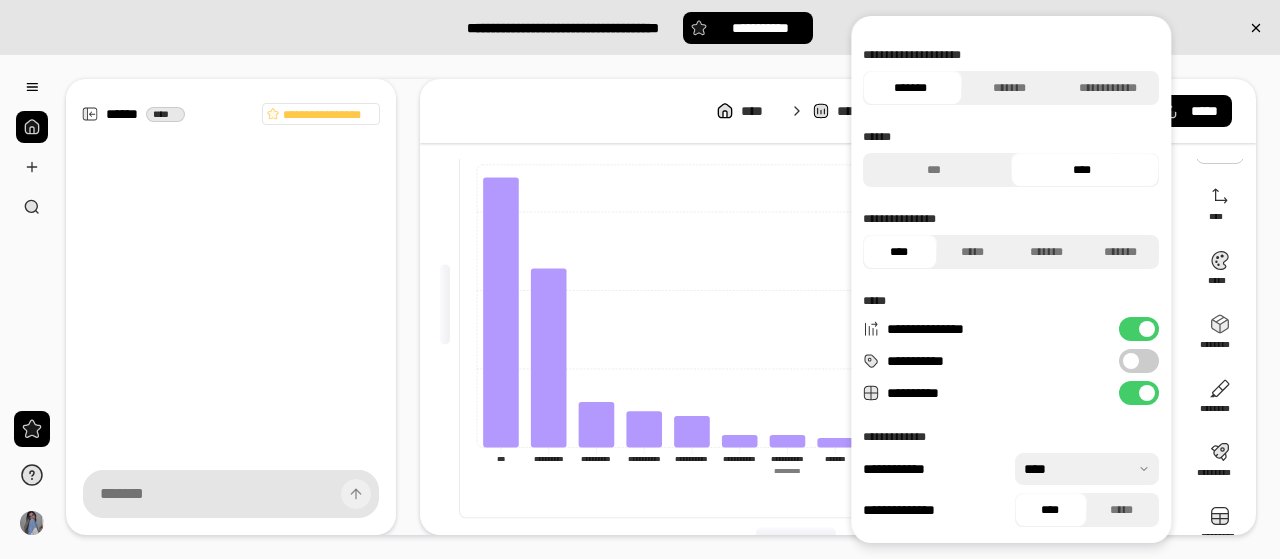 click at bounding box center [1131, 361] 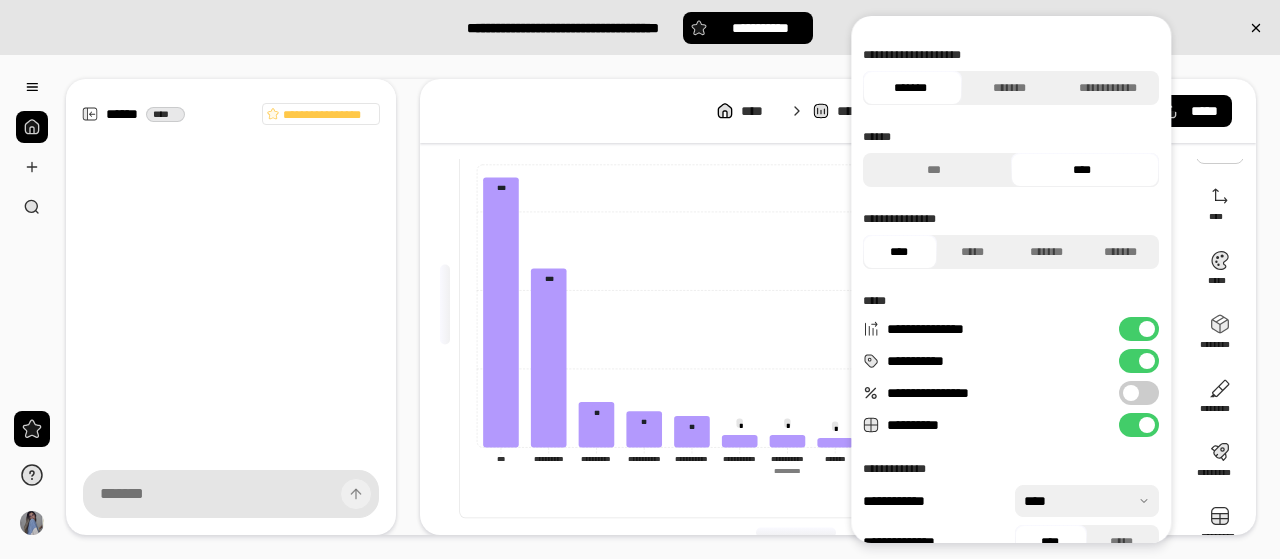 click on "**********" at bounding box center (1139, 393) 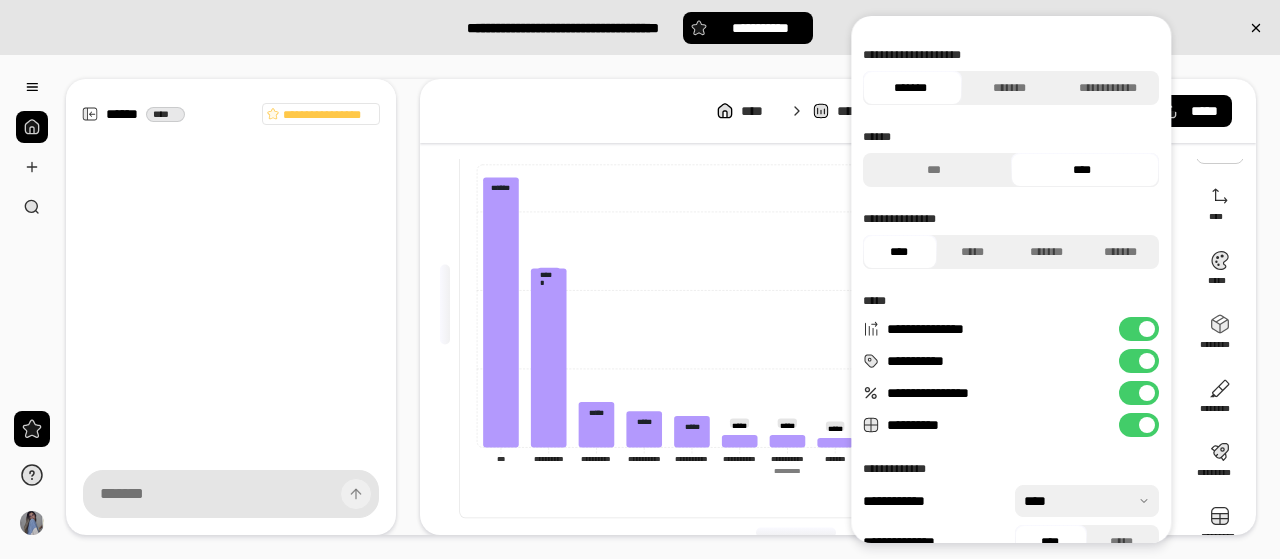 scroll, scrollTop: 250, scrollLeft: 0, axis: vertical 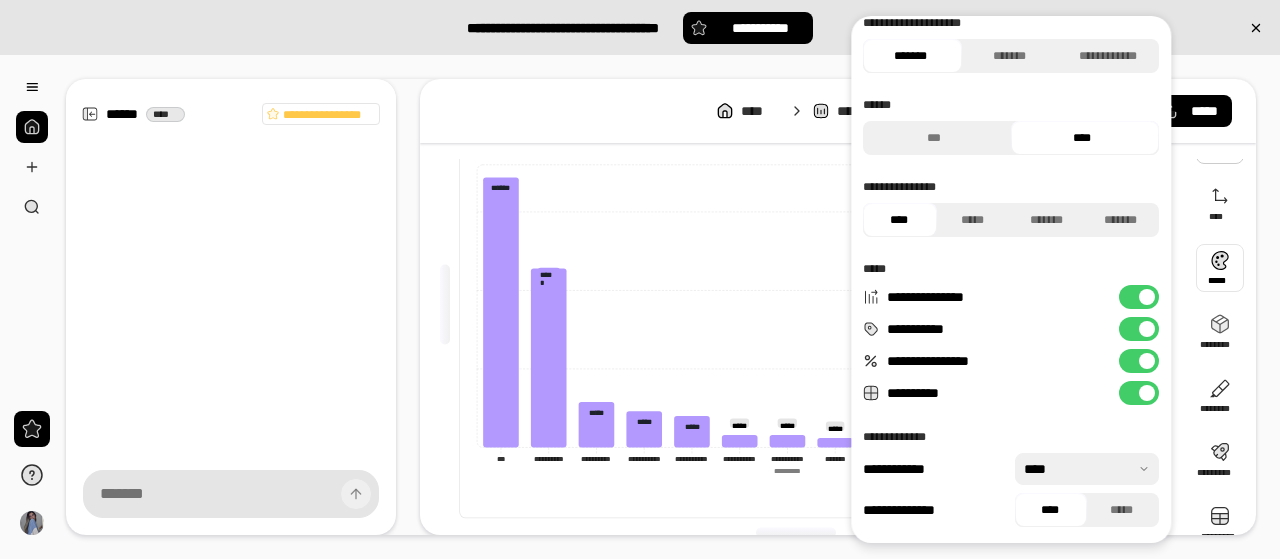 click at bounding box center [1220, 268] 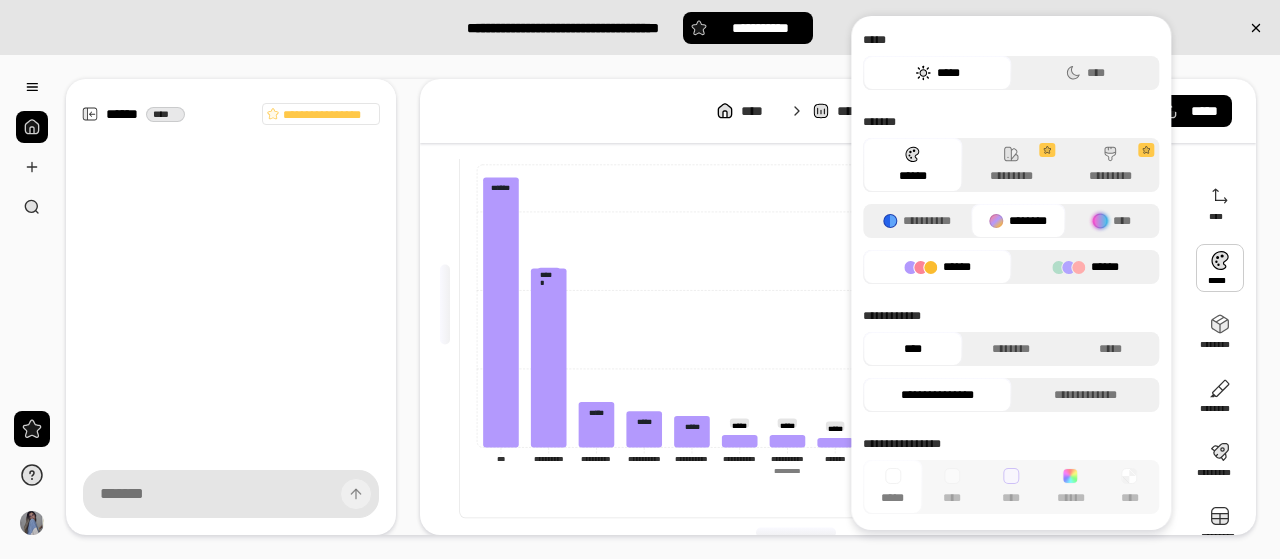 click on "******" at bounding box center [1085, 267] 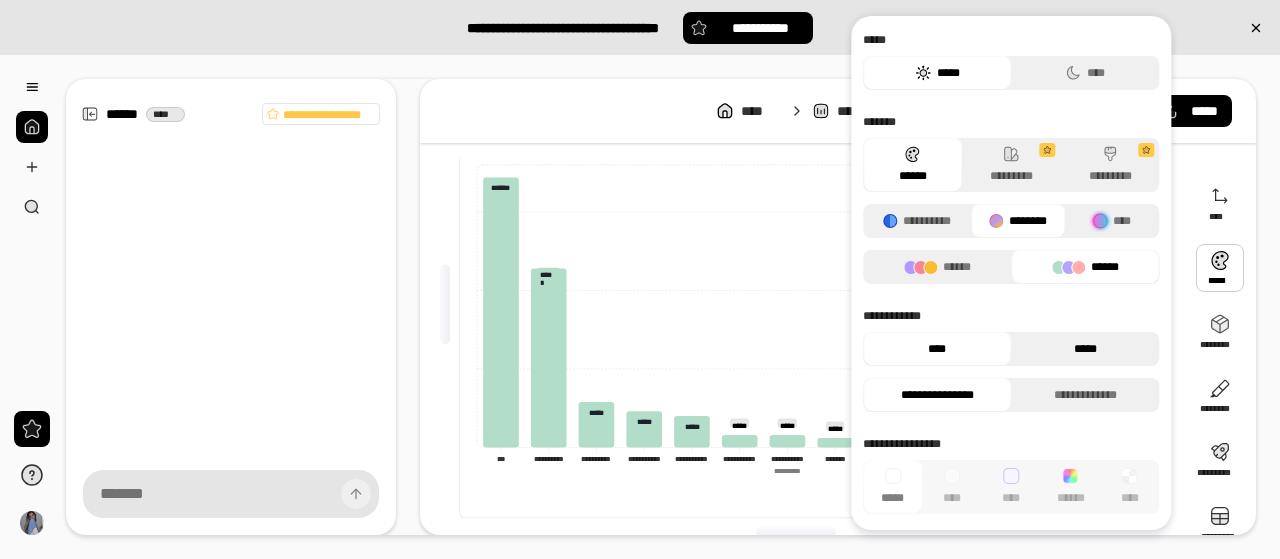 click on "*****" at bounding box center [1085, 349] 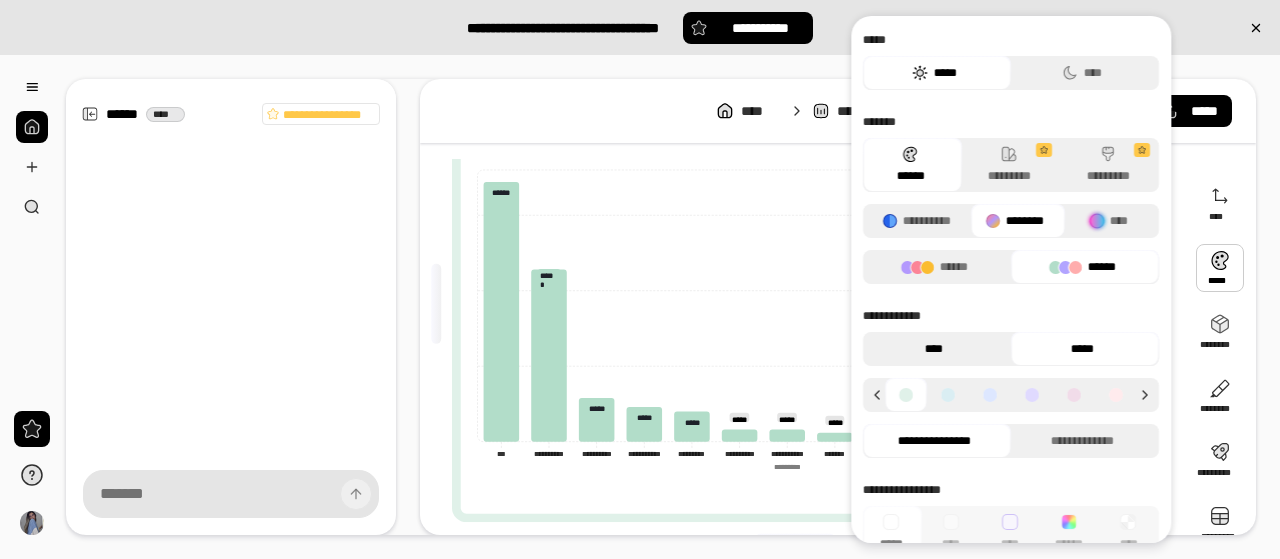 click on "****" at bounding box center [934, 349] 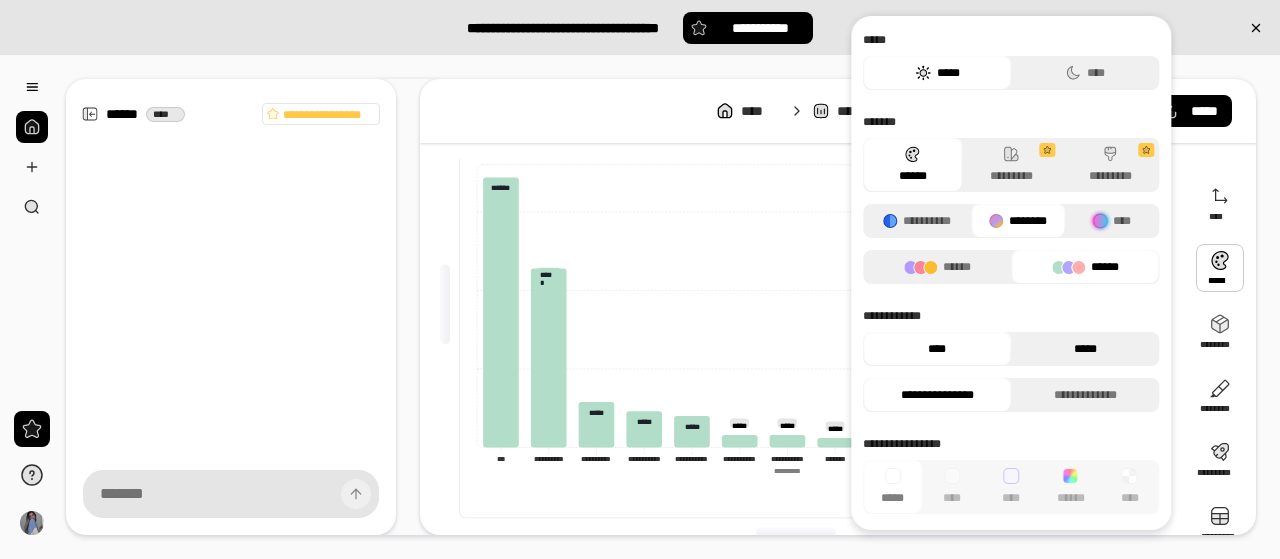 click on "*****" at bounding box center (1085, 349) 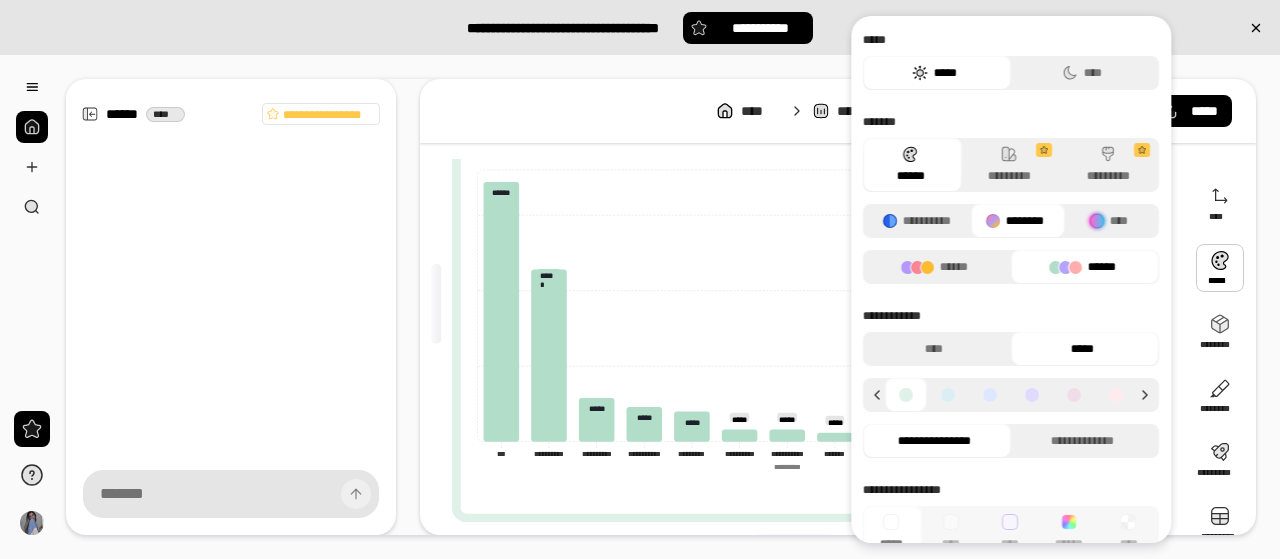 click at bounding box center [948, 395] 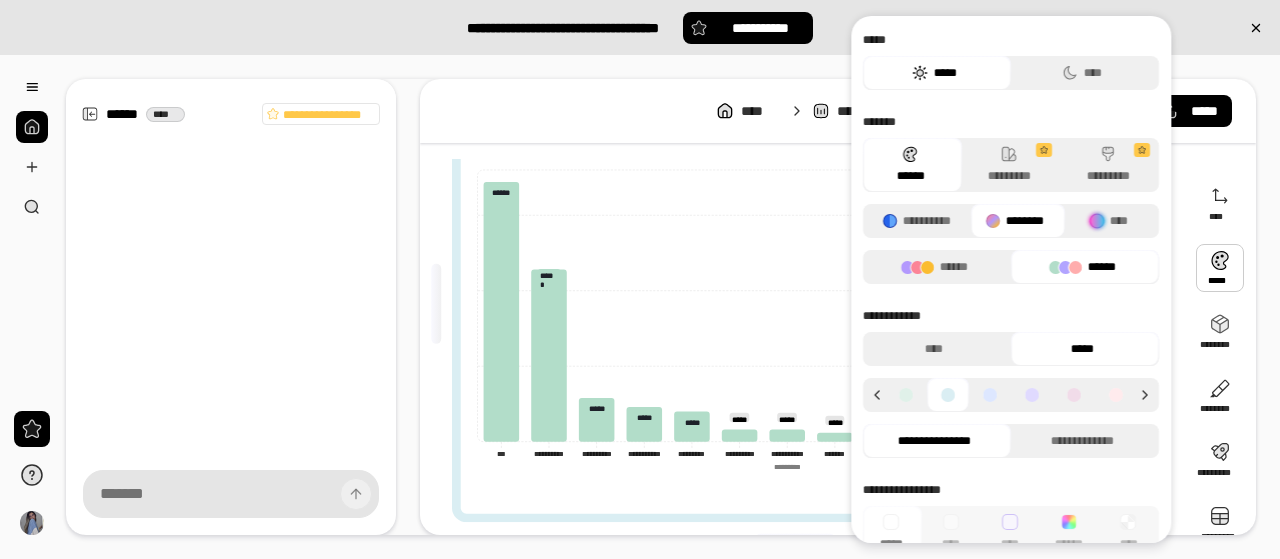 click at bounding box center (906, 395) 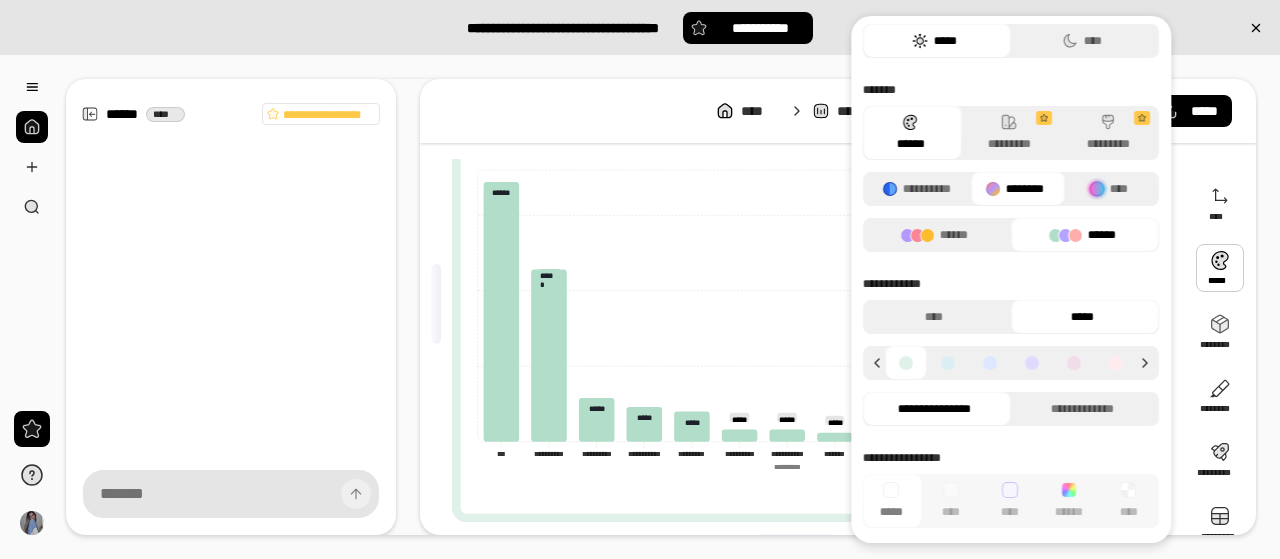 scroll, scrollTop: 0, scrollLeft: 0, axis: both 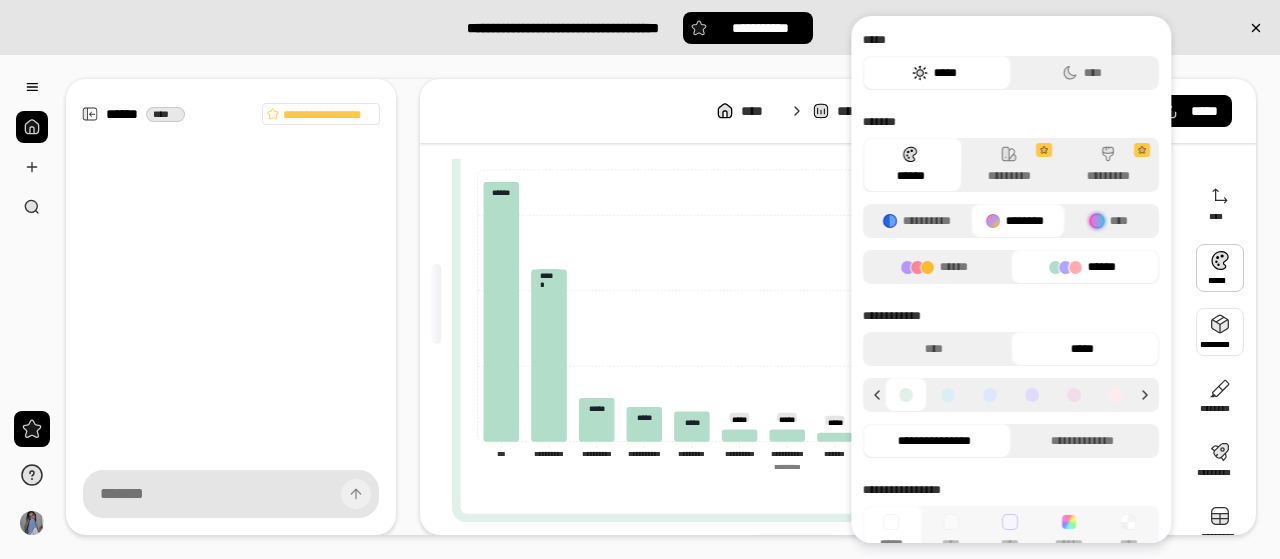 click at bounding box center (1220, 332) 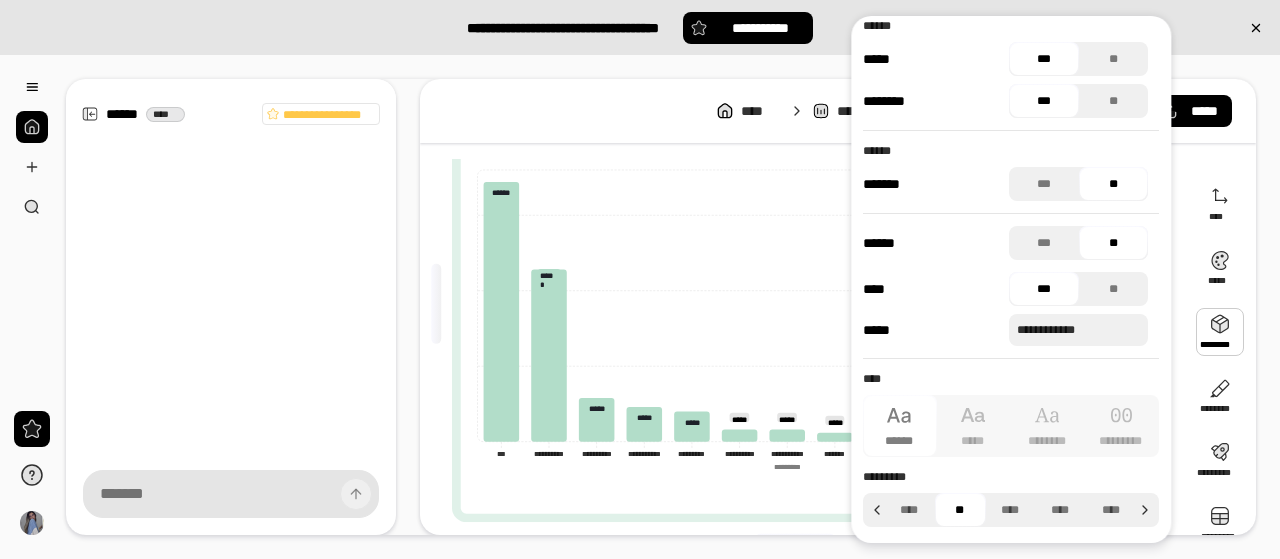 scroll, scrollTop: 0, scrollLeft: 0, axis: both 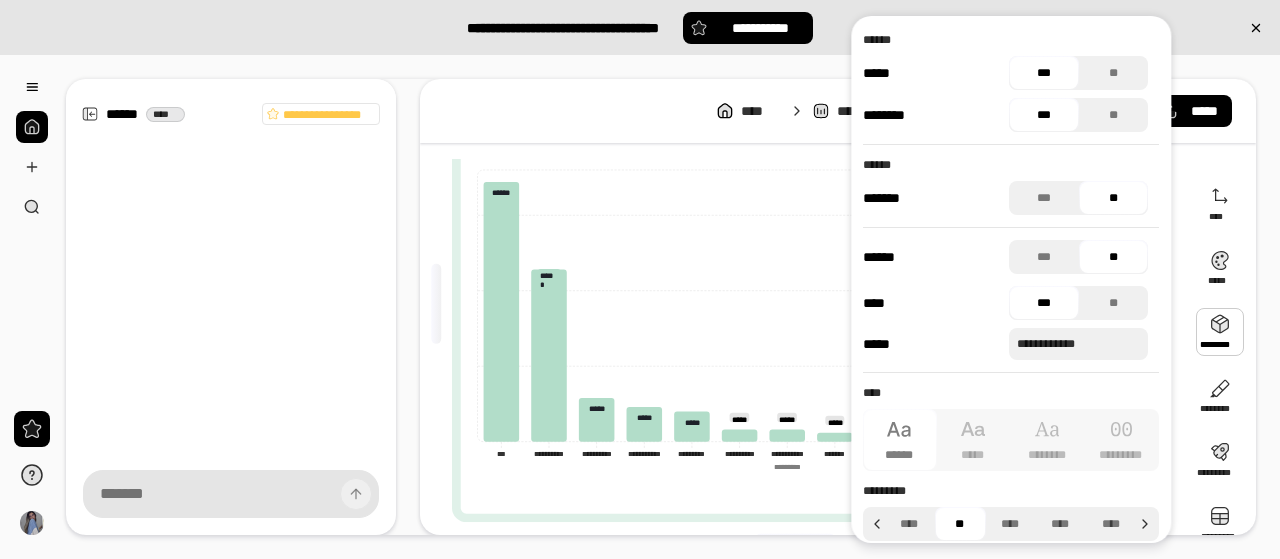 click 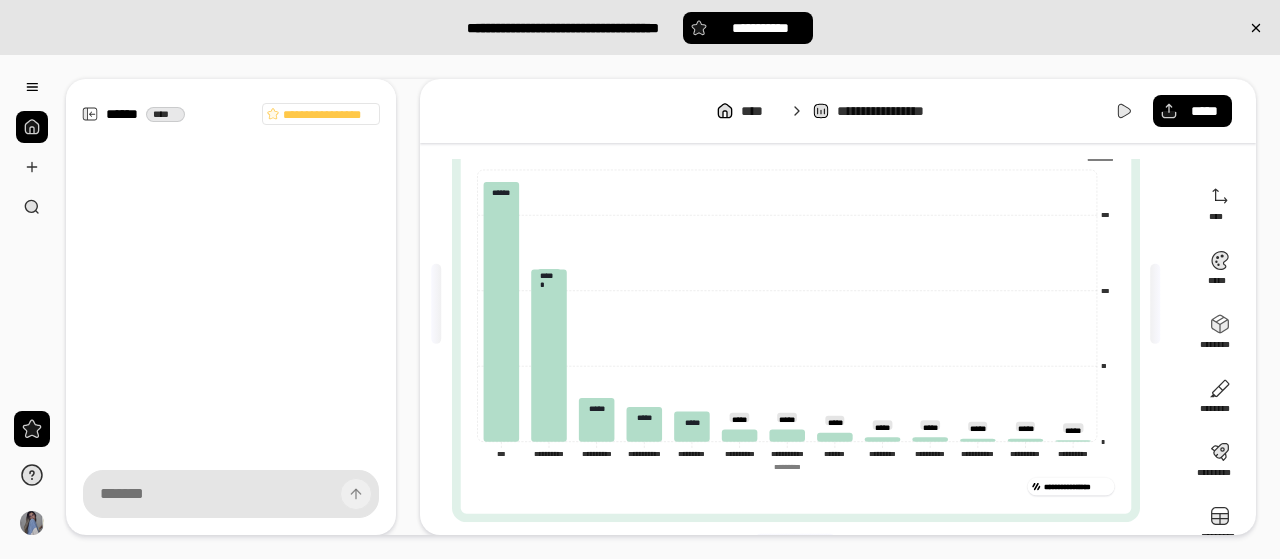 click on "**********" 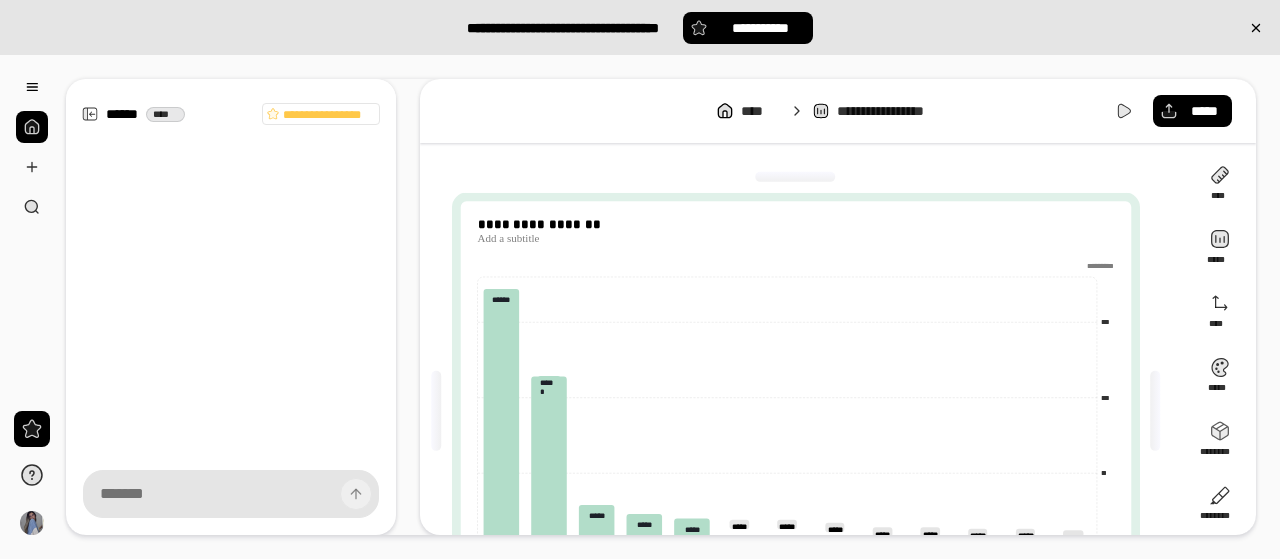 scroll, scrollTop: 7, scrollLeft: 0, axis: vertical 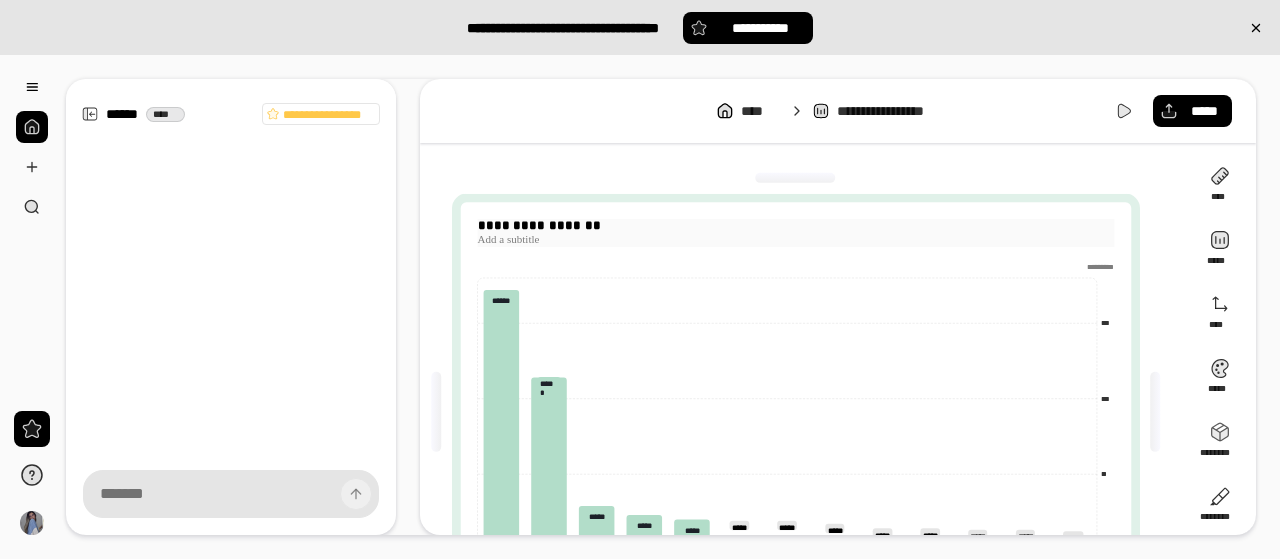 click on "**********" at bounding box center [795, 226] 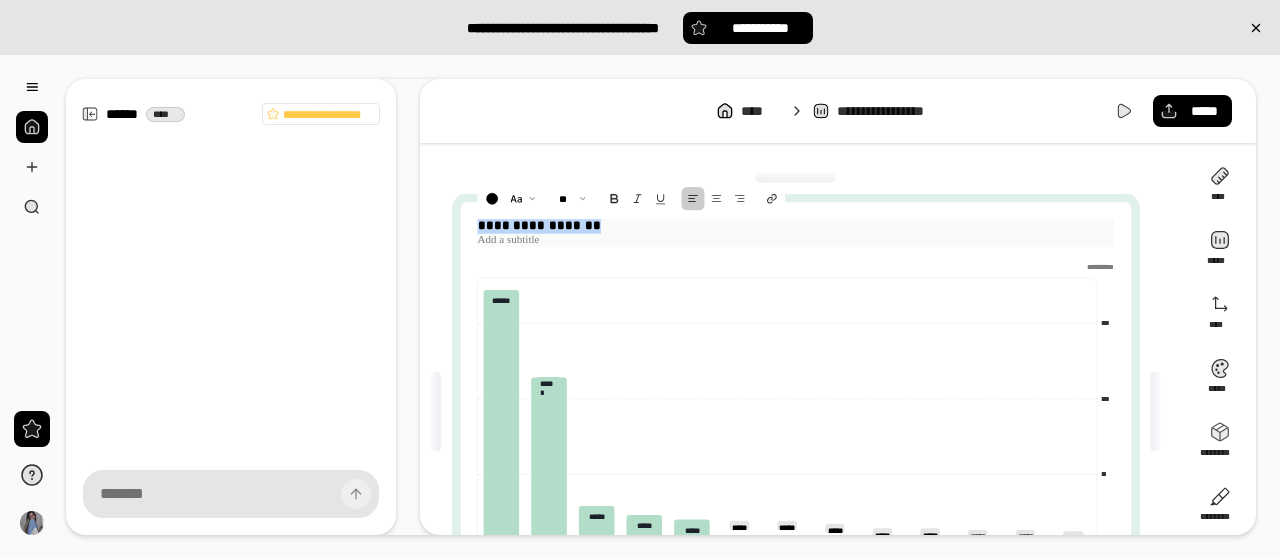 drag, startPoint x: 462, startPoint y: 233, endPoint x: 478, endPoint y: 227, distance: 17.088007 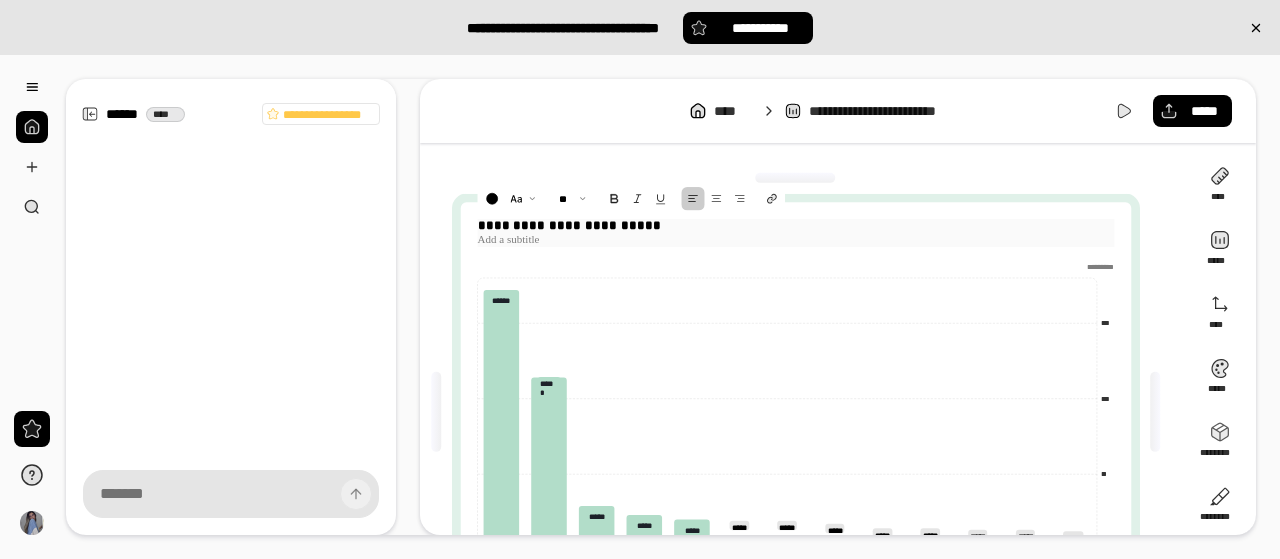 click at bounding box center [795, 240] 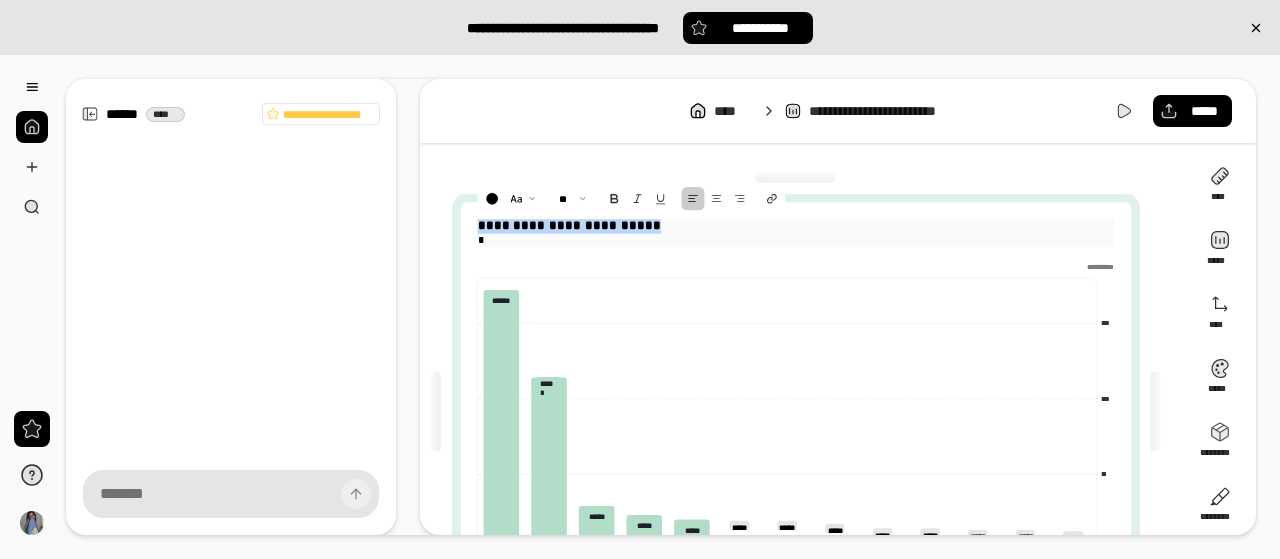 drag, startPoint x: 658, startPoint y: 229, endPoint x: 474, endPoint y: 231, distance: 184.01086 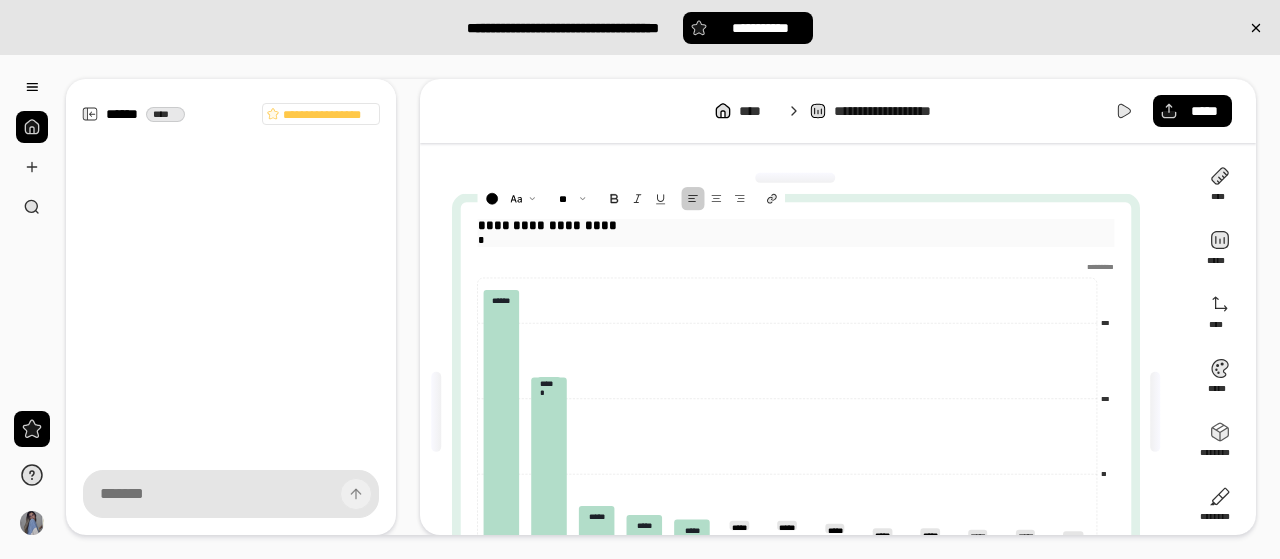 click on "*" at bounding box center (795, 240) 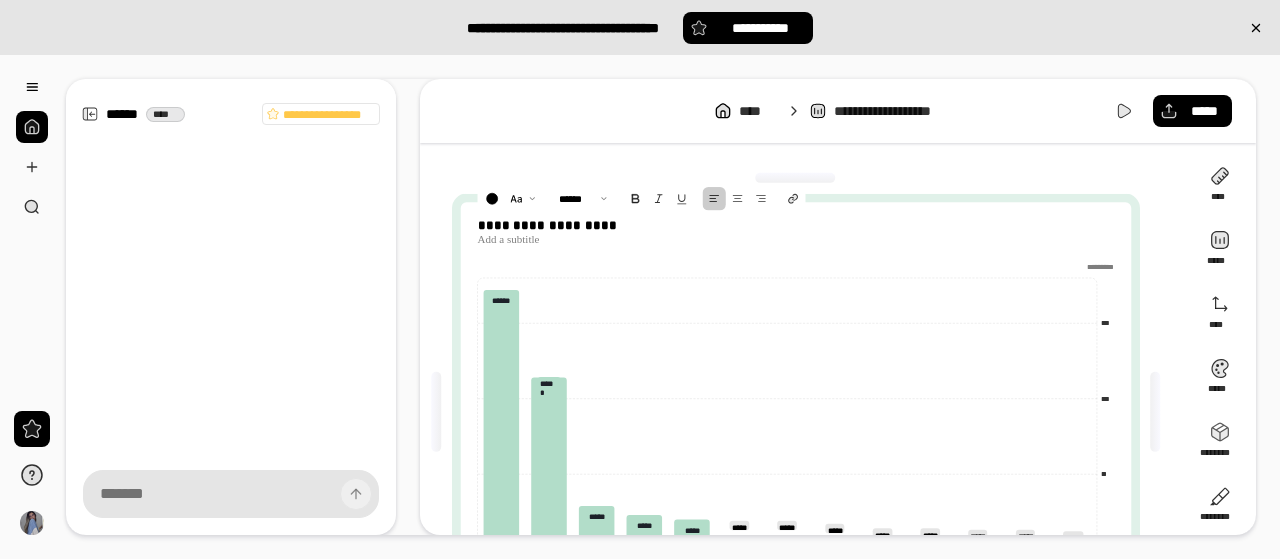 click on "**********" at bounding box center (804, 412) 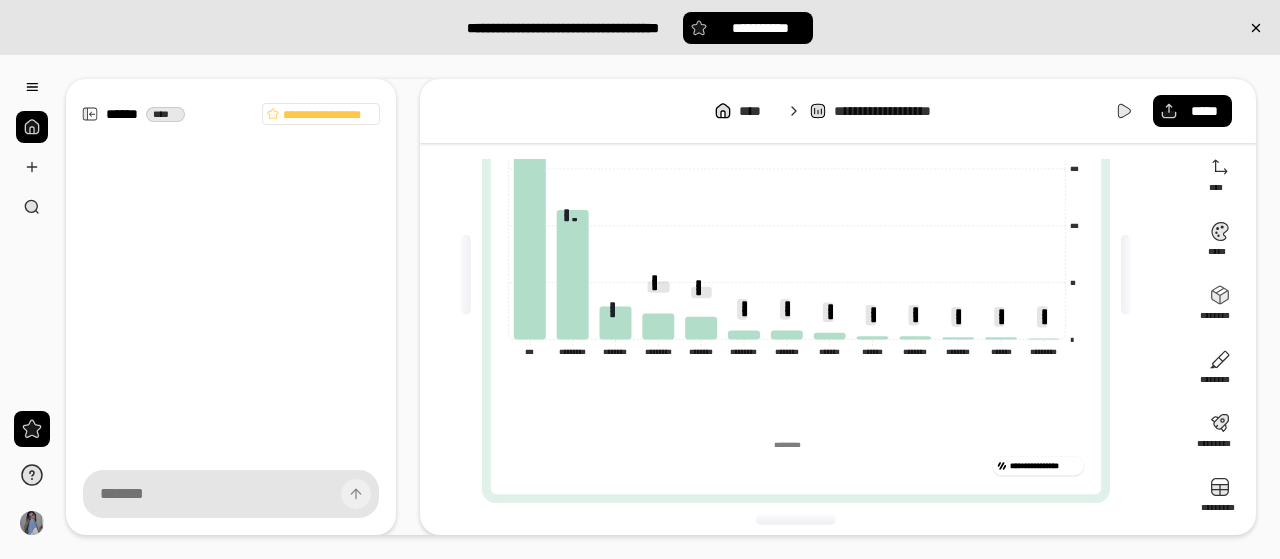 scroll, scrollTop: 2, scrollLeft: 0, axis: vertical 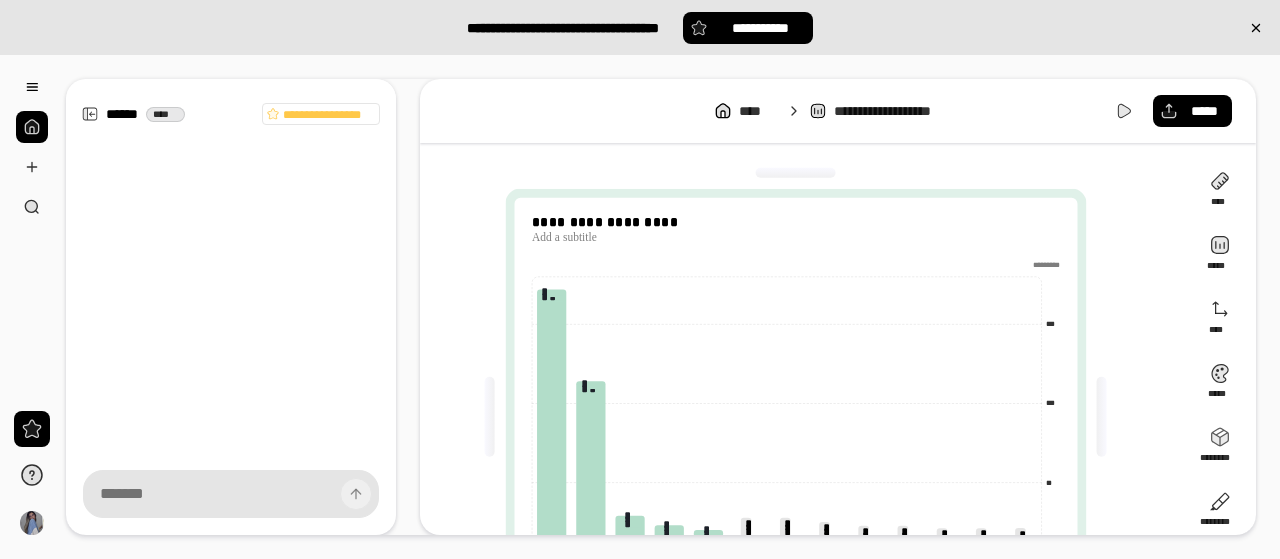 click at bounding box center (1102, 417) 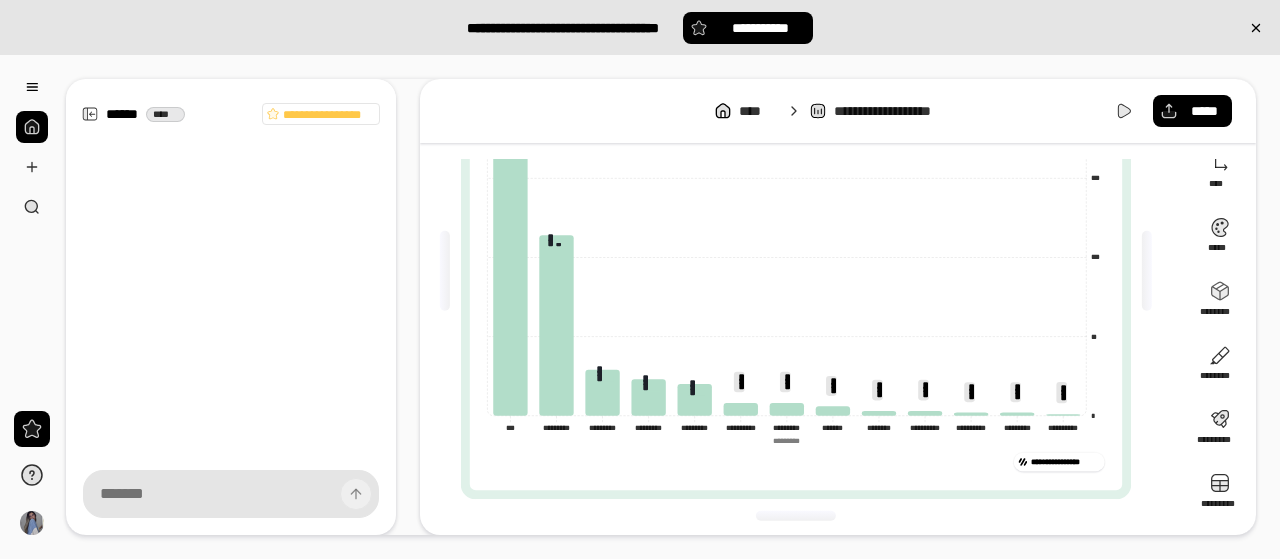 scroll, scrollTop: 0, scrollLeft: 0, axis: both 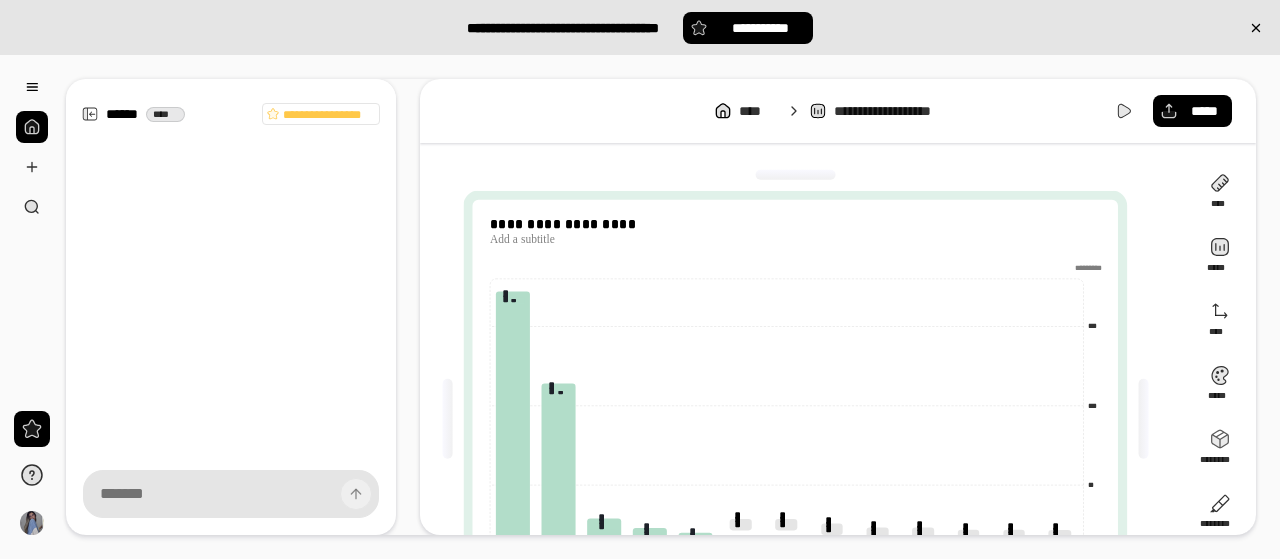 click at bounding box center (1144, 419) 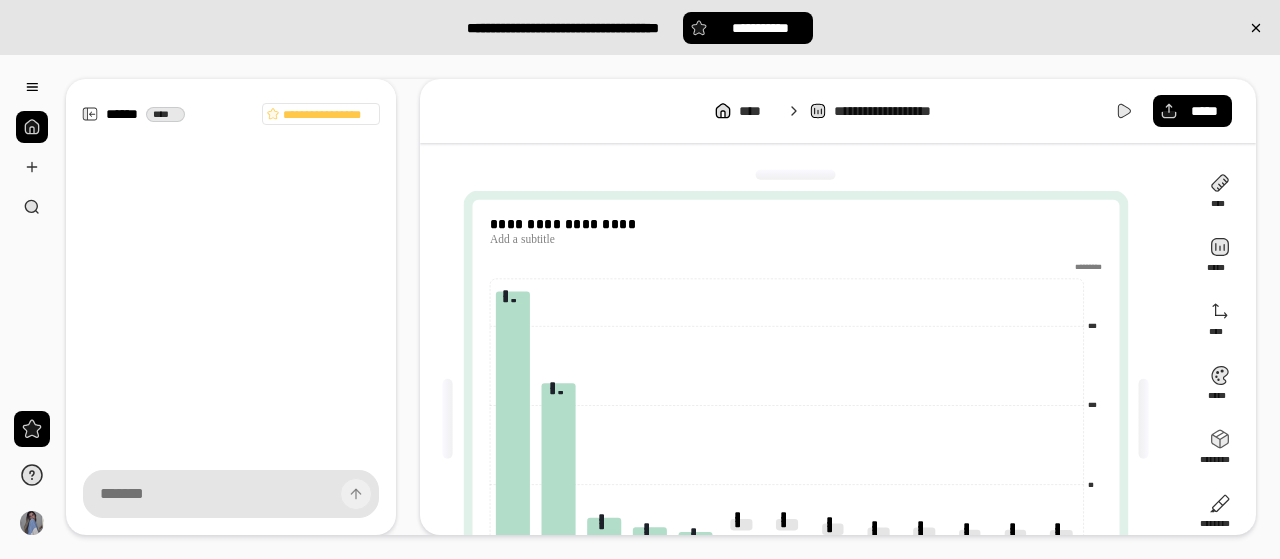 click on "**********" at bounding box center (838, 307) 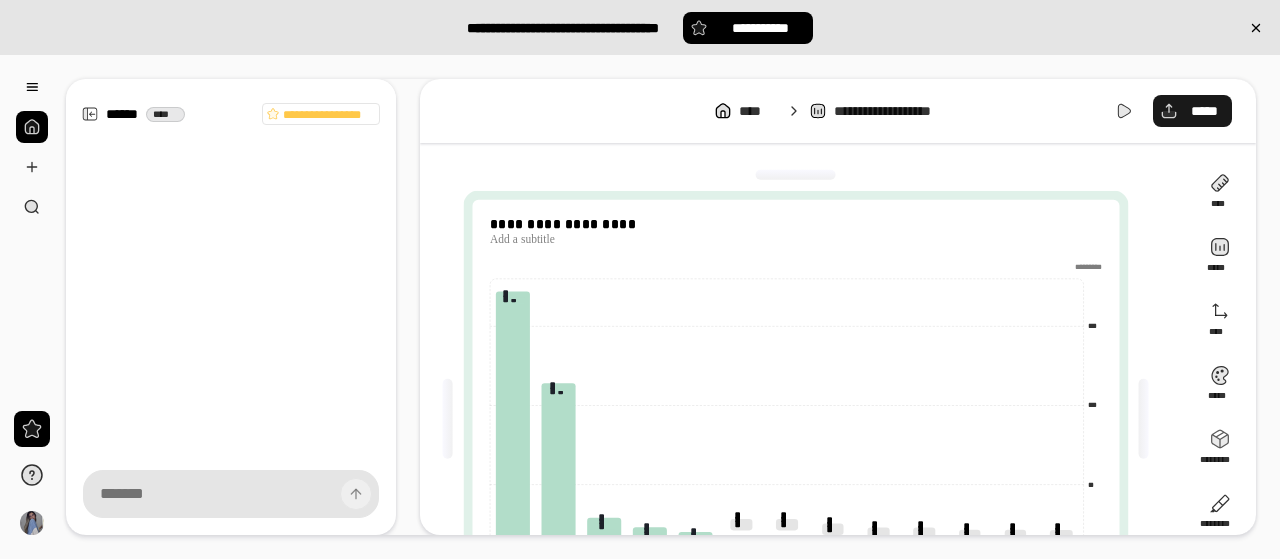 click on "*****" at bounding box center (1192, 111) 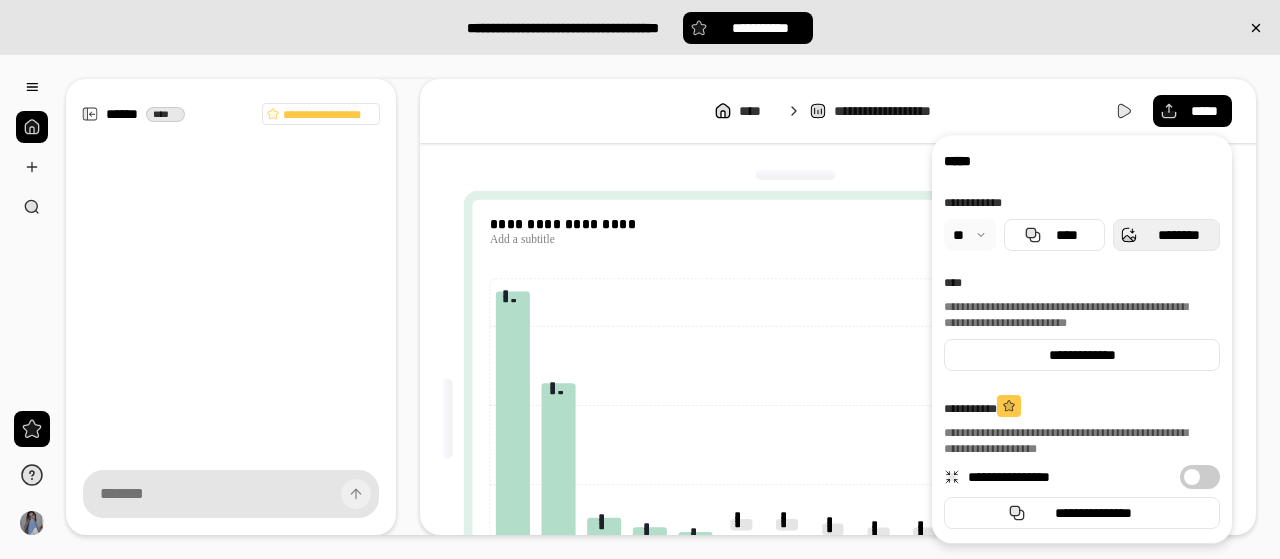 click on "********" at bounding box center [1166, 235] 